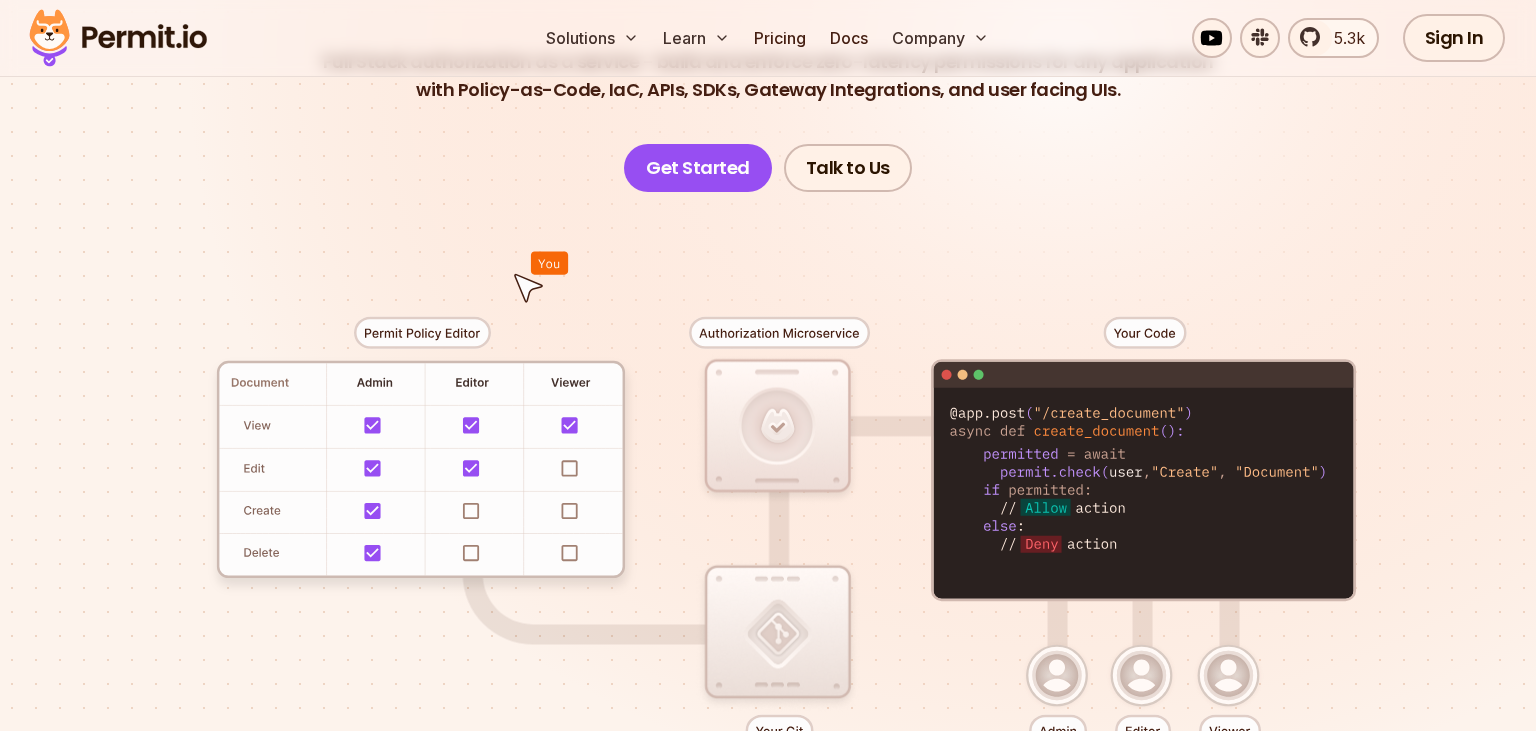 scroll, scrollTop: 317, scrollLeft: 0, axis: vertical 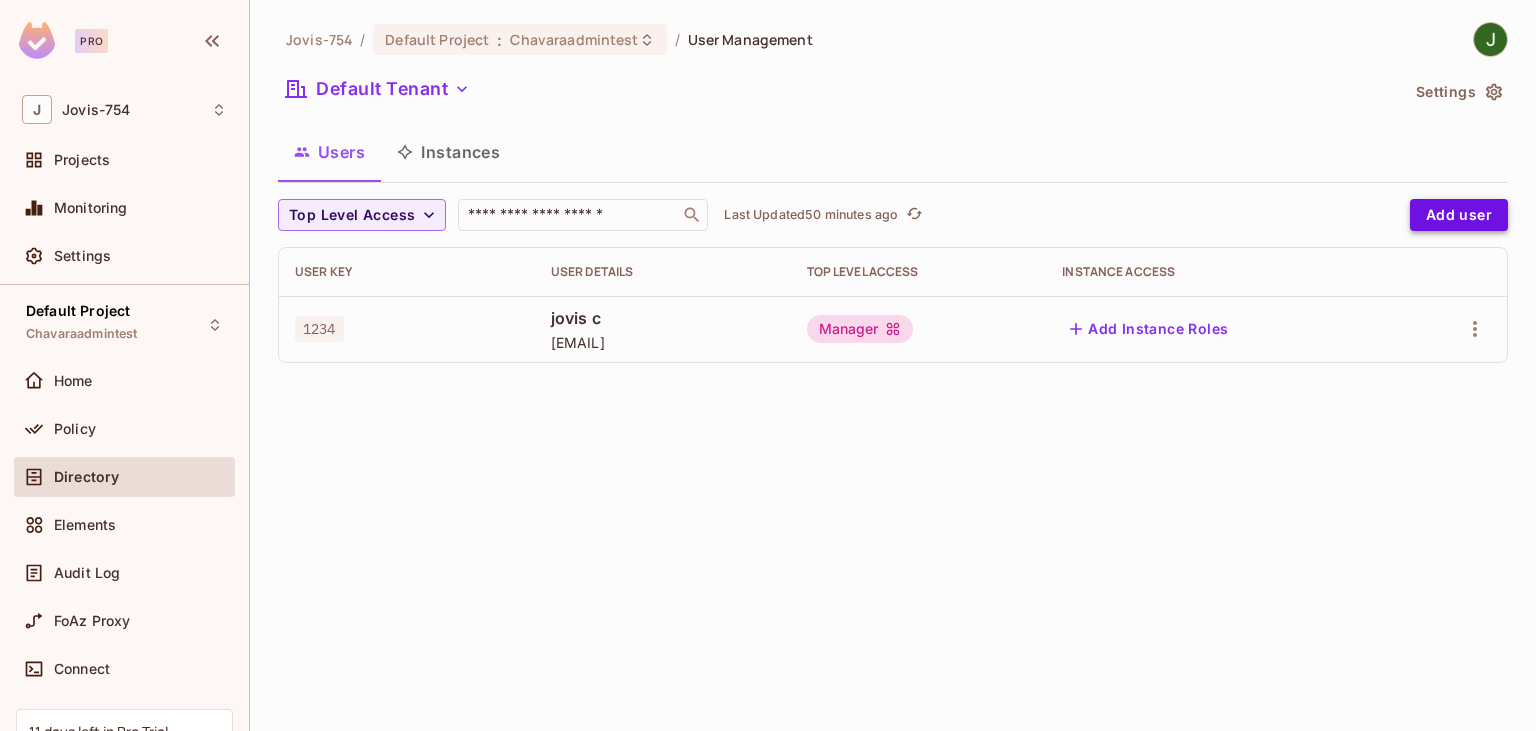 click on "Add user" at bounding box center (1459, 215) 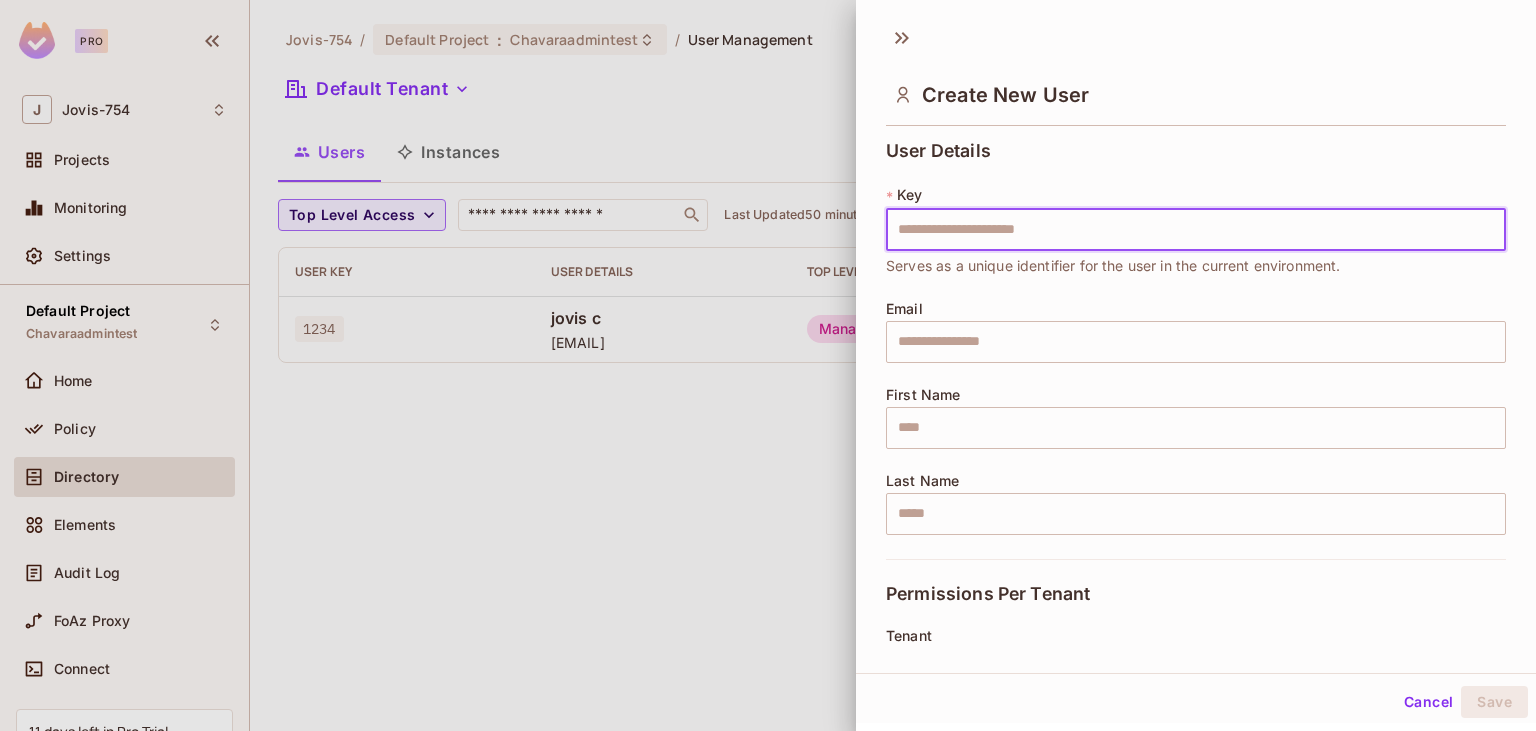click at bounding box center [768, 365] 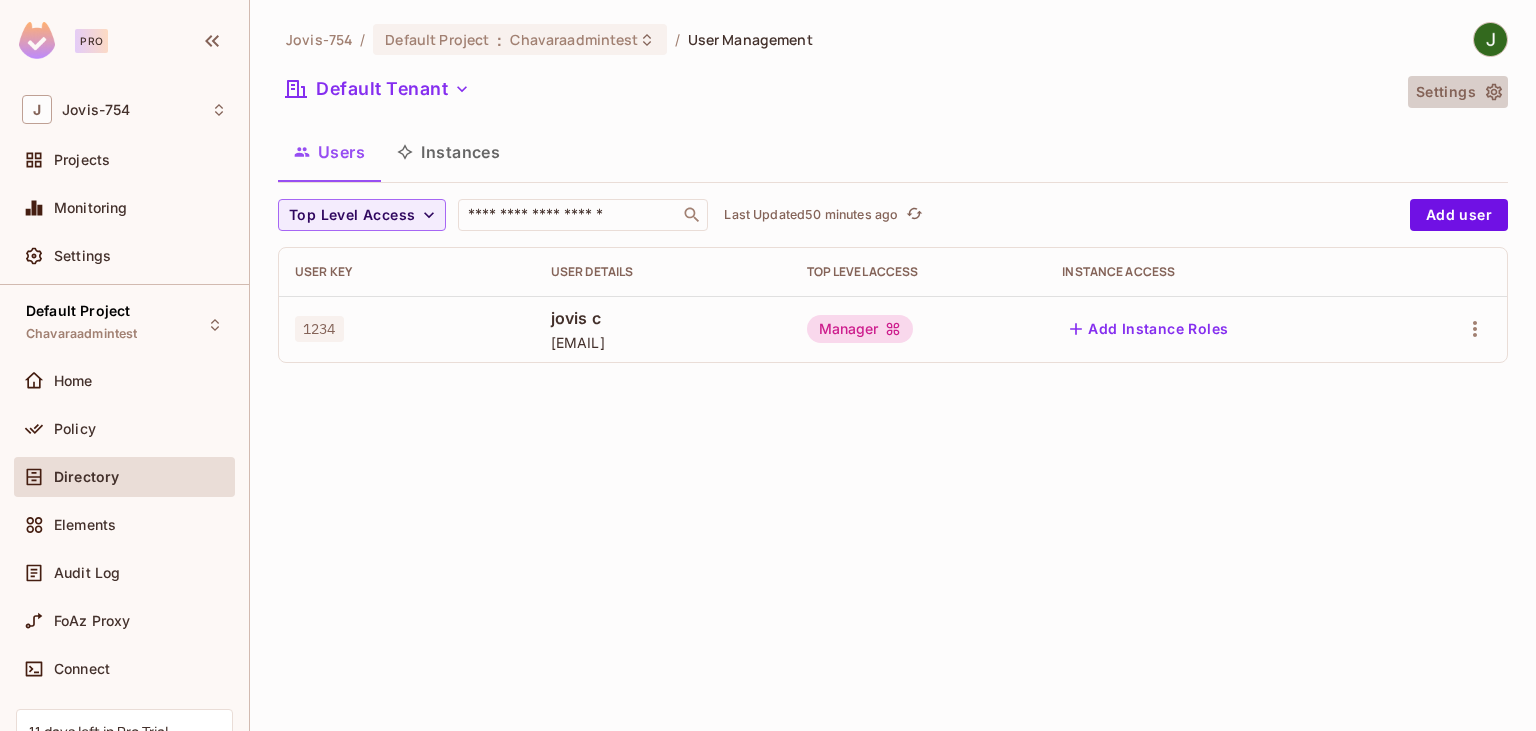 click on "Settings" at bounding box center (1458, 92) 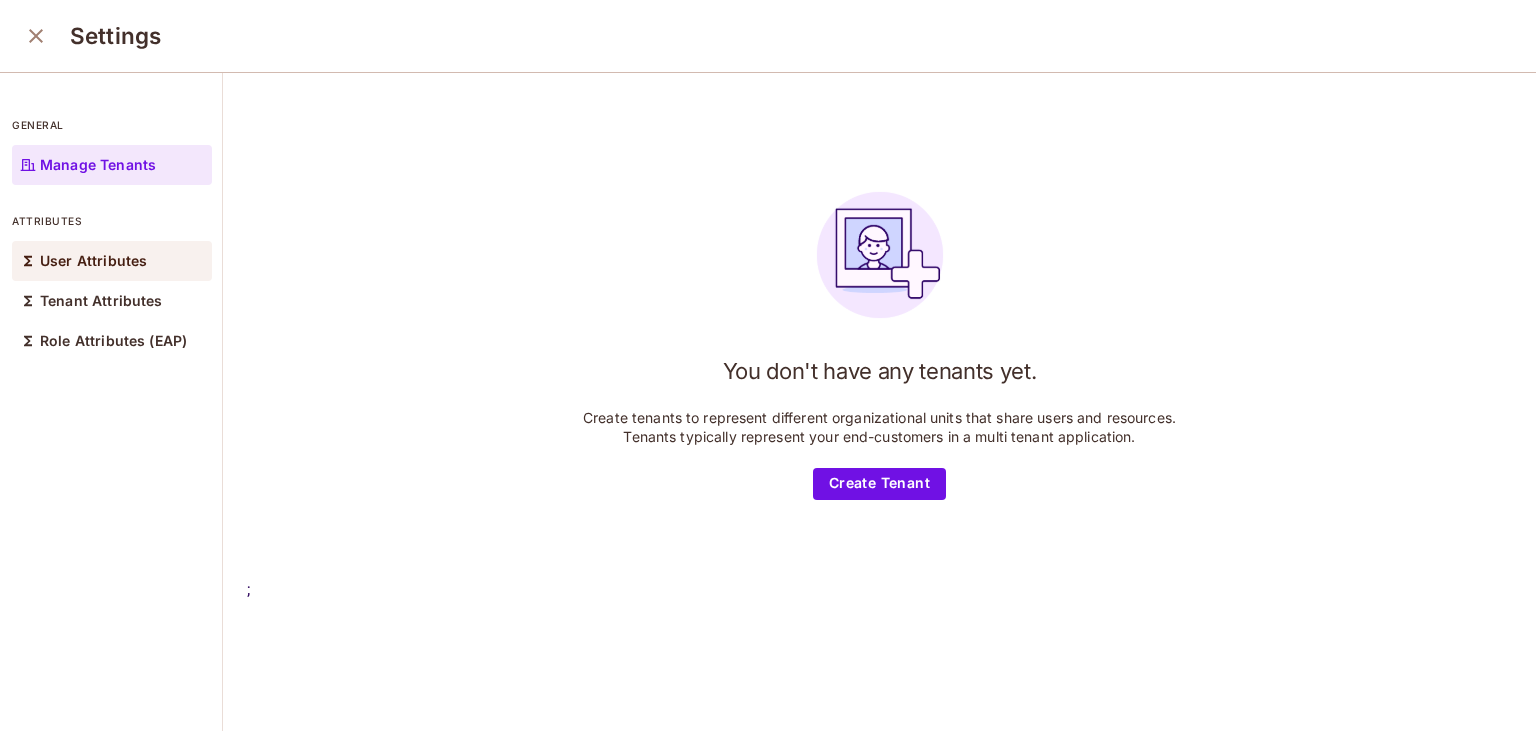 click on "User Attributes" at bounding box center (93, 261) 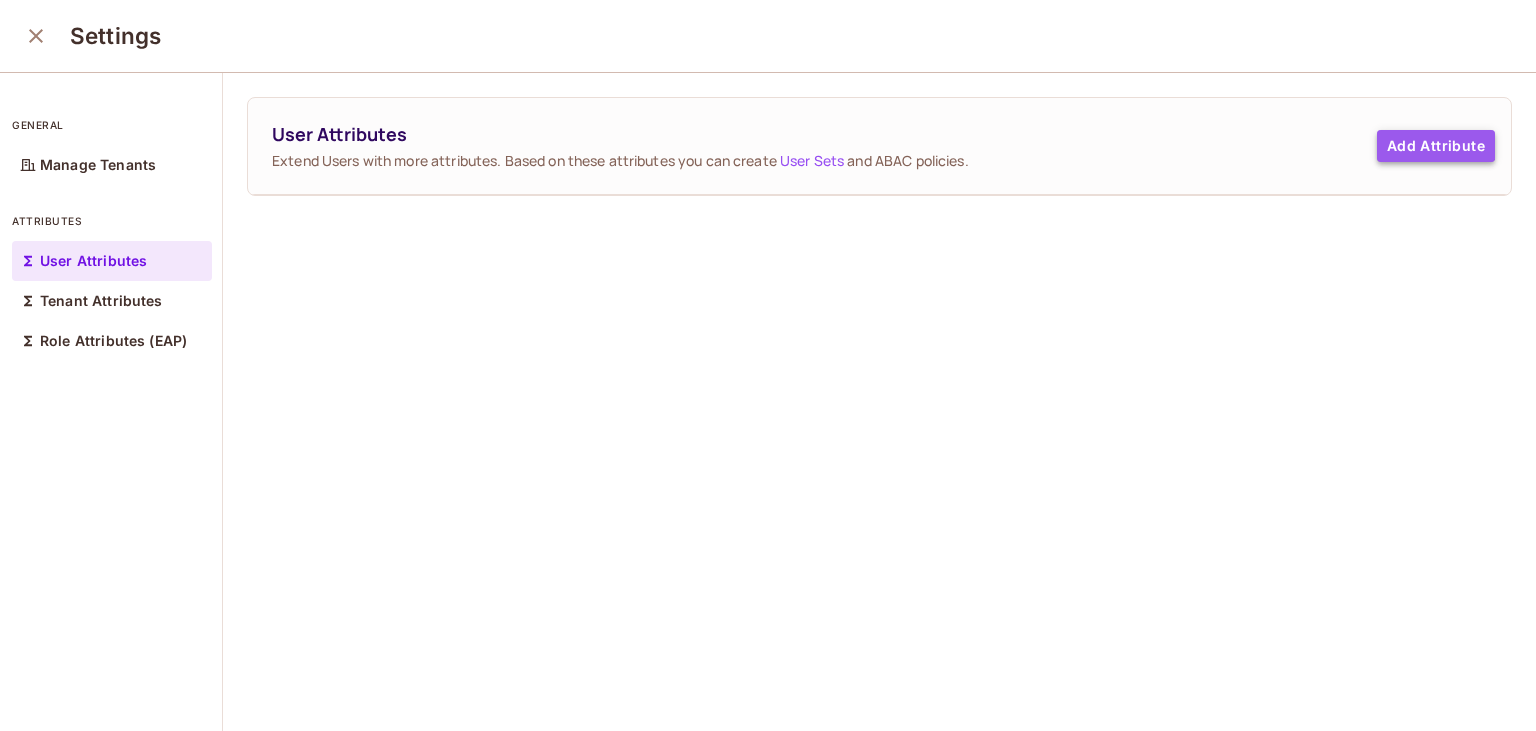 click on "Add Attribute" at bounding box center [1436, 146] 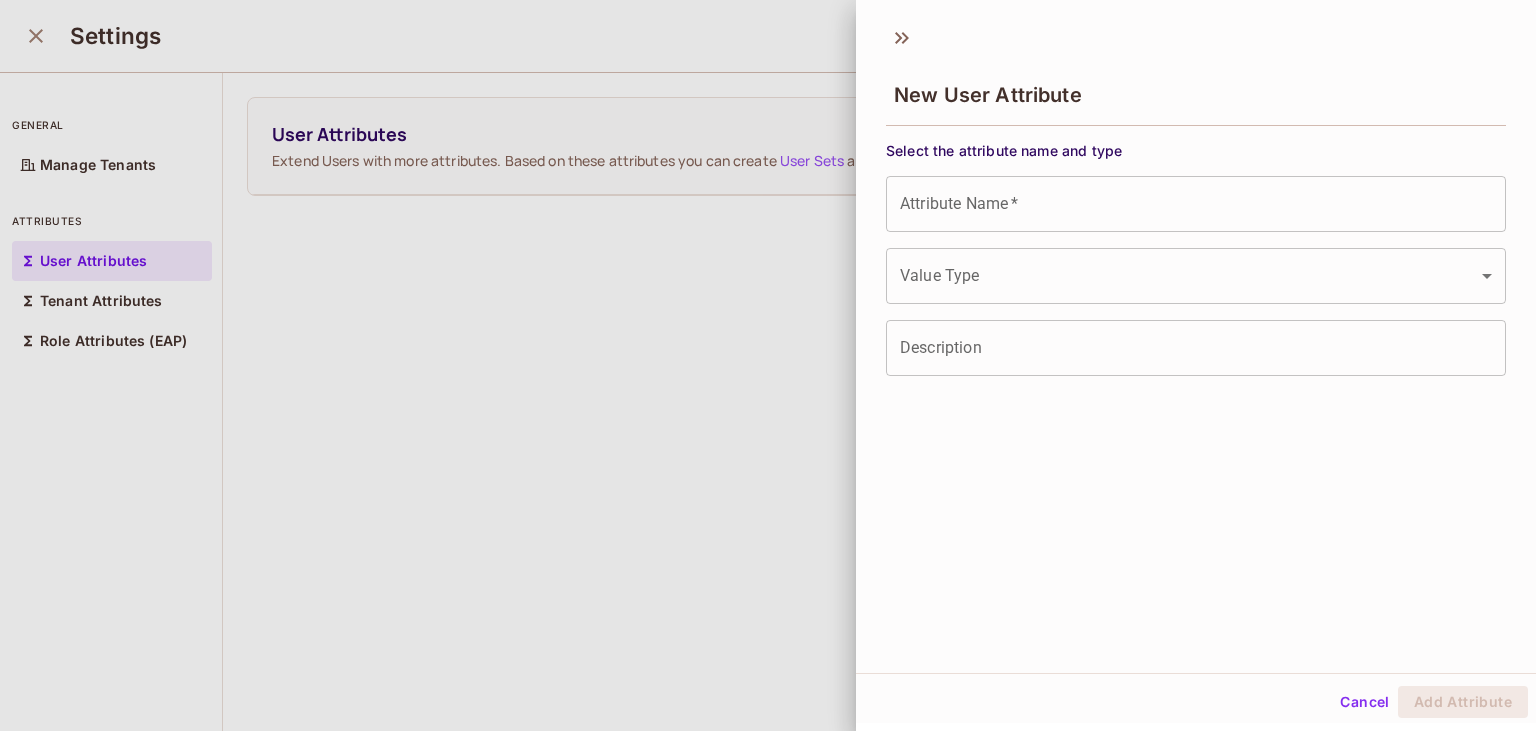 scroll, scrollTop: 3, scrollLeft: 0, axis: vertical 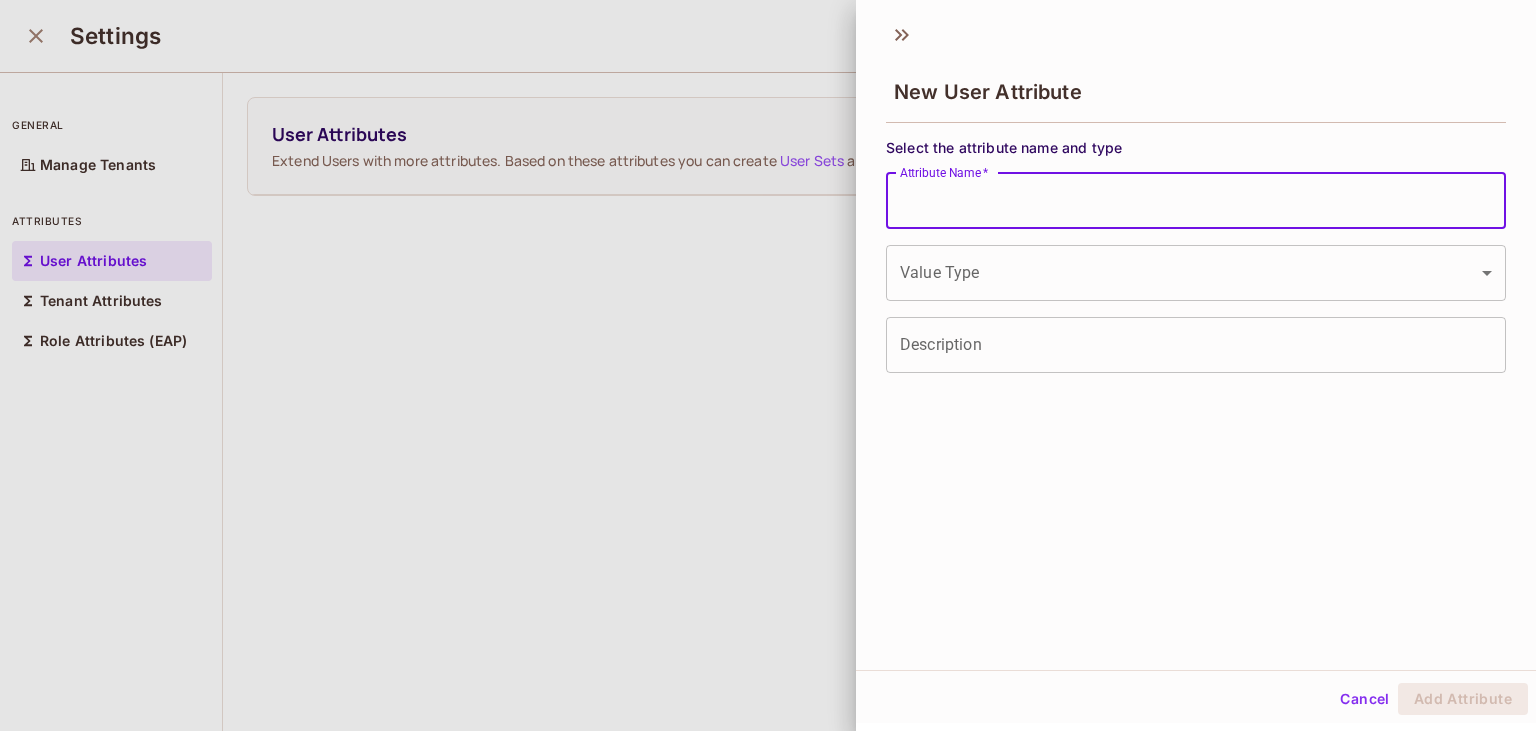 click on "Attribute Name   *" at bounding box center (1196, 201) 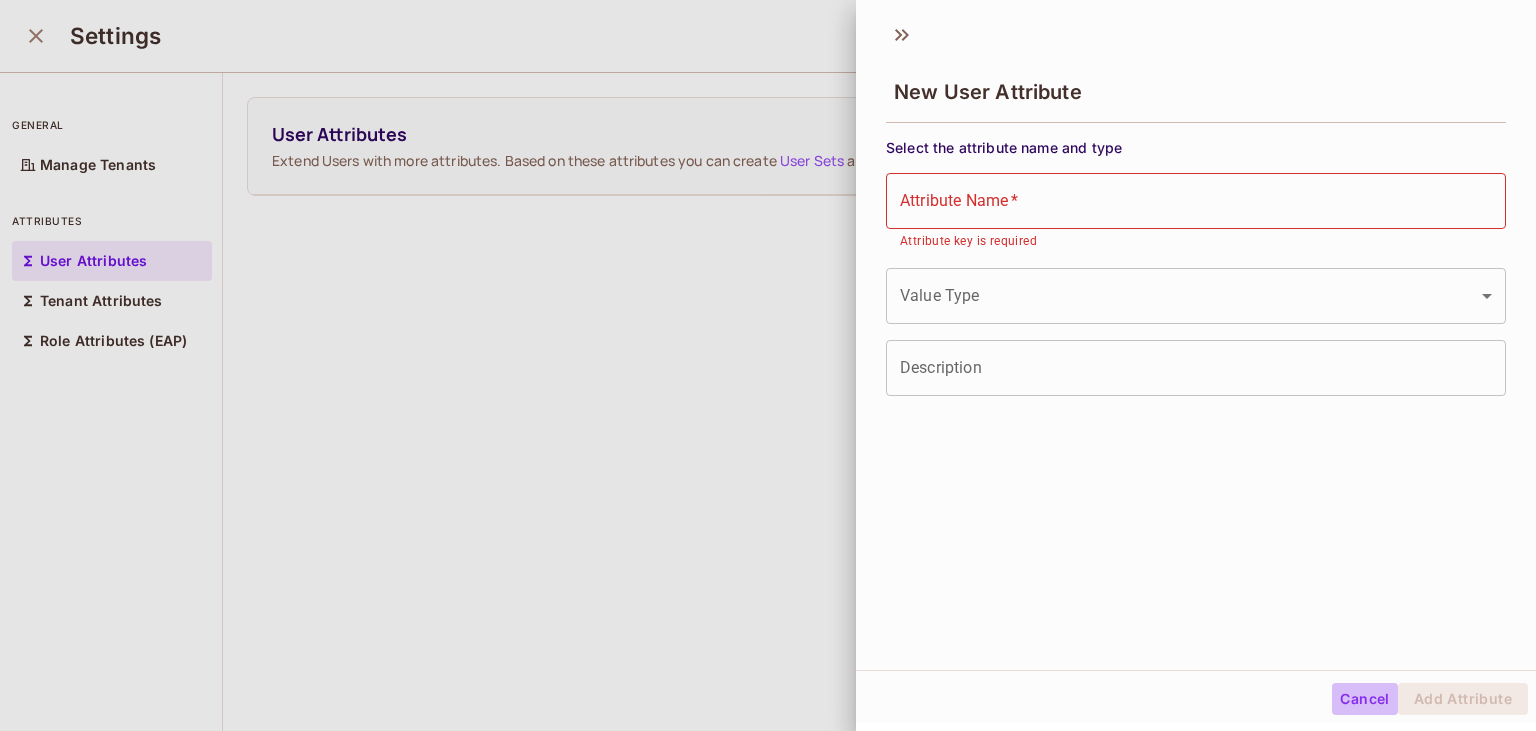 click on "Cancel" at bounding box center (1364, 699) 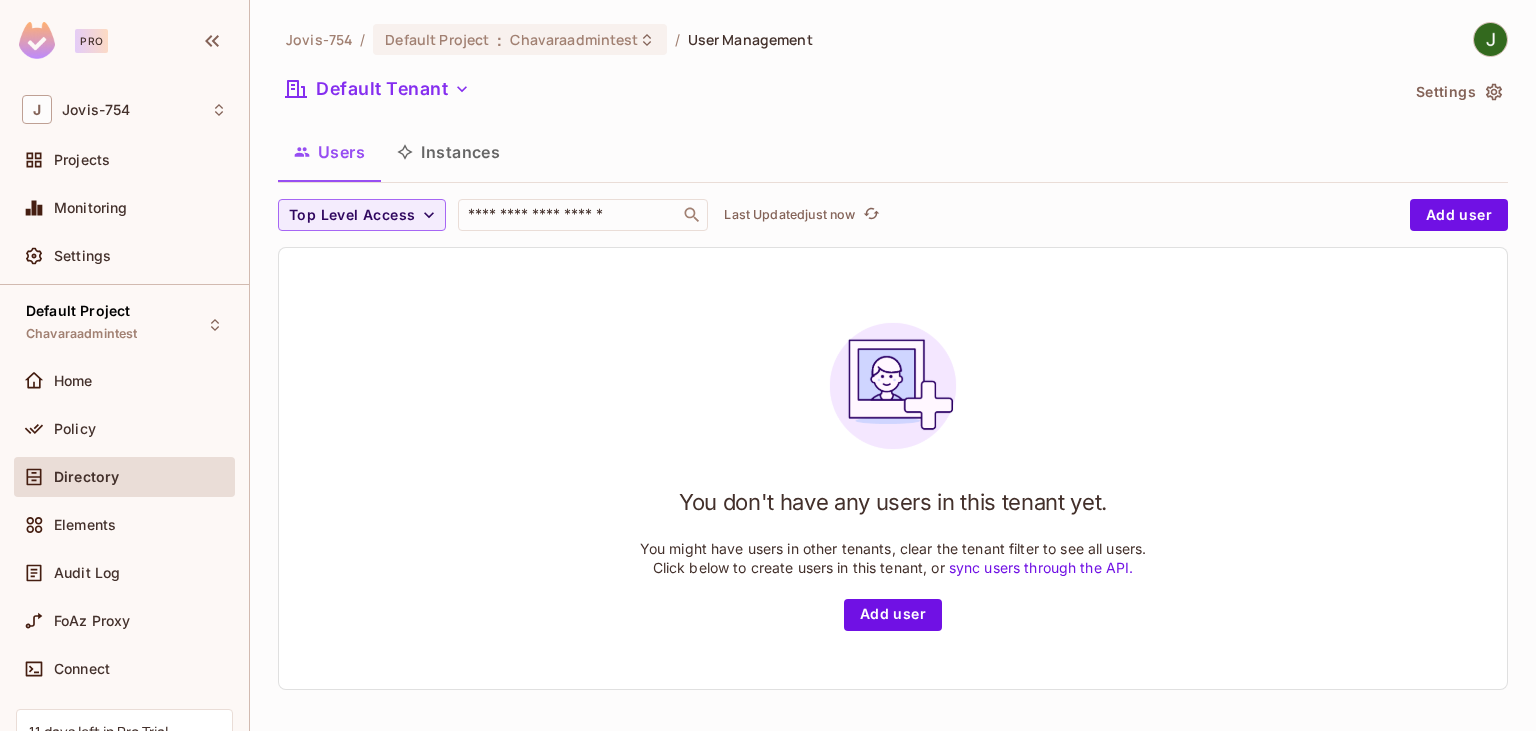 click on "Instances" at bounding box center [448, 152] 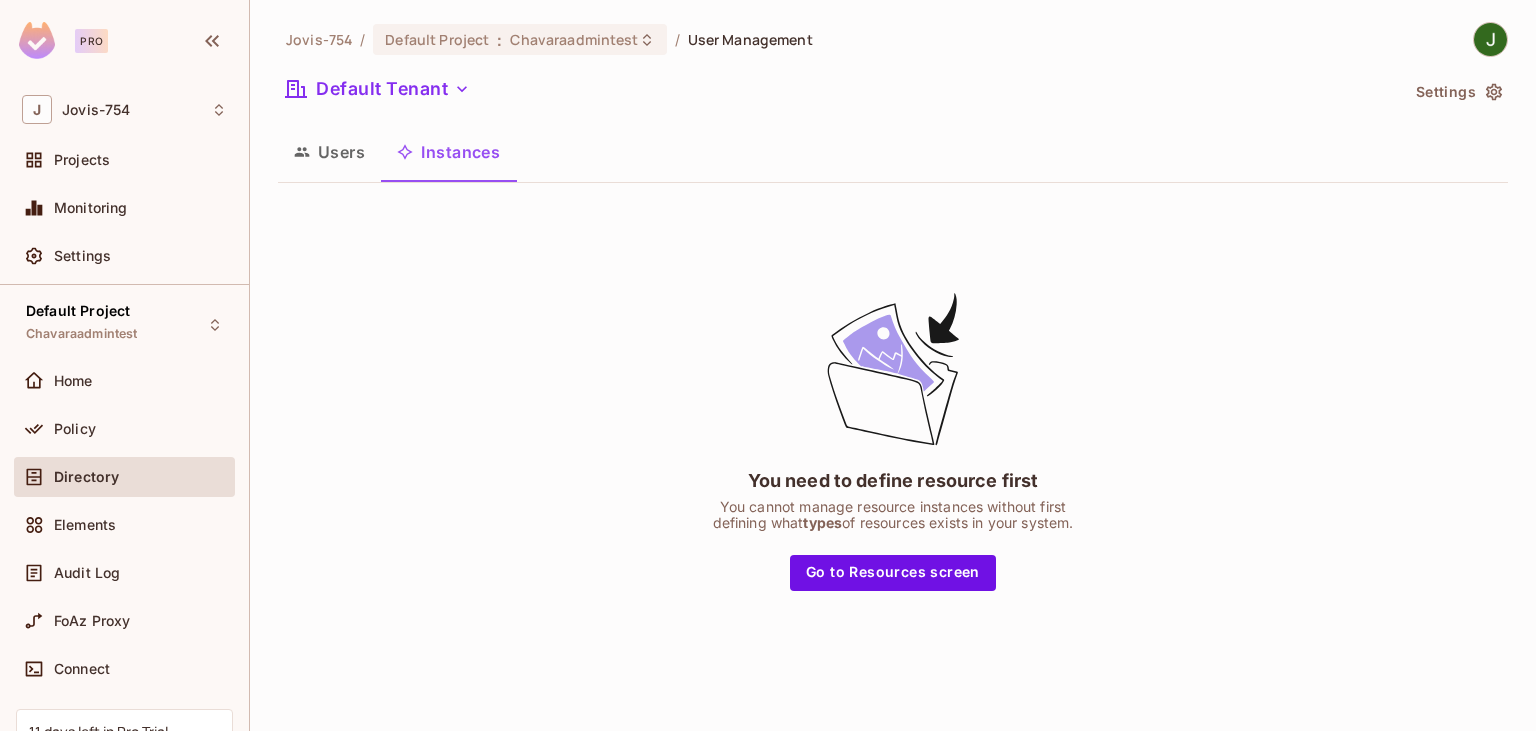 click on "Users" at bounding box center [329, 152] 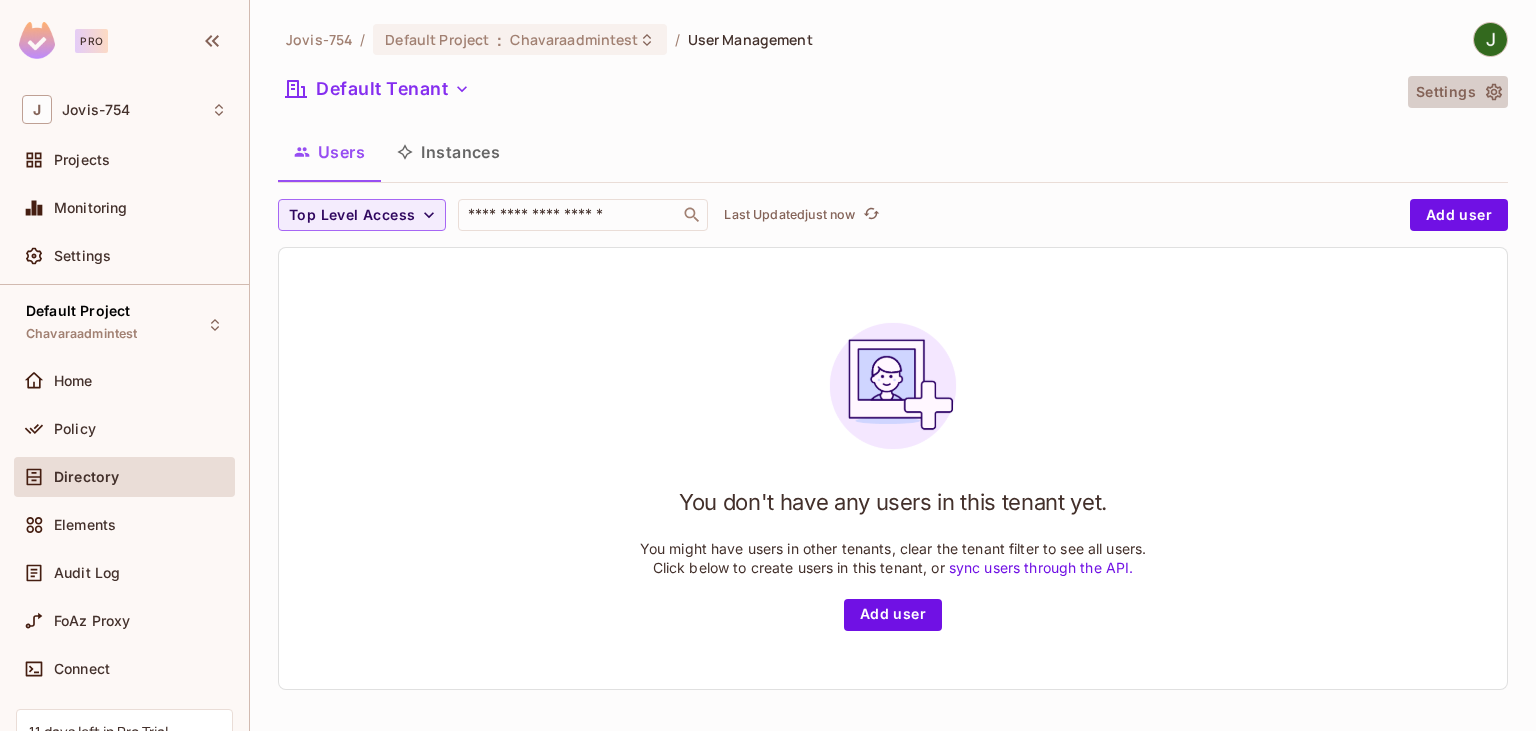 click on "Settings" at bounding box center (1458, 92) 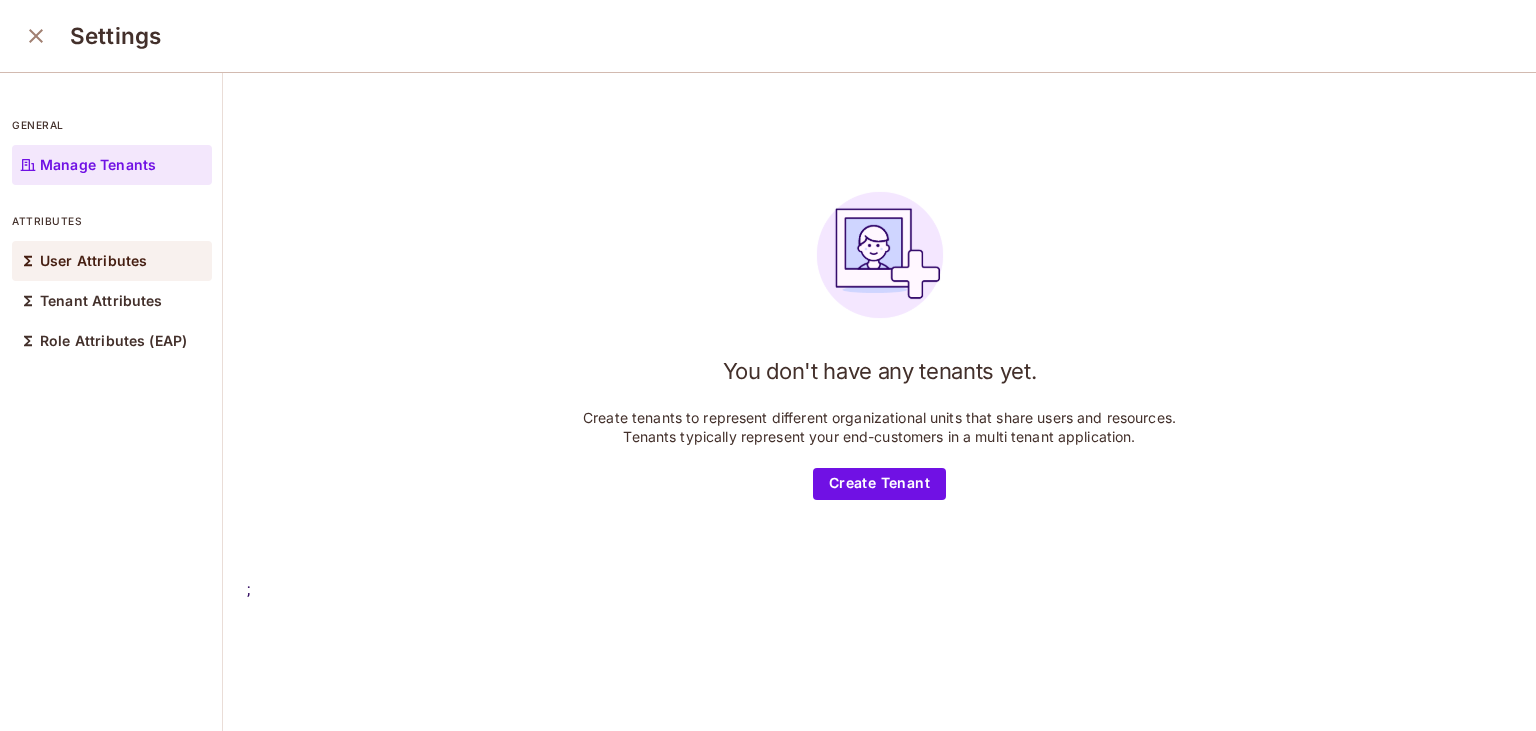 click on "User Attributes" at bounding box center [93, 261] 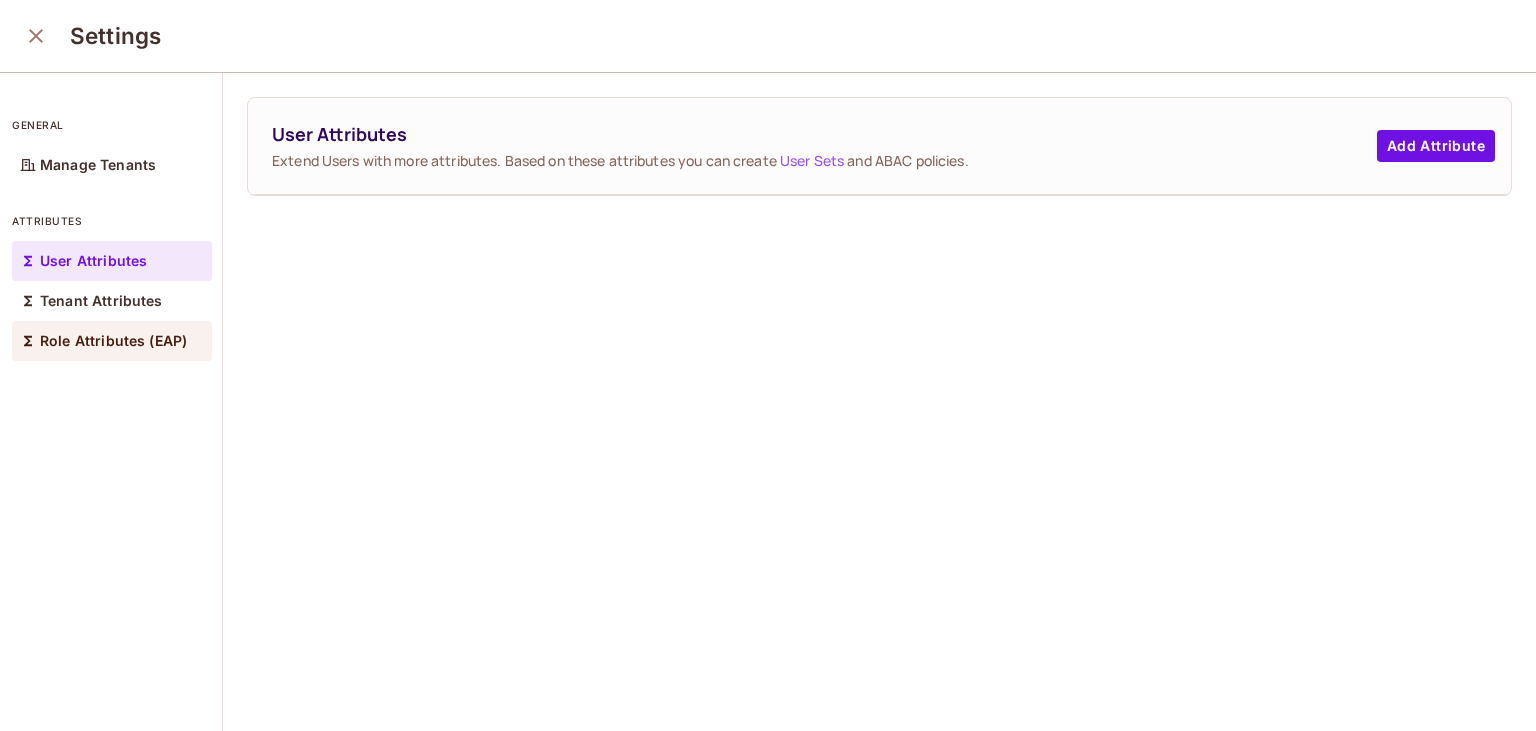 click on "Role Attributes (EAP)" at bounding box center [113, 341] 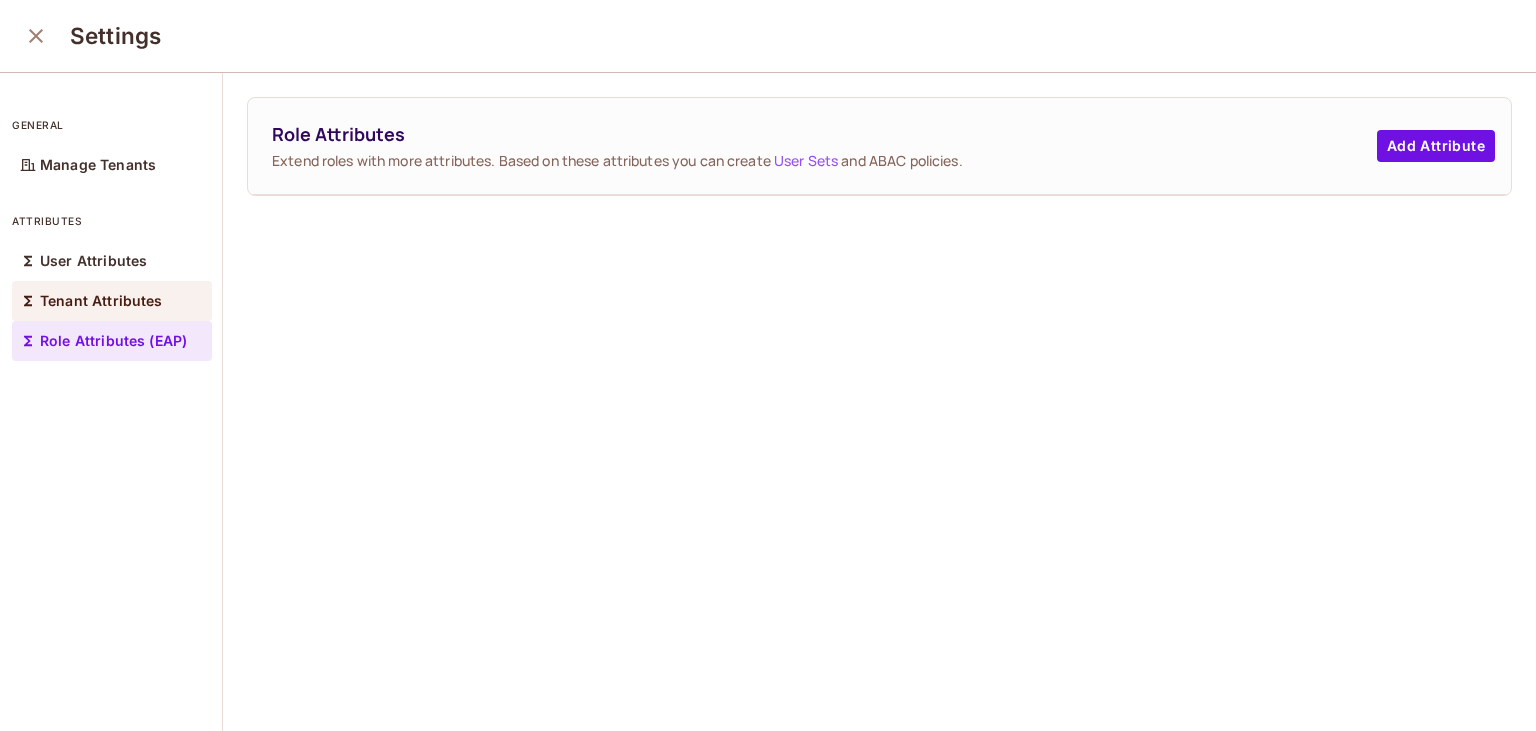 click on "Tenant Attributes" at bounding box center [101, 301] 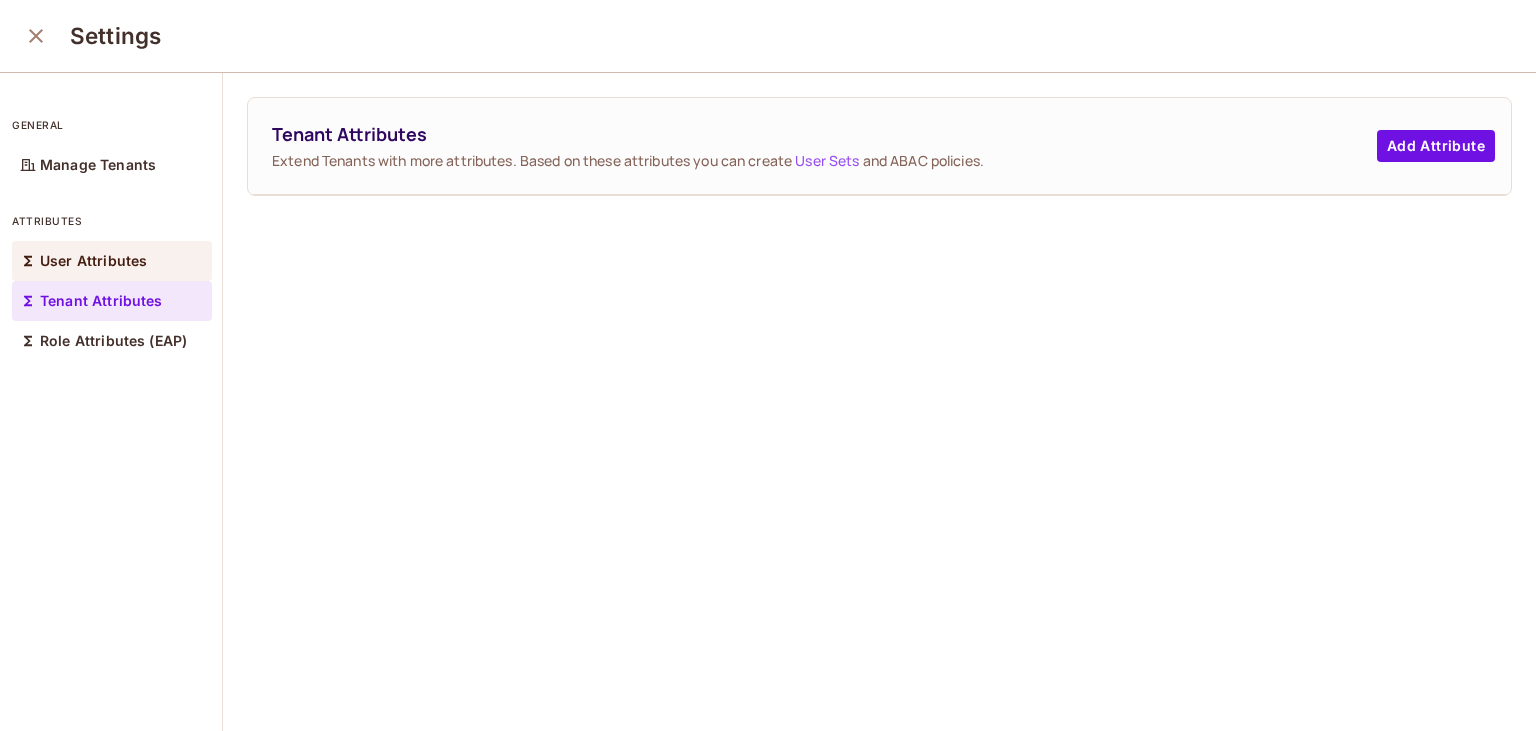 click on "User Attributes" at bounding box center [93, 261] 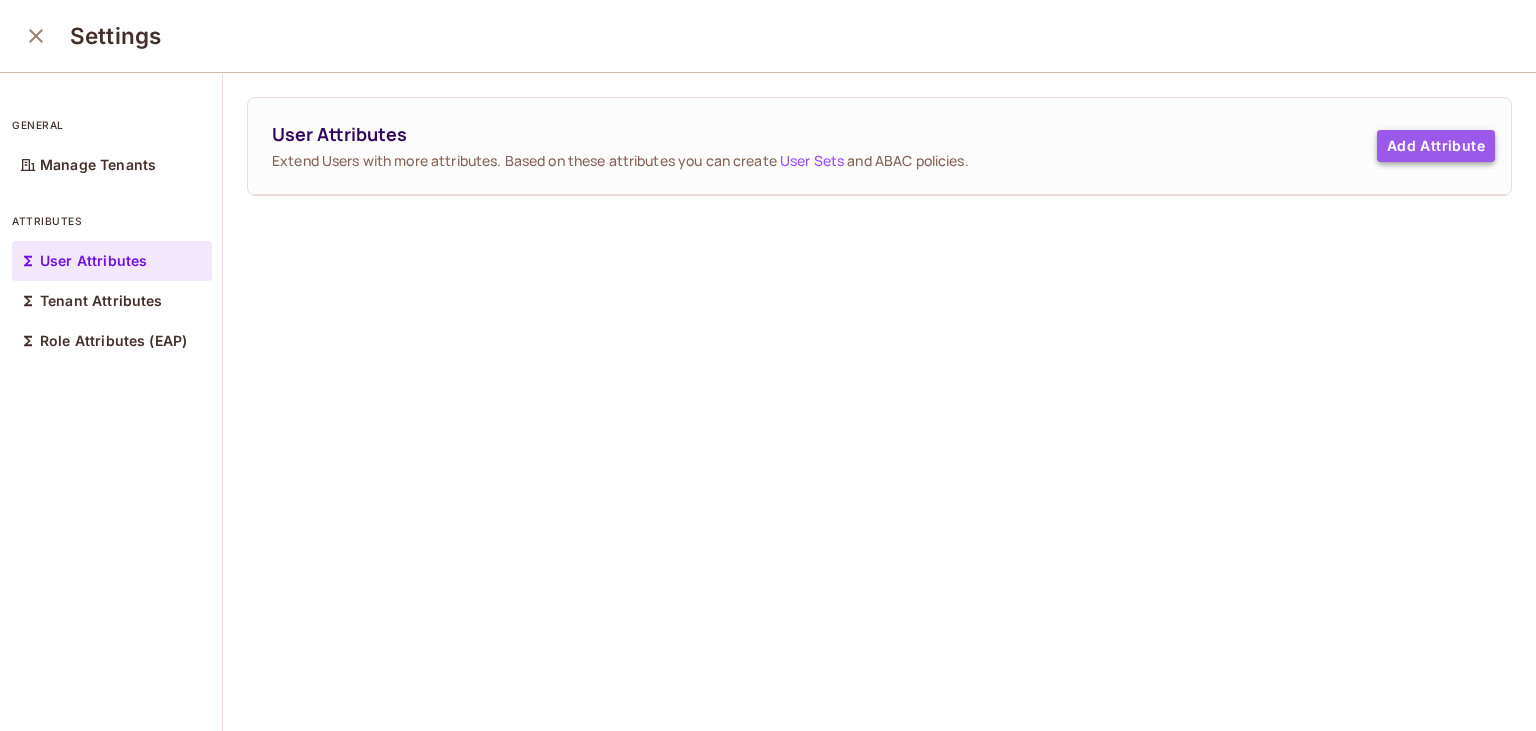 click on "Add Attribute" at bounding box center (1436, 146) 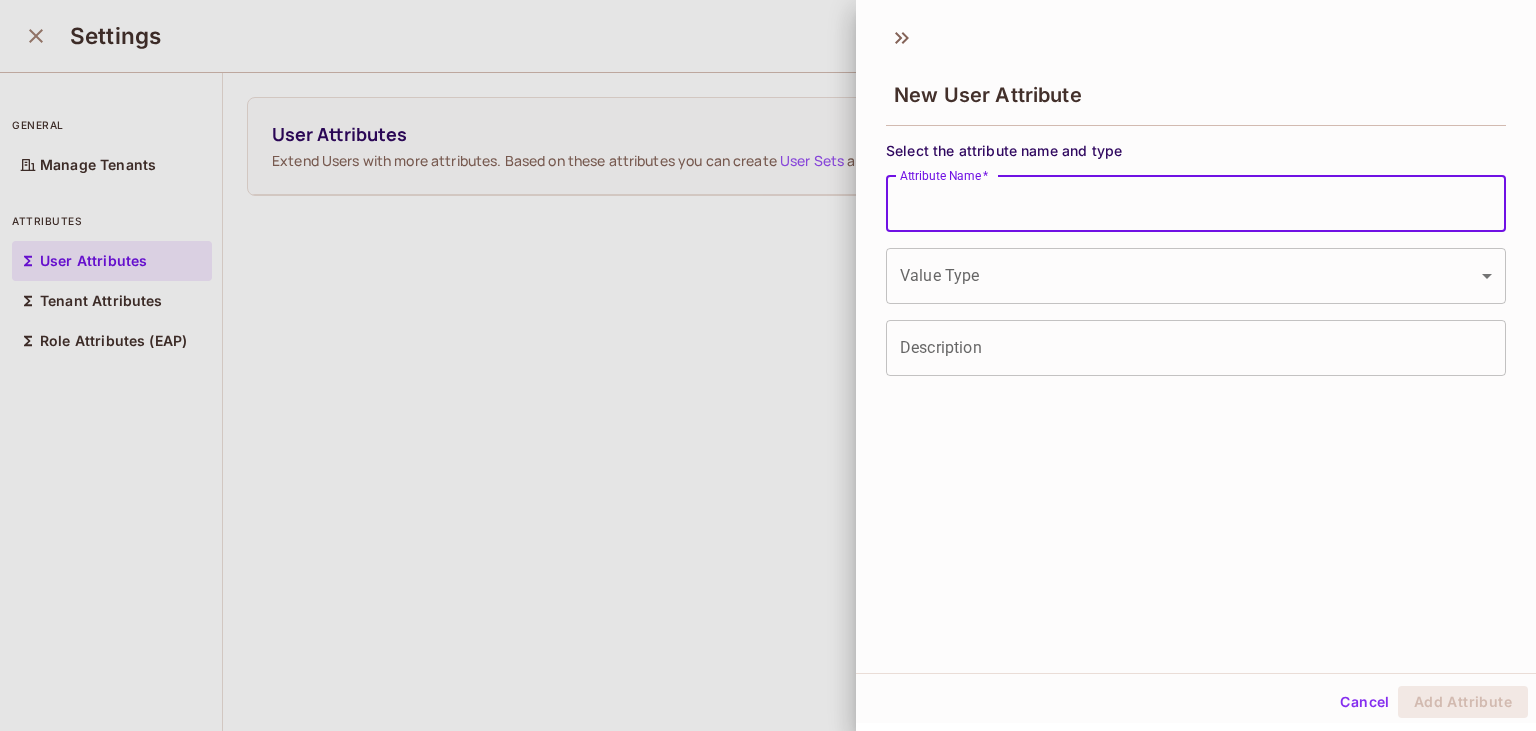 click on "Attribute Name   *" at bounding box center [1196, 204] 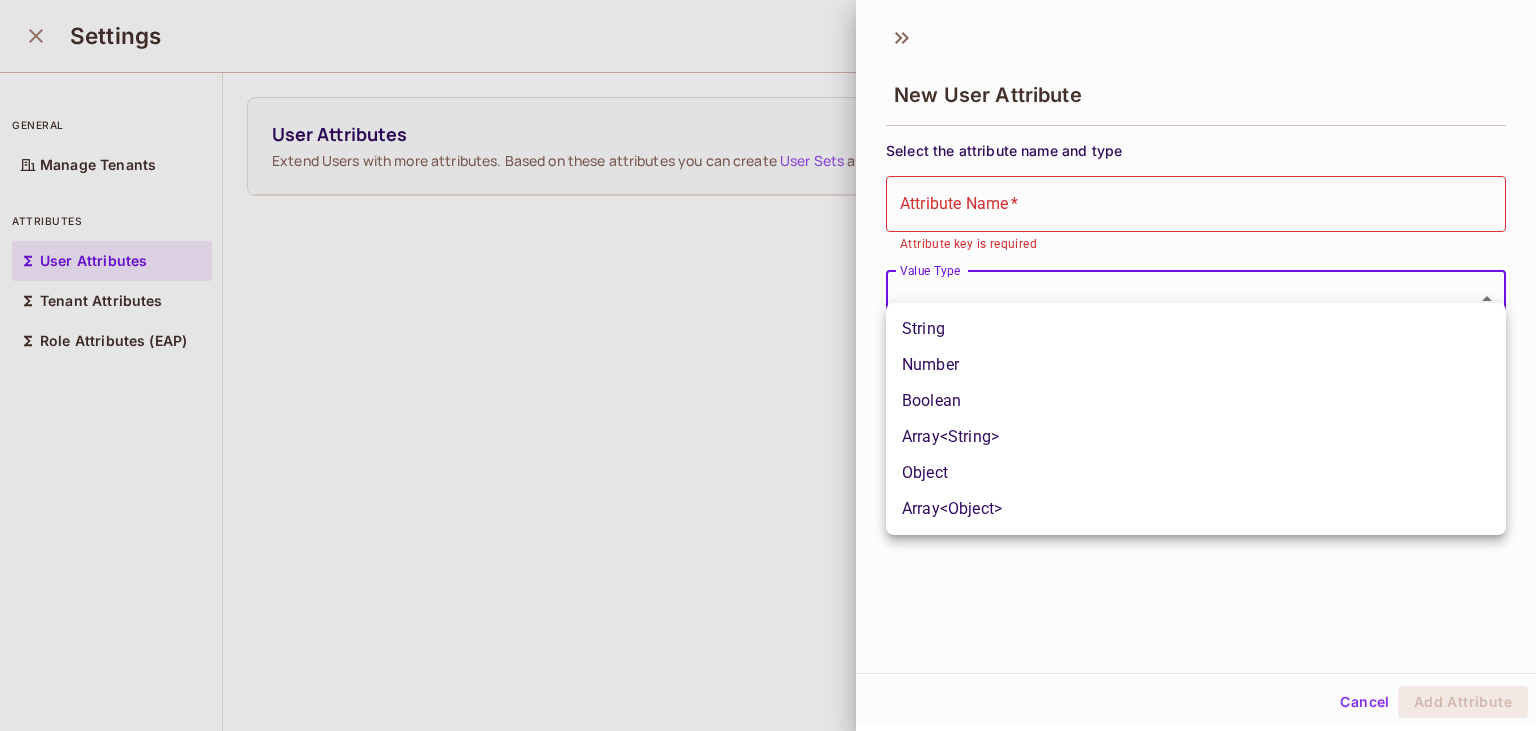 click on "Pro J Jovis-754 Projects Monitoring Settings Default Project Chavaraadmintest Home Policy Directory Elements Audit Log FoAz Proxy Connect 11 days left in Pro Trial Upgrade Help & Updates Jovis-754 / Default Project : Chavaraadmintest / User Management Default Tenant Settings Users Instances
Settings general Manage Tenants attributes User Attributes Tenant Attributes Role Attributes (EAP) User Attributes Extend Users with more attributes. Based on these attributes you can create   User Sets   and ABAC policies. Add Attribute New User Attribute Select the attribute name and type Attribute Name   * Attribute Name   * Attribute key is required Value Type ​ Value Type Description Description Cancel Add Attribute String Number Boolean Array<String> Object Array<Object>" at bounding box center (768, 365) 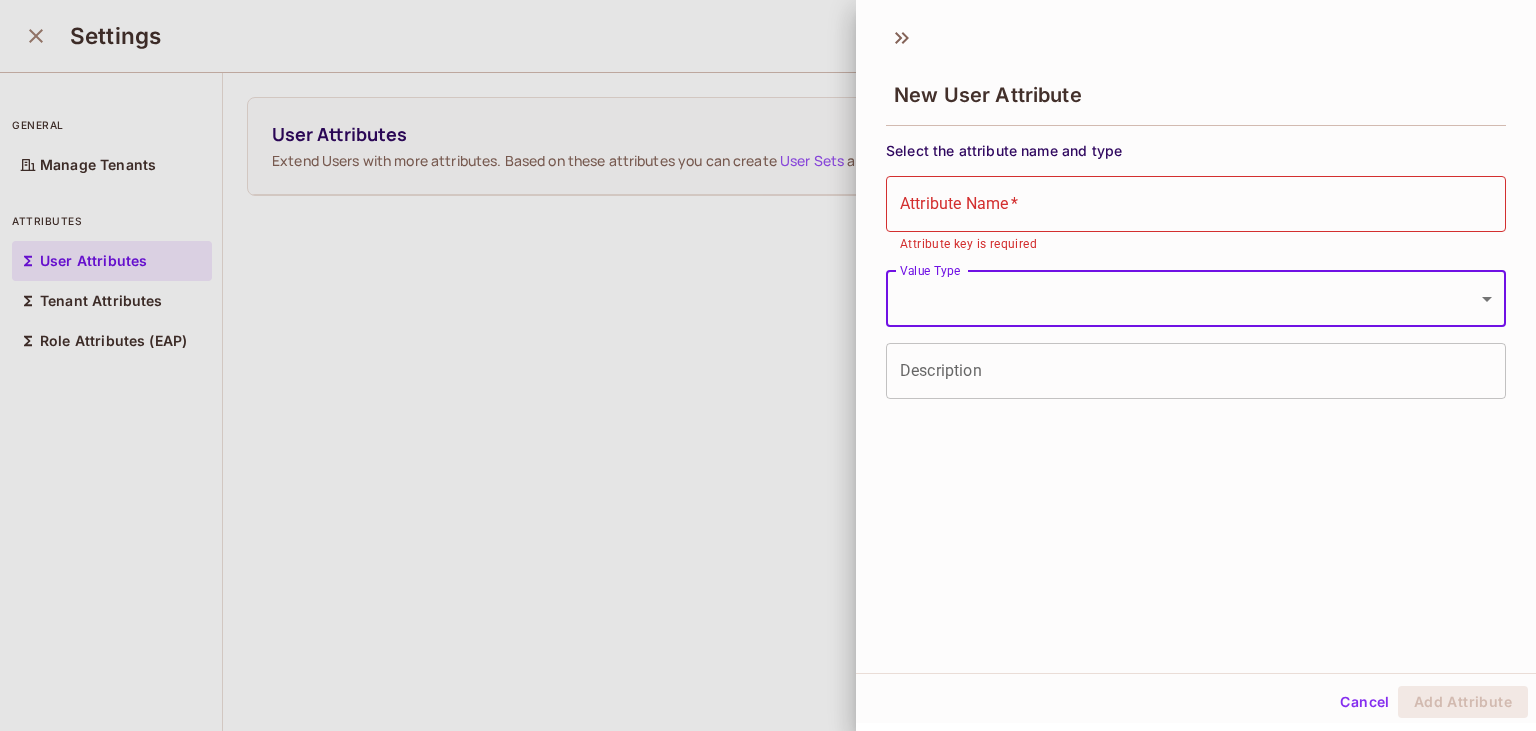 click on "Select the attribute name and type Attribute Name   * Attribute Name   * Attribute key is required Value Type ​ Value Type Description Description" at bounding box center (1196, 270) 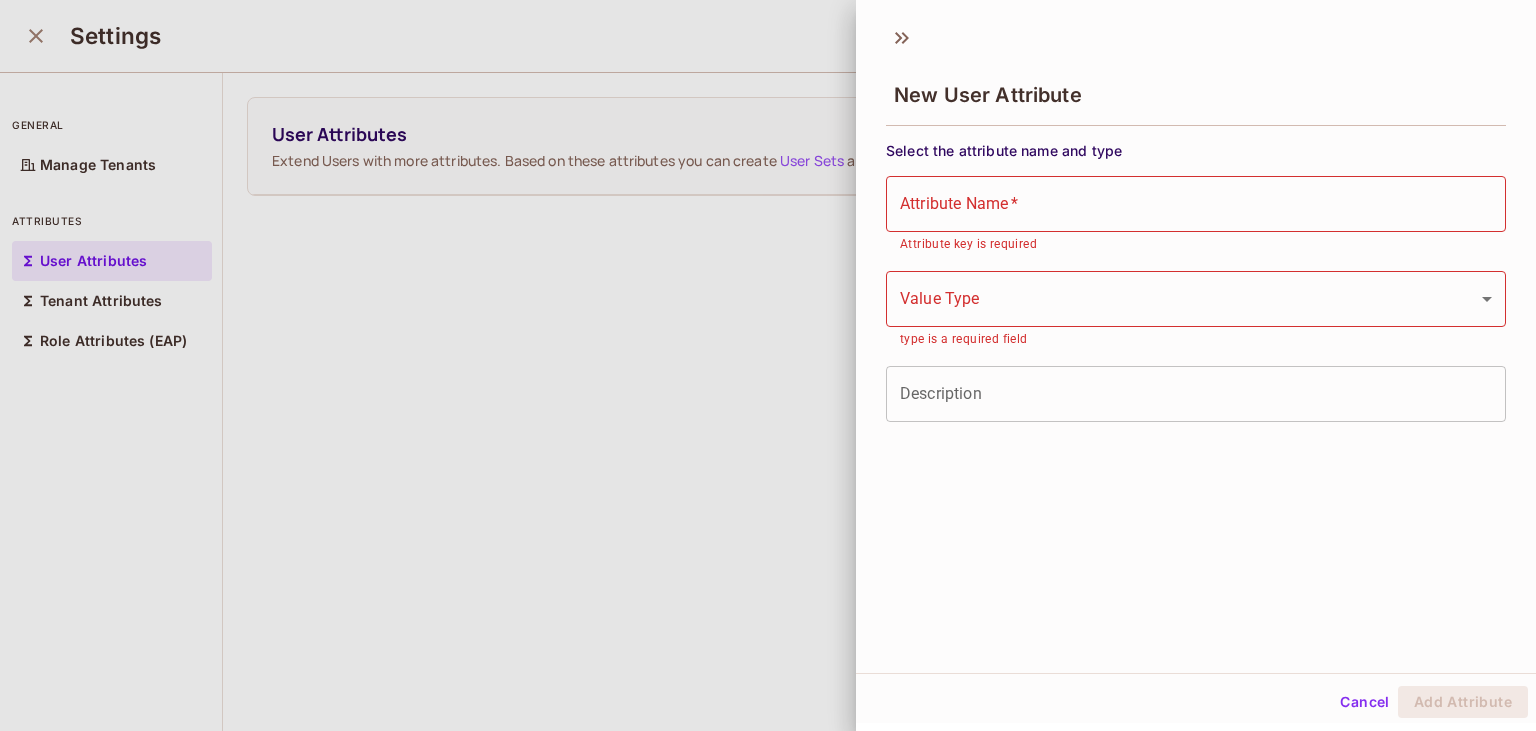 click on "Attribute Name   *" at bounding box center (1196, 204) 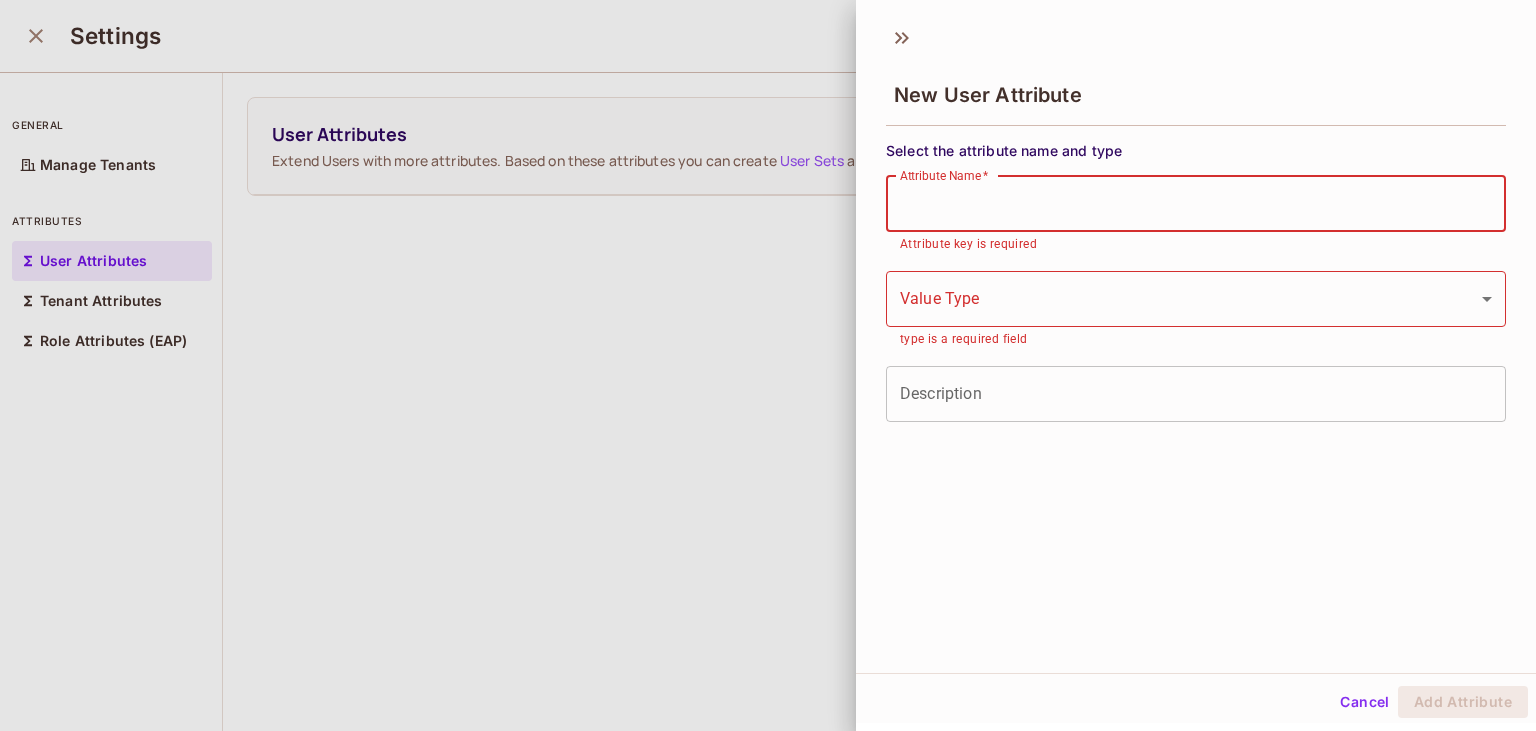 click on "Cancel" at bounding box center [1364, 702] 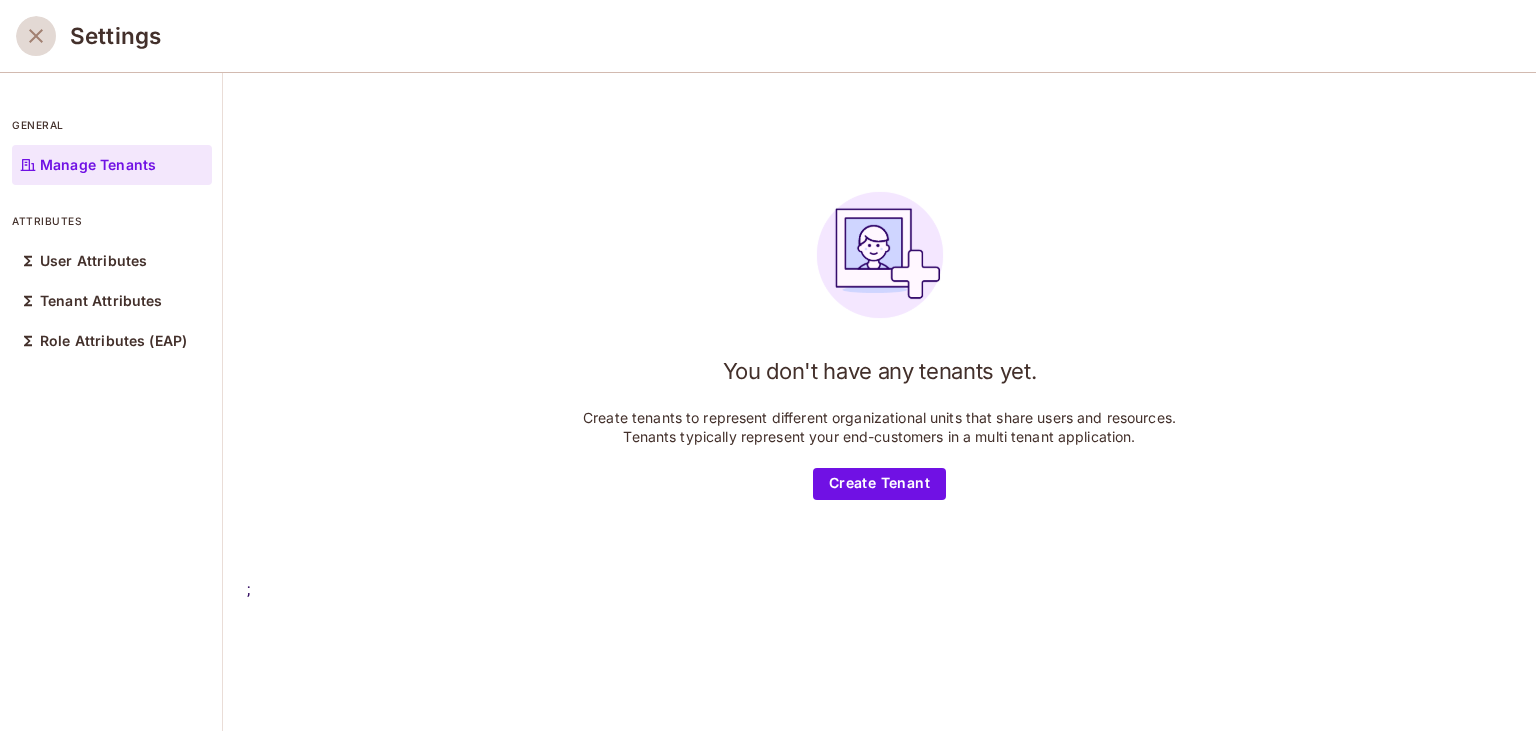 click at bounding box center [36, 36] 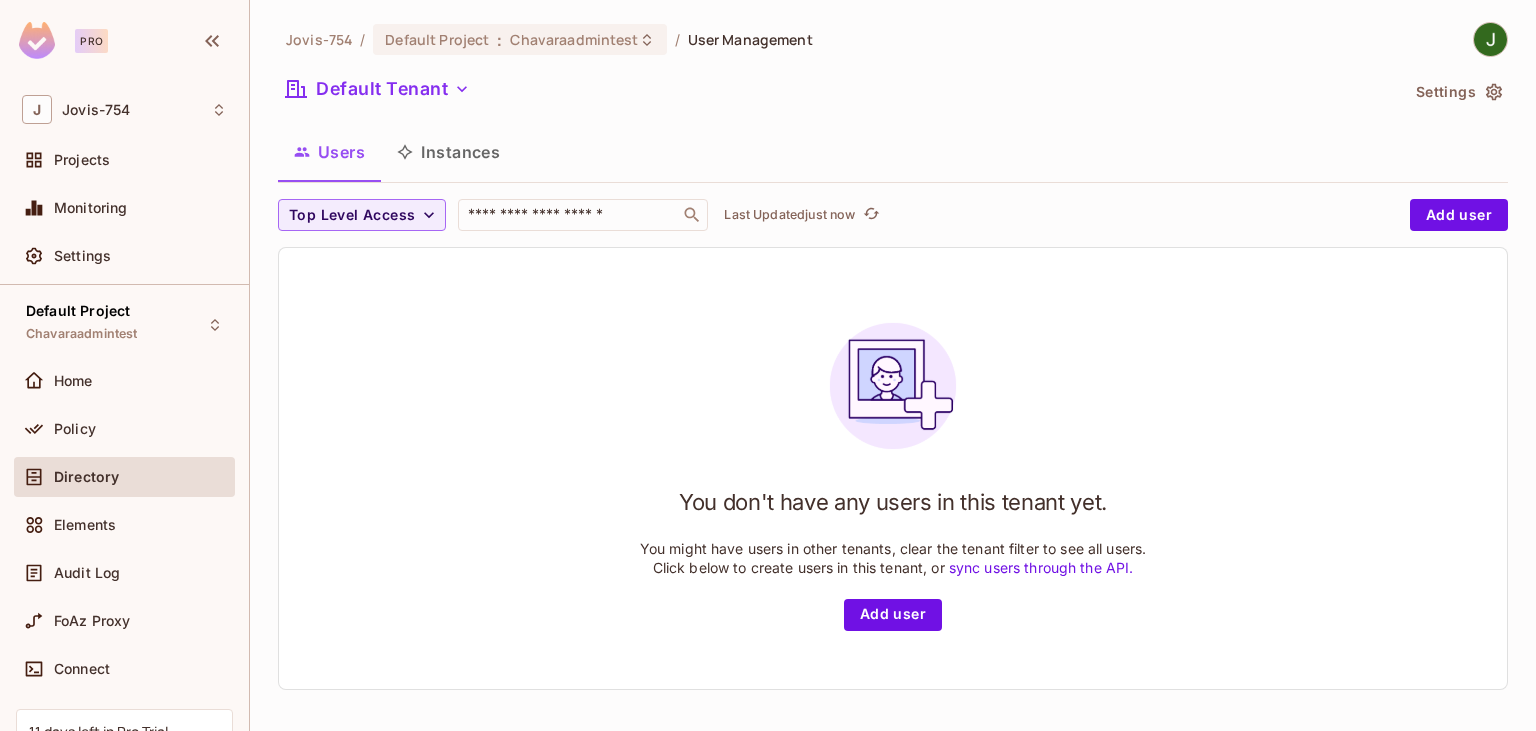 click on "Instances" at bounding box center (448, 152) 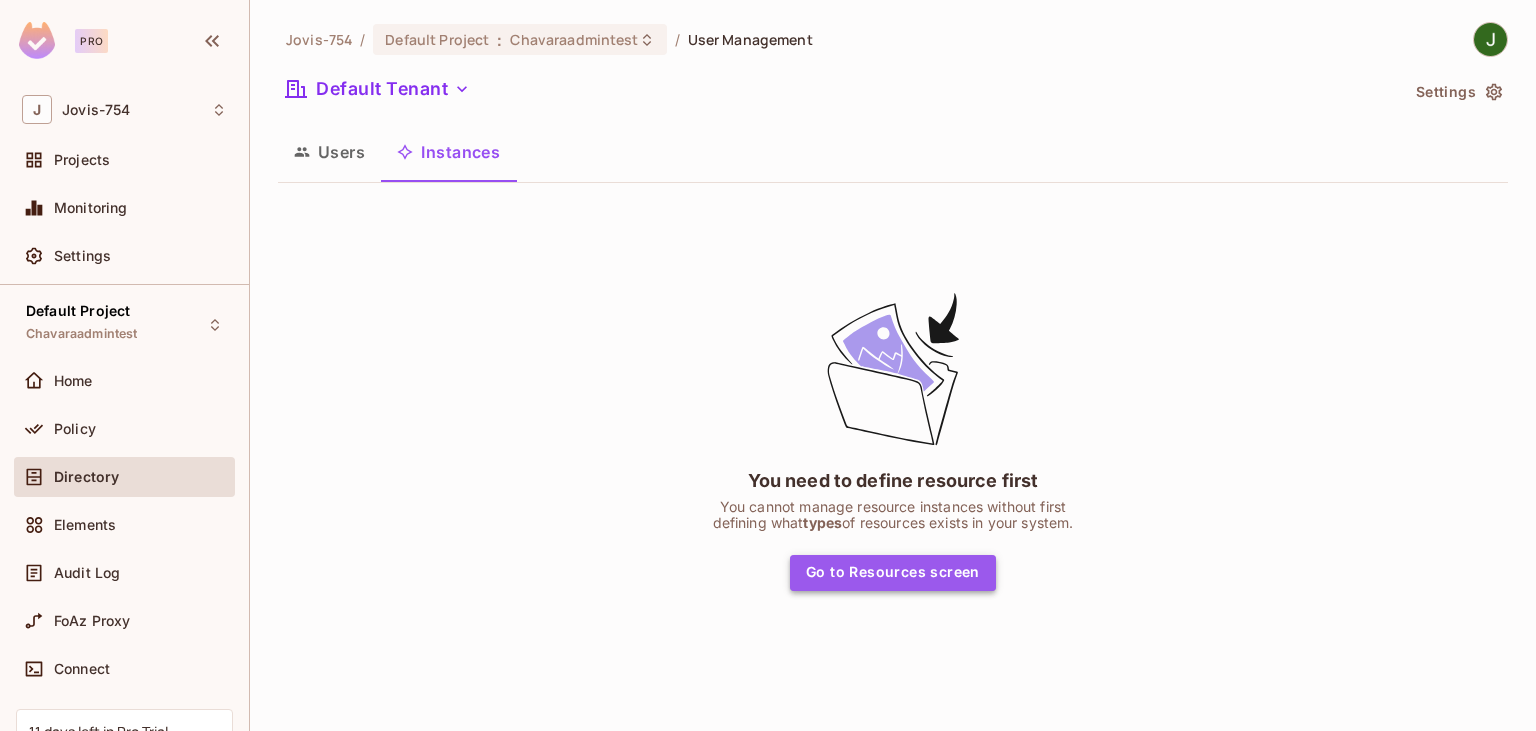 click on "Go to Resources screen" at bounding box center (893, 573) 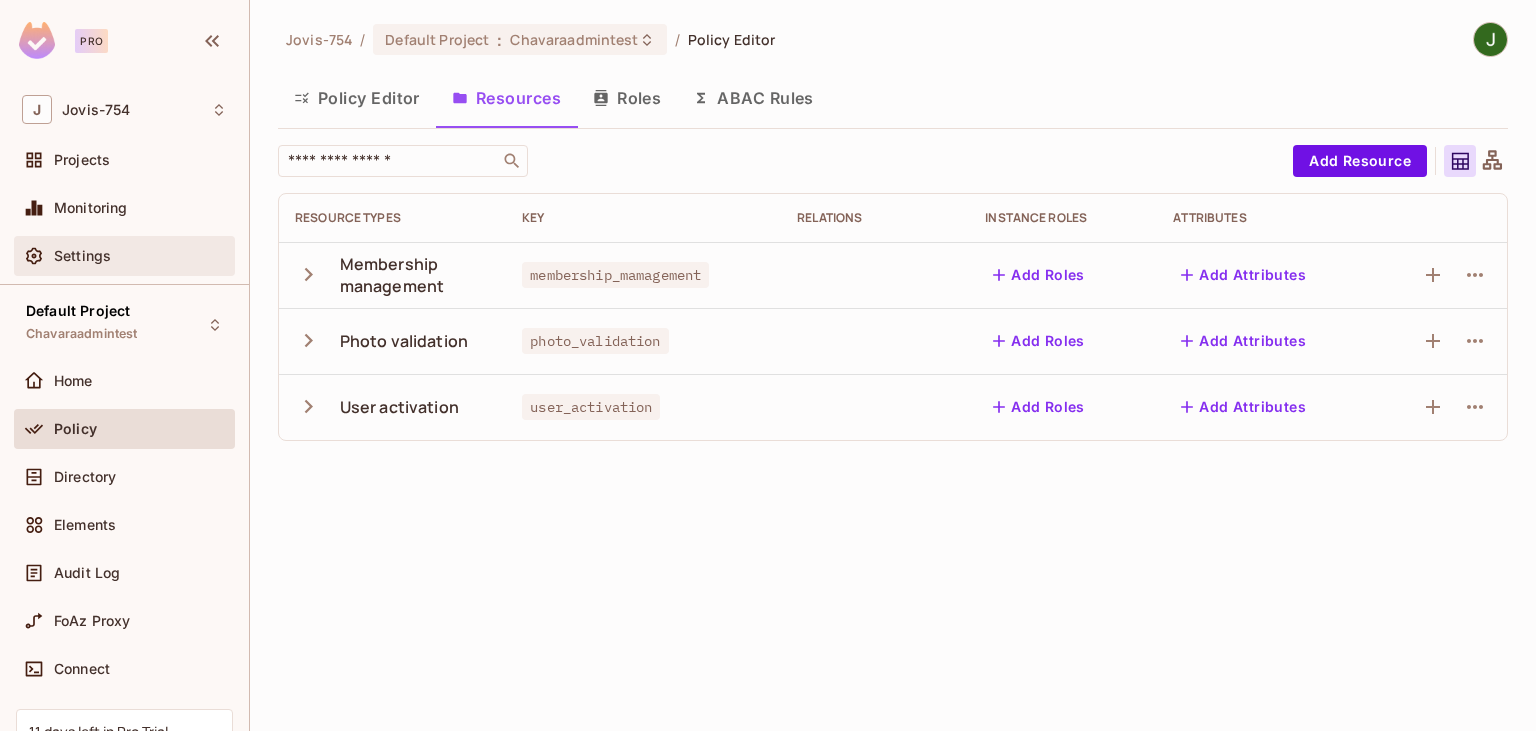 click on "Settings" at bounding box center (82, 256) 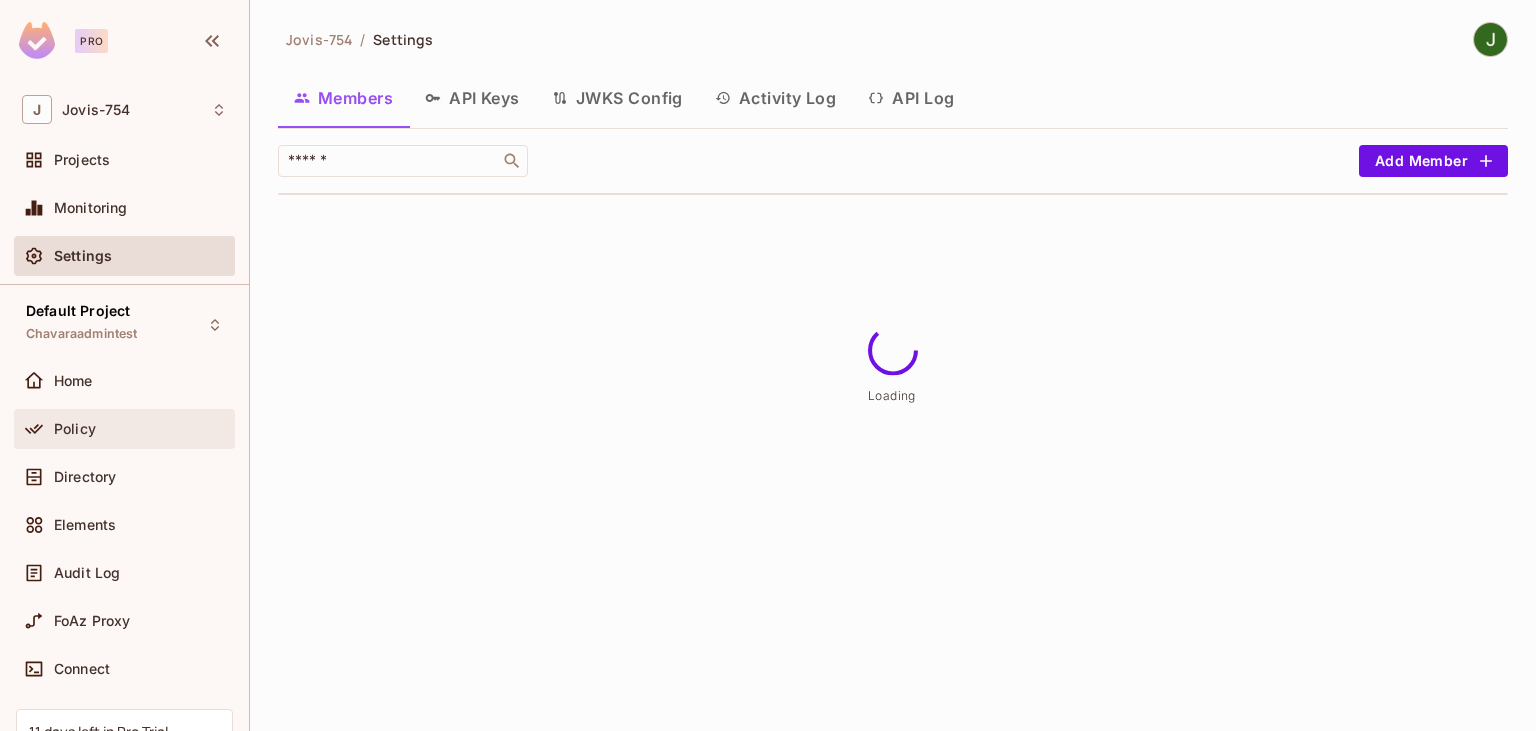 click on "Policy" at bounding box center [75, 429] 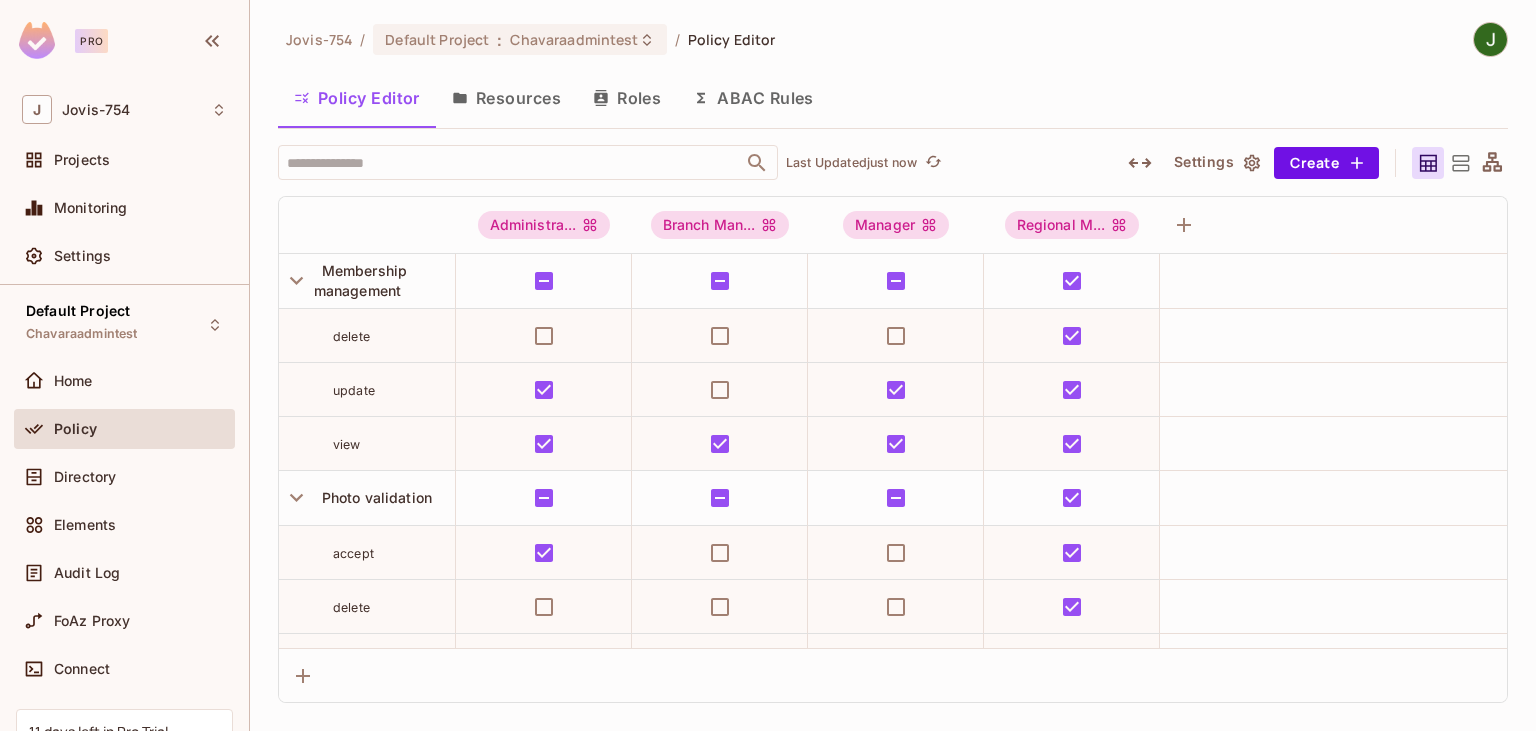 click on "Resources" at bounding box center (506, 98) 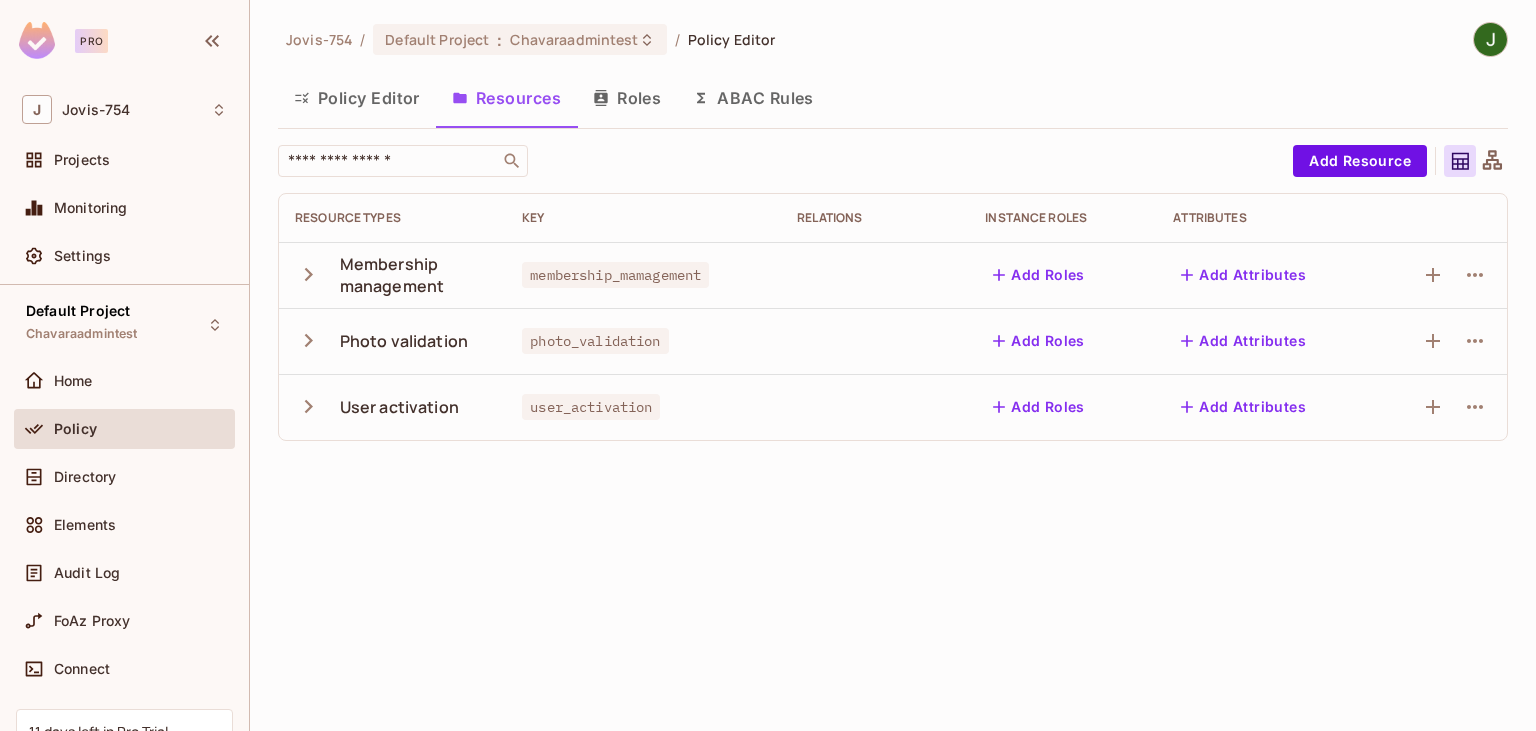 click on "Roles" at bounding box center (627, 98) 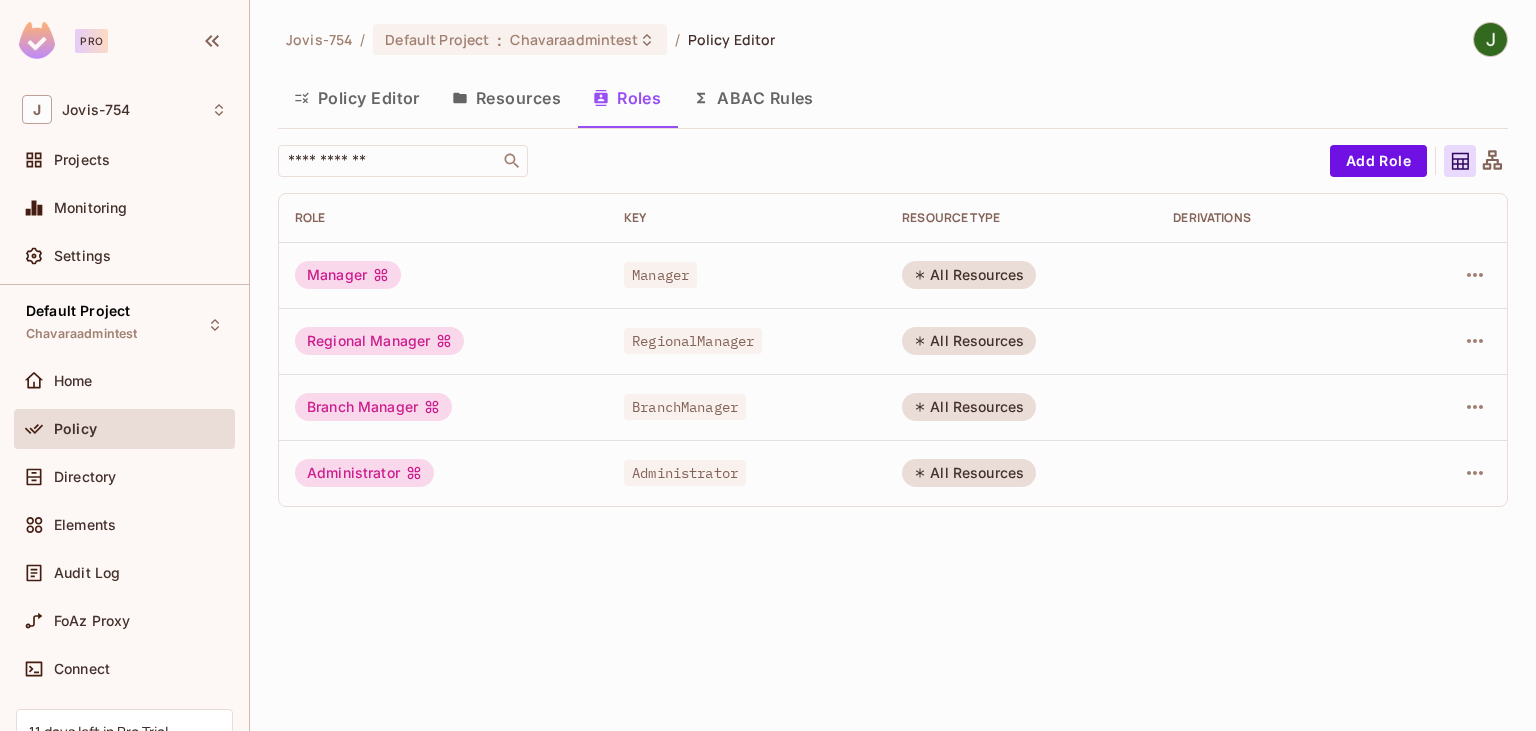 click on "ABAC Rules" at bounding box center (753, 98) 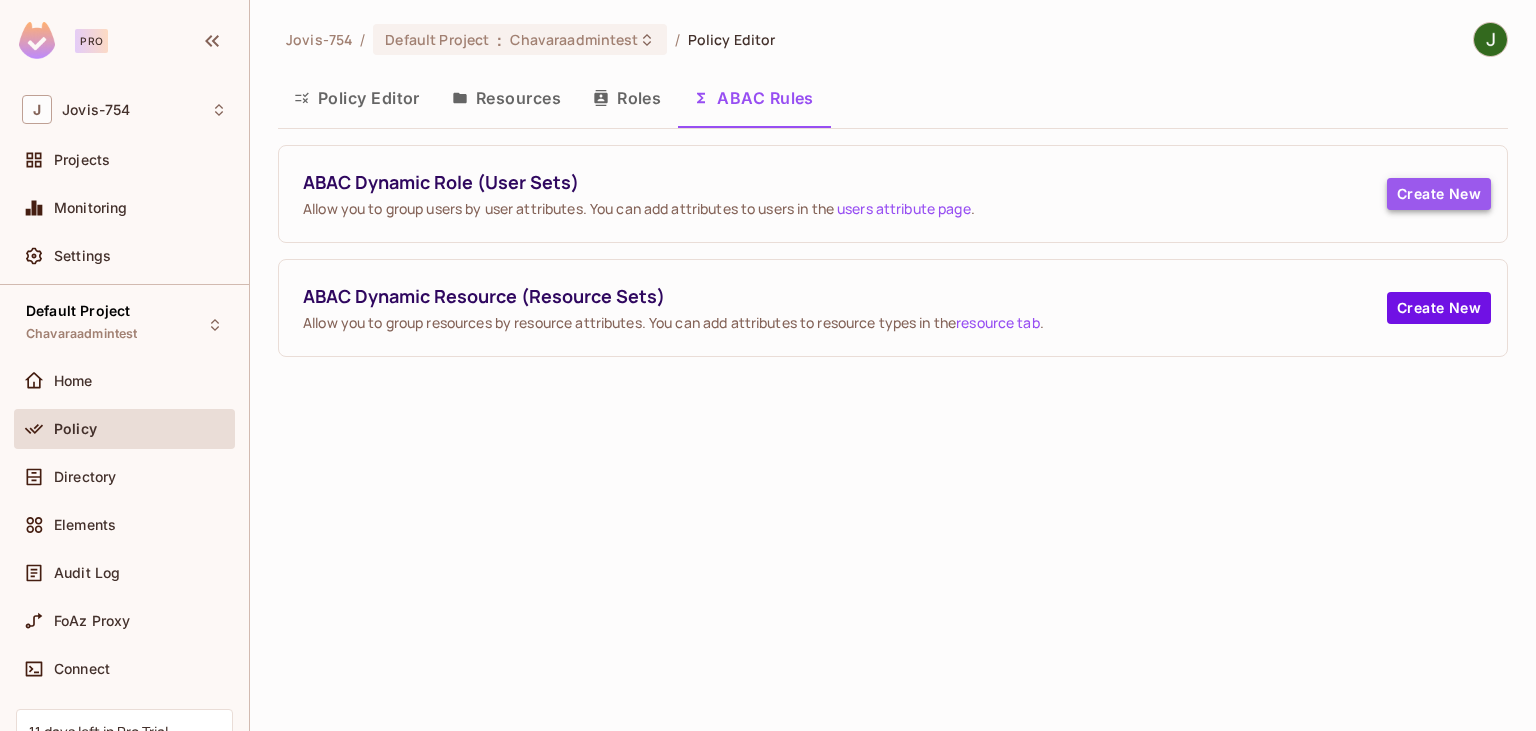 click on "Create New" at bounding box center (1439, 194) 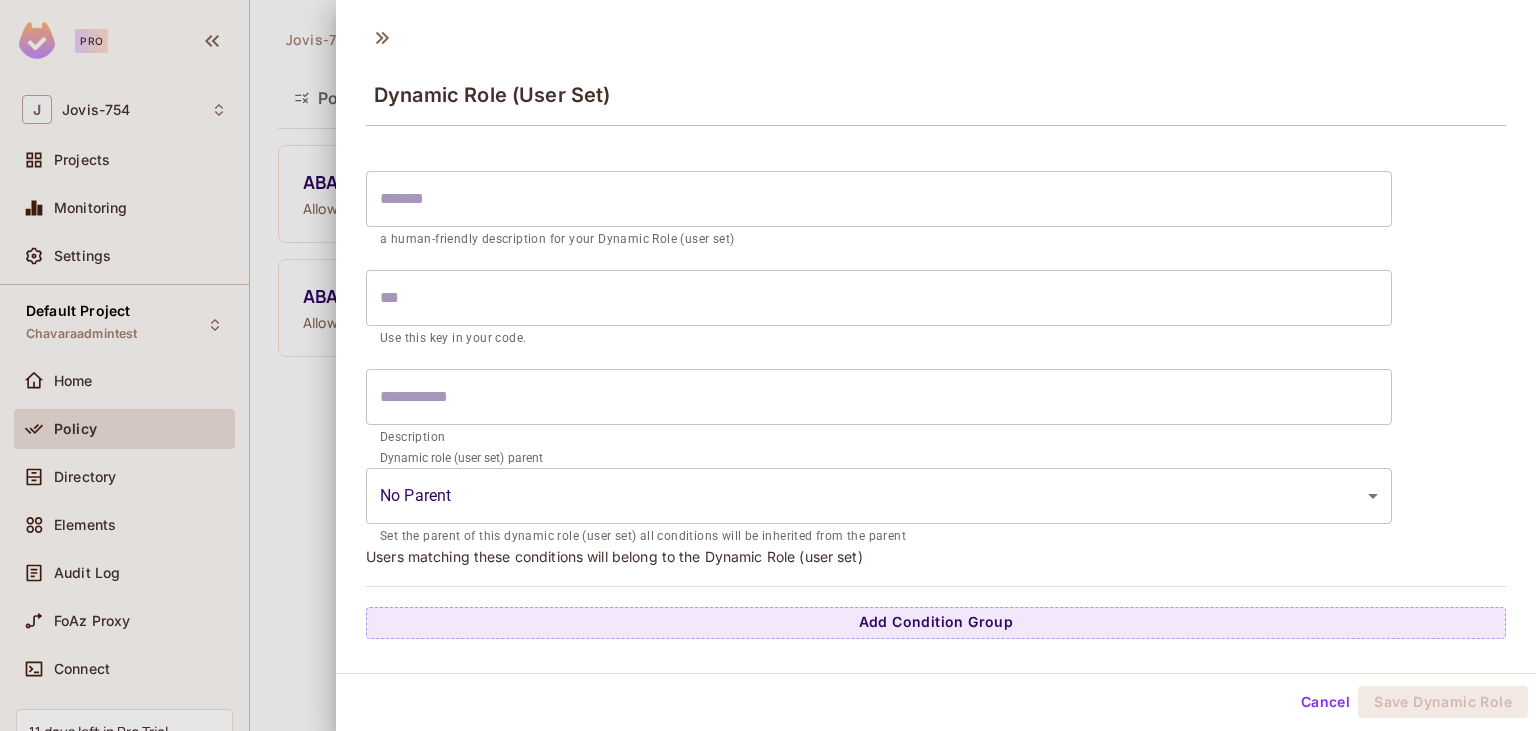 click at bounding box center [768, 365] 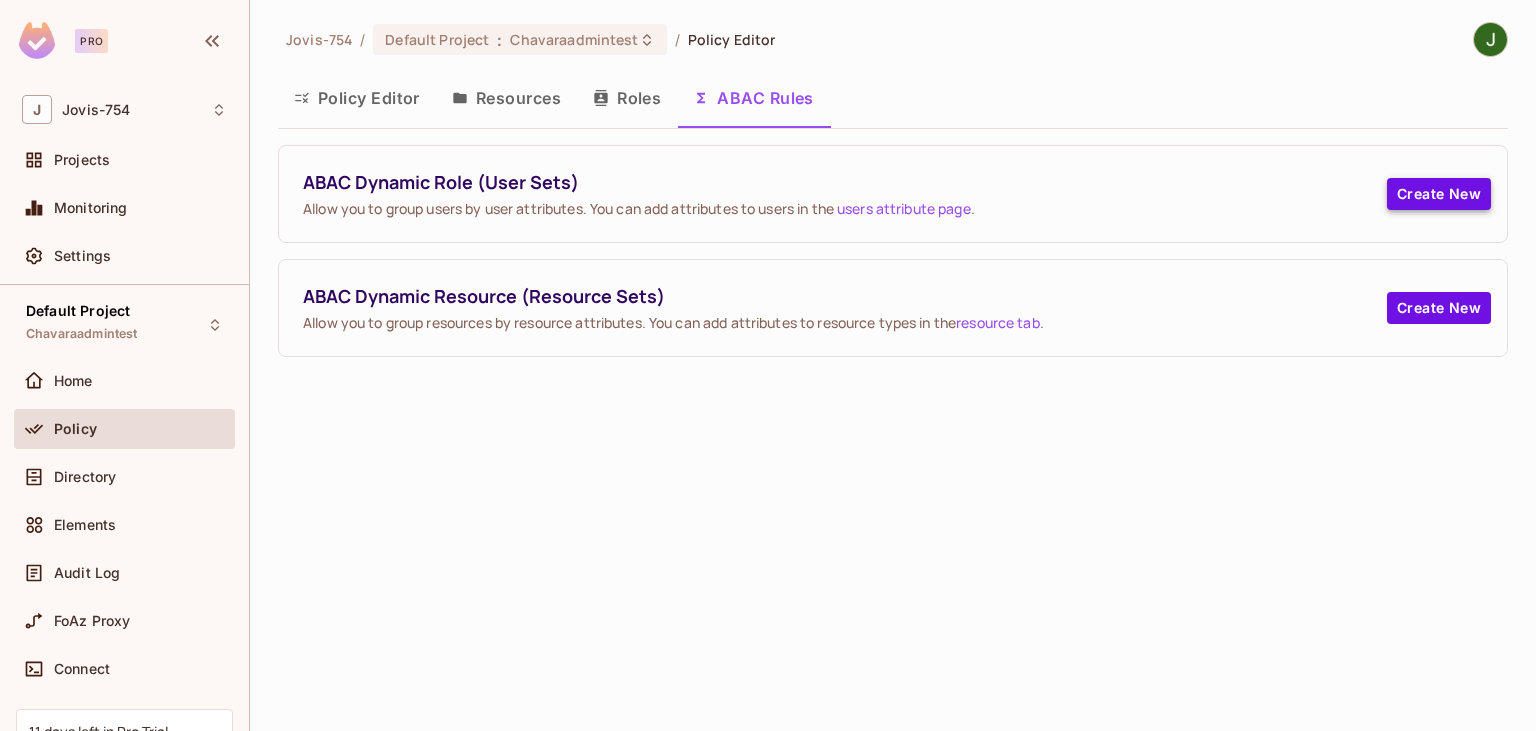click on "Create New" at bounding box center [1439, 194] 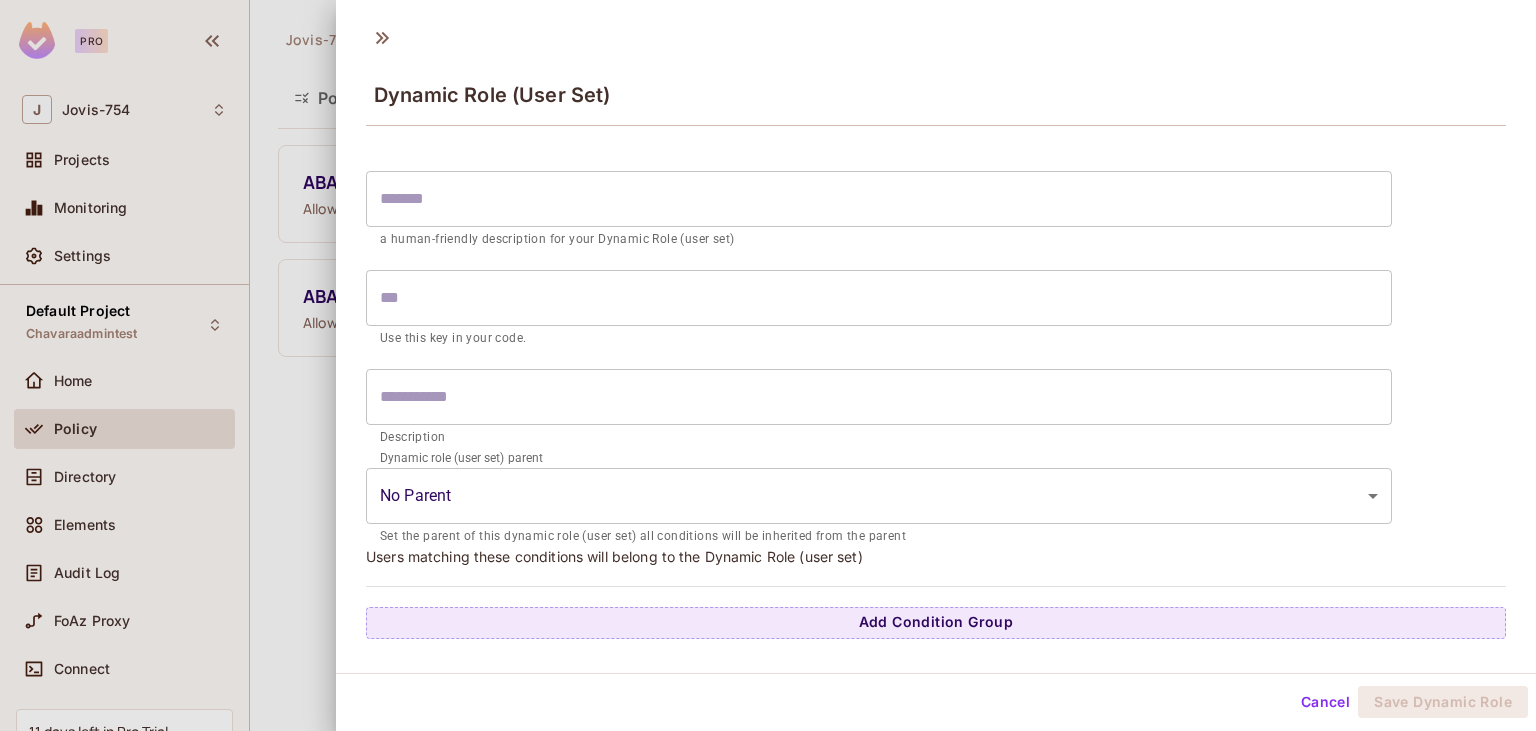 click at bounding box center [768, 365] 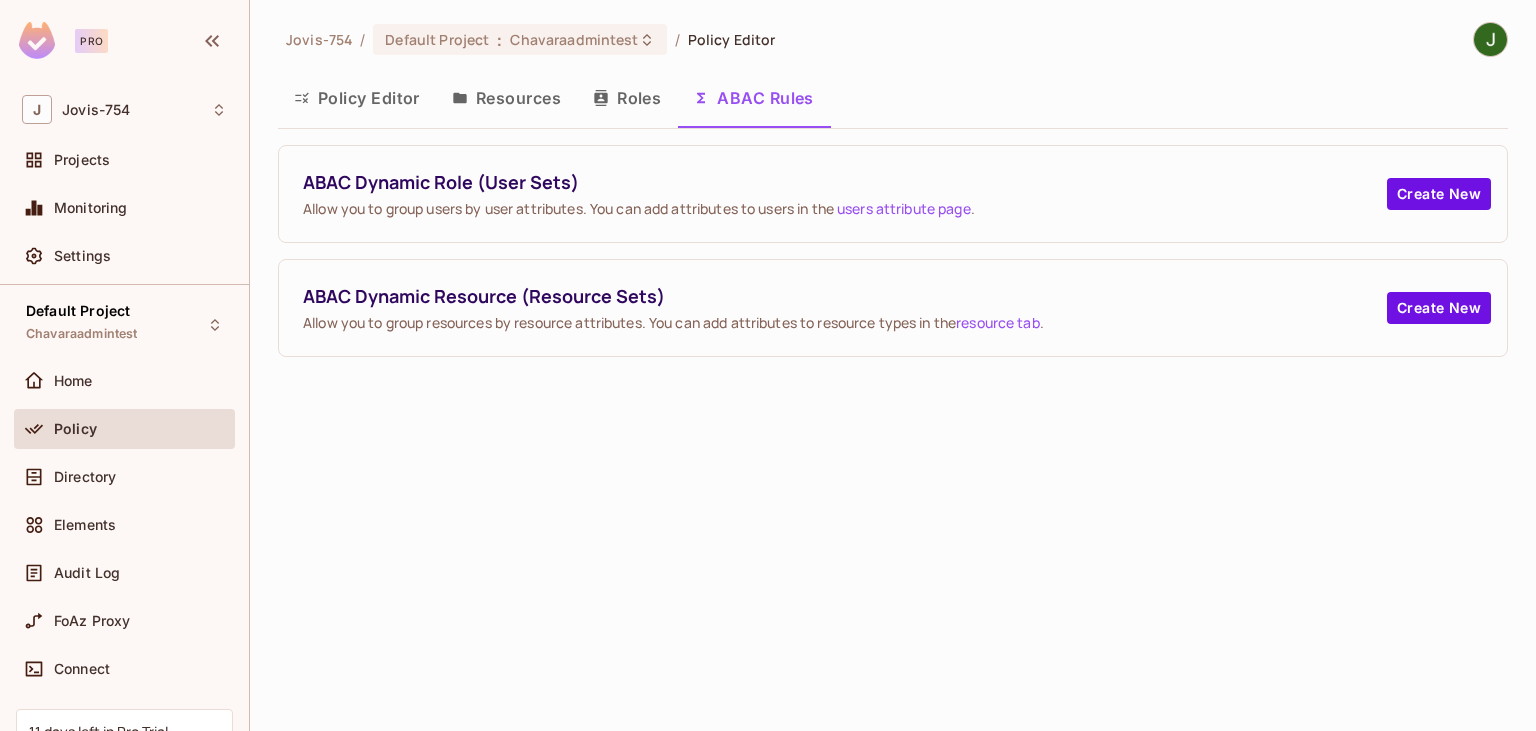 click on "Policy Editor" at bounding box center (357, 98) 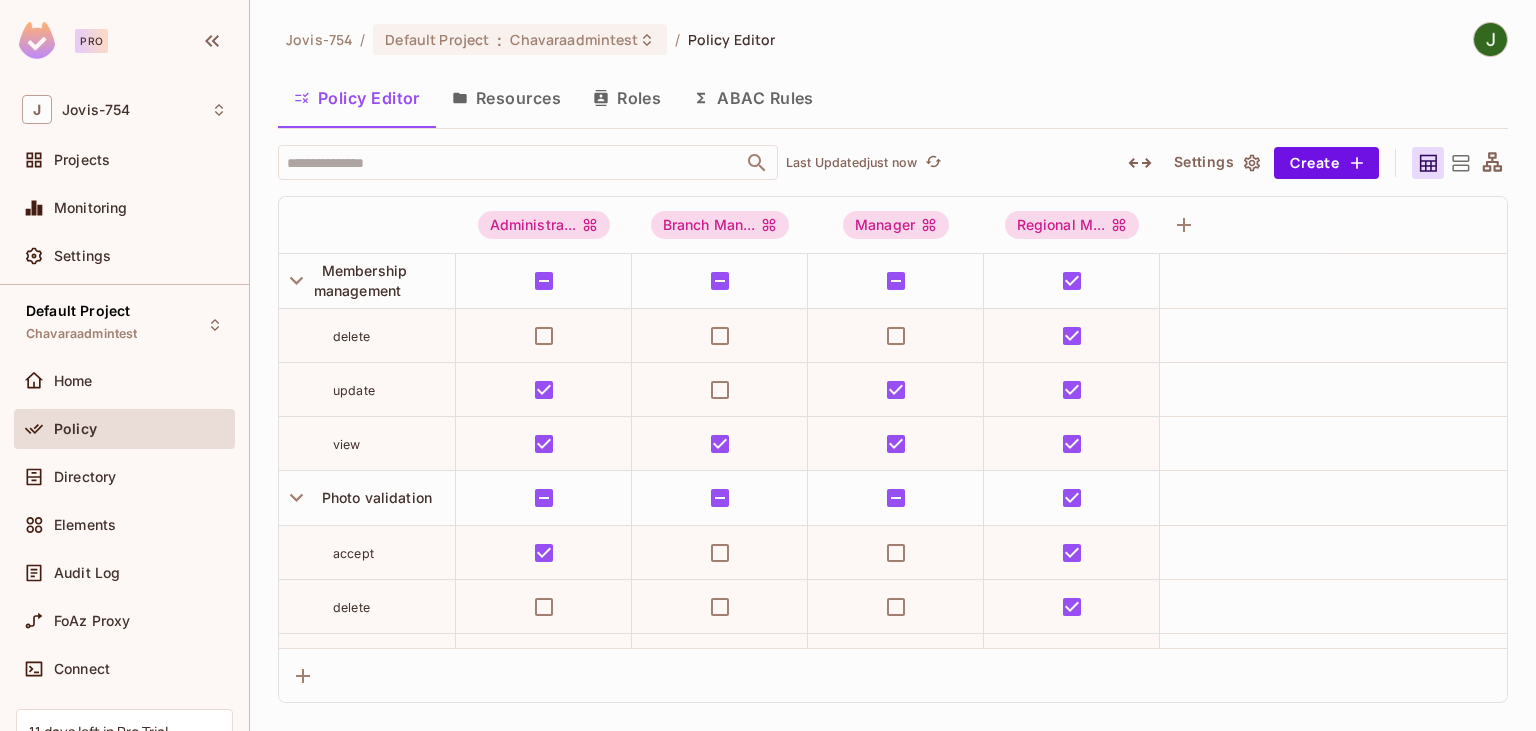 click on "Resources" at bounding box center (506, 98) 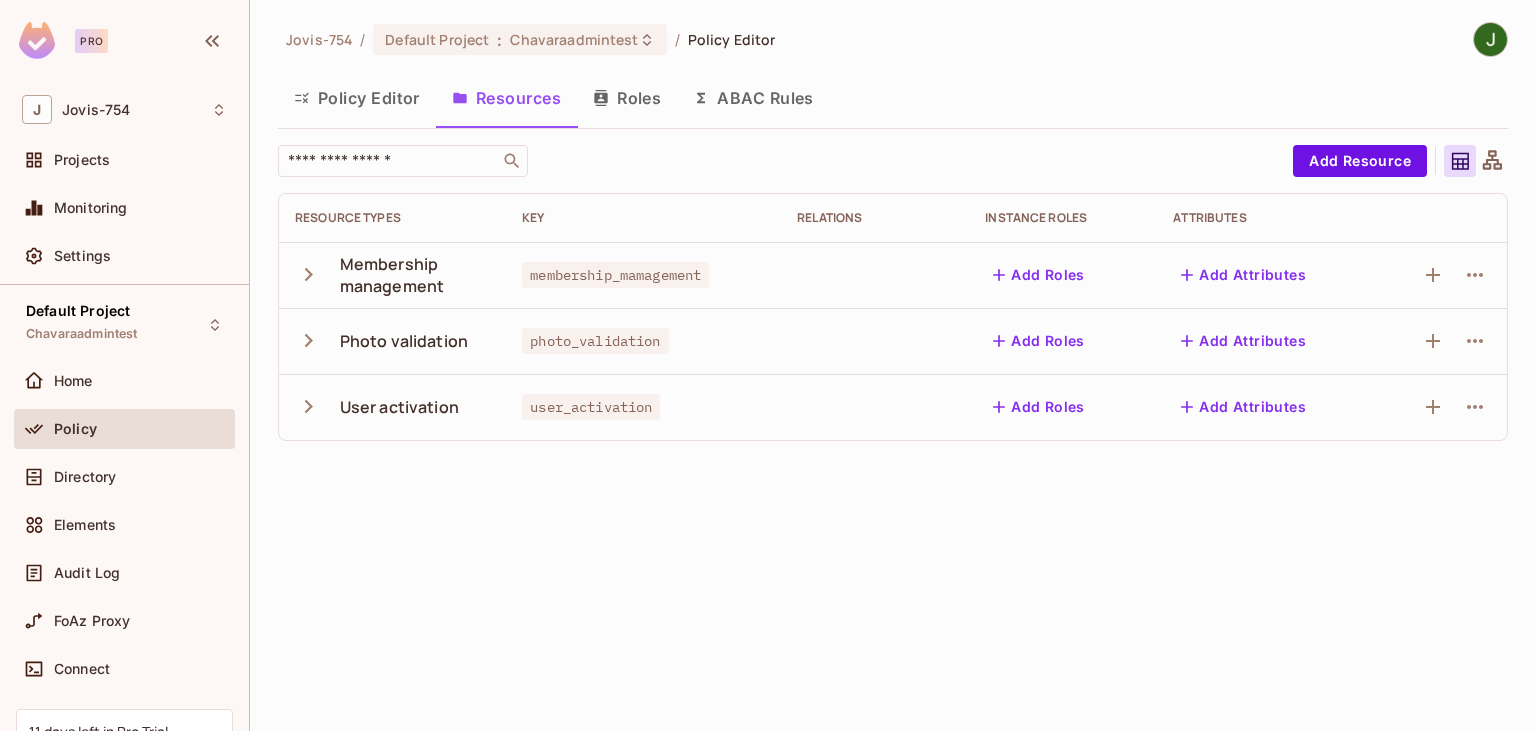 click on "Roles" at bounding box center [627, 98] 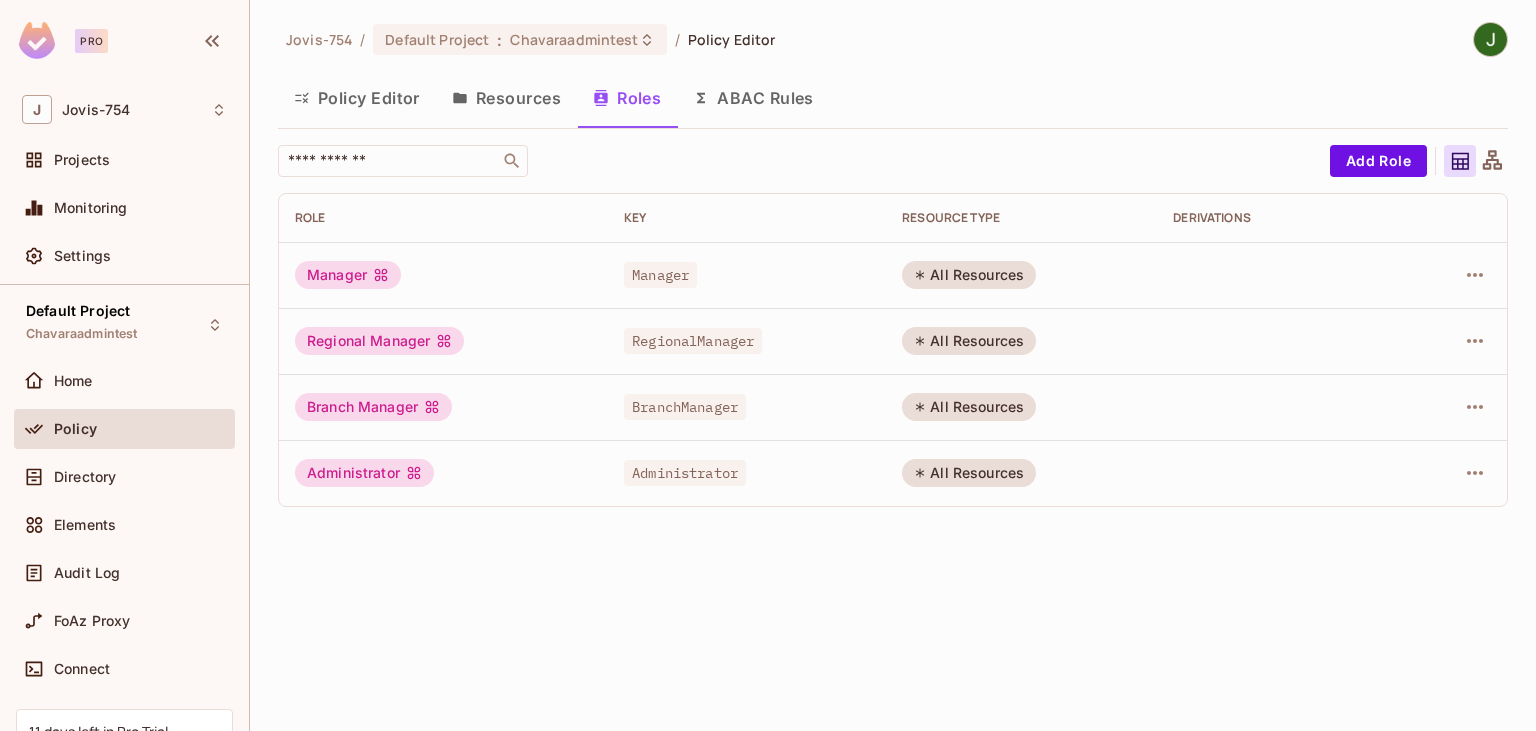 click on "ABAC Rules" at bounding box center (753, 98) 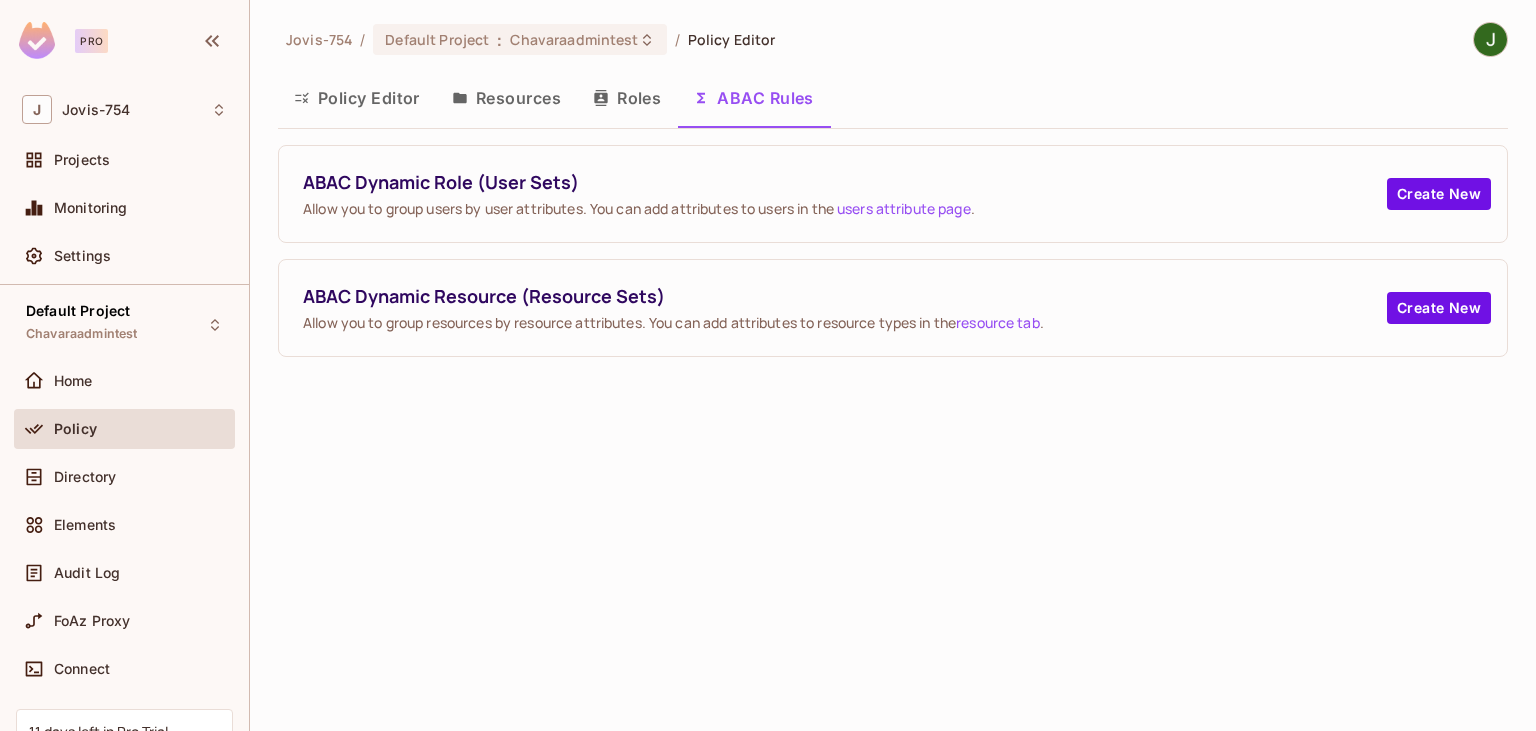click on "ABAC Dynamic Role (User Sets)" at bounding box center (845, 182) 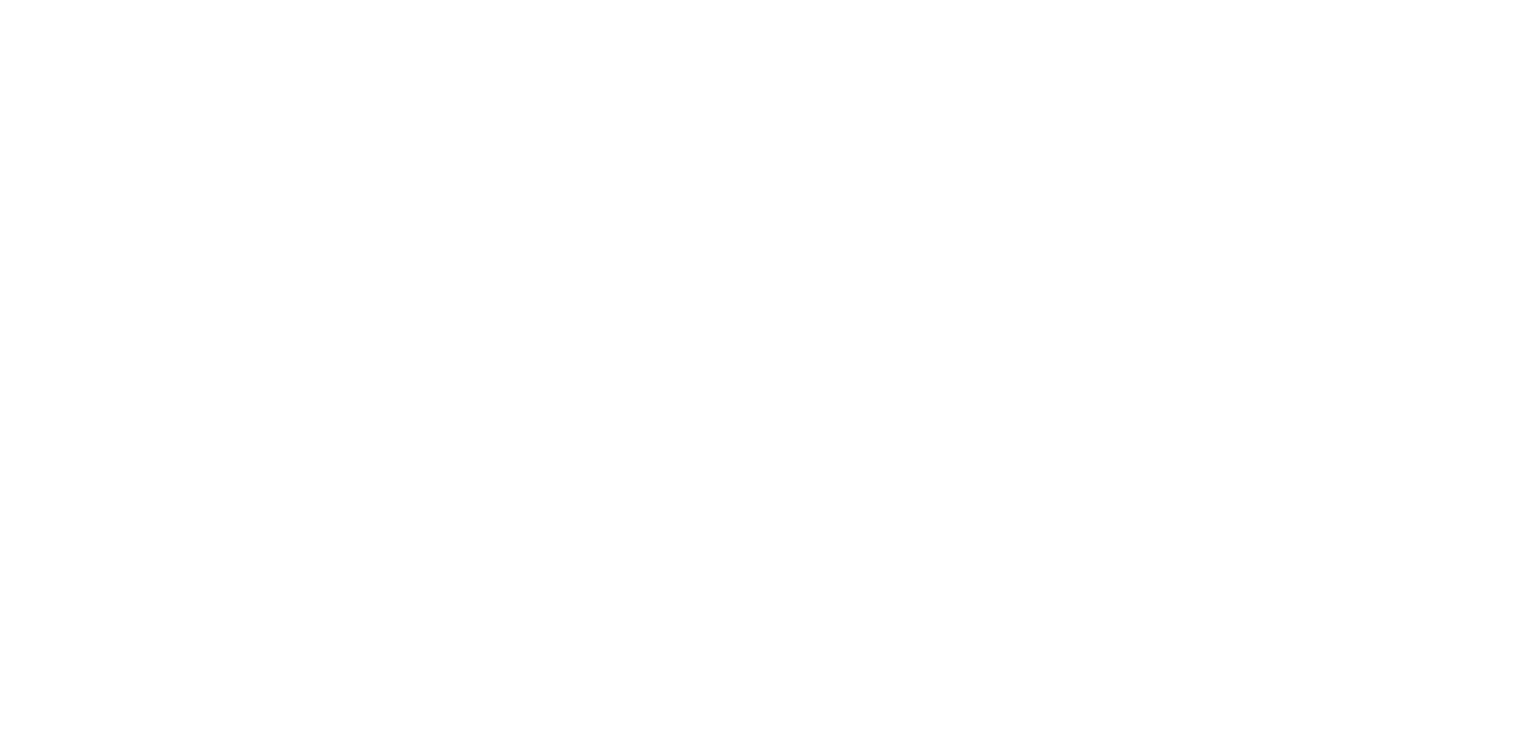 scroll, scrollTop: 0, scrollLeft: 0, axis: both 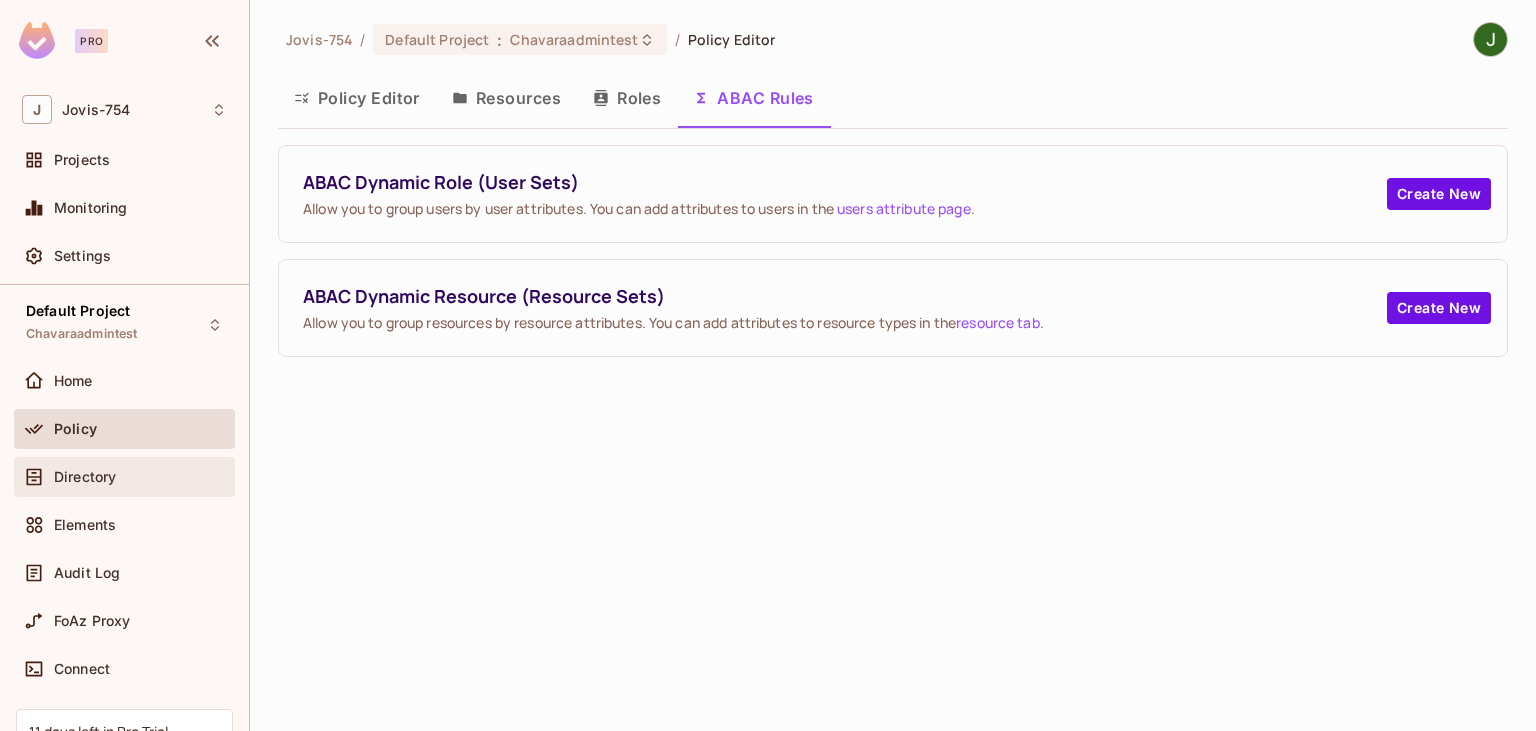 click on "Directory" at bounding box center (85, 477) 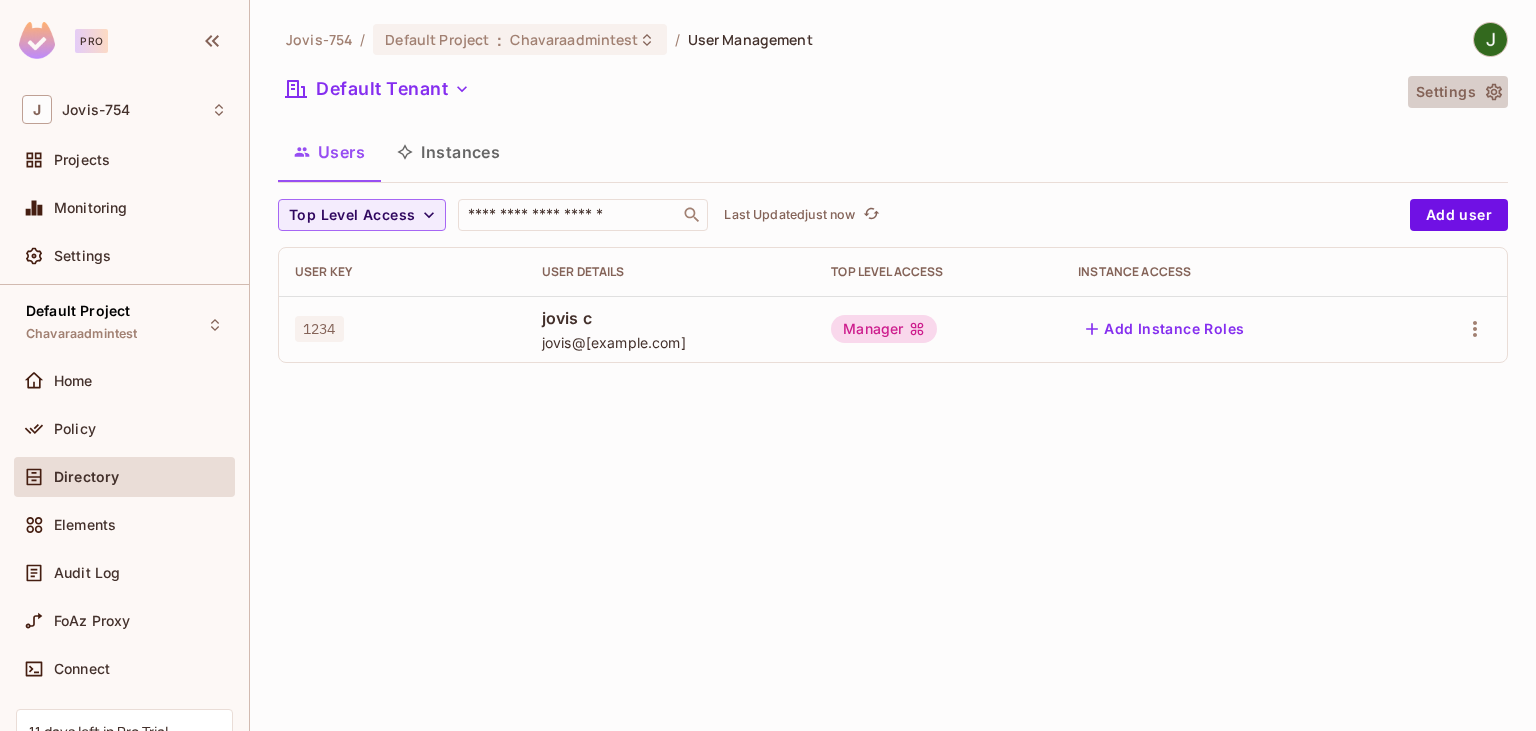 click on "Settings" at bounding box center [1458, 92] 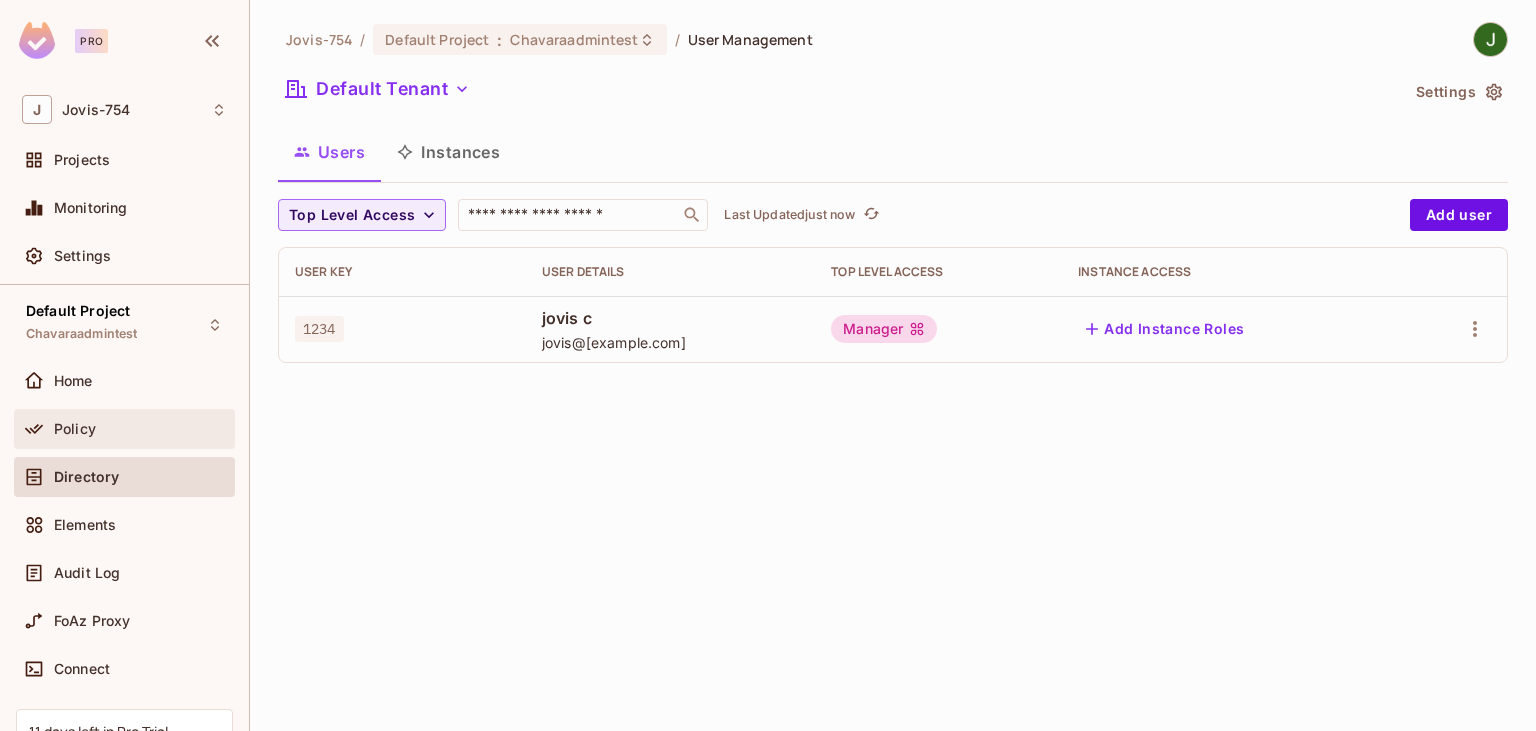 click on "Policy" at bounding box center (124, 429) 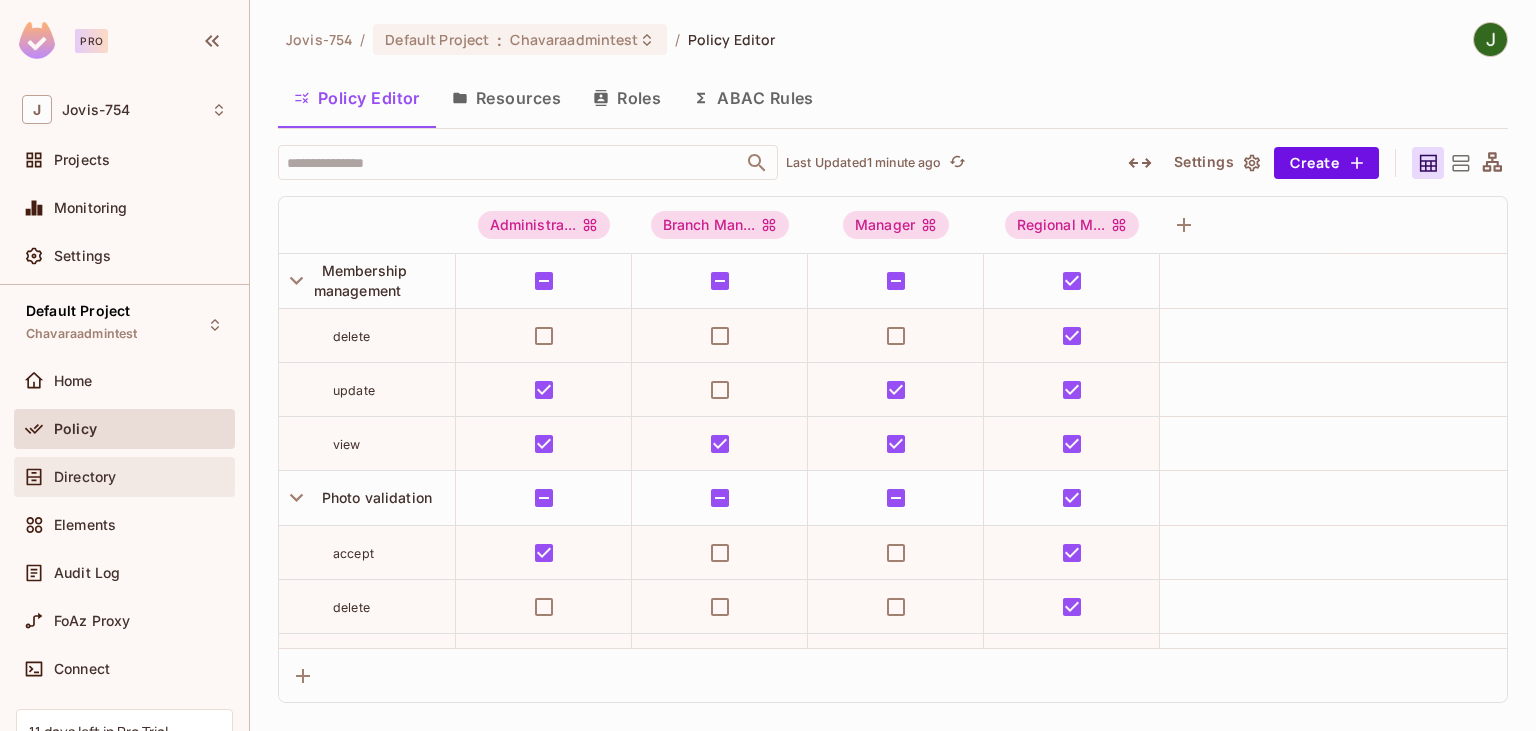 click on "Directory" at bounding box center (85, 477) 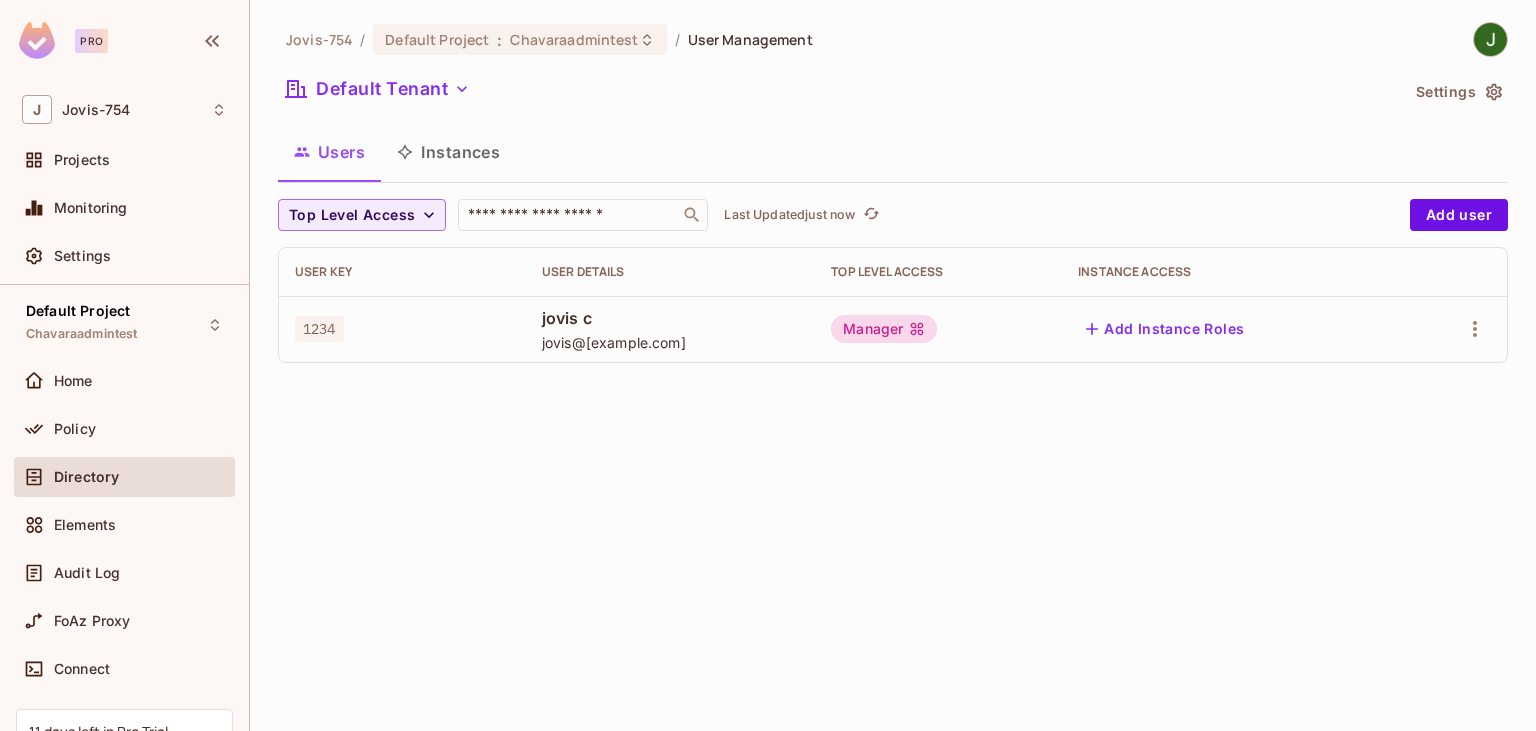 click on "Directory" at bounding box center (86, 477) 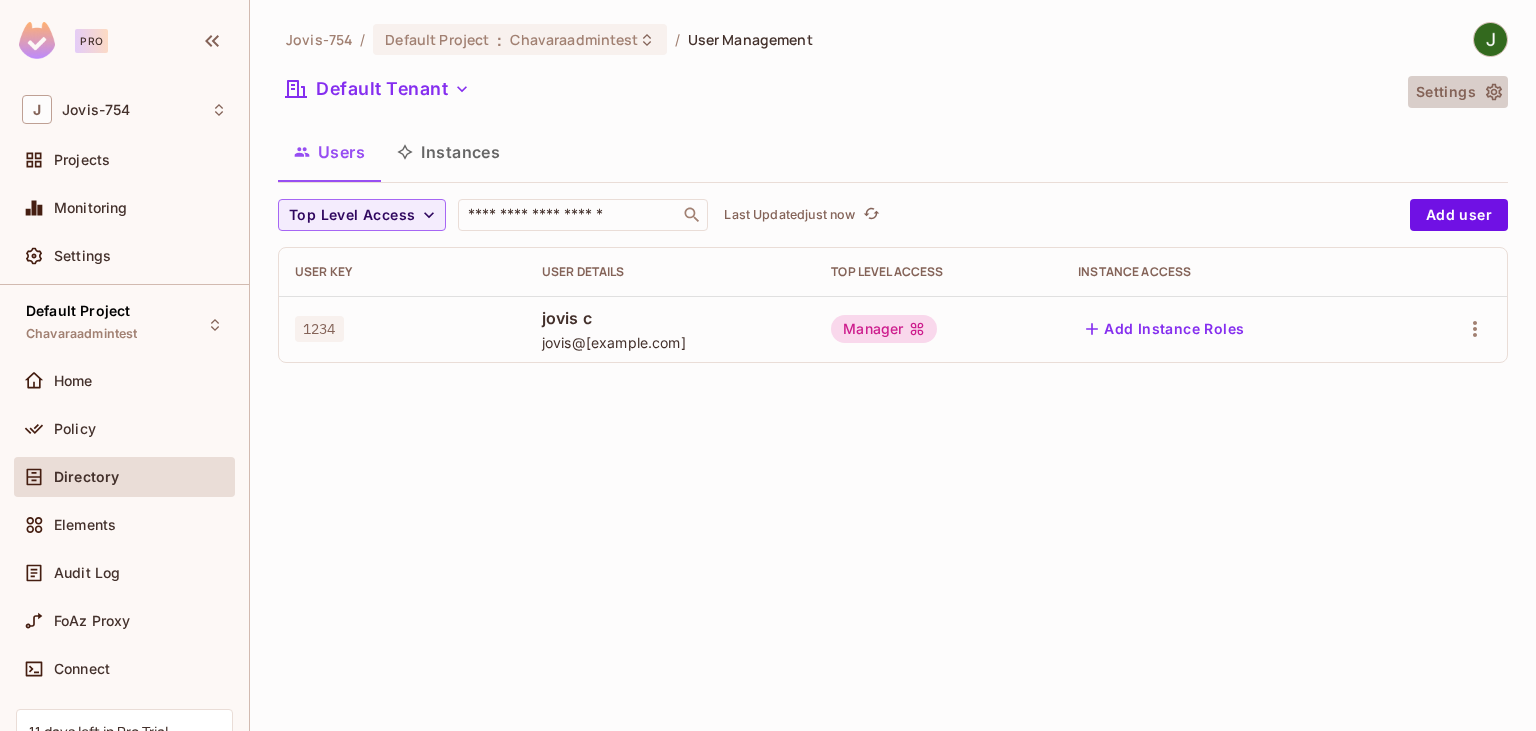 click on "Settings" at bounding box center [1458, 92] 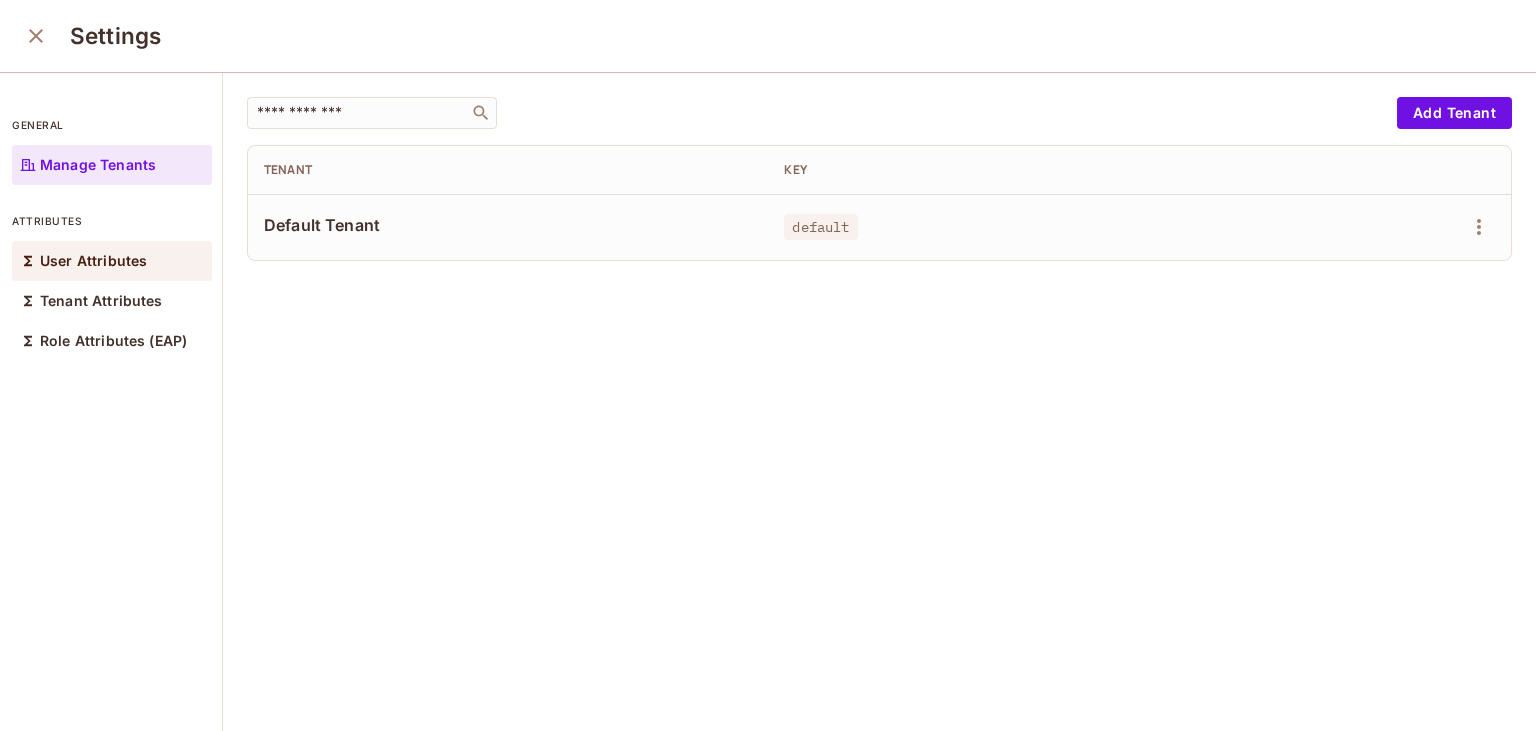click on "User Attributes" at bounding box center (93, 261) 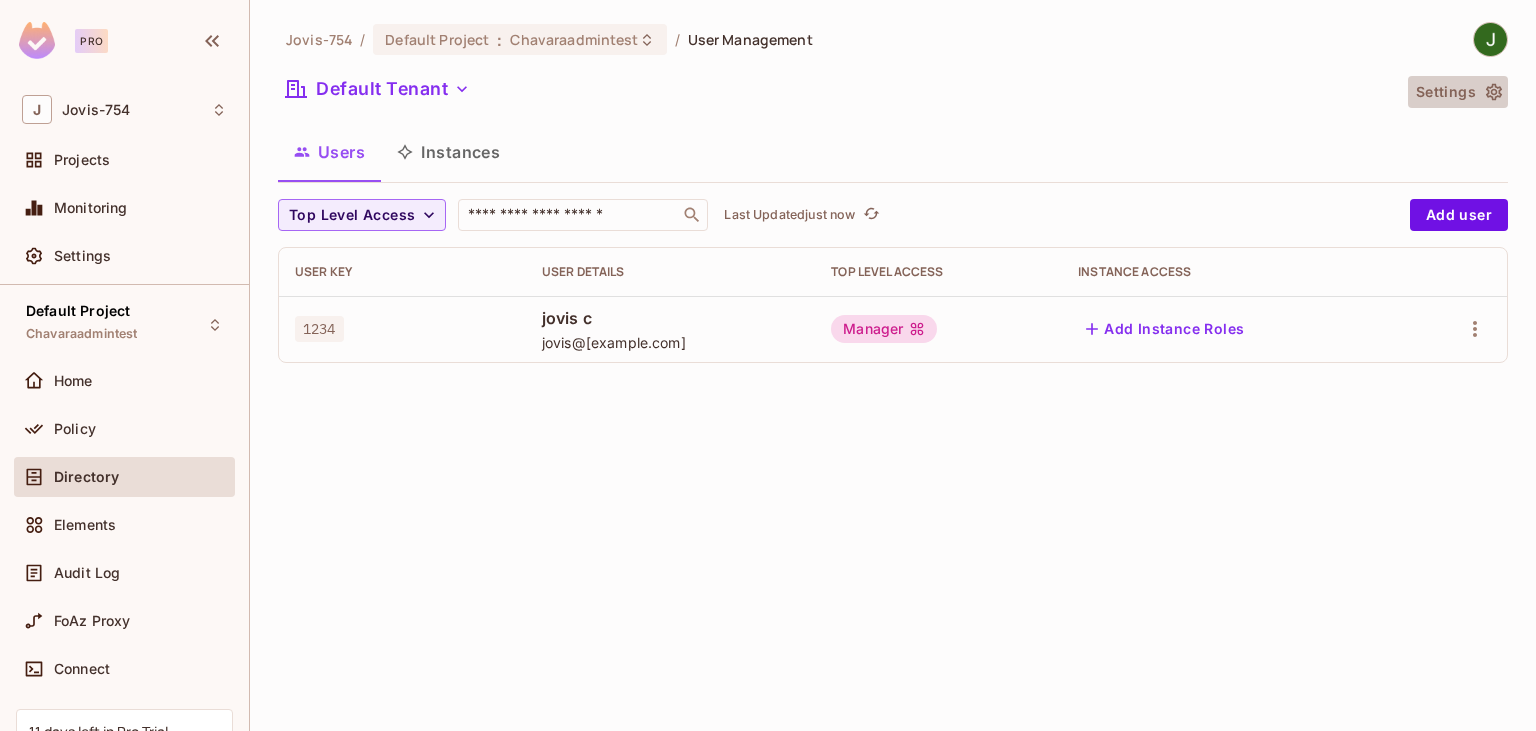 click on "Settings" at bounding box center (1458, 92) 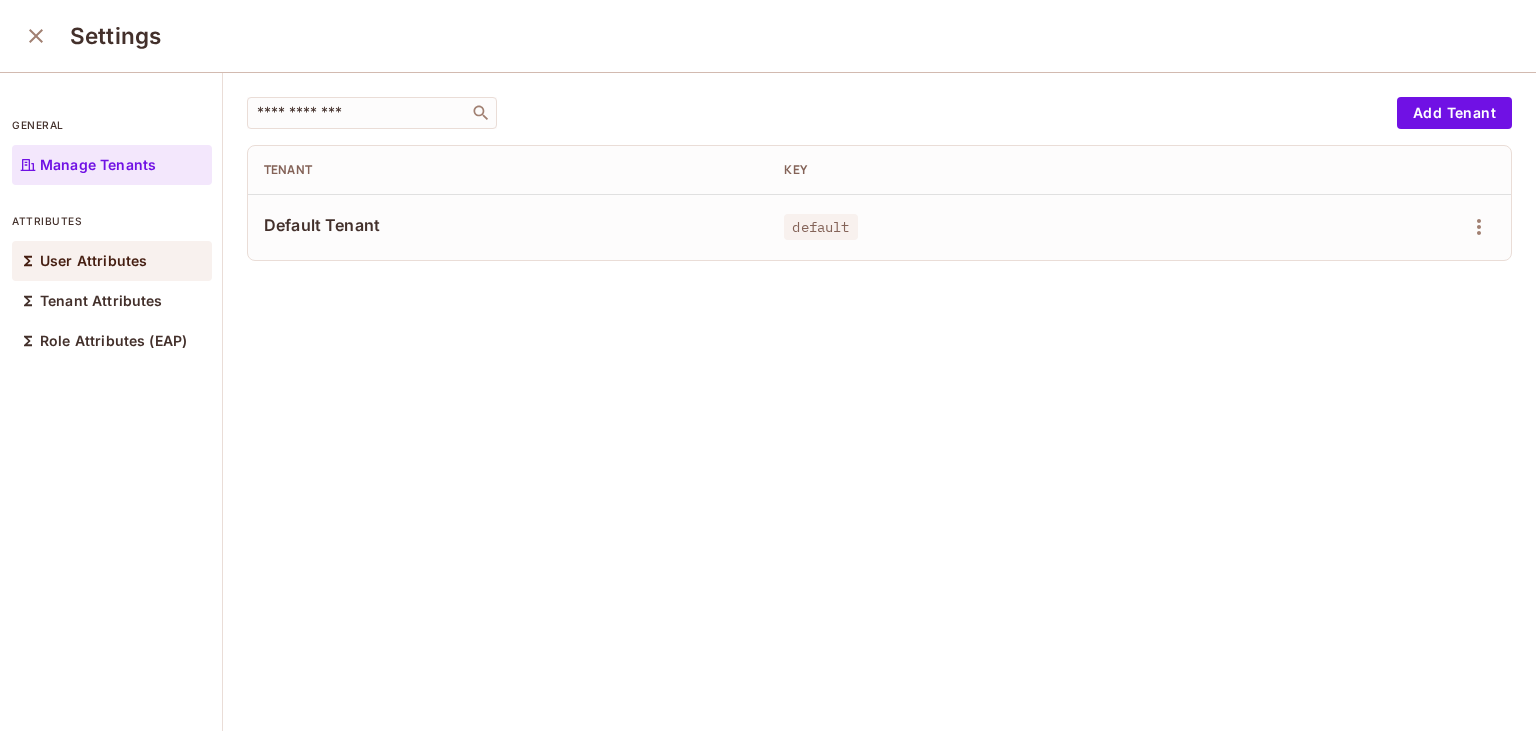 click on "User Attributes" at bounding box center (93, 261) 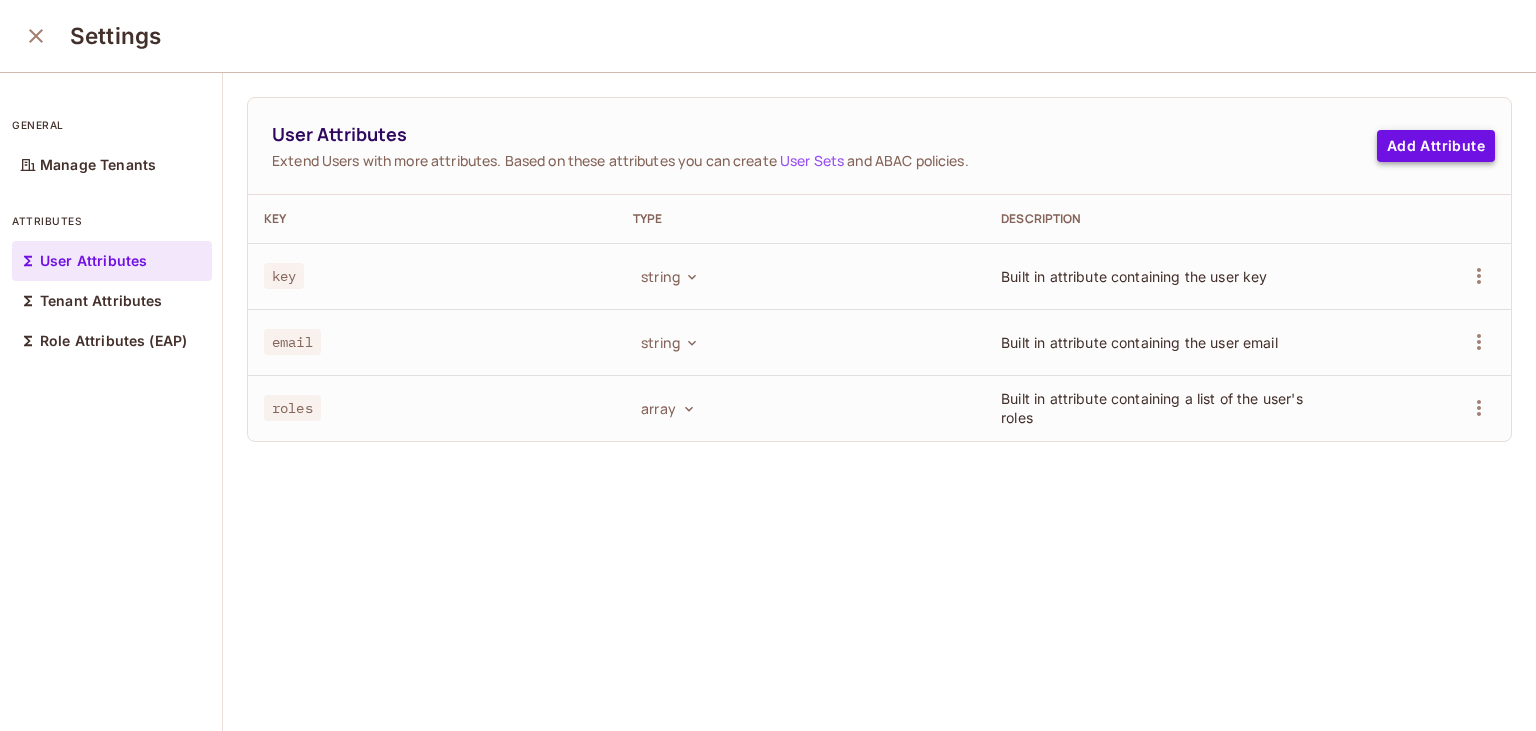 click on "Add Attribute" at bounding box center (1436, 146) 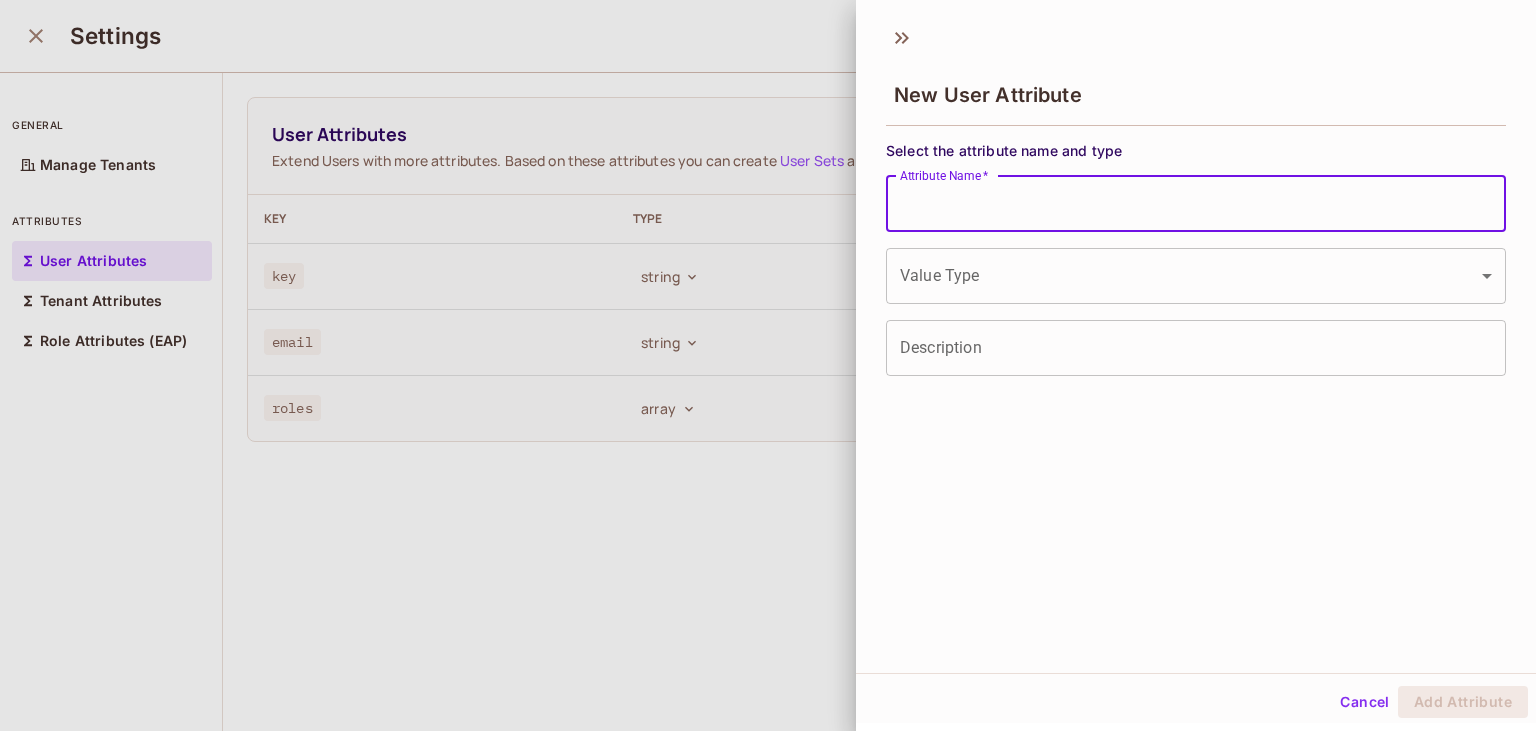 click on "Attribute Name   *" at bounding box center [1196, 204] 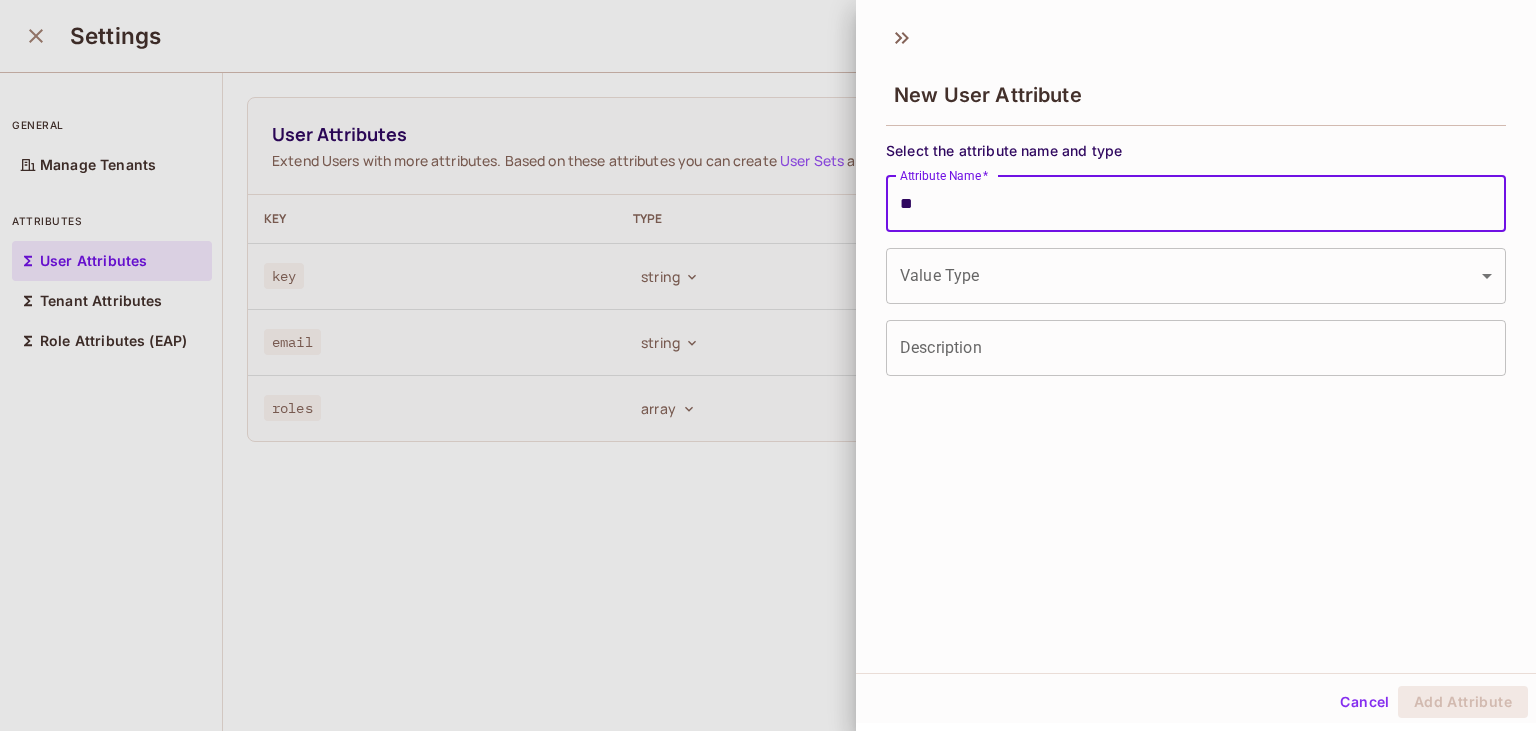 type on "*" 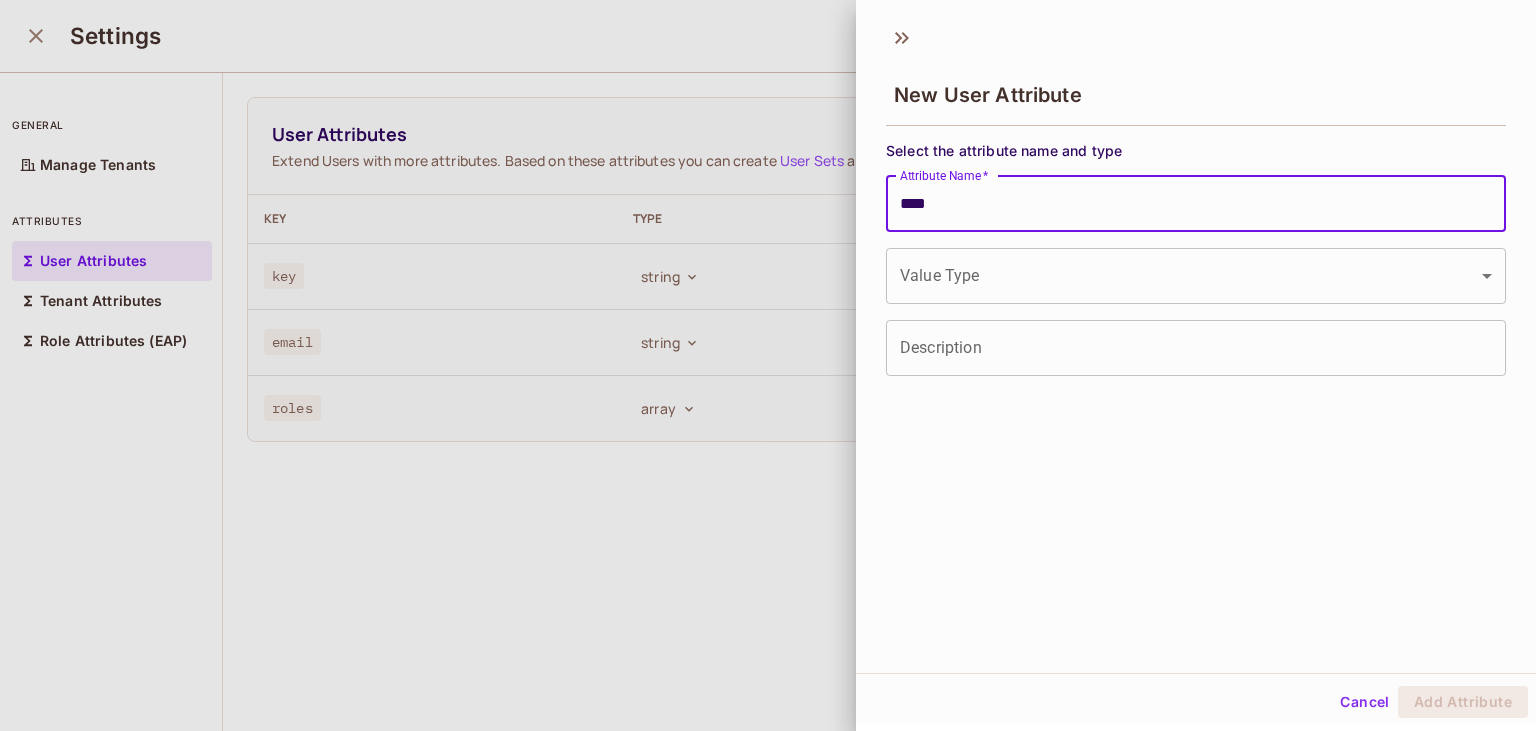 type on "****" 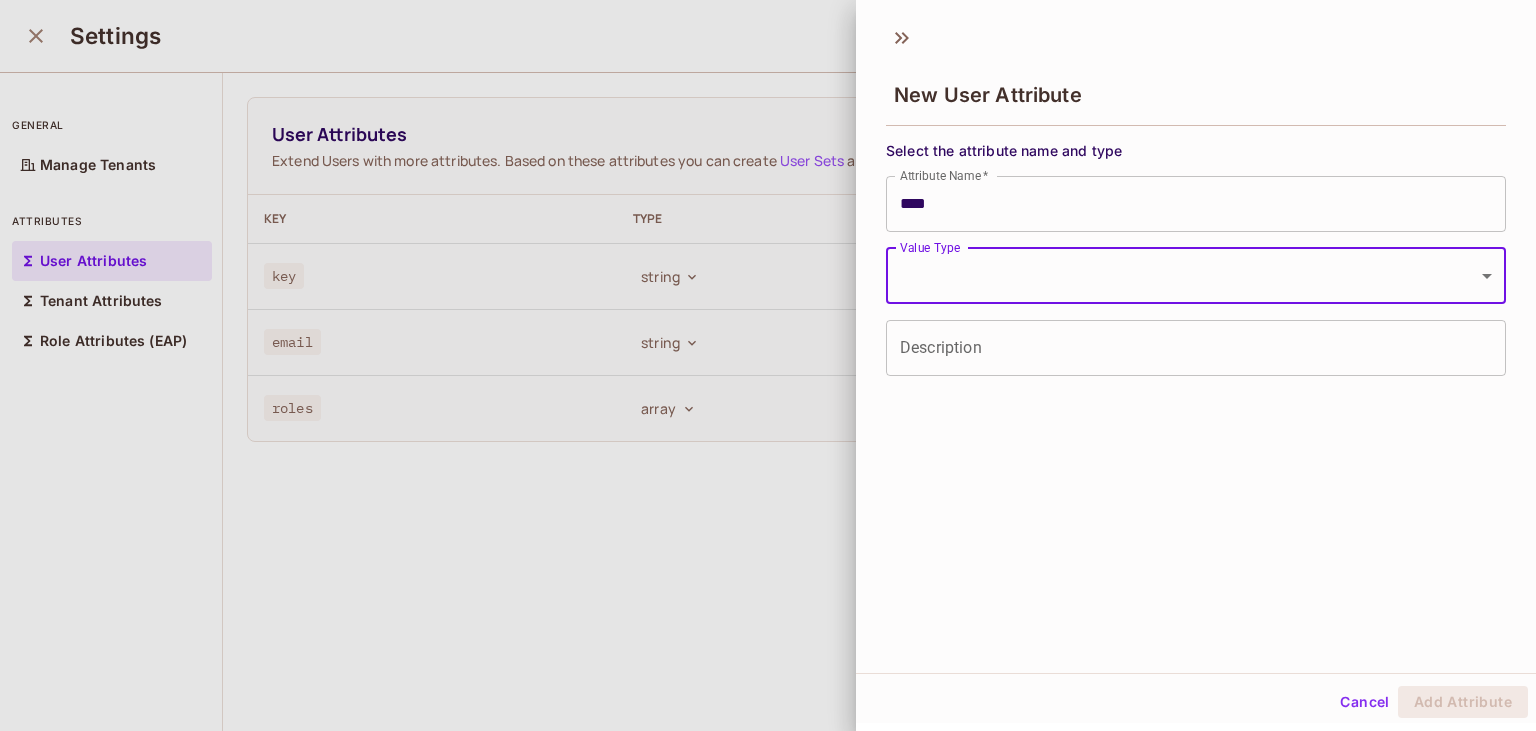 click on "Pro J Jovis-754 Projects Monitoring Settings Default Project Chavaraadmintest Home Policy Directory Elements Audit Log FoAz Proxy Connect 11 days left in Pro Trial Upgrade Help & Updates Jovis-754 / Default Project : Chavaraadmintest / User Management Default Tenant Settings Users Instances
Settings general Manage Tenants attributes User Attributes Tenant Attributes Role Attributes (EAP) User Attributes Extend Users with more attributes. Based on these attributes you can create   User Sets   and ABAC policies. Add Attribute Key Type Description key string Built in attribute containing the user key email string Built in attribute containing the user email roles array Built in attribute containing a list of the user's roles New User Attribute Select the attribute name and type Attribute Name   * **** Attribute Name   * Value Type ​ Value Type Description Description Cancel Add Attribute" at bounding box center (768, 365) 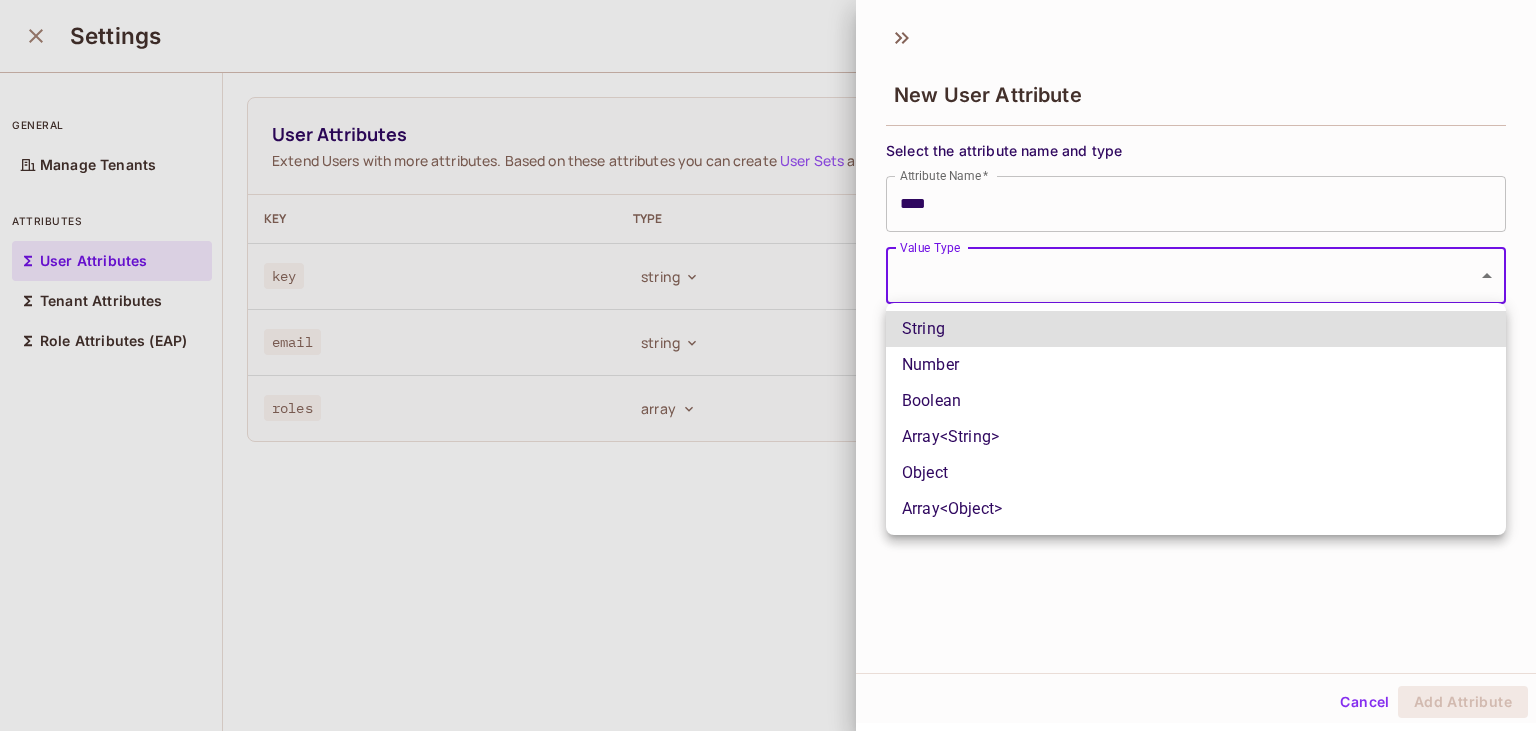 click on "String" at bounding box center [1196, 329] 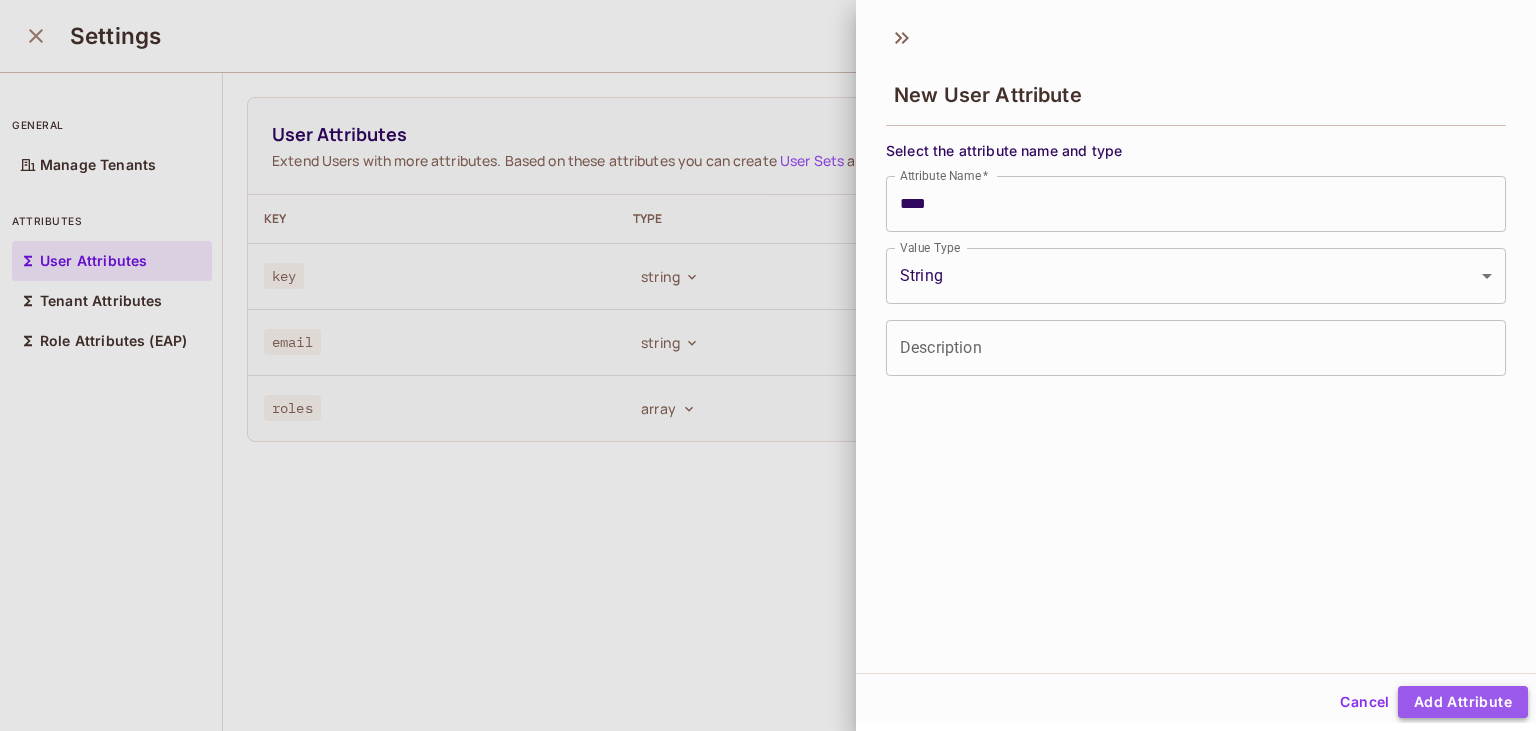 click on "Add Attribute" at bounding box center (1463, 702) 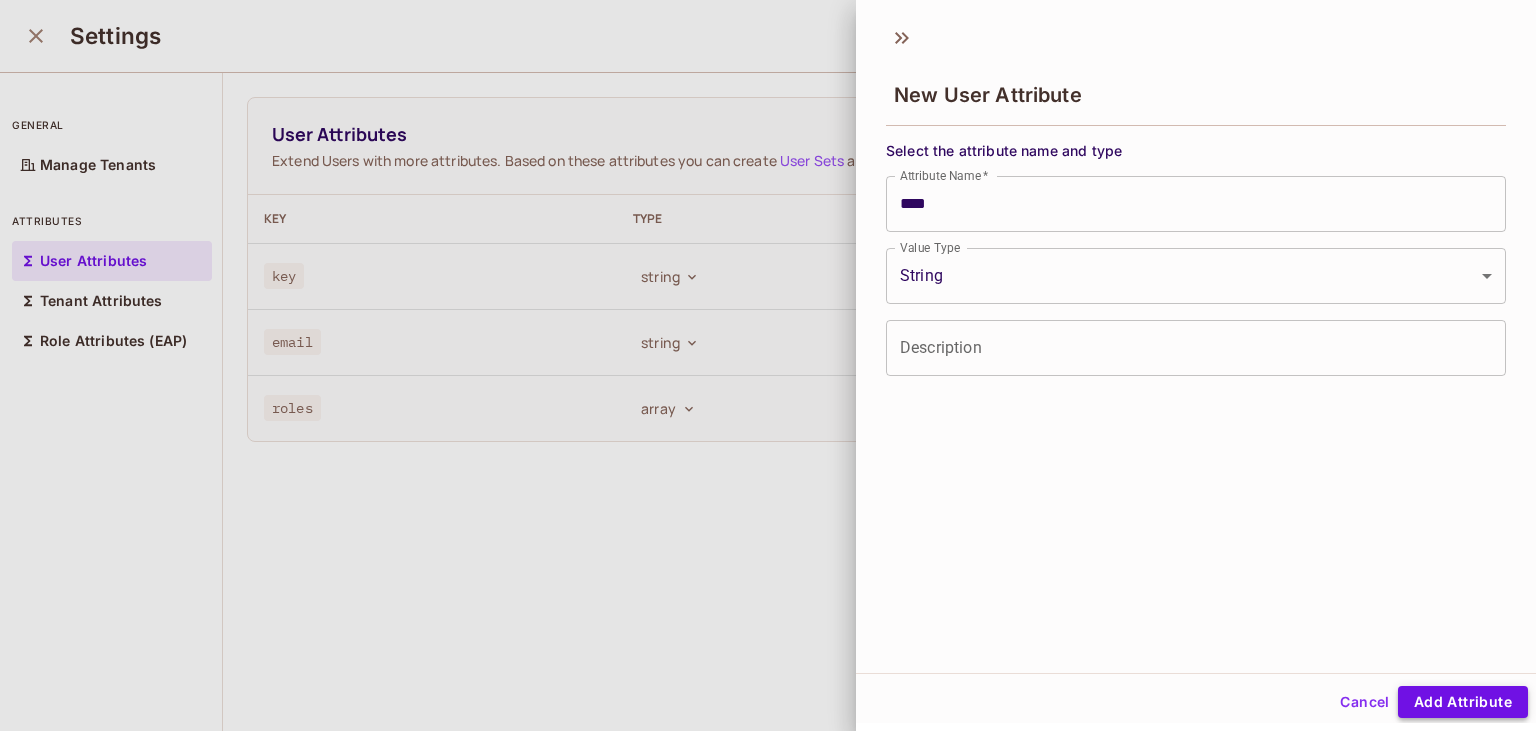type 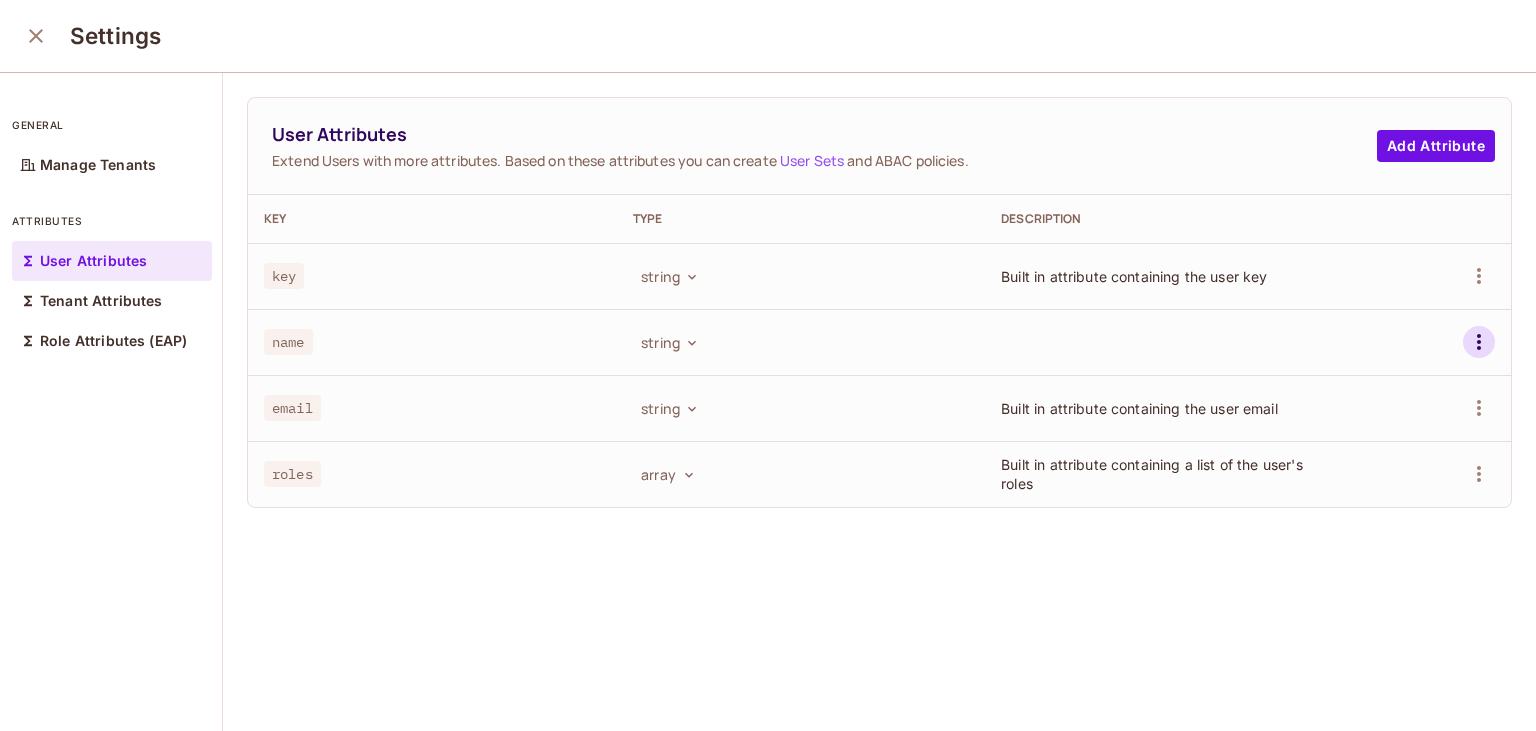 click 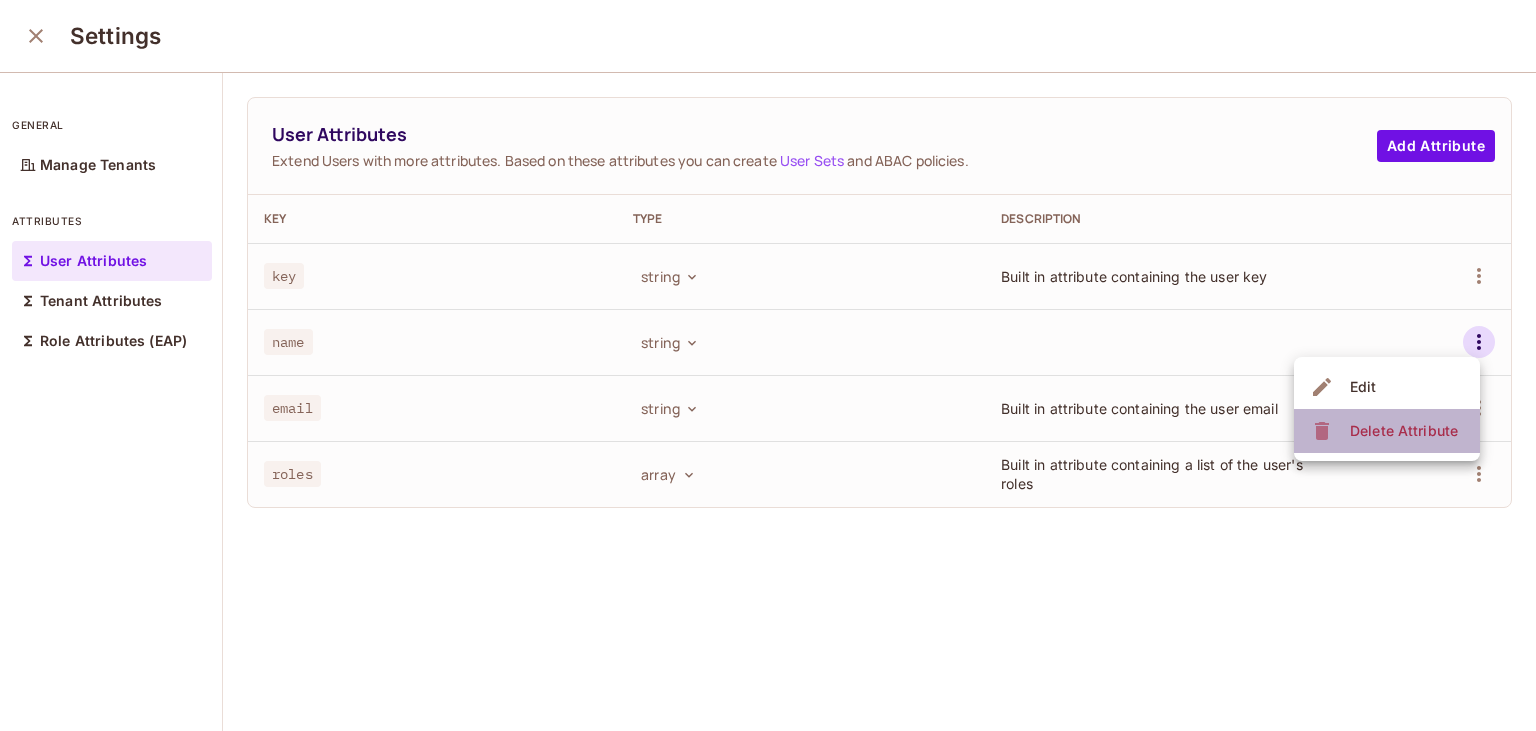 click on "Delete Attribute" at bounding box center [1404, 431] 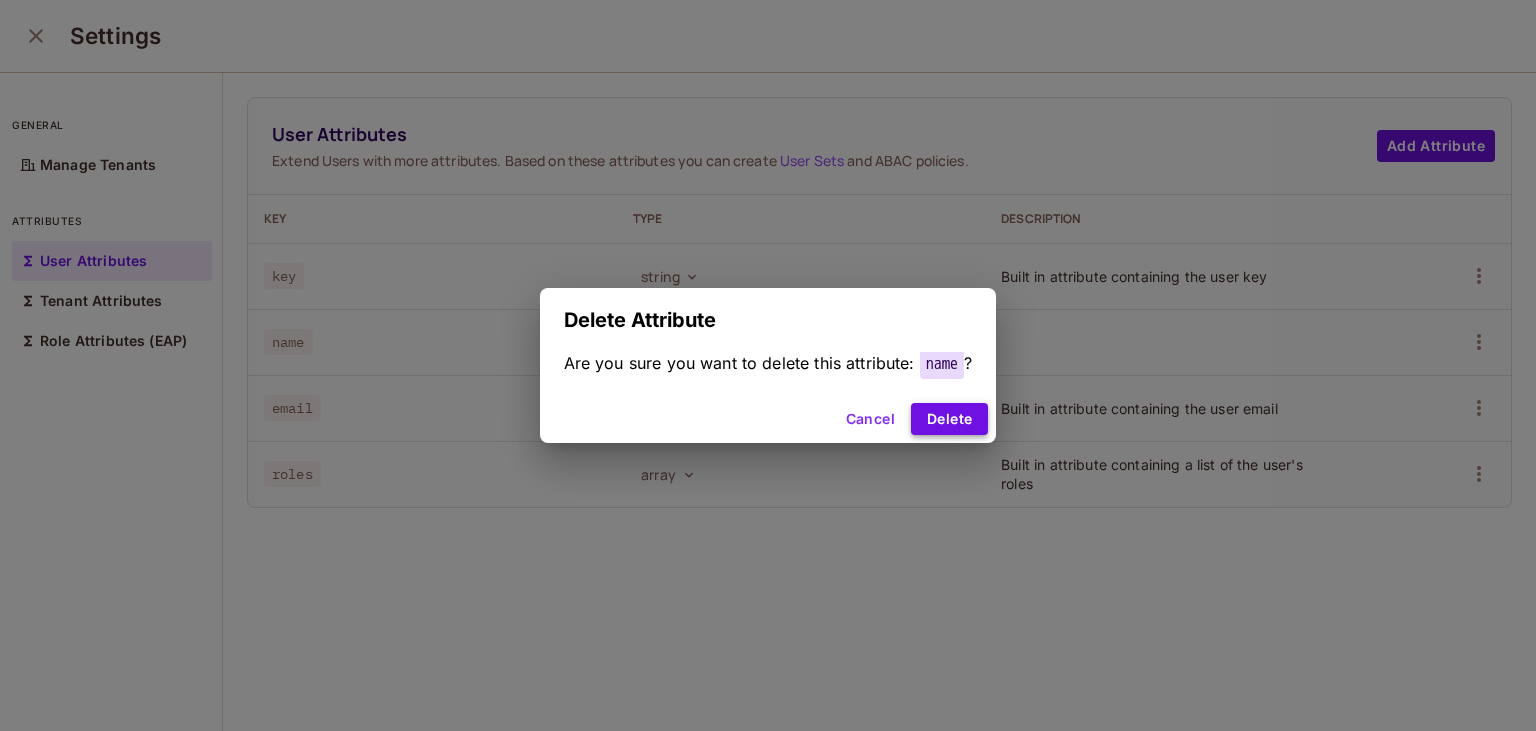 click on "Delete" at bounding box center (949, 419) 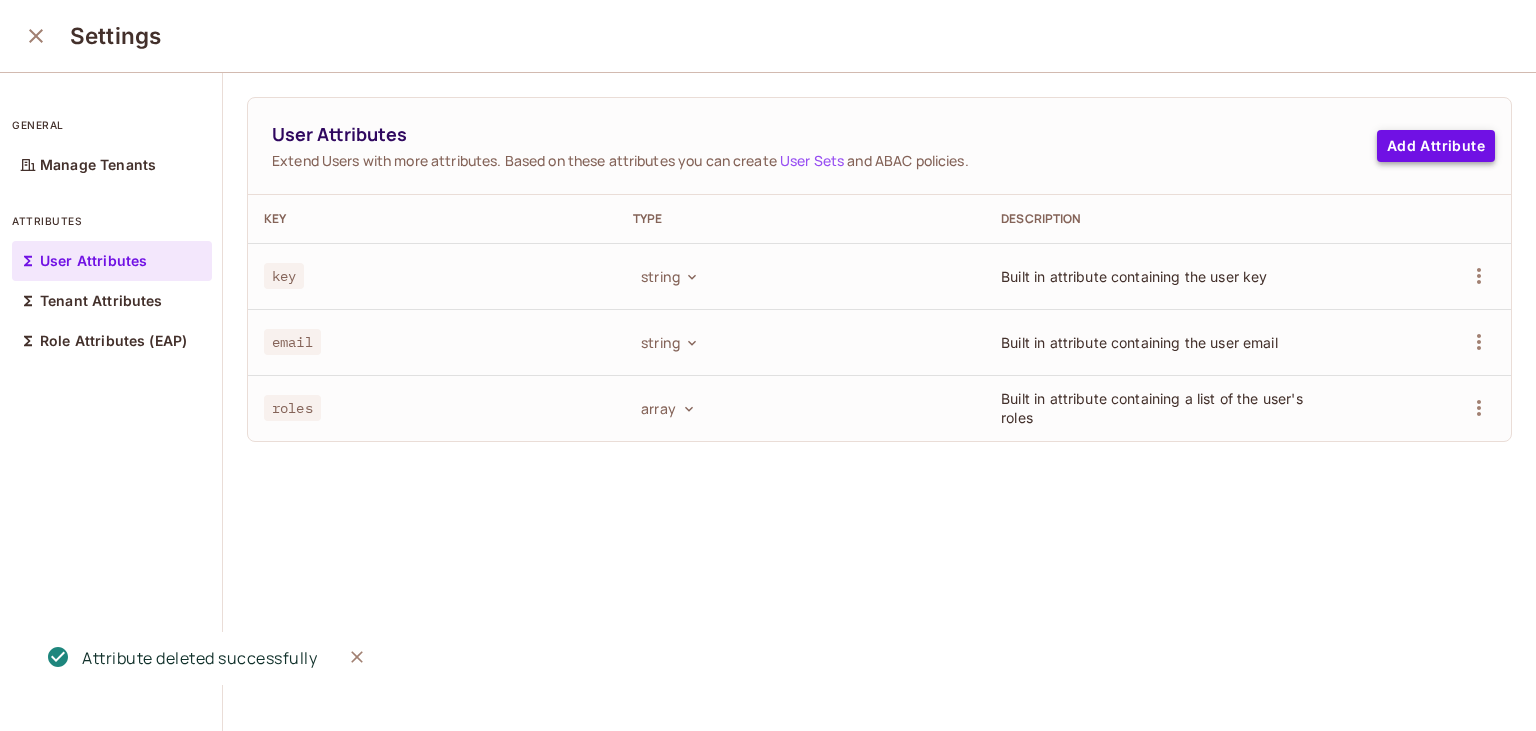 click on "Add Attribute" at bounding box center [1436, 146] 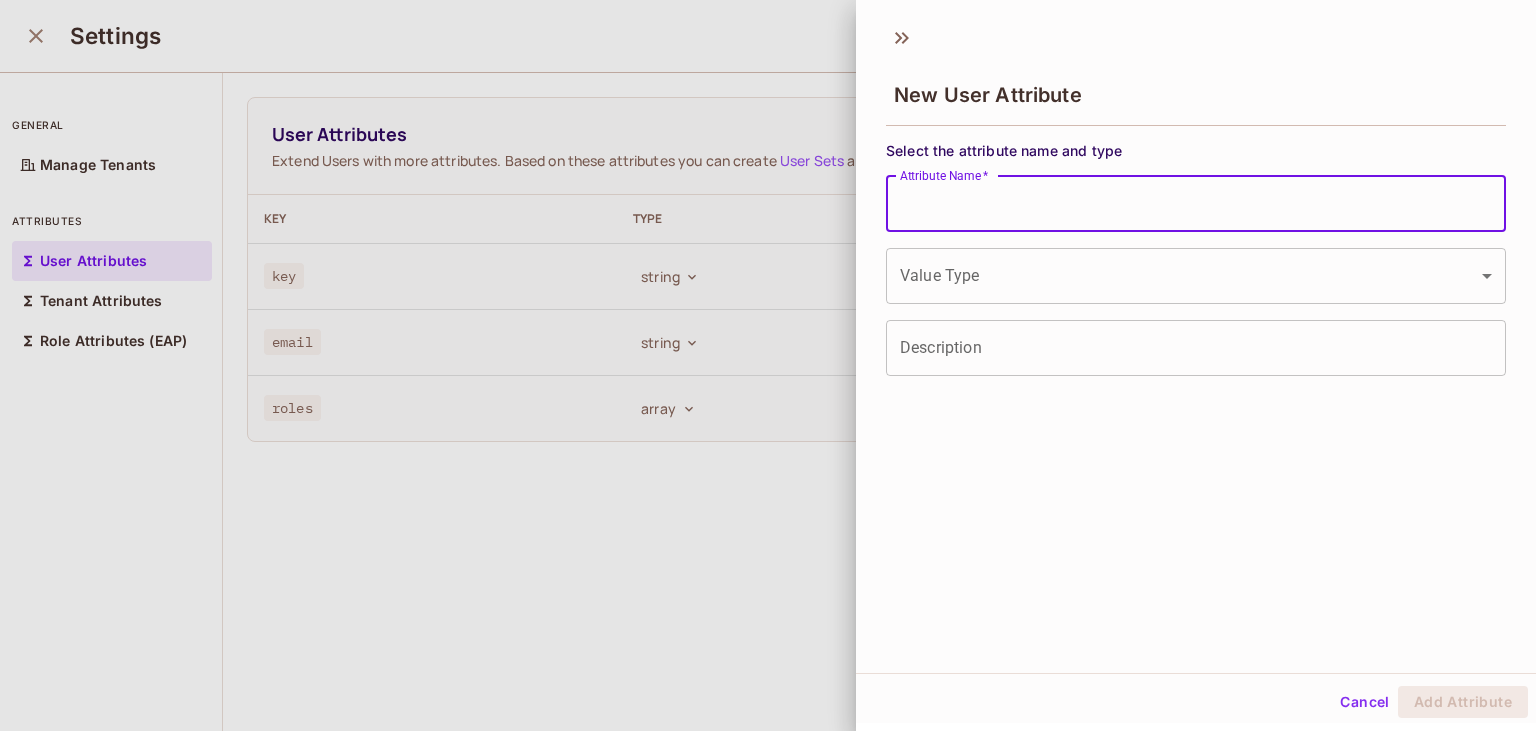 click on "Attribute Name   *" at bounding box center (1196, 204) 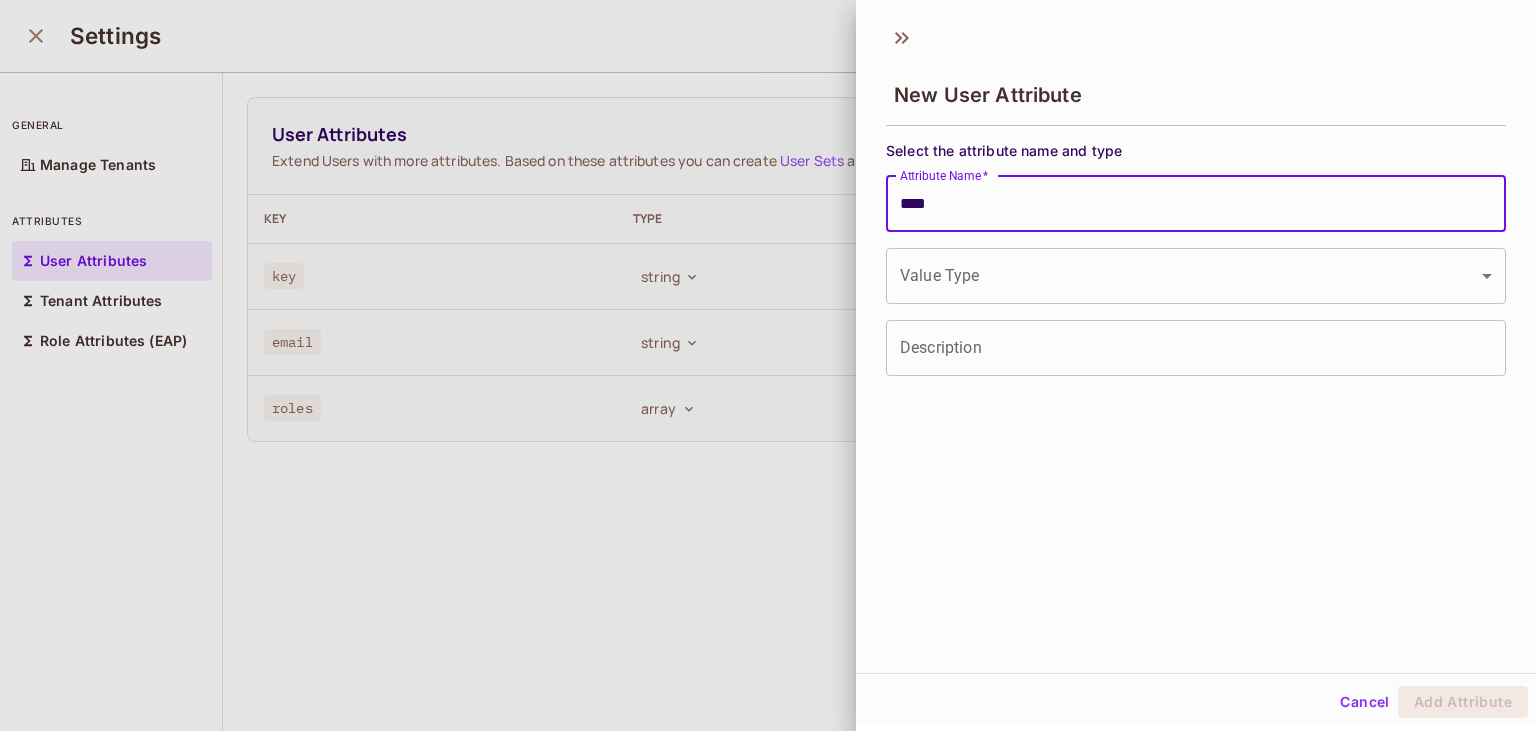 type on "****" 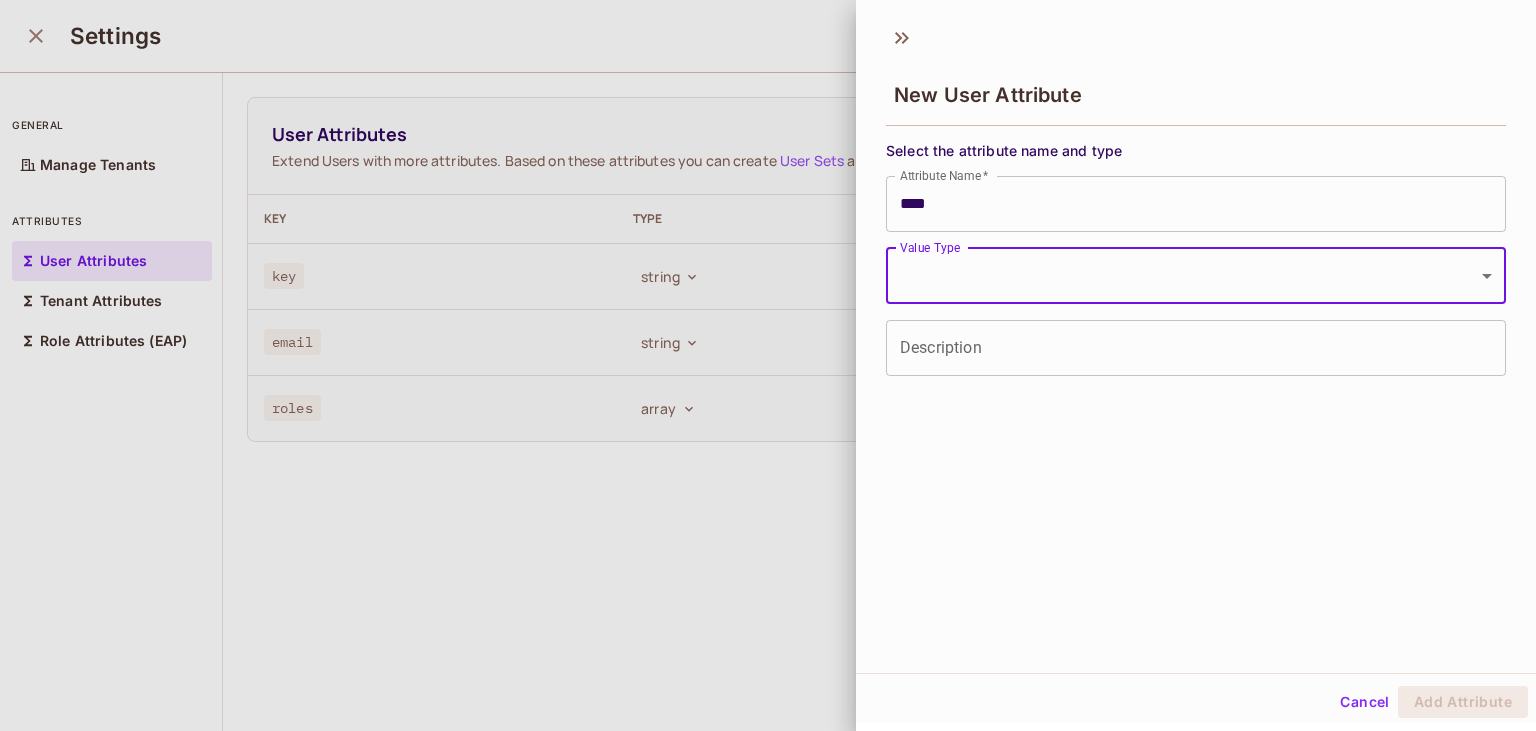 click on "Pro J Jovis-754 Projects Monitoring Settings Default Project Chavaraadmintest Home Policy Directory Elements Audit Log FoAz Proxy Connect 11 days left in Pro Trial Upgrade Help & Updates Jovis-754 / Default Project : Chavaraadmintest / User Management Default Tenant Settings Users Instances
Settings general Manage Tenants attributes User Attributes Tenant Attributes Role Attributes (EAP) User Attributes Extend Users with more attributes. Based on these attributes you can create   User Sets   and ABAC policies. Add Attribute Key Type Description key string Built in attribute containing the user key email string Built in attribute containing the user email roles array Built in attribute containing a list of the user's roles New User Attribute Select the attribute name and type Attribute Name   * **** Attribute Name   * Value Type ​ Value Type Description Description Cancel Add Attribute" at bounding box center (768, 365) 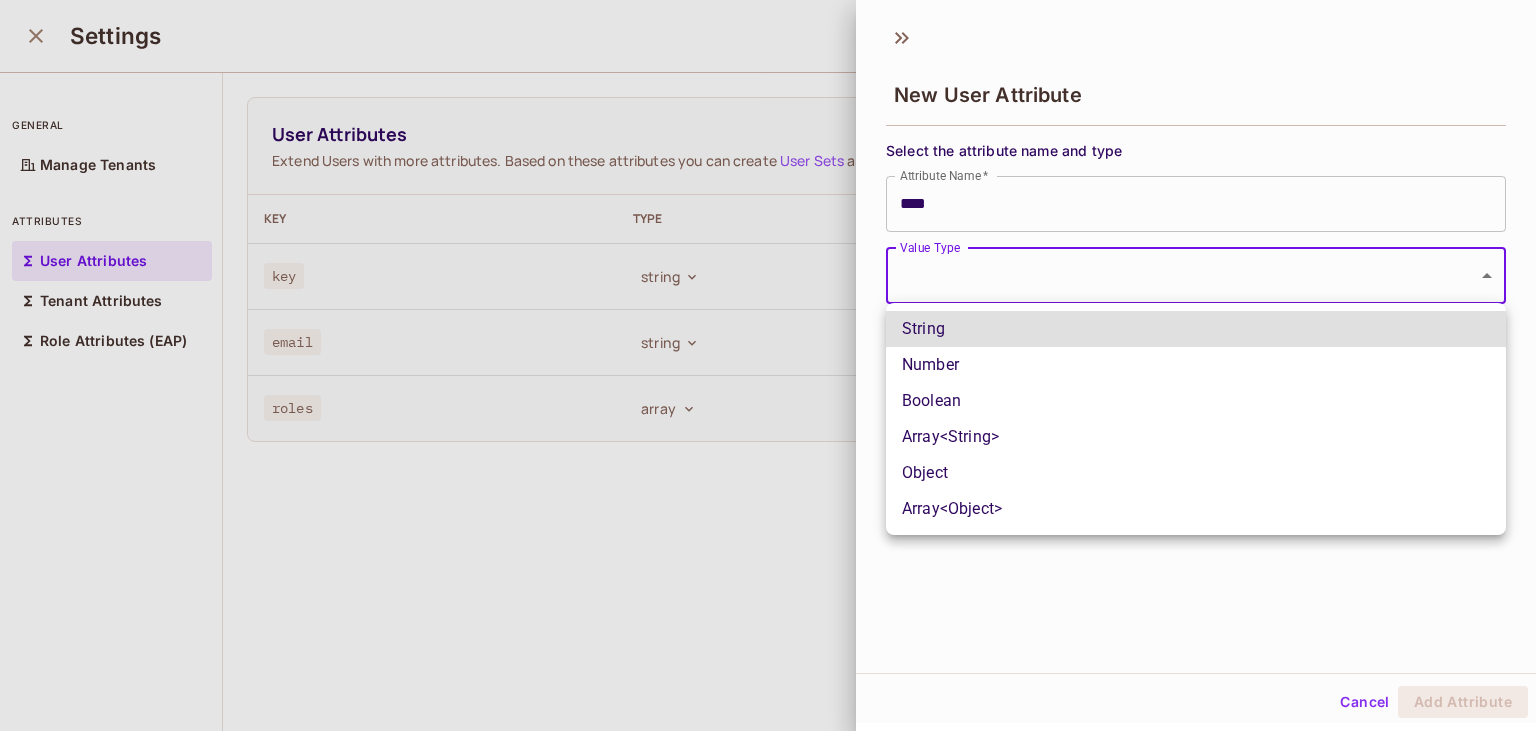 click on "String" at bounding box center [1196, 329] 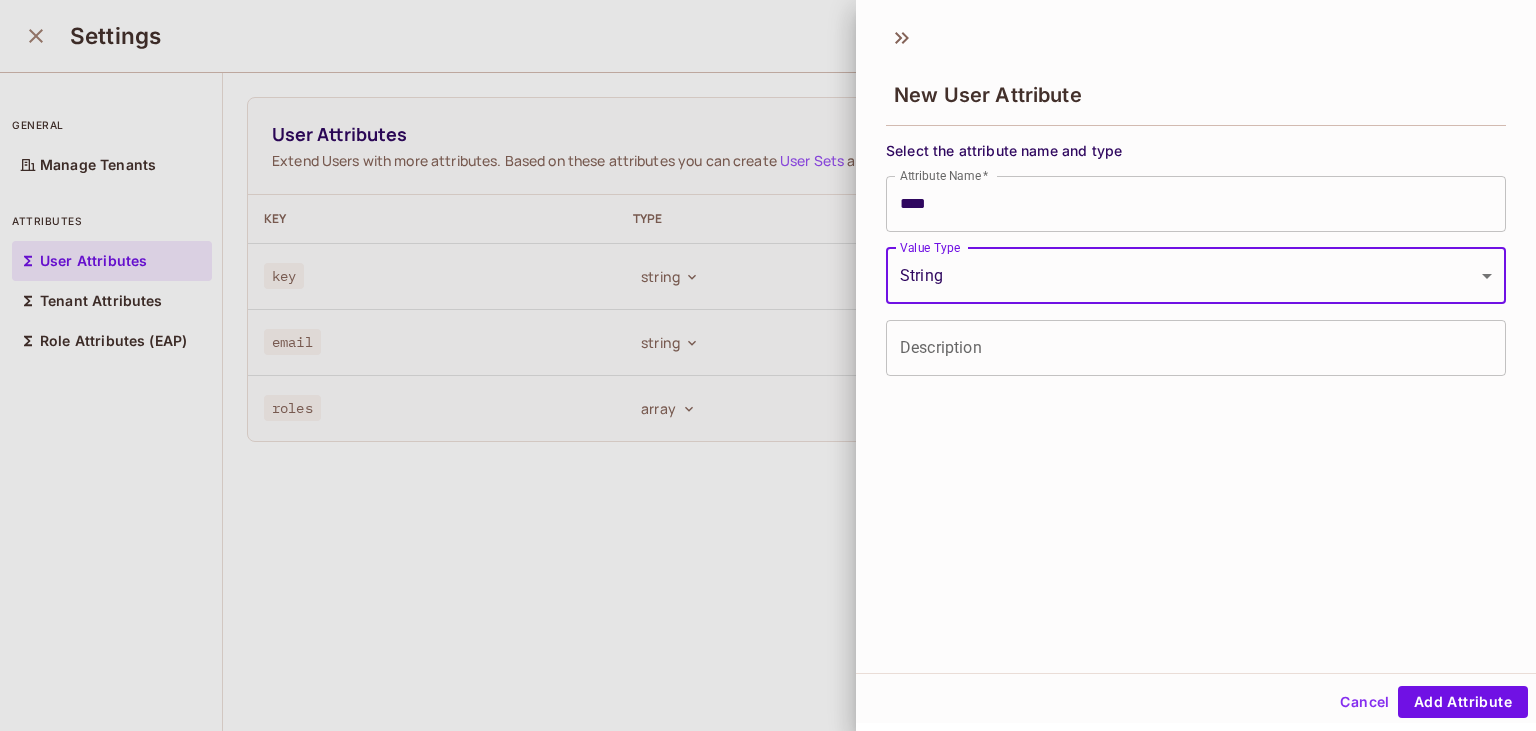 type on "******" 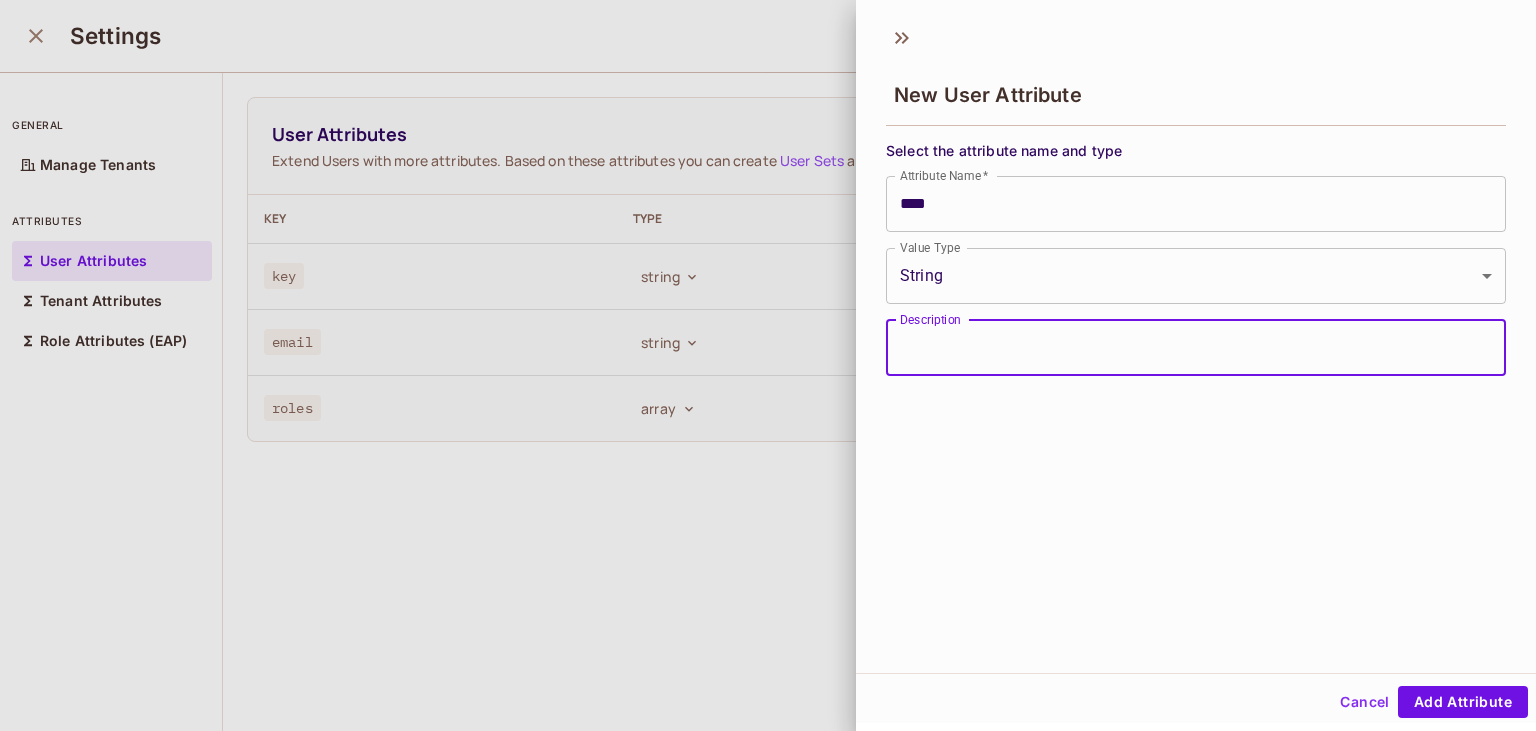 click on "Description" at bounding box center [1196, 348] 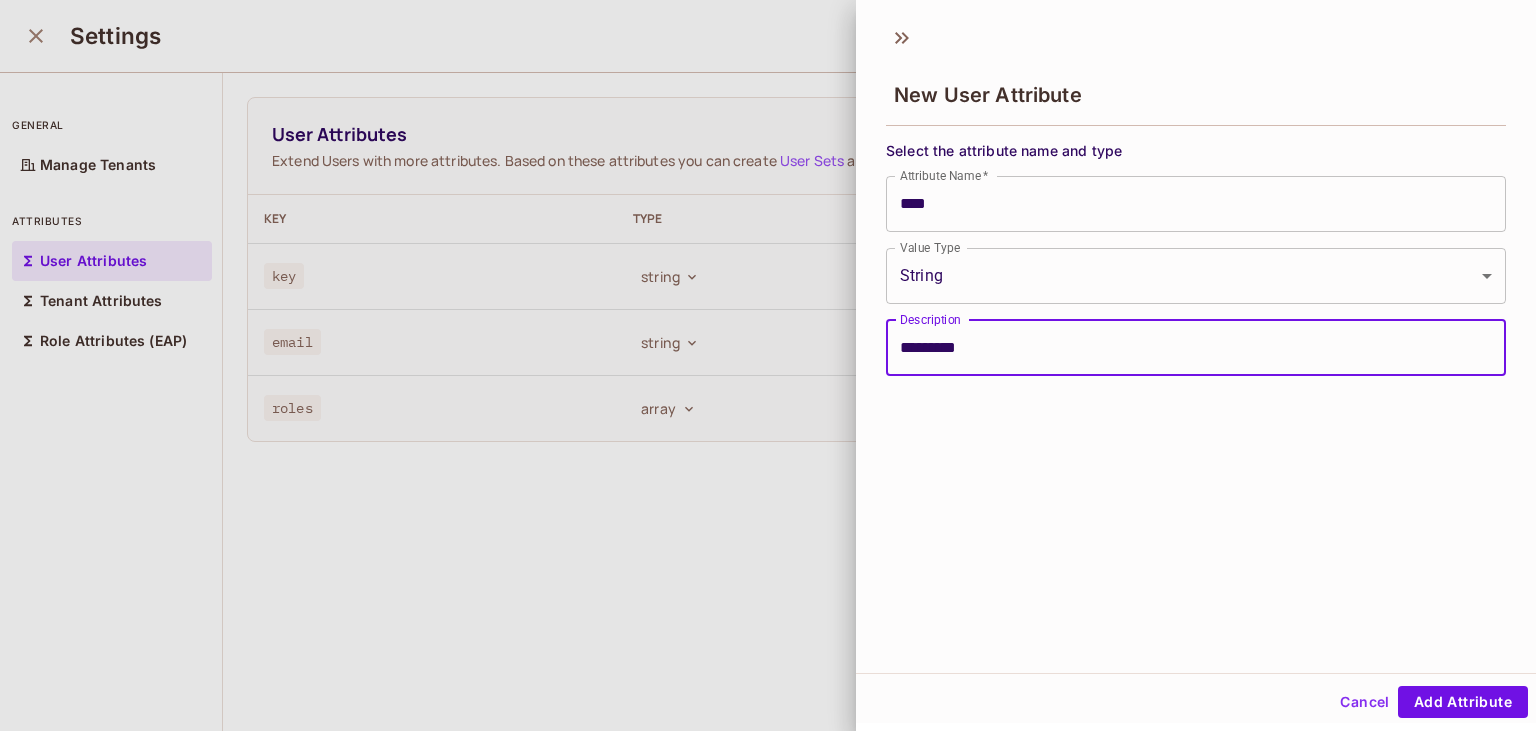 type on "*********" 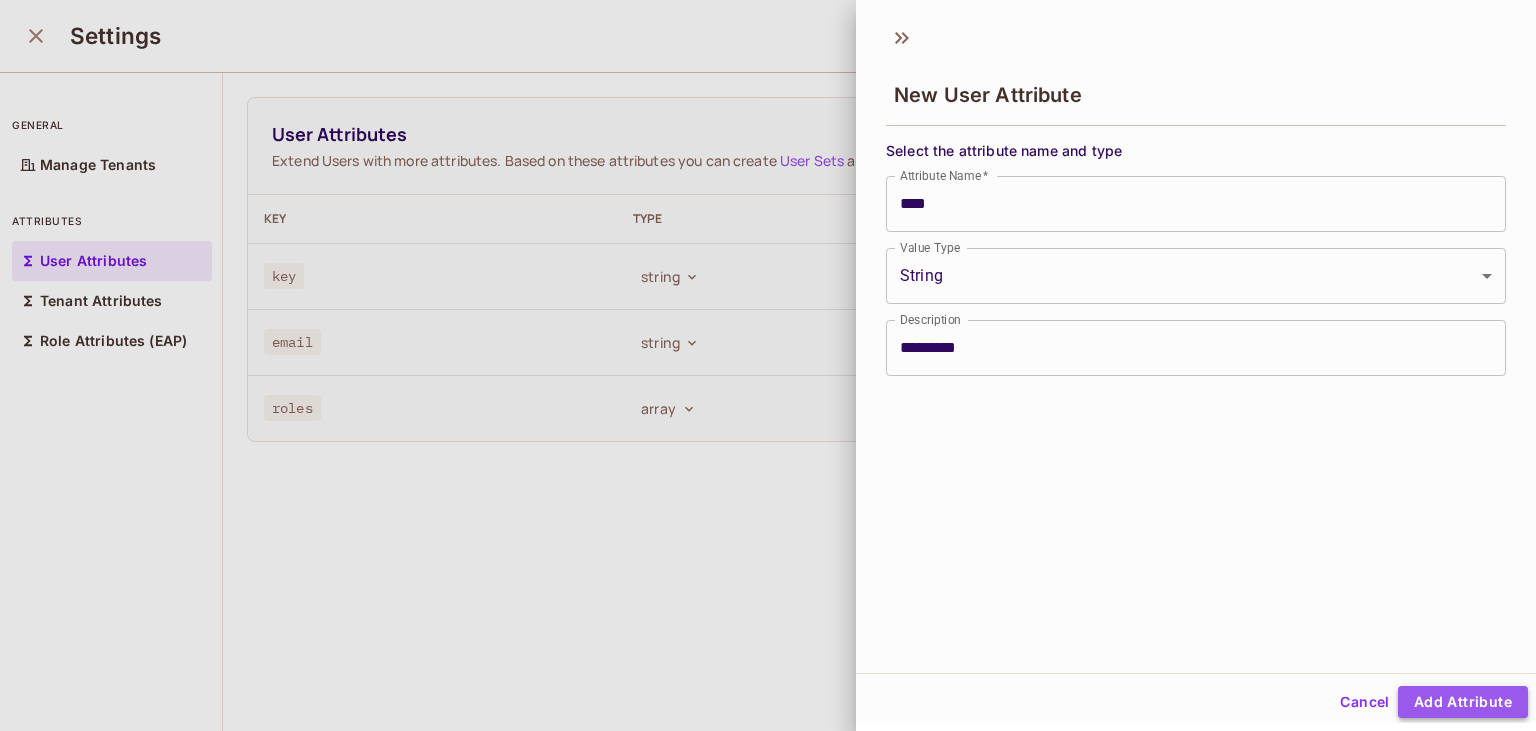 click on "Add Attribute" at bounding box center (1463, 702) 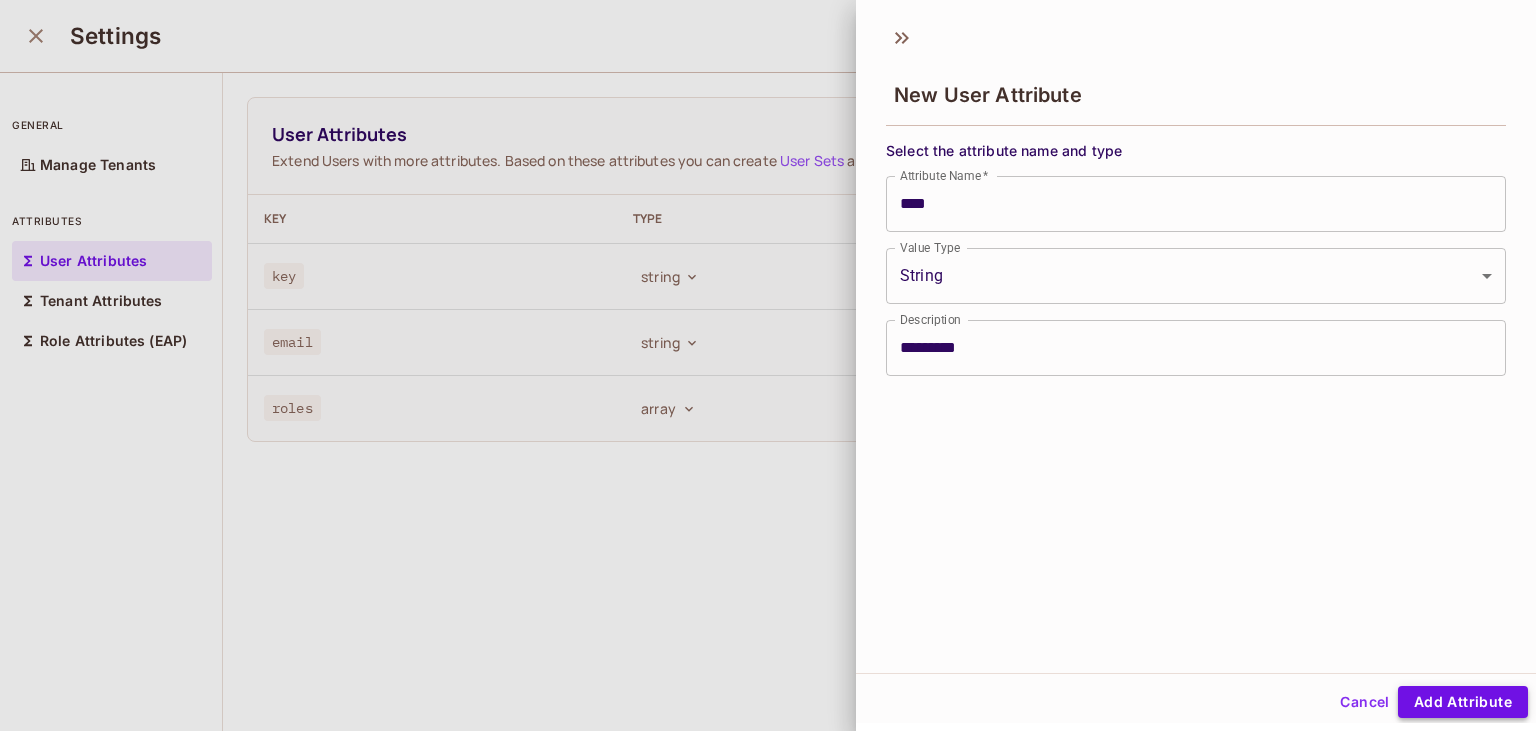 type 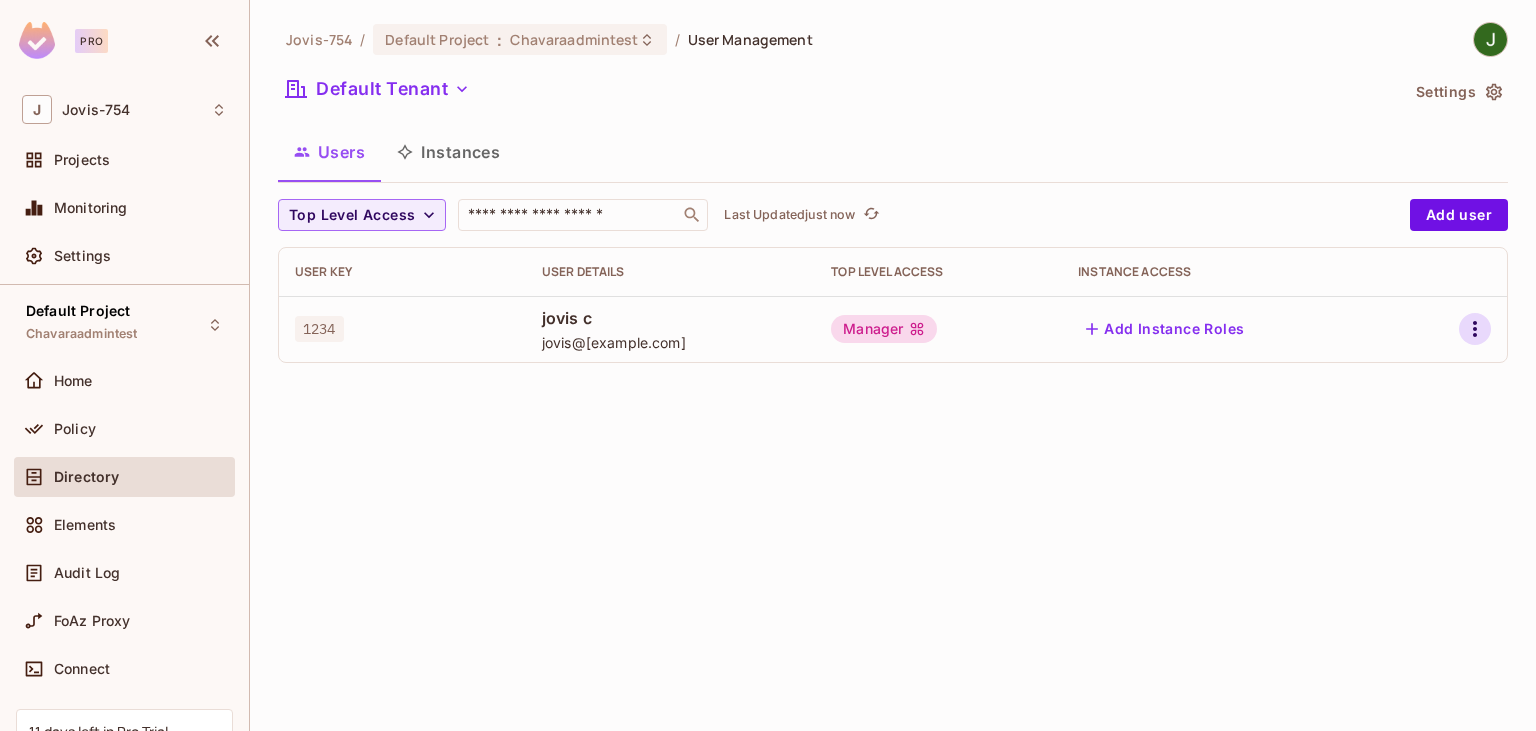 click 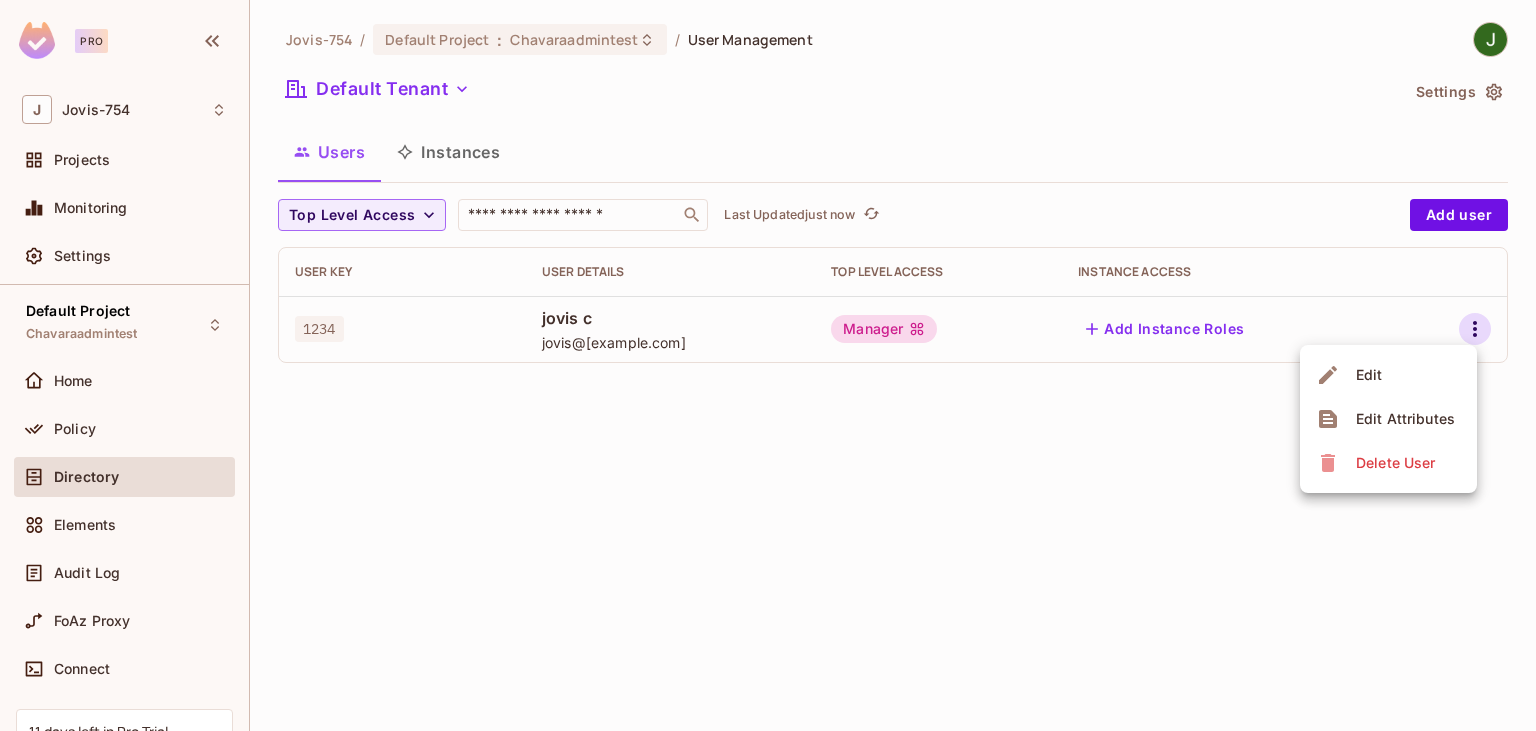 click on "Delete User" at bounding box center (1395, 463) 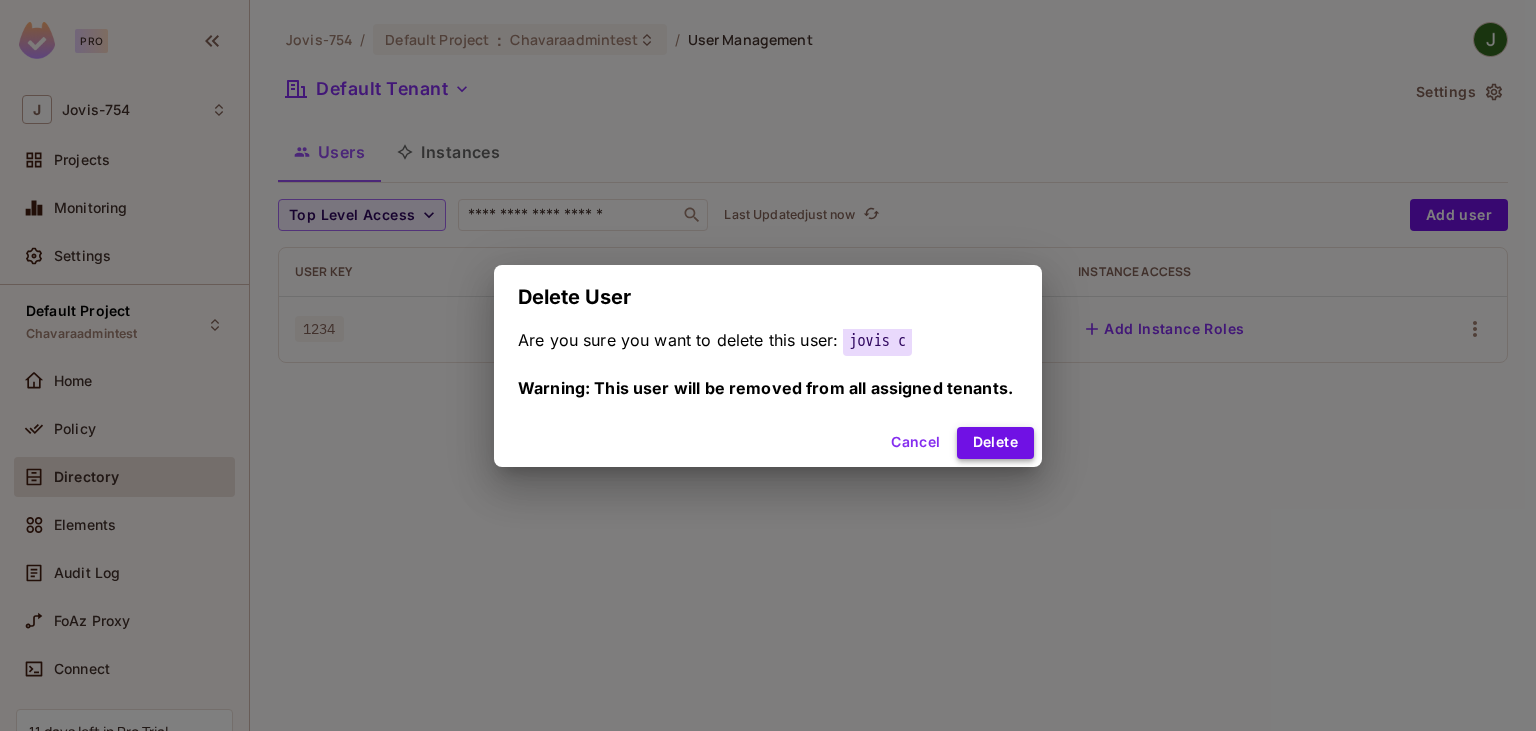 click on "Delete" at bounding box center (995, 443) 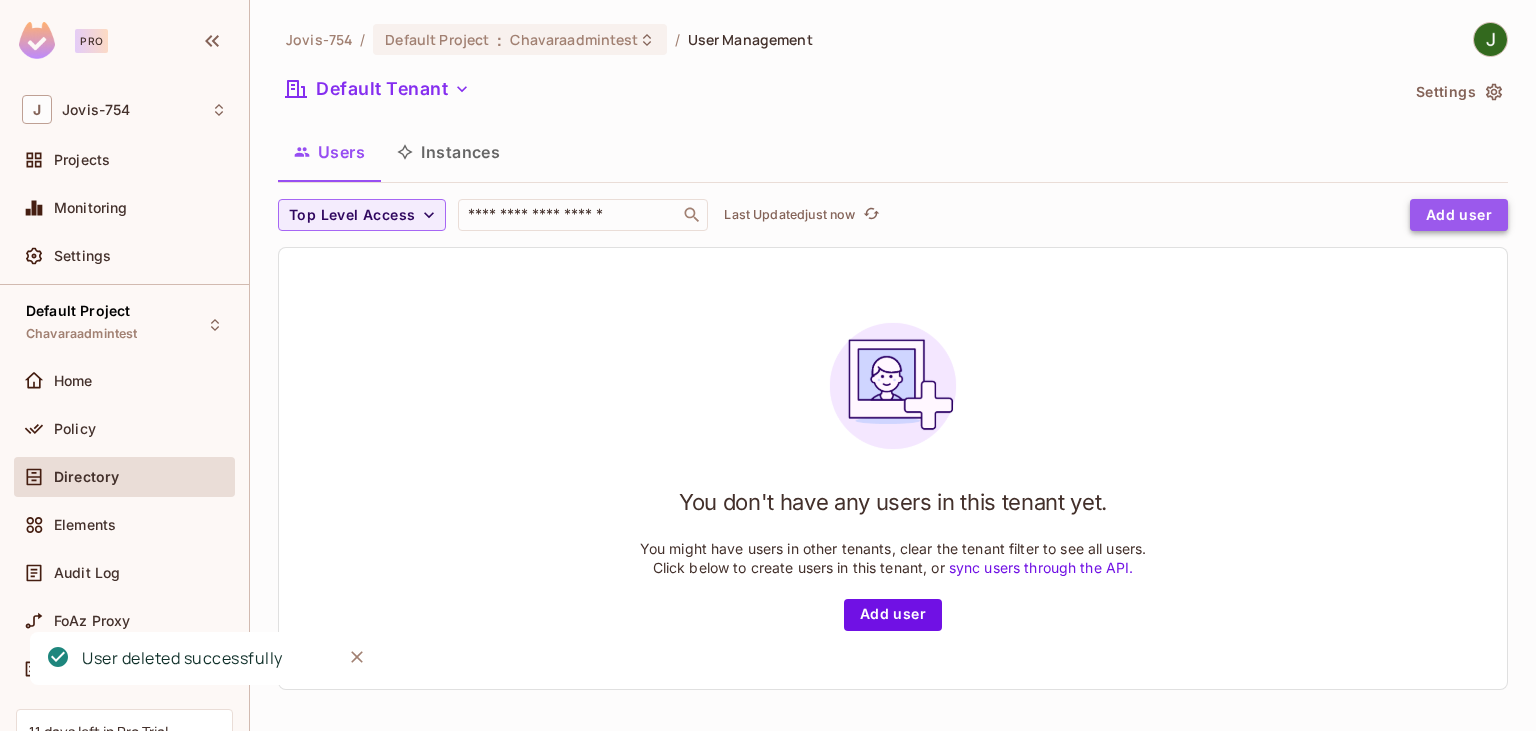 click on "Add user" at bounding box center (1459, 215) 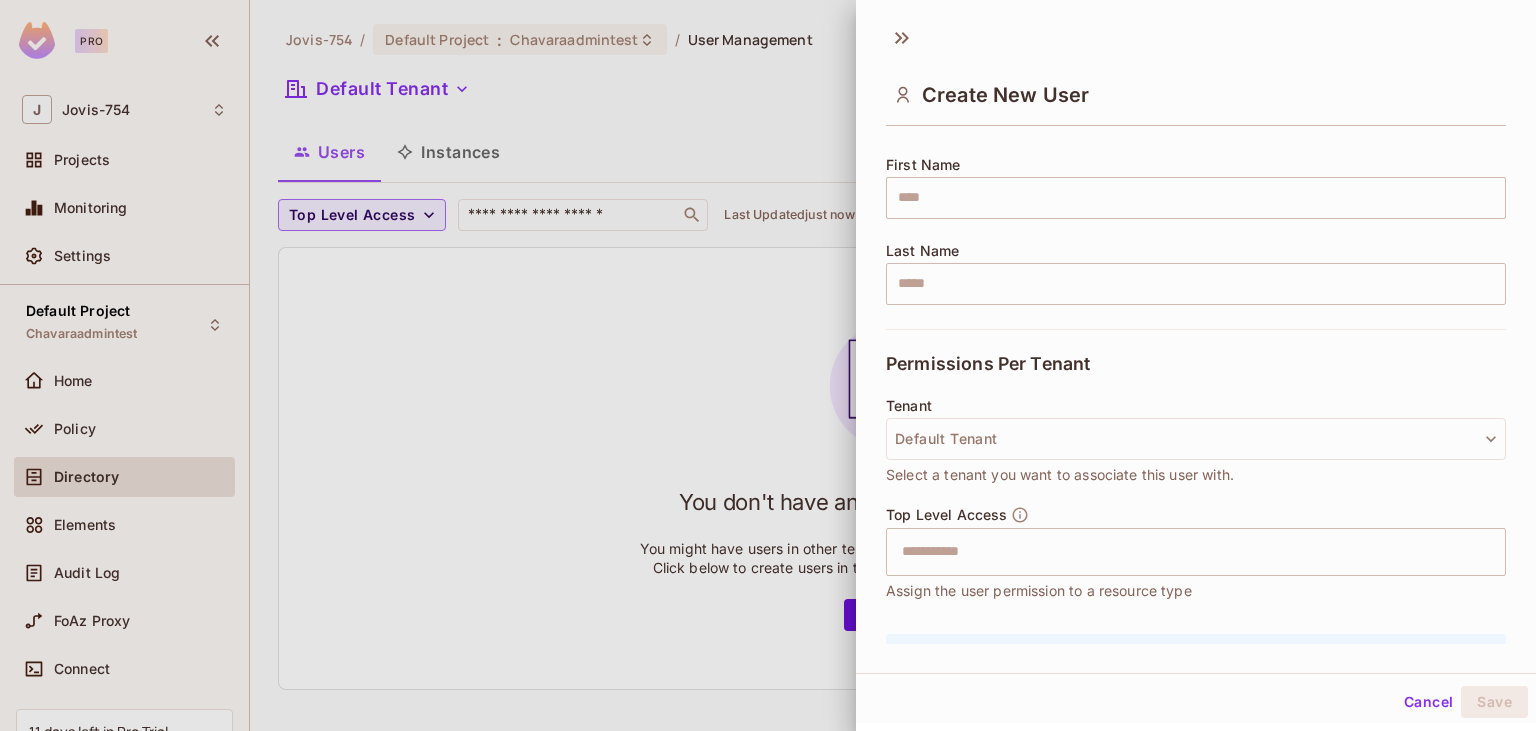 scroll, scrollTop: 0, scrollLeft: 0, axis: both 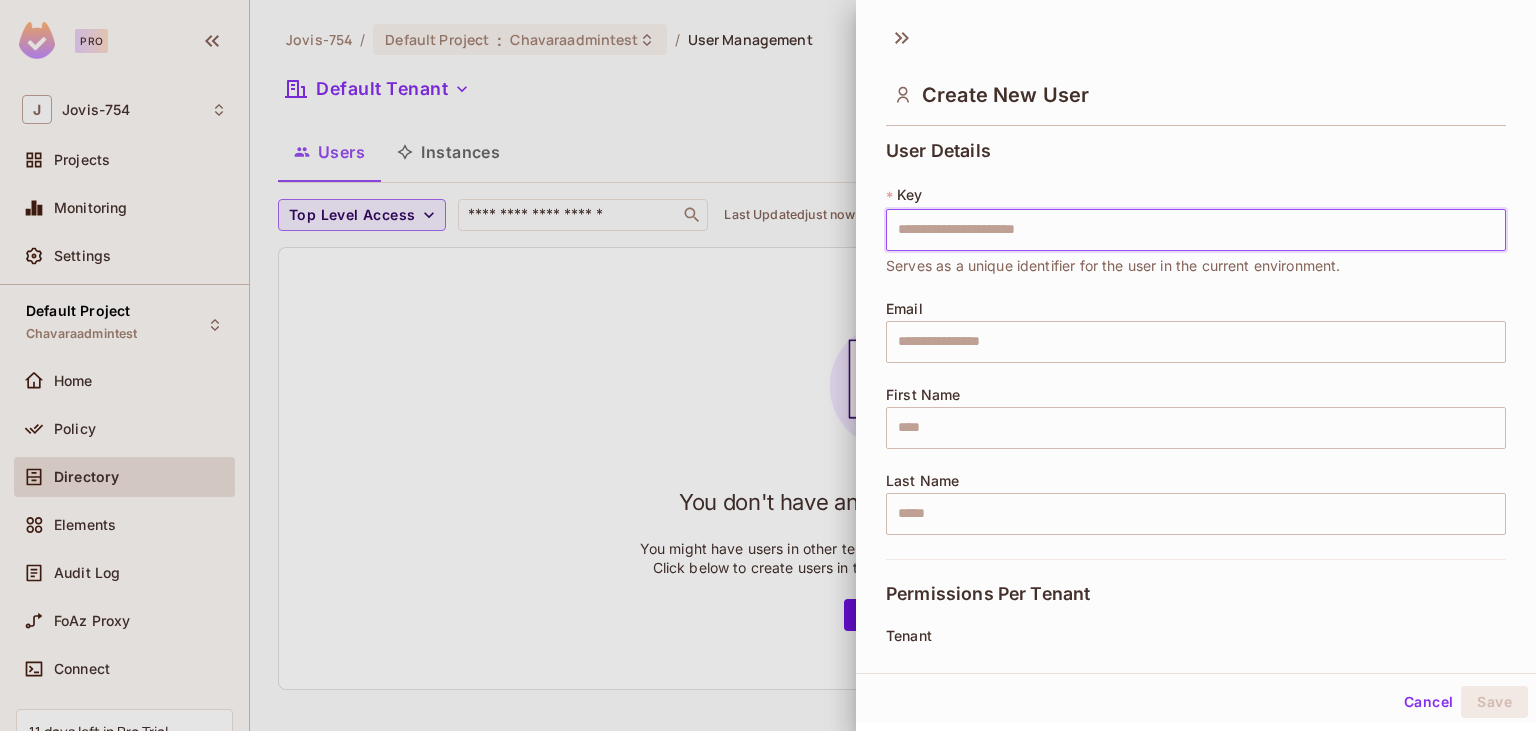 click at bounding box center (768, 365) 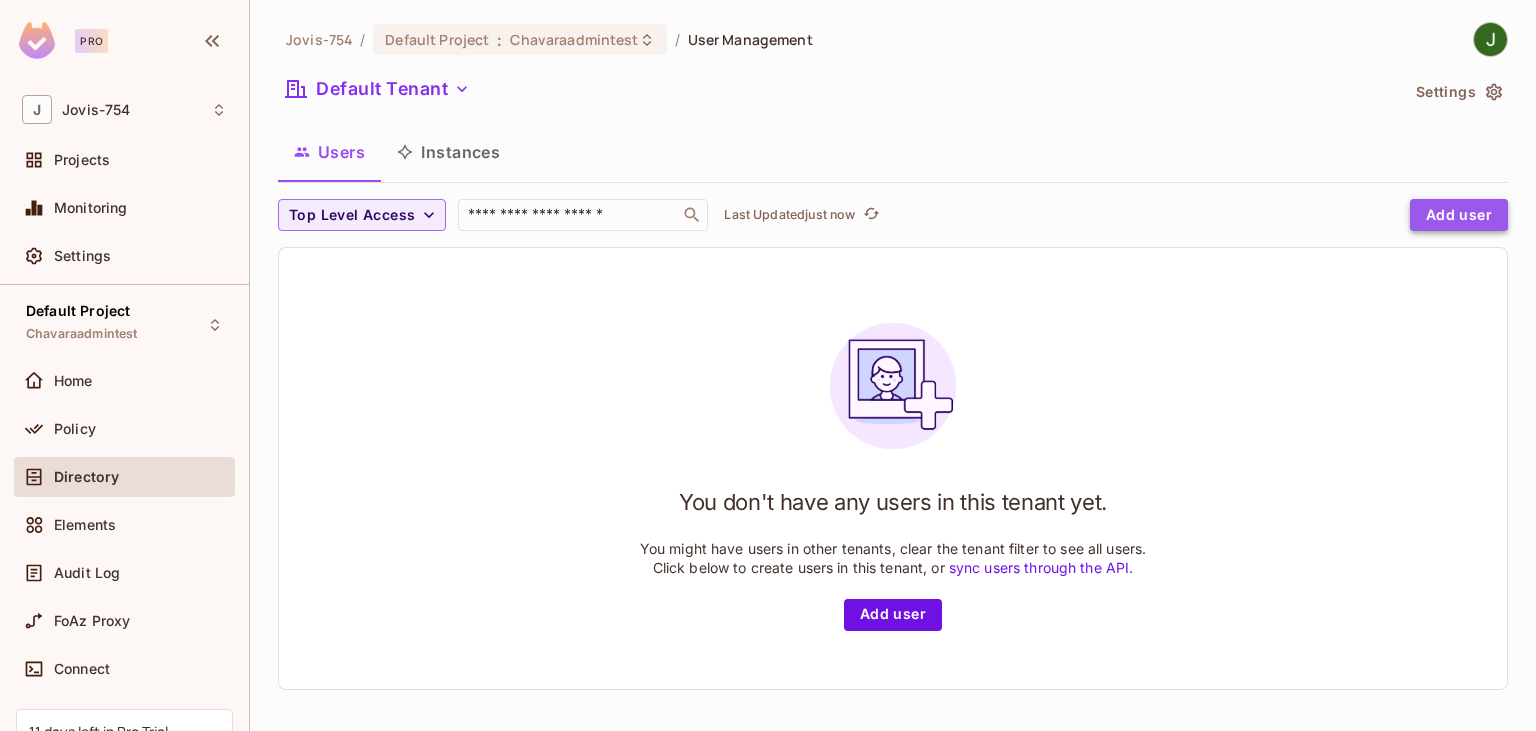 click on "Add user" at bounding box center (1459, 215) 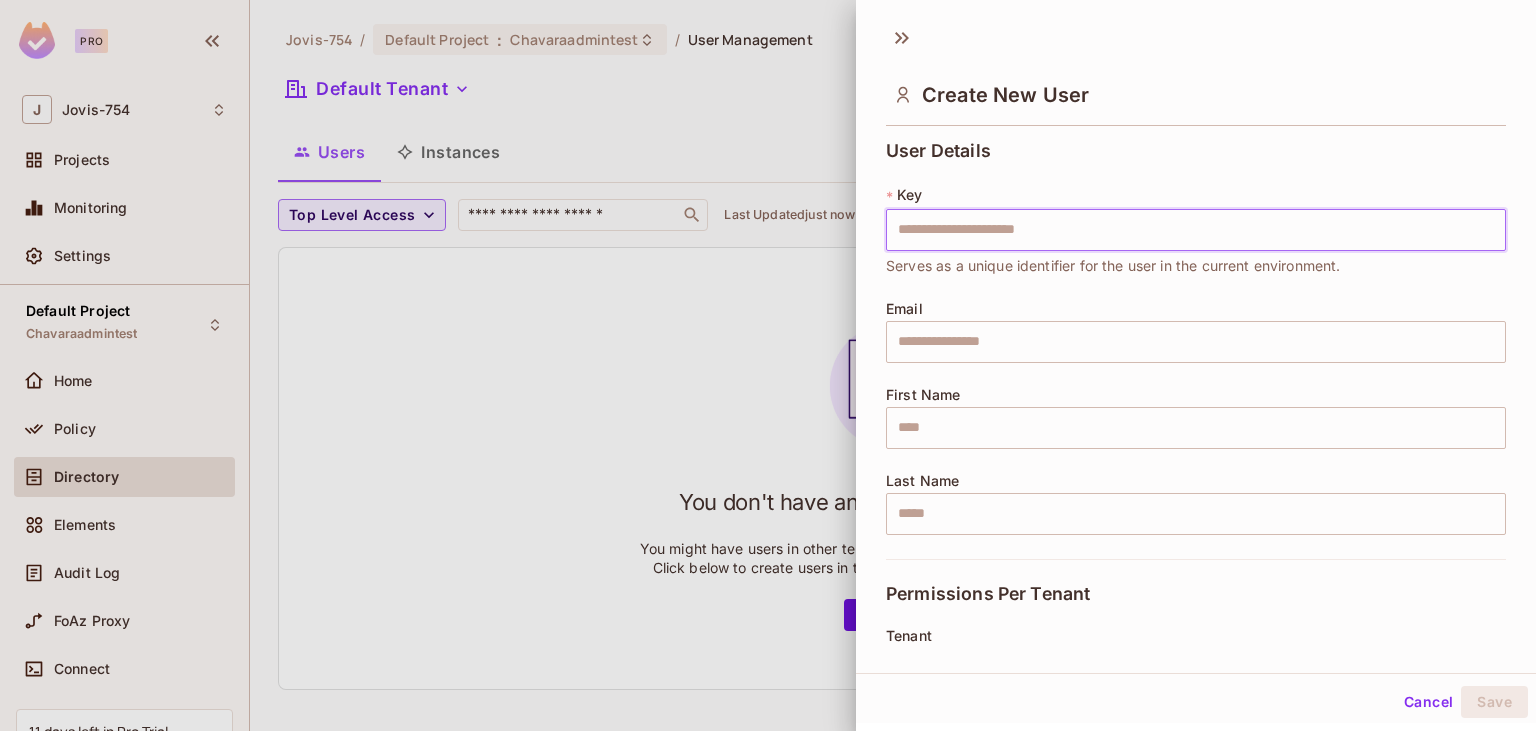 click at bounding box center [1196, 230] 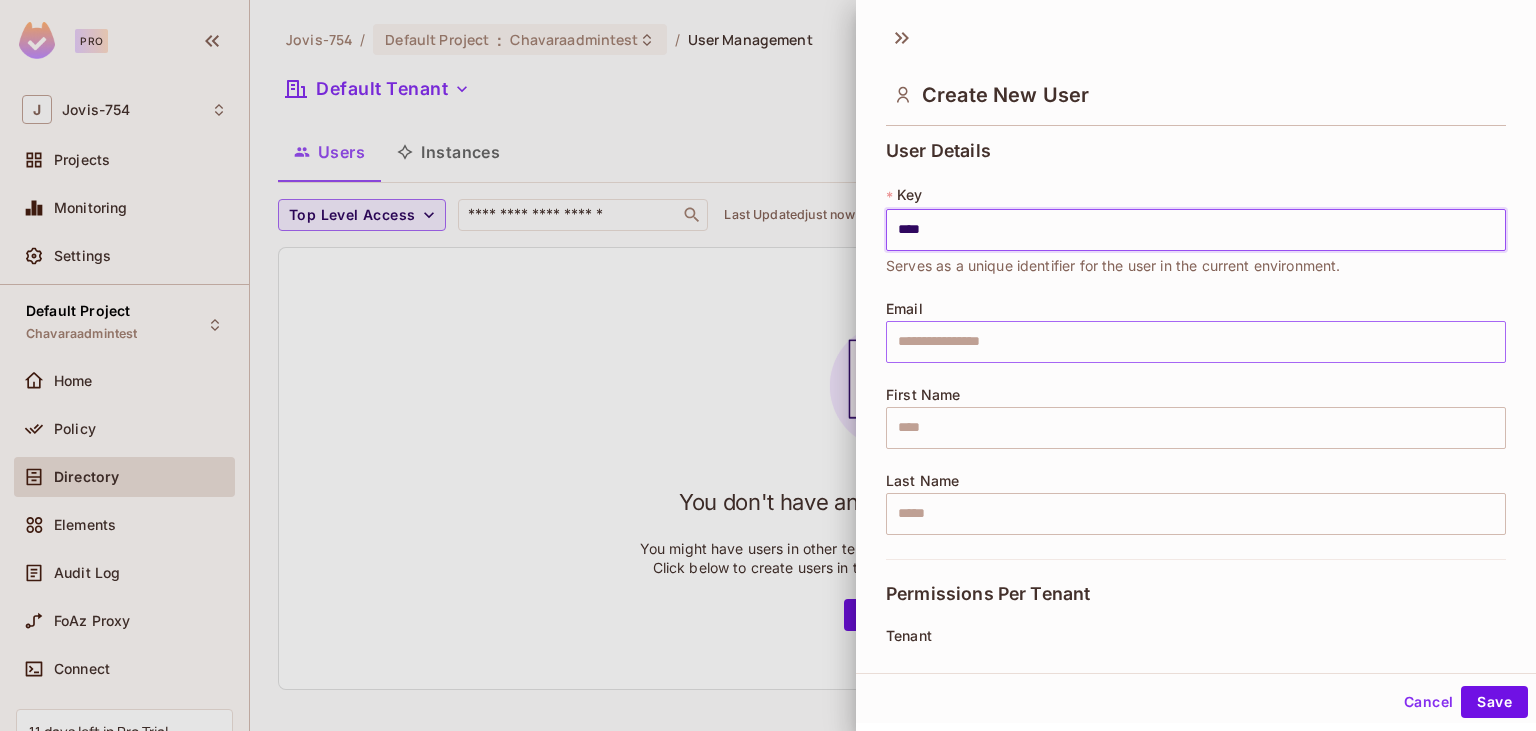 type on "****" 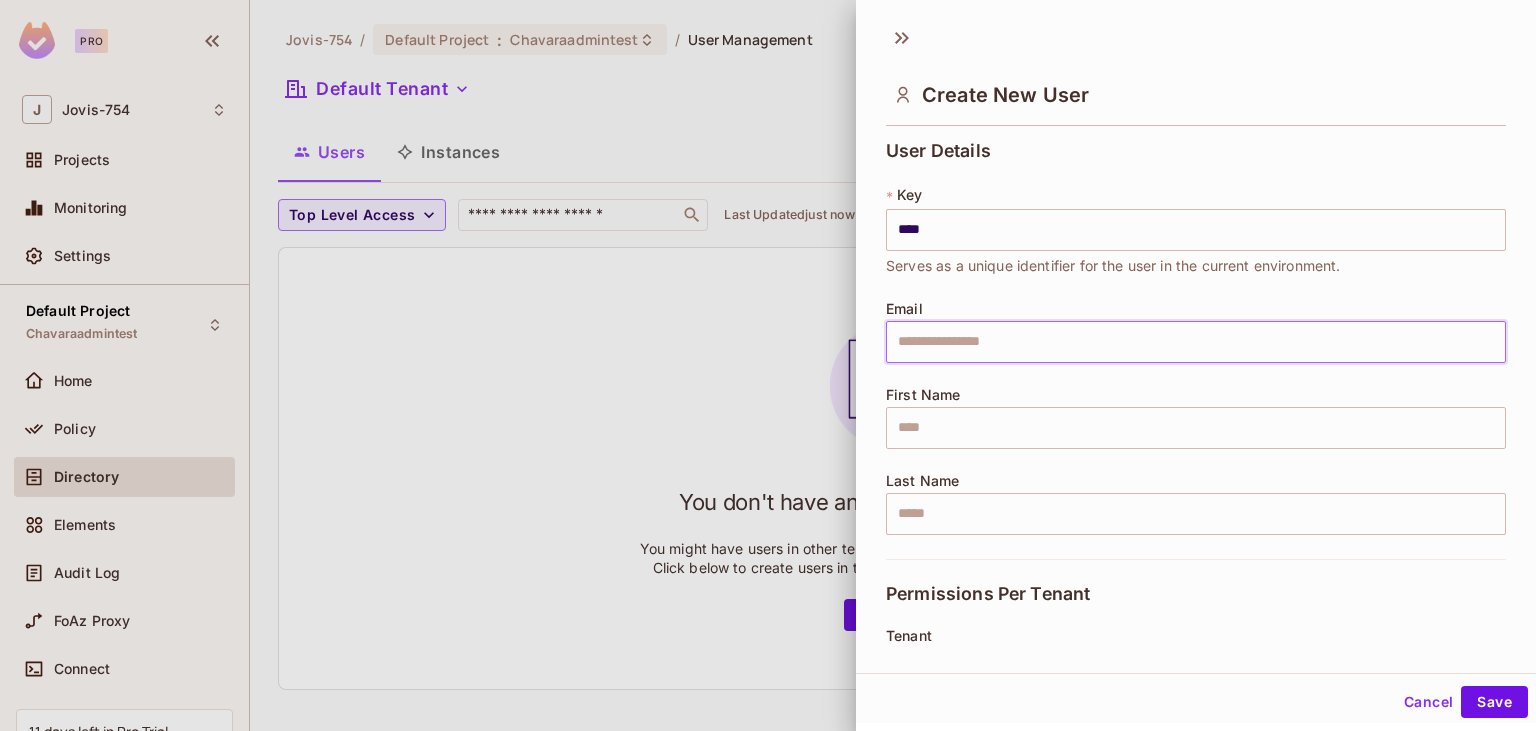 click at bounding box center [1196, 342] 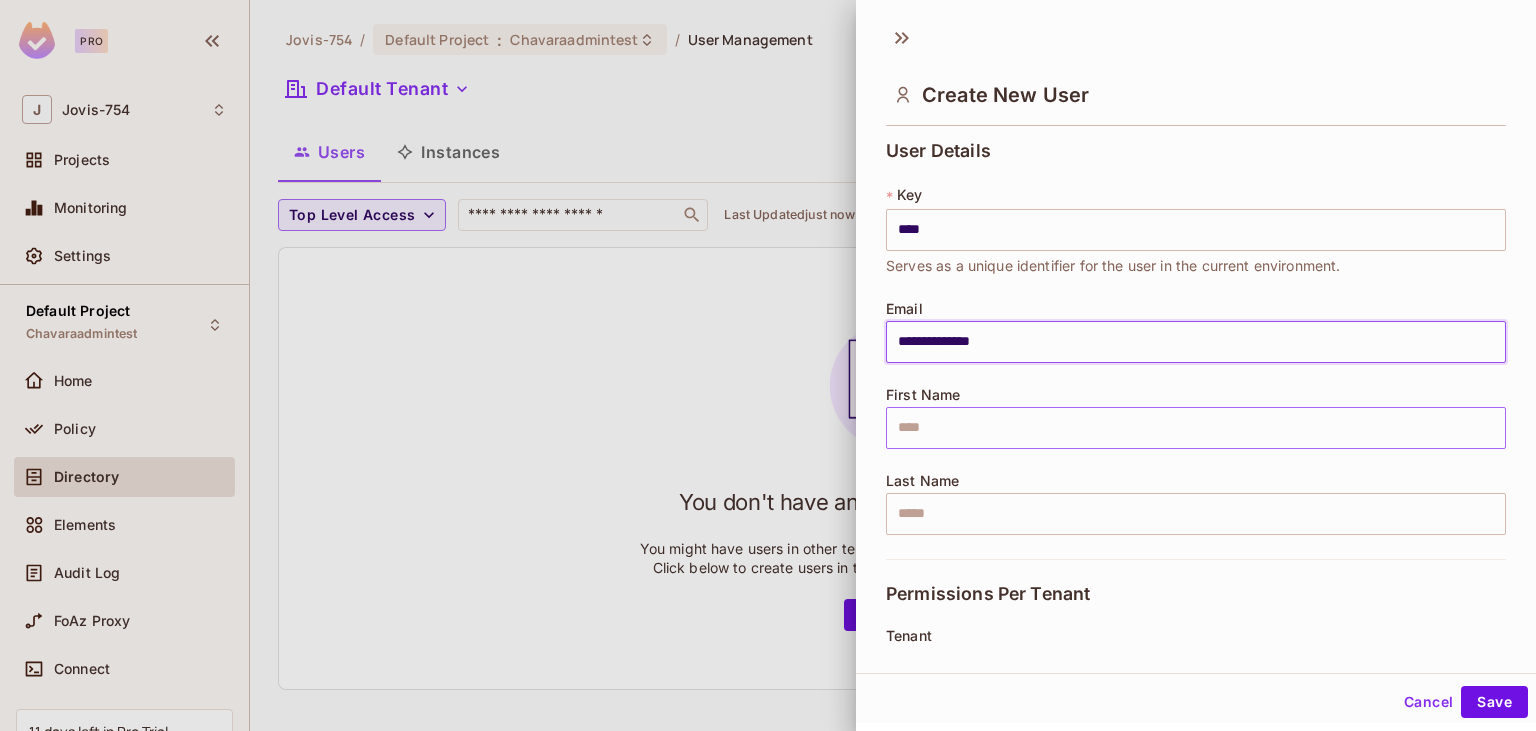 type on "**********" 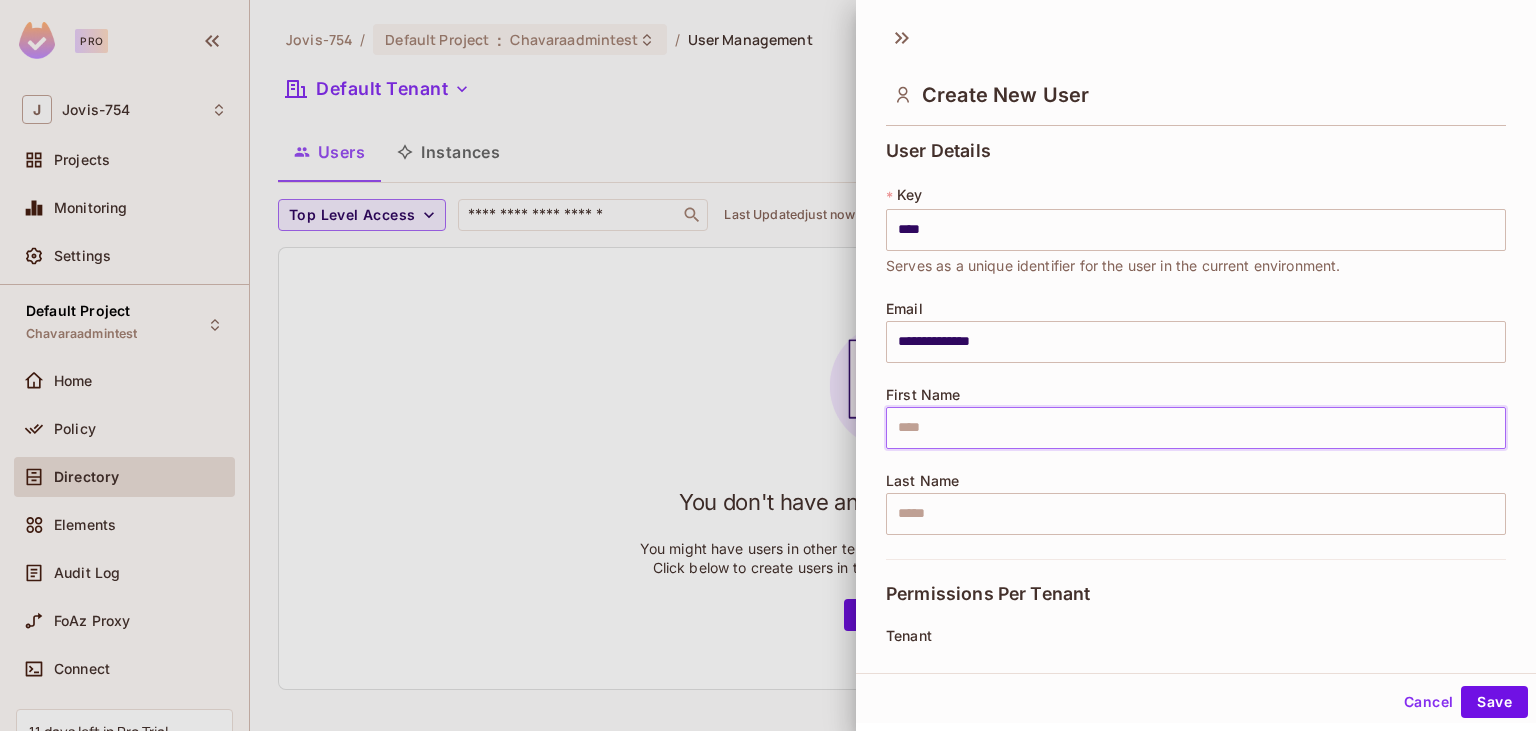 click at bounding box center (1196, 428) 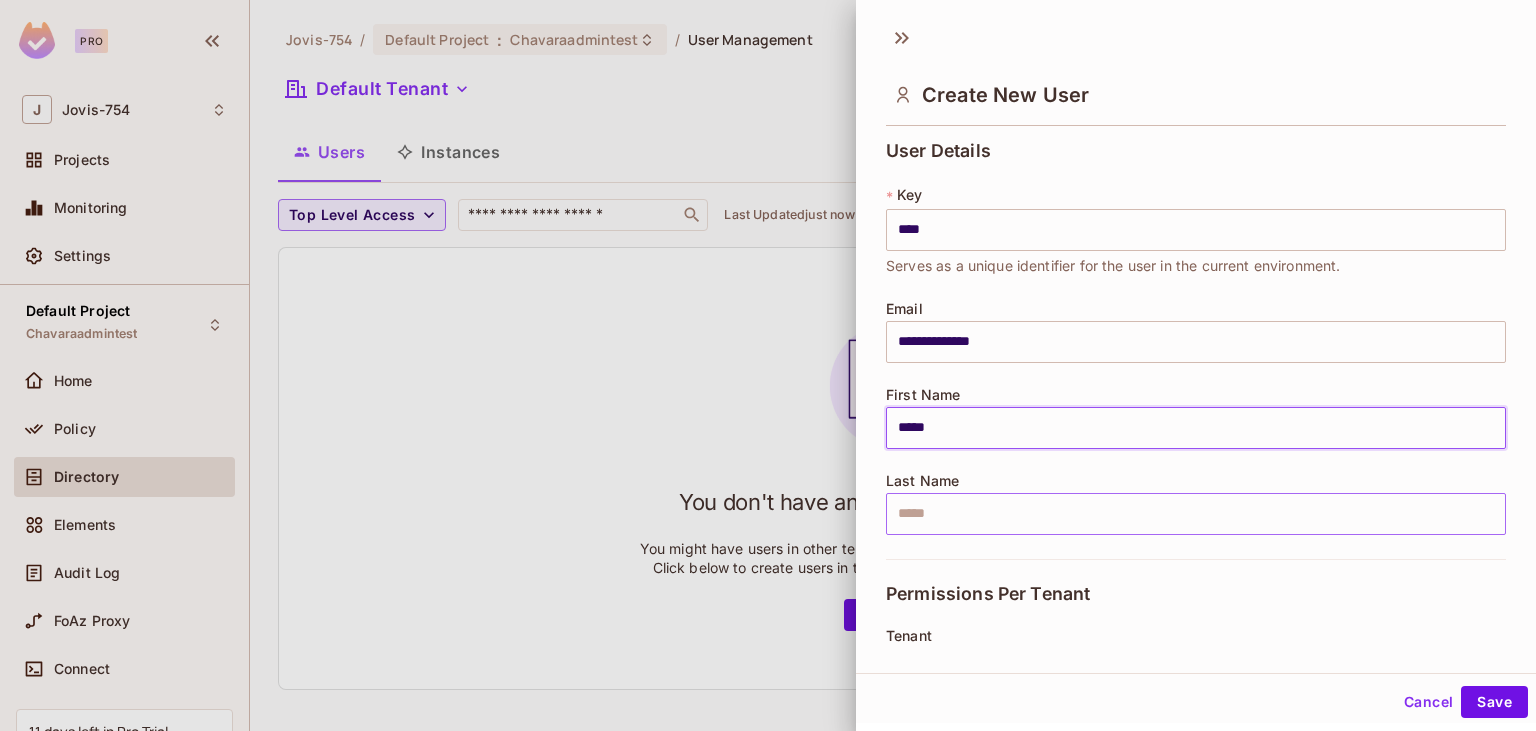 type on "*****" 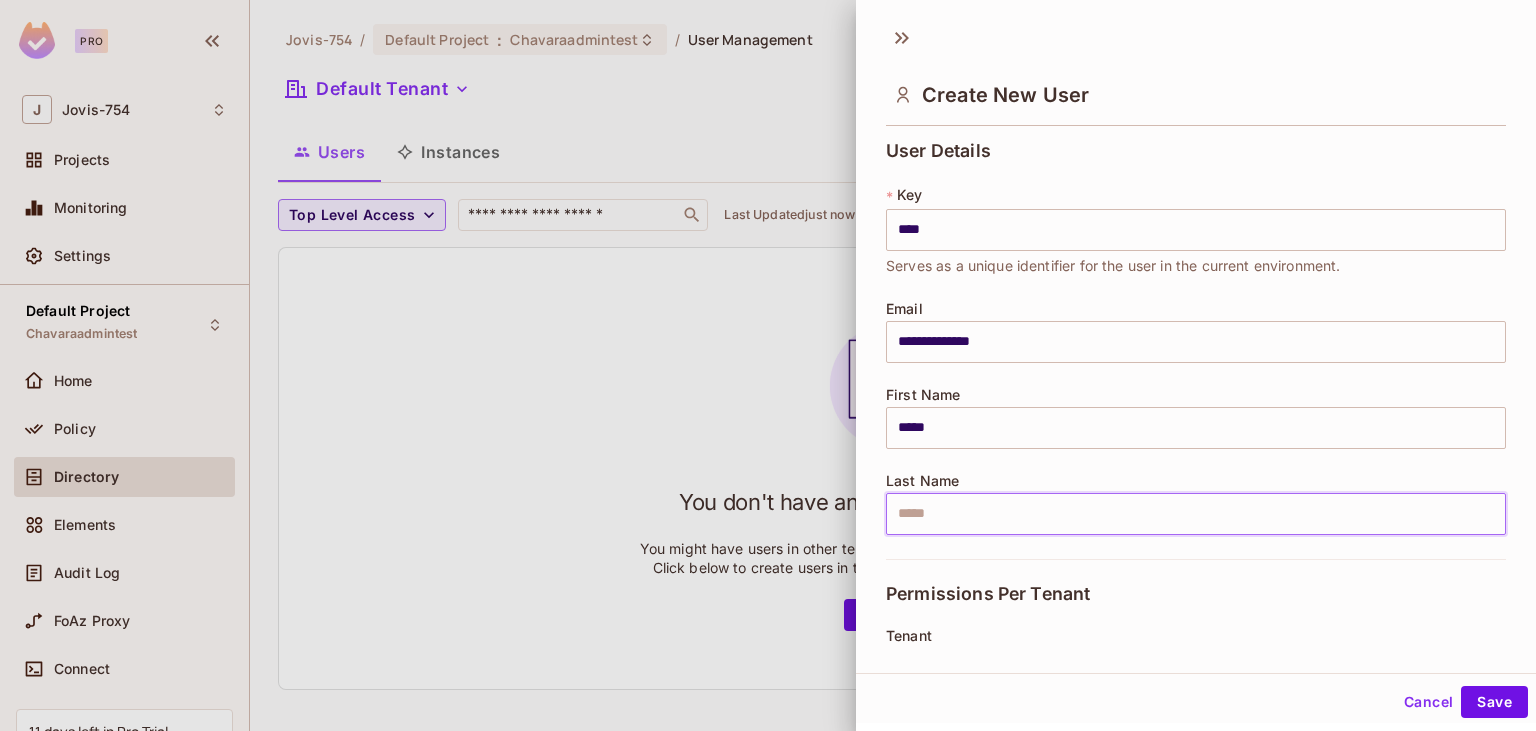 click at bounding box center [1196, 514] 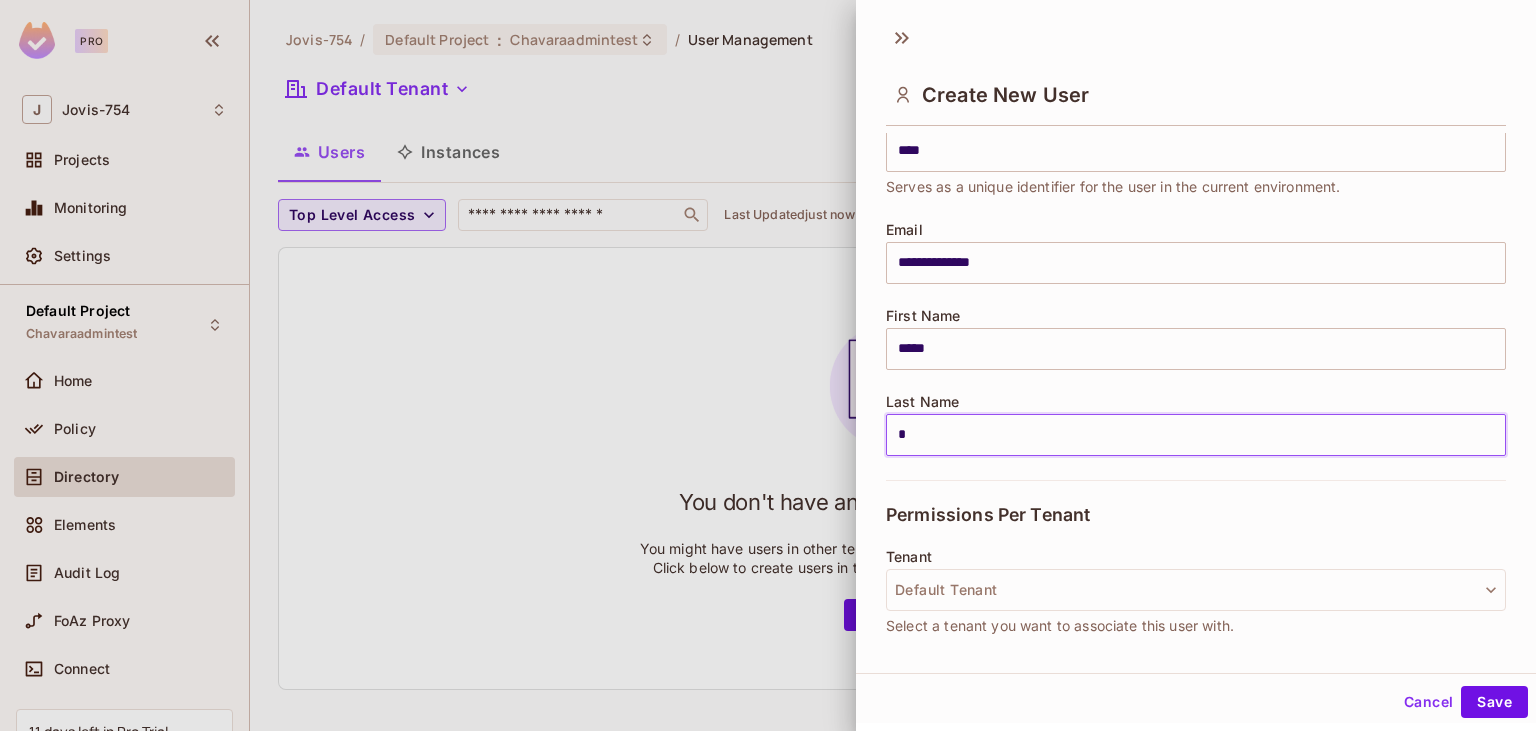scroll, scrollTop: 230, scrollLeft: 0, axis: vertical 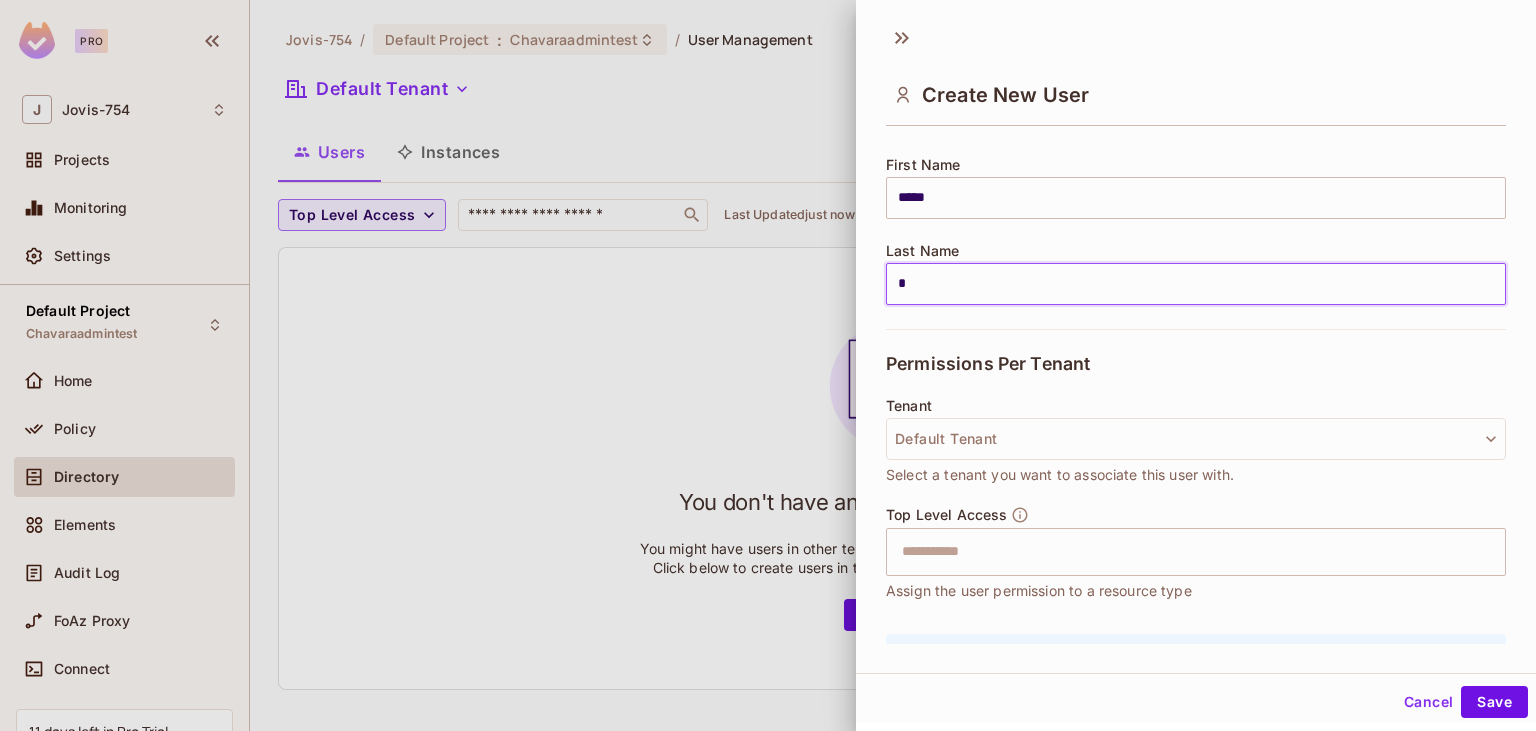 type on "*" 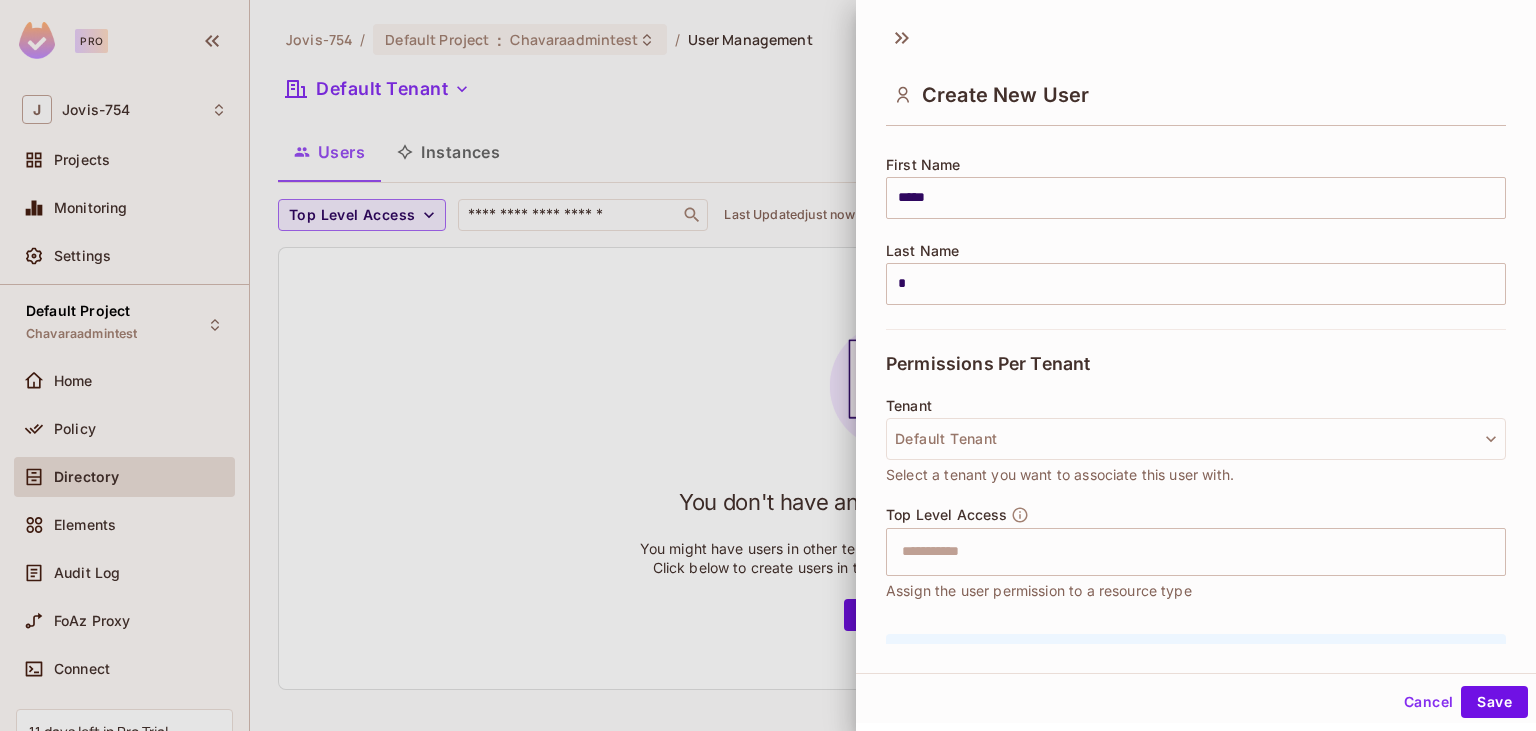 click on "Tenant Default Tenant Select a tenant you want to associate this user with." at bounding box center (1196, 442) 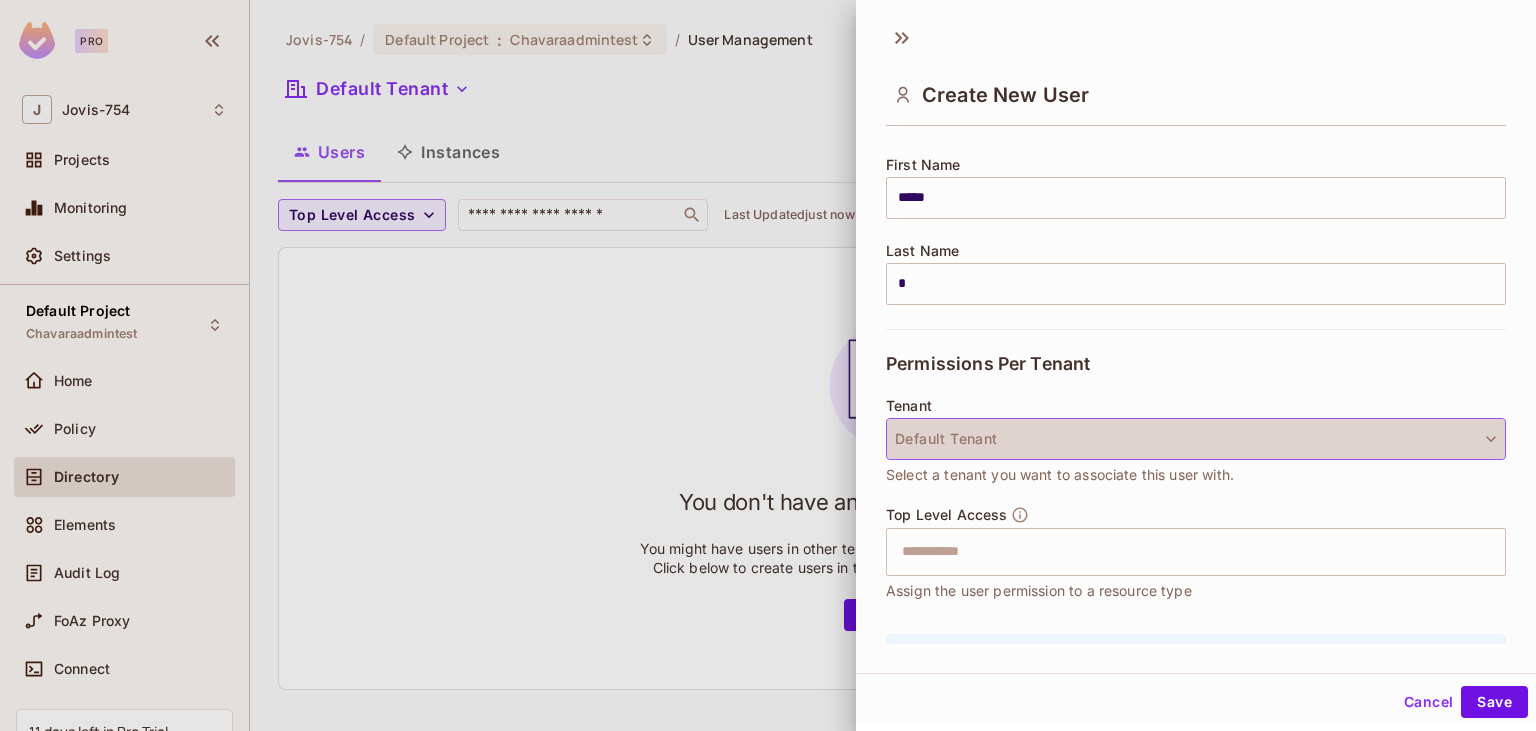 click on "Default Tenant" at bounding box center [1196, 439] 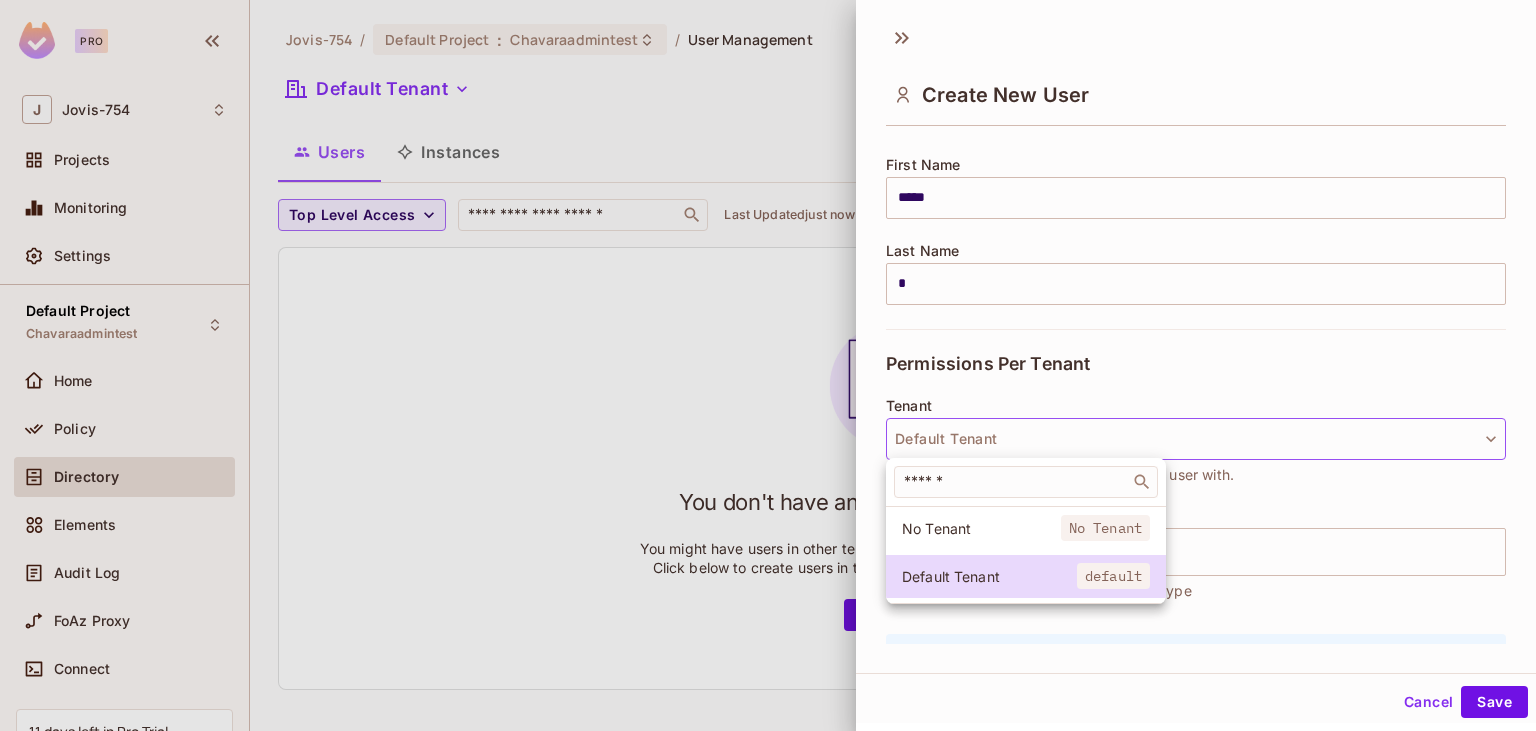 click at bounding box center (768, 365) 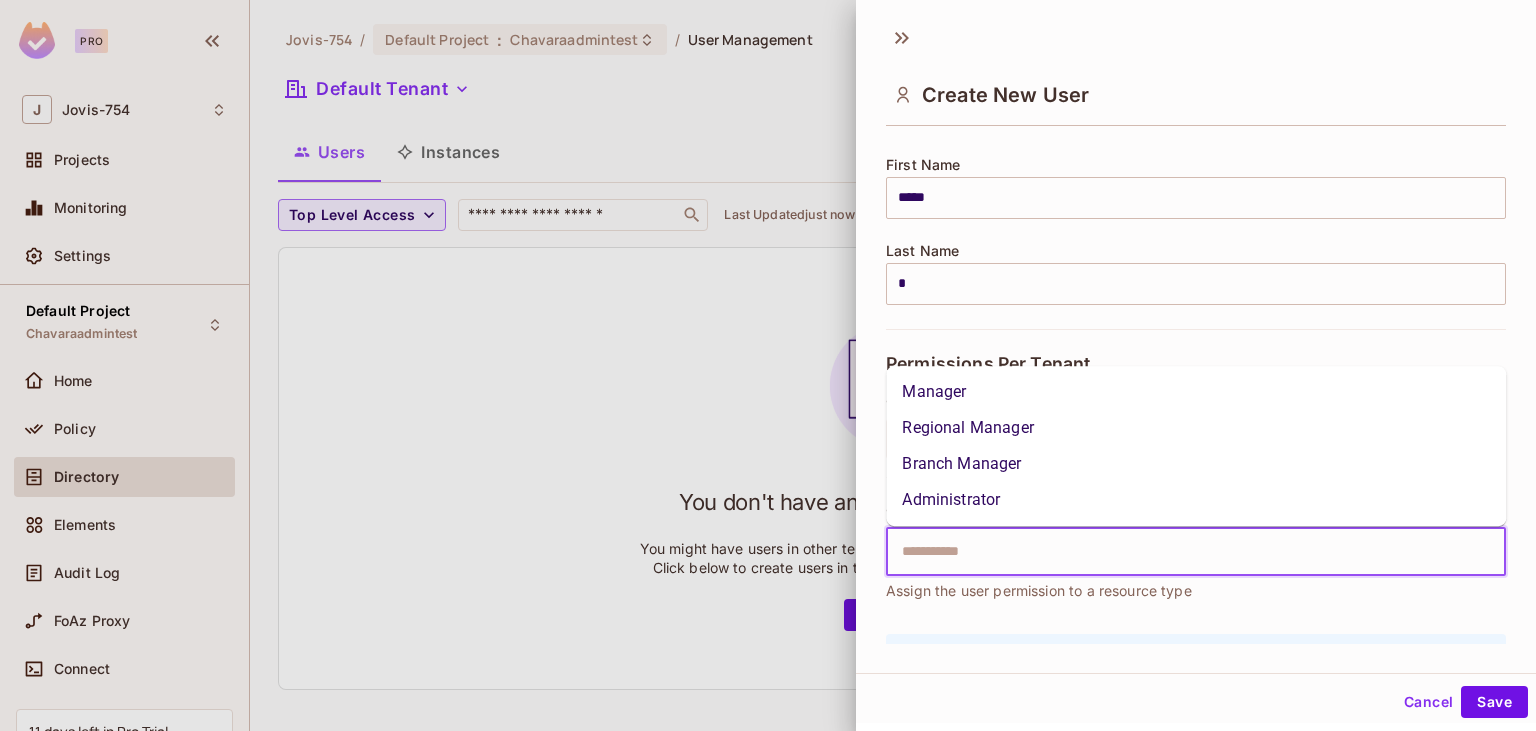 click at bounding box center (1178, 552) 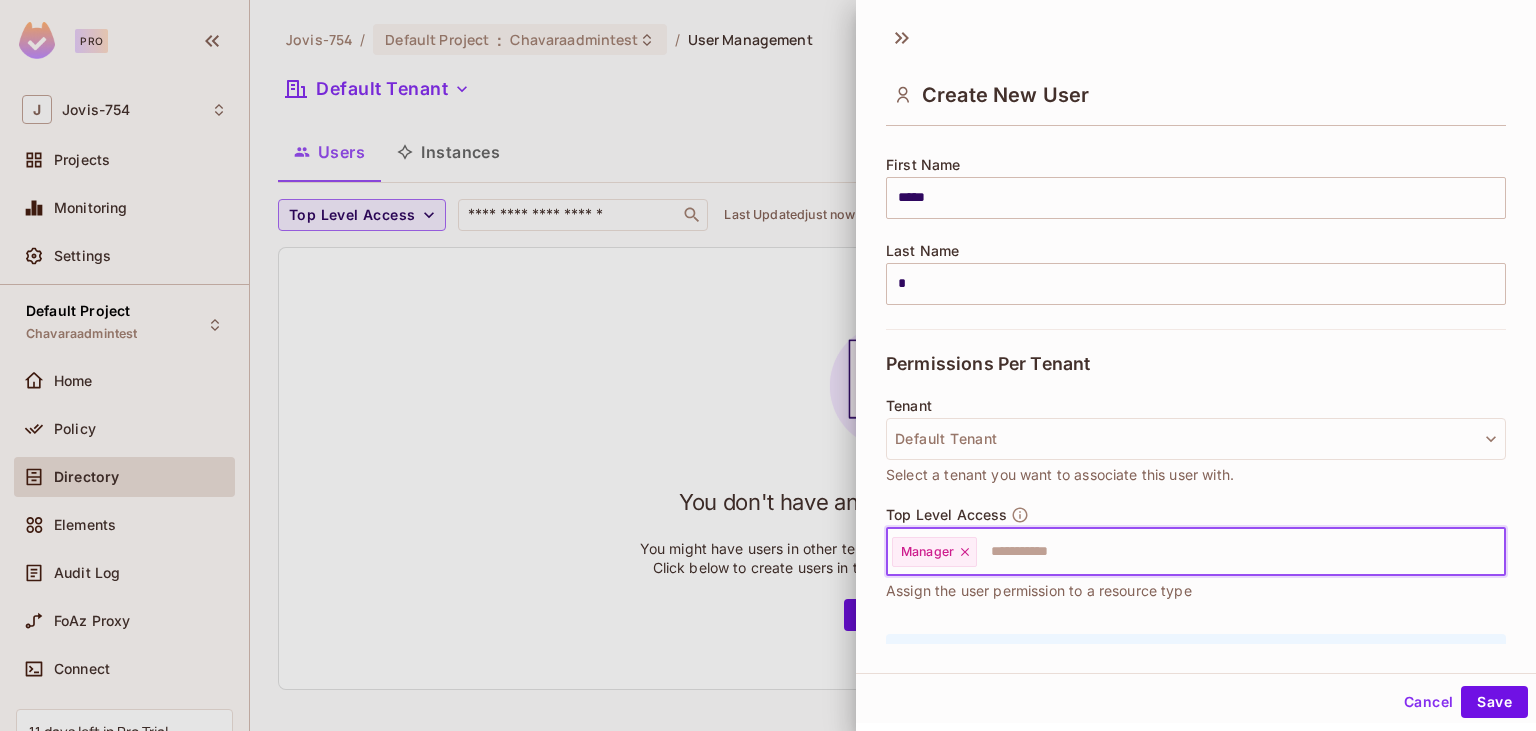 scroll, scrollTop: 350, scrollLeft: 0, axis: vertical 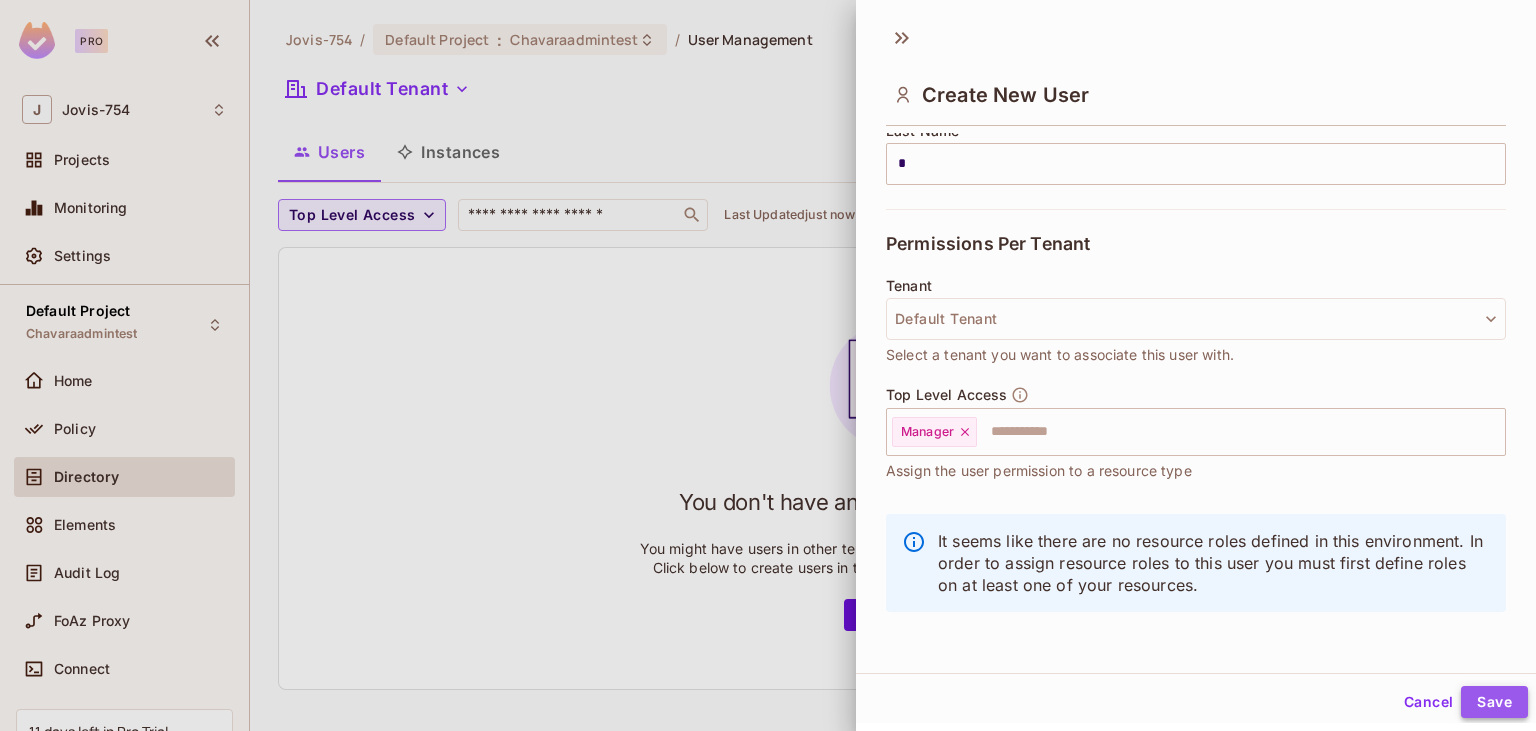click on "Save" at bounding box center (1494, 702) 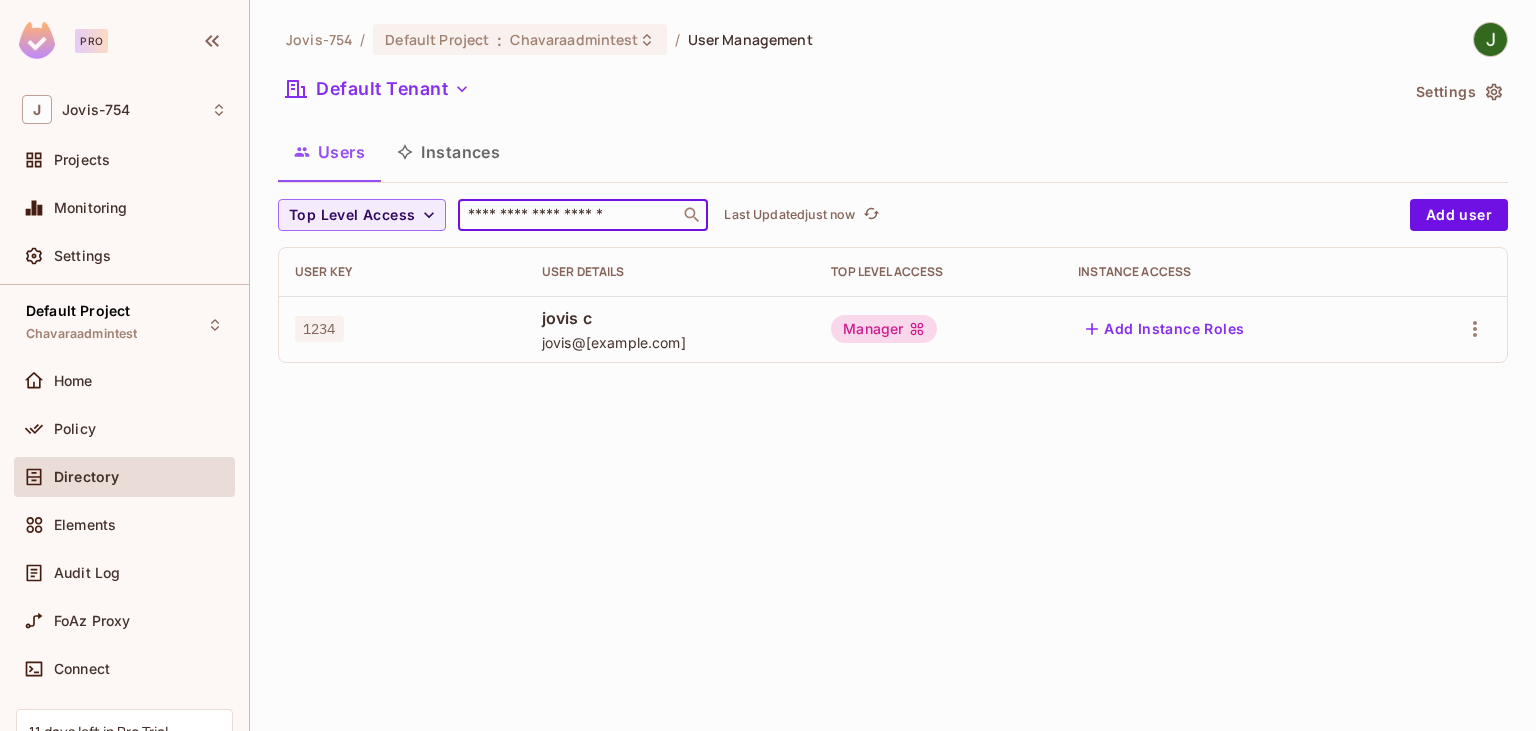 click at bounding box center (569, 215) 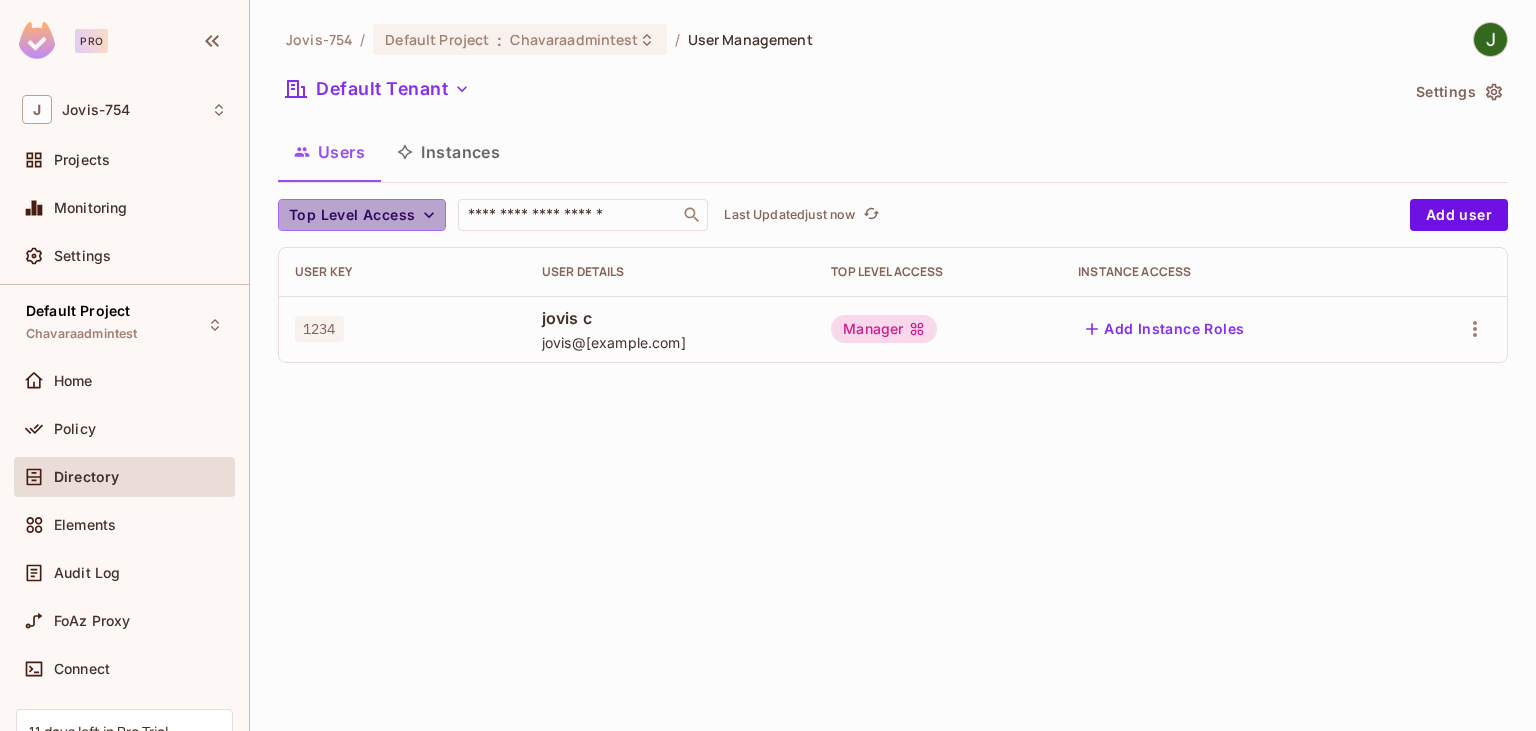 click on "Top Level Access" at bounding box center [352, 215] 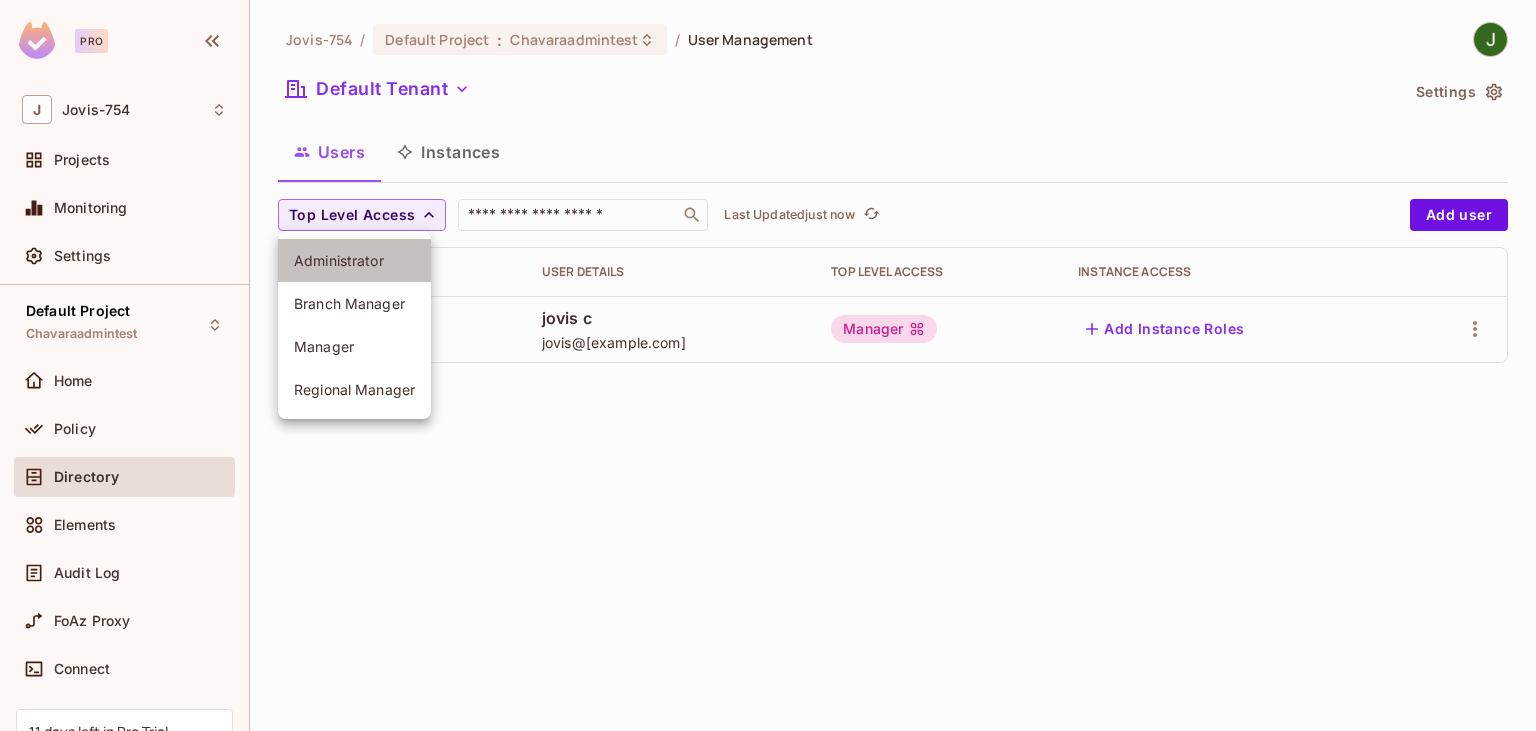 click on "Administrator" at bounding box center (354, 260) 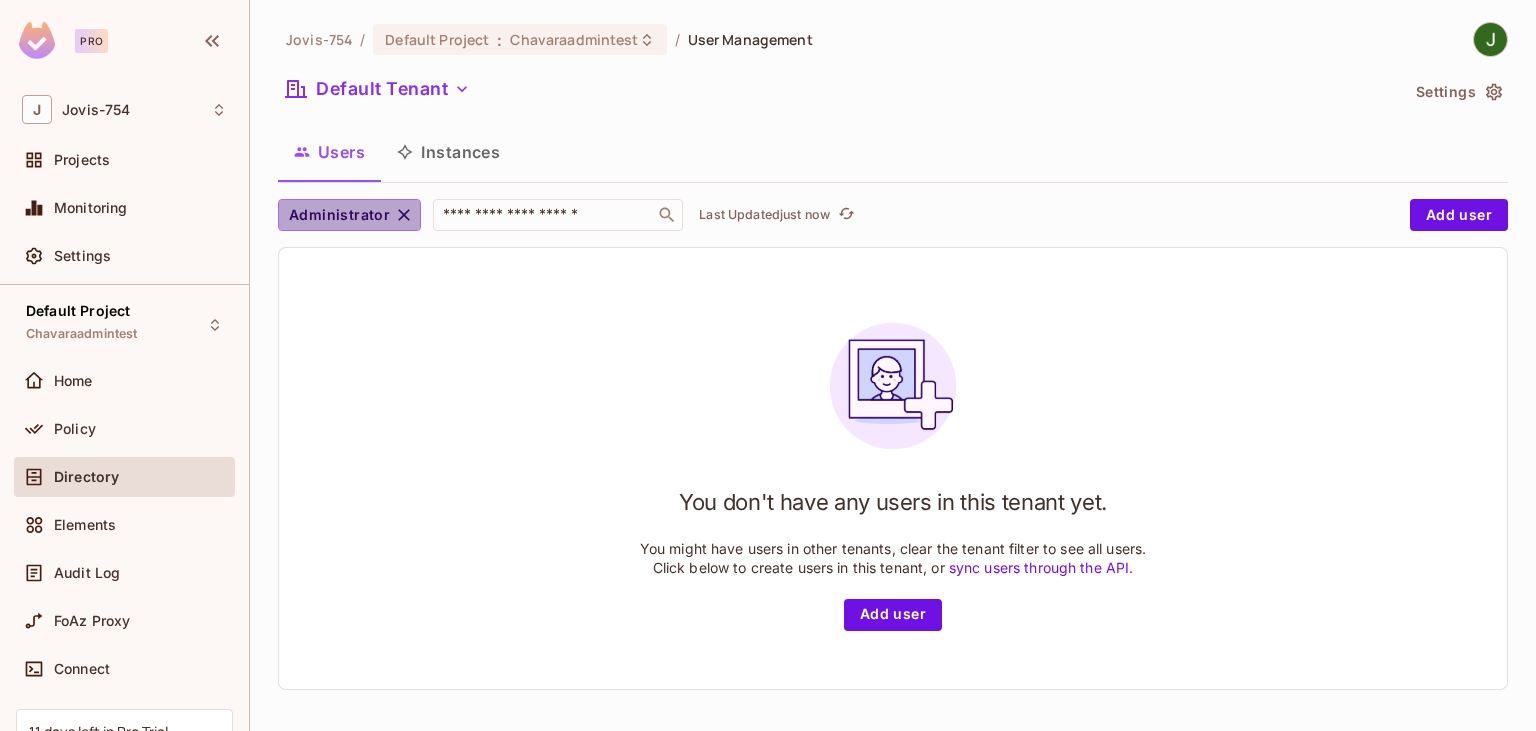 click 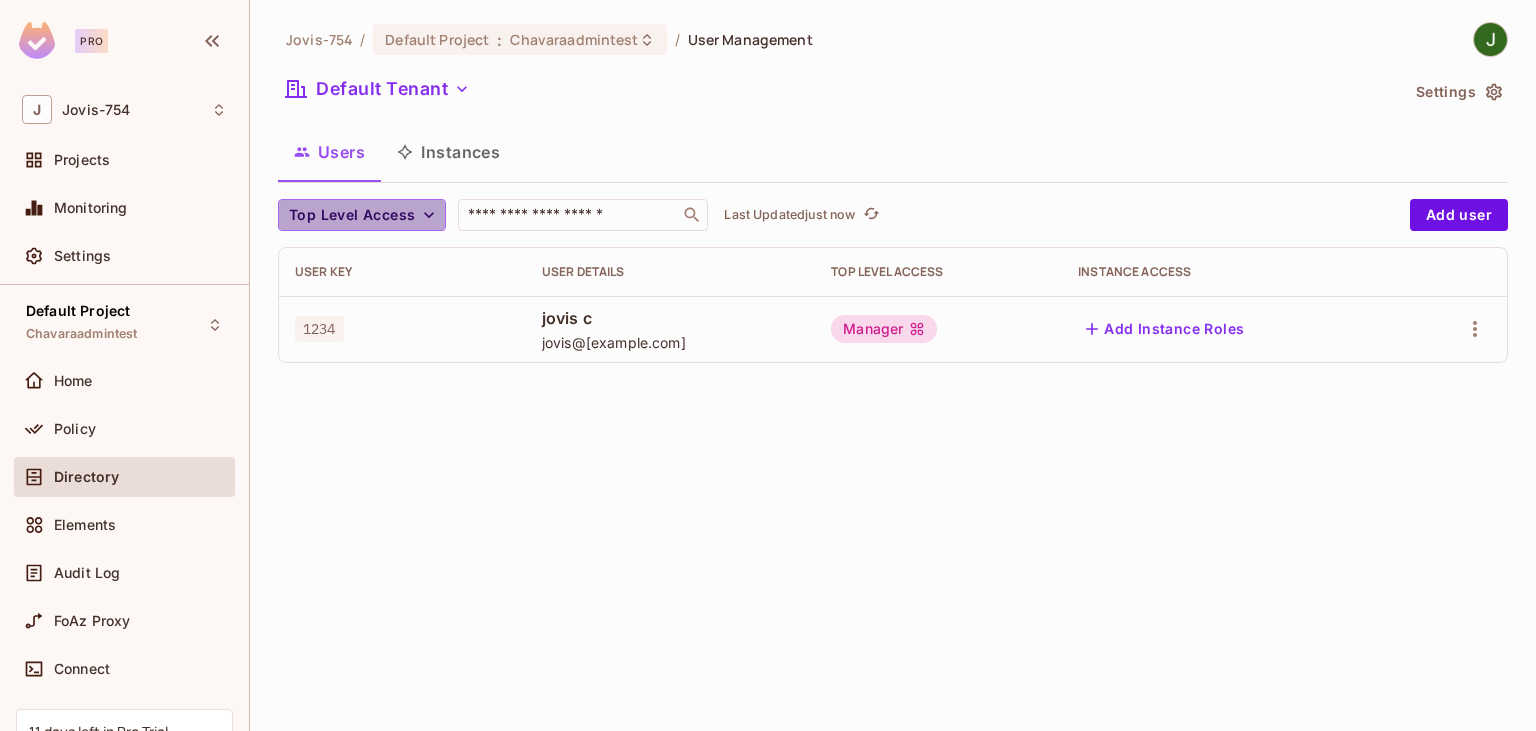 click on "Top Level Access" at bounding box center [352, 215] 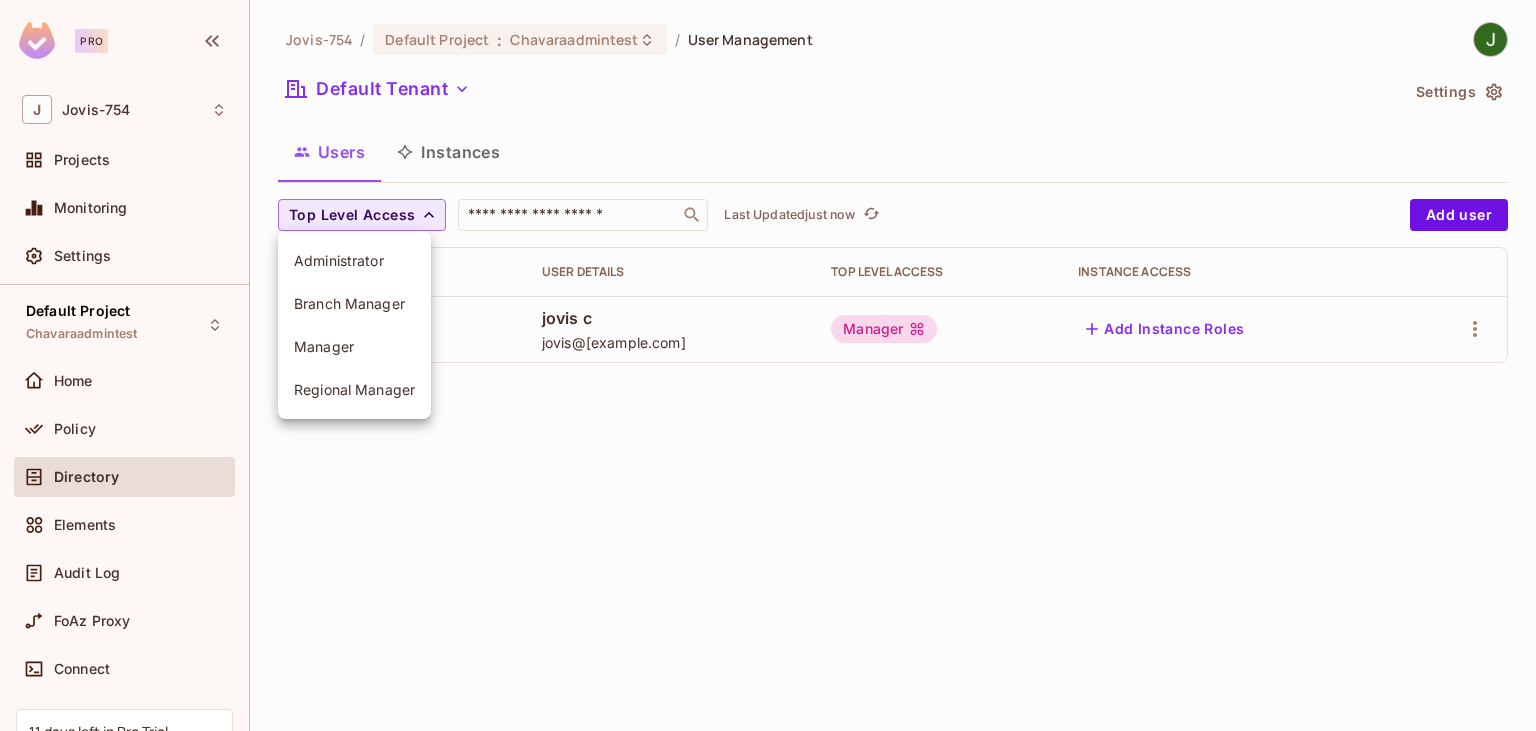 click on "Manager" at bounding box center [354, 346] 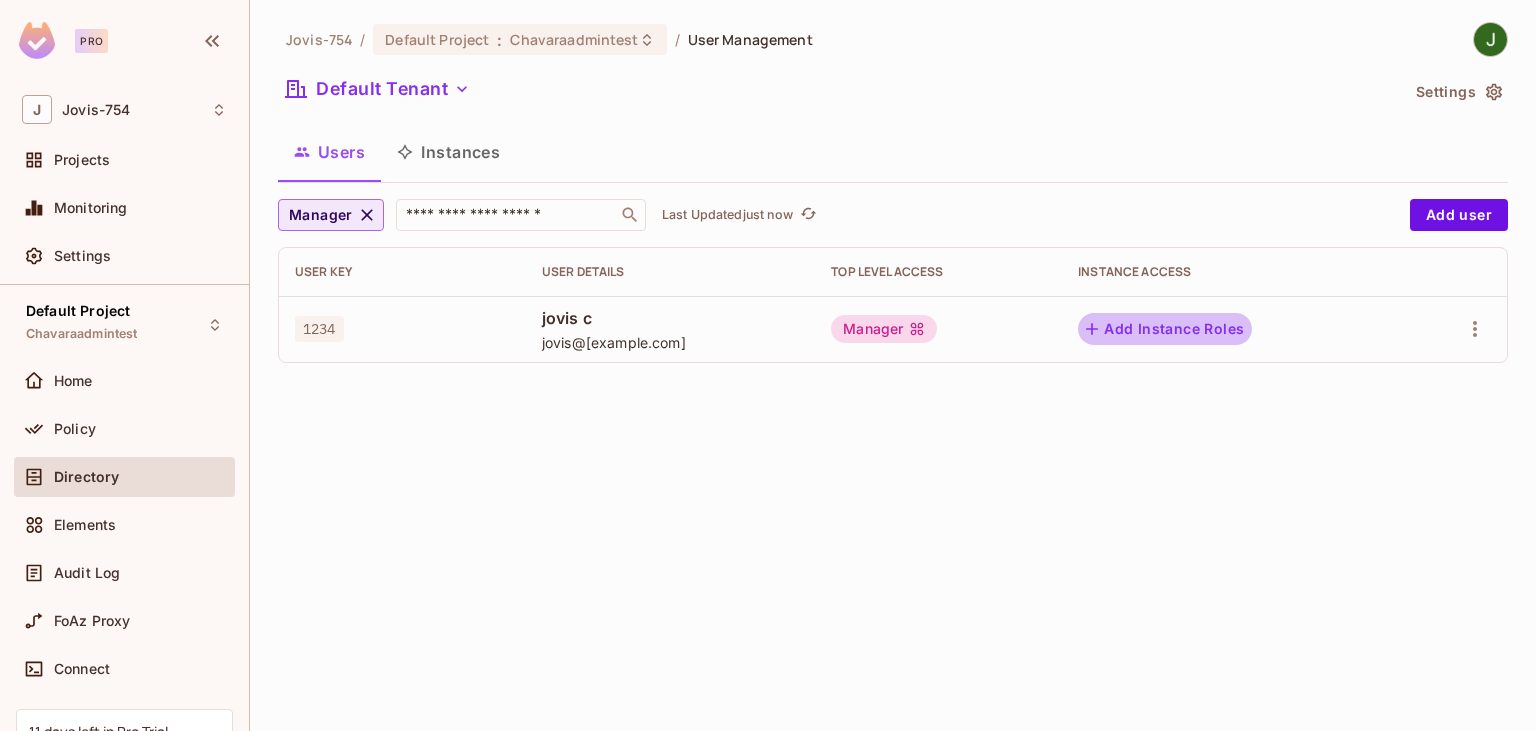 click on "Add Instance Roles" at bounding box center [1165, 329] 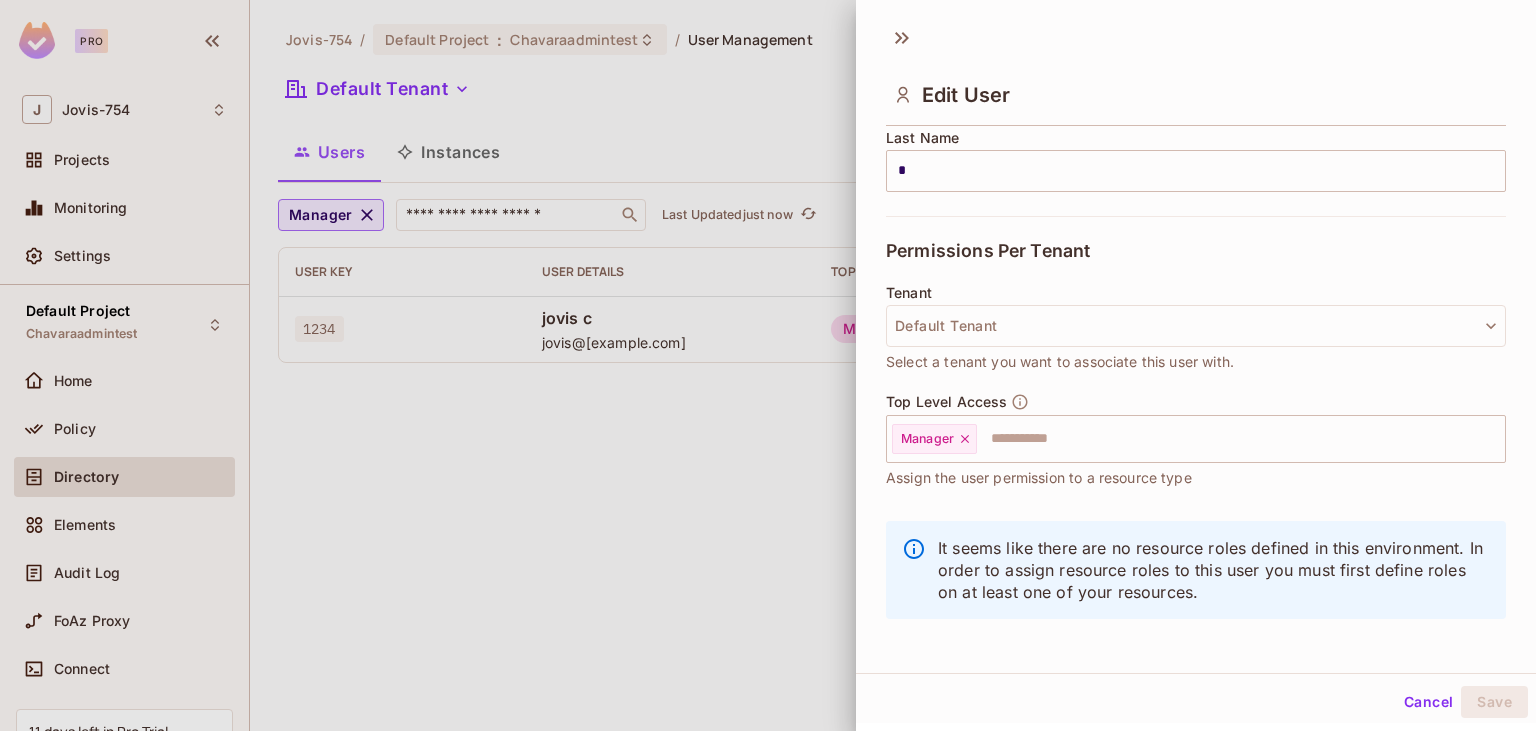 scroll, scrollTop: 346, scrollLeft: 0, axis: vertical 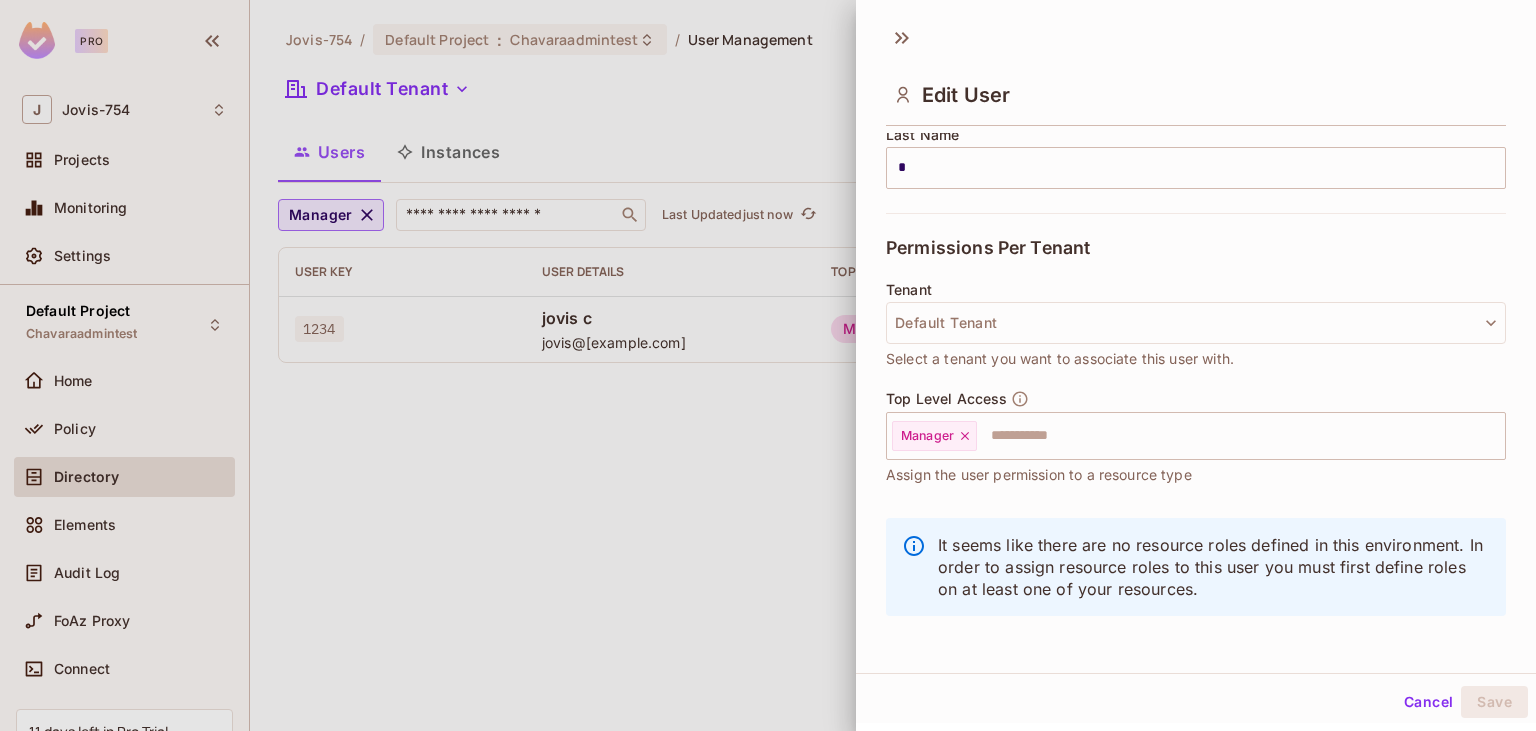 click at bounding box center [768, 365] 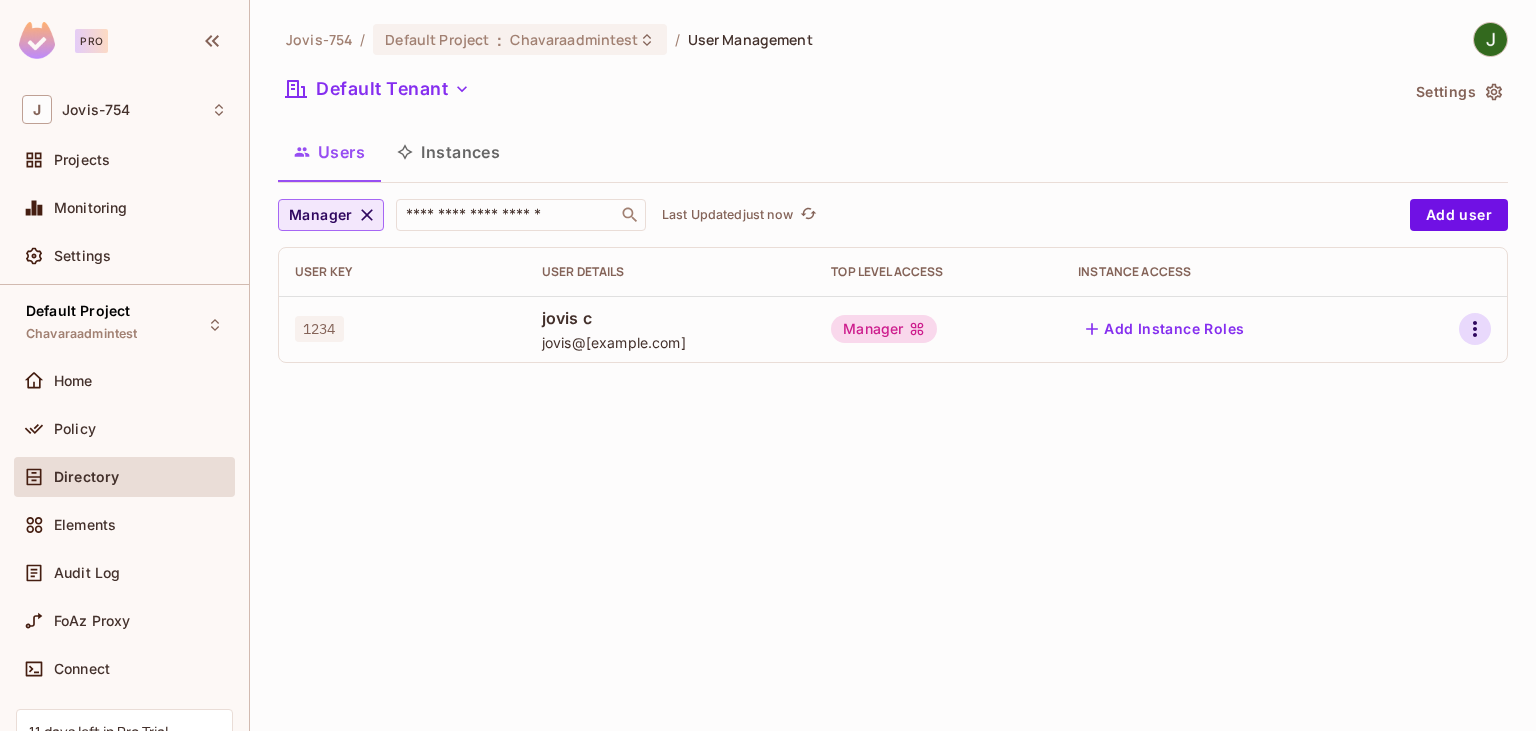 click 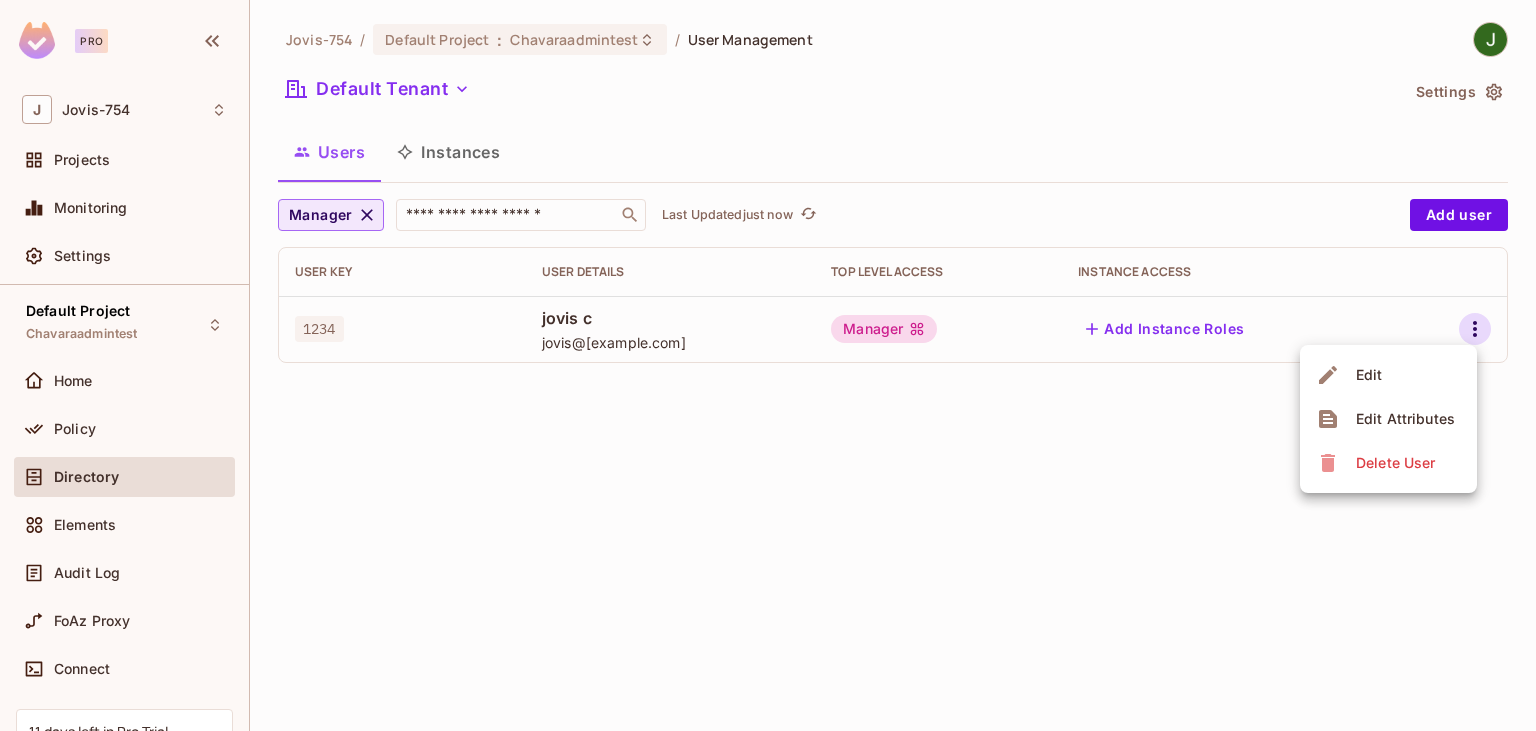 click on "Edit Attributes" at bounding box center [1405, 419] 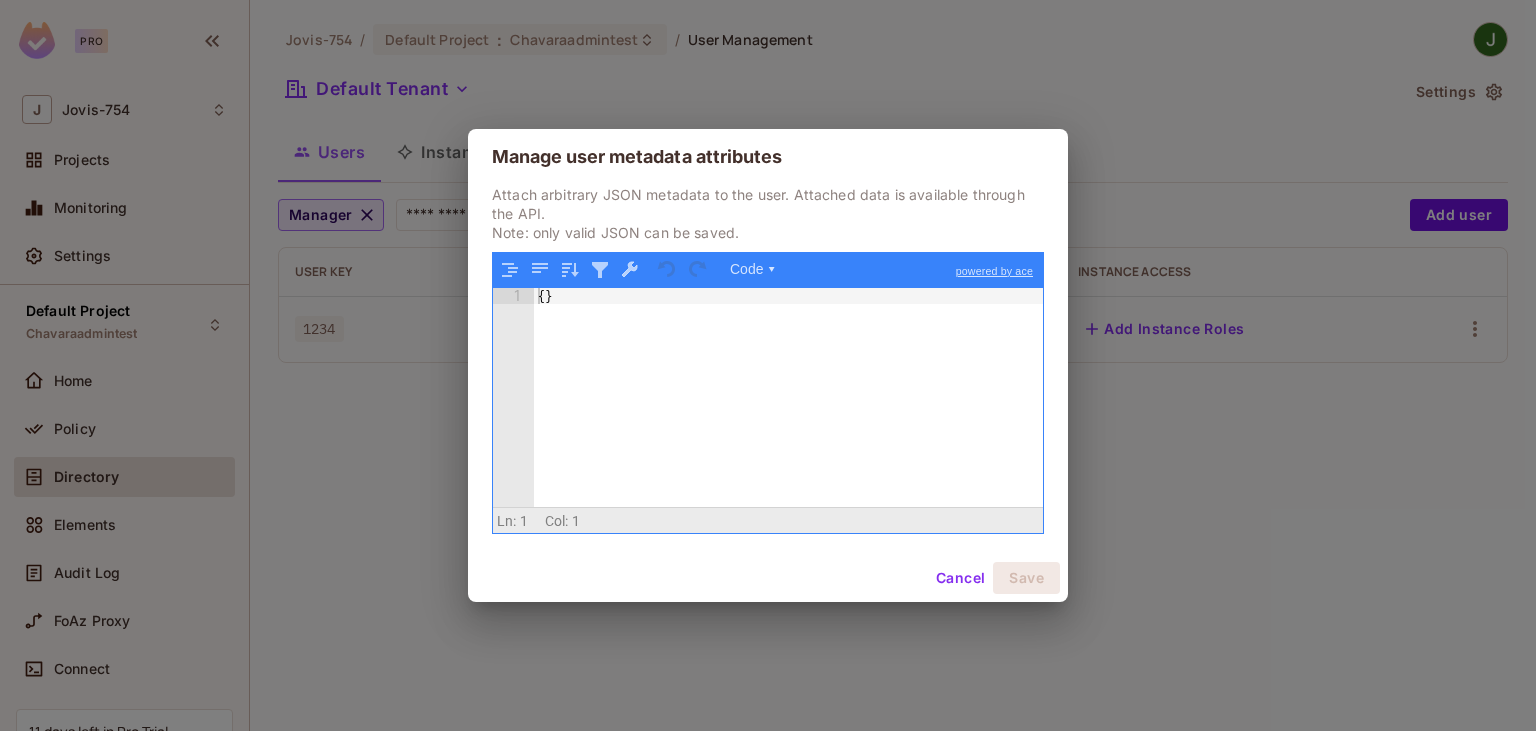 click on "Cancel" at bounding box center [960, 578] 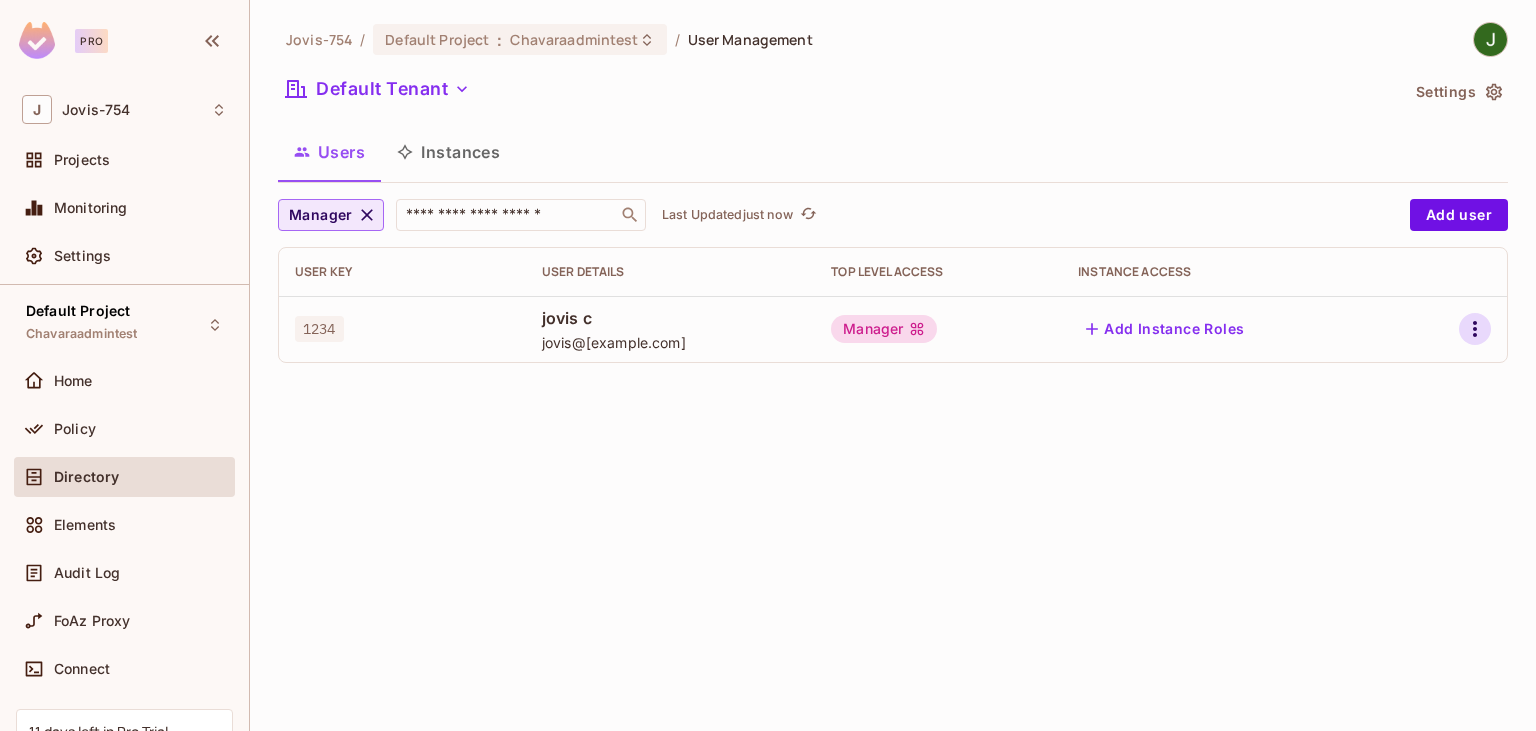click 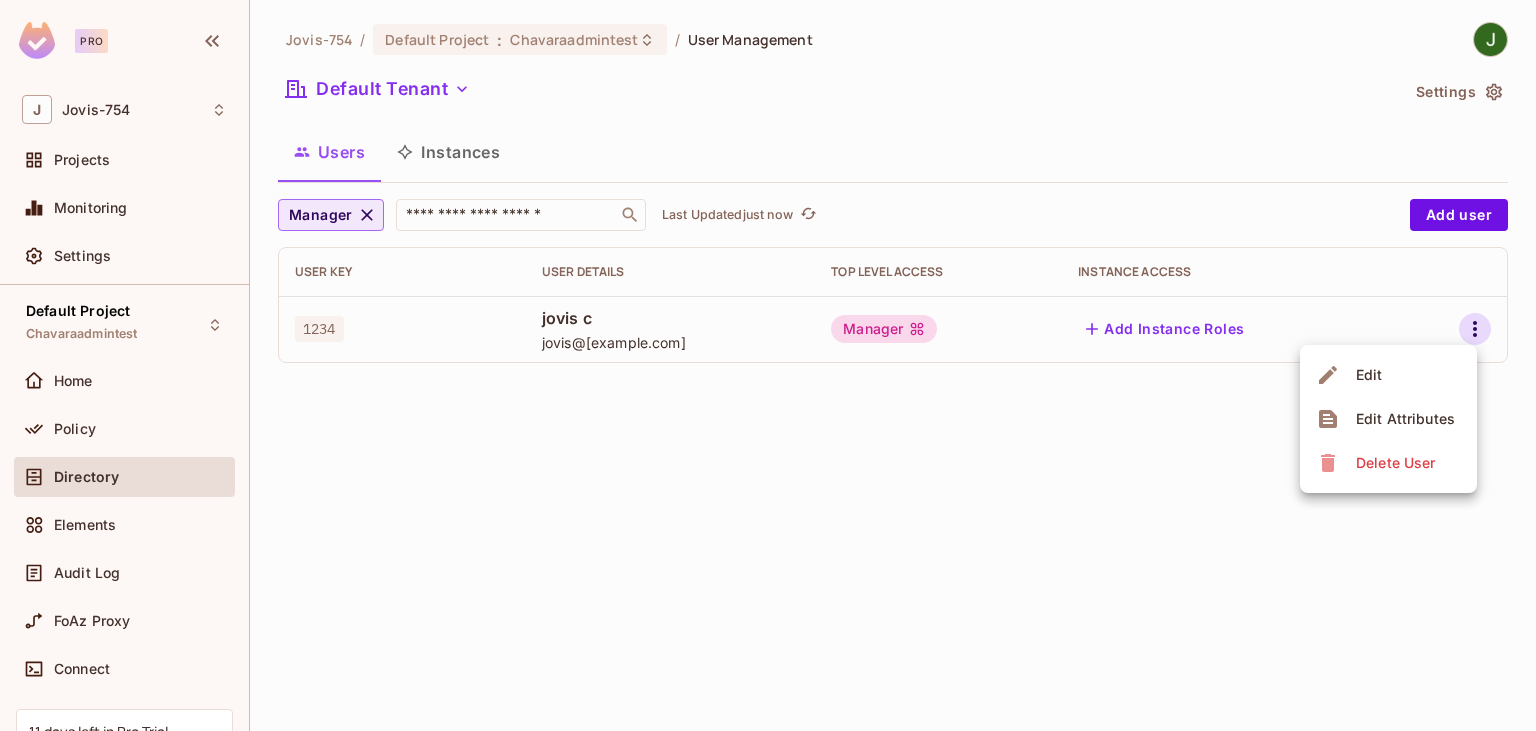 click at bounding box center [768, 365] 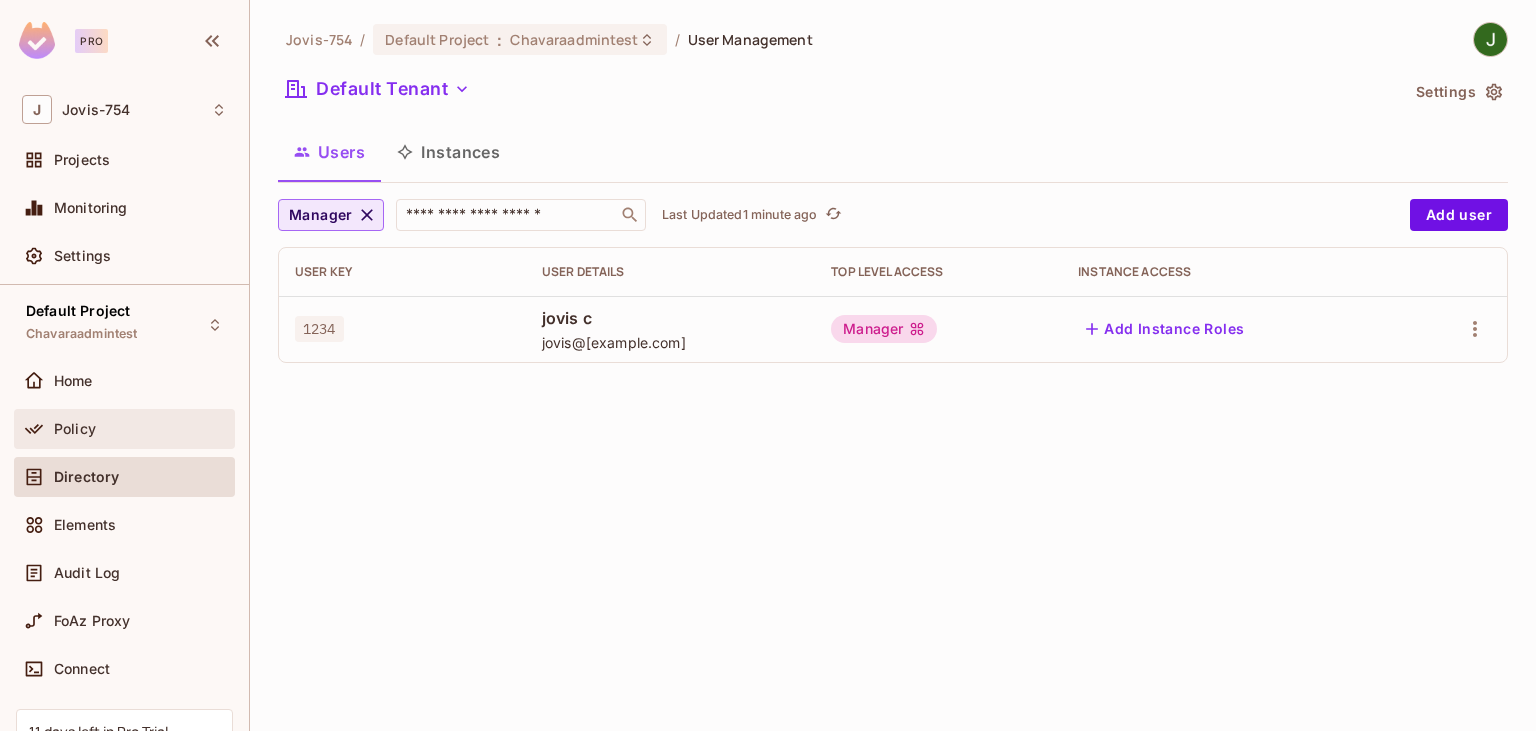 click on "Policy" at bounding box center (140, 429) 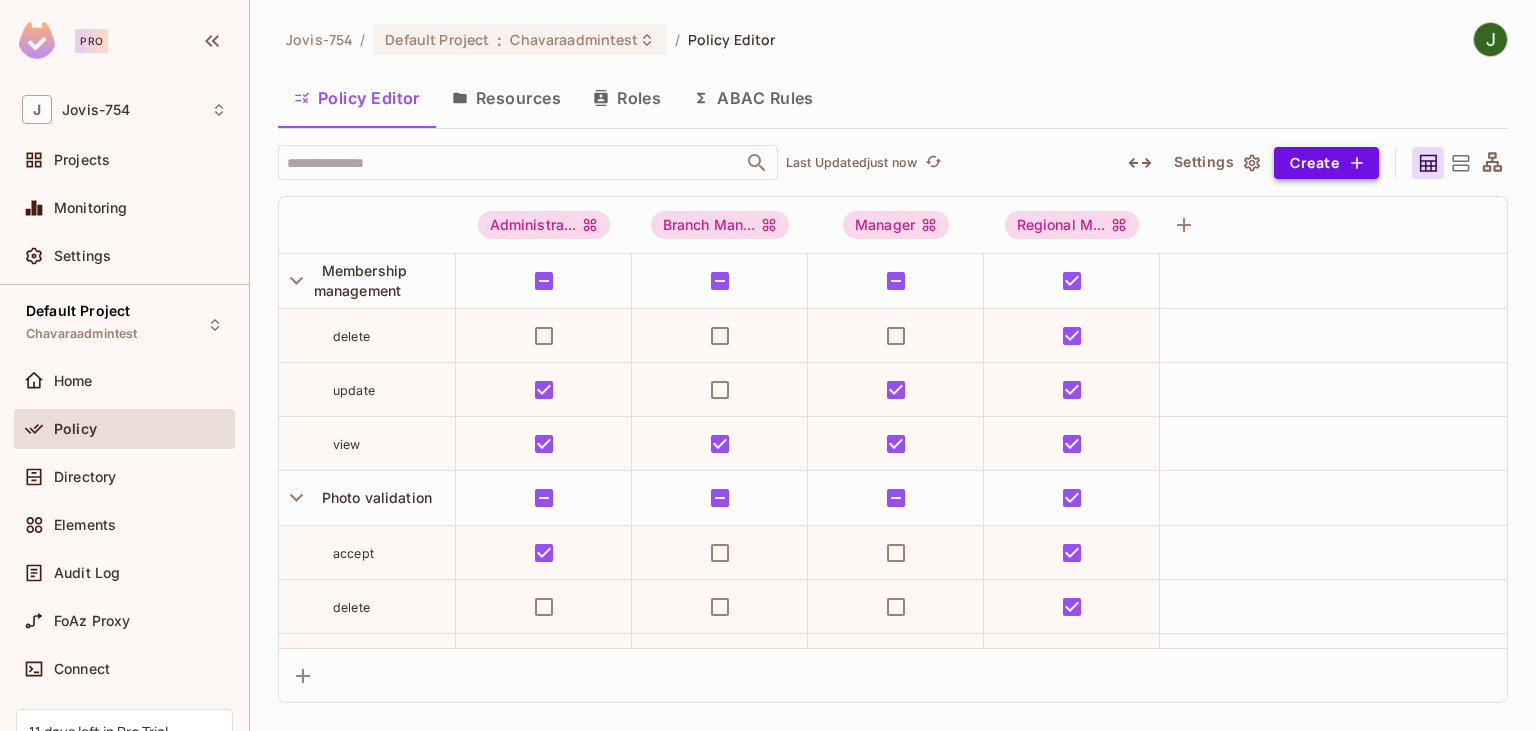 click on "Create" at bounding box center (1326, 163) 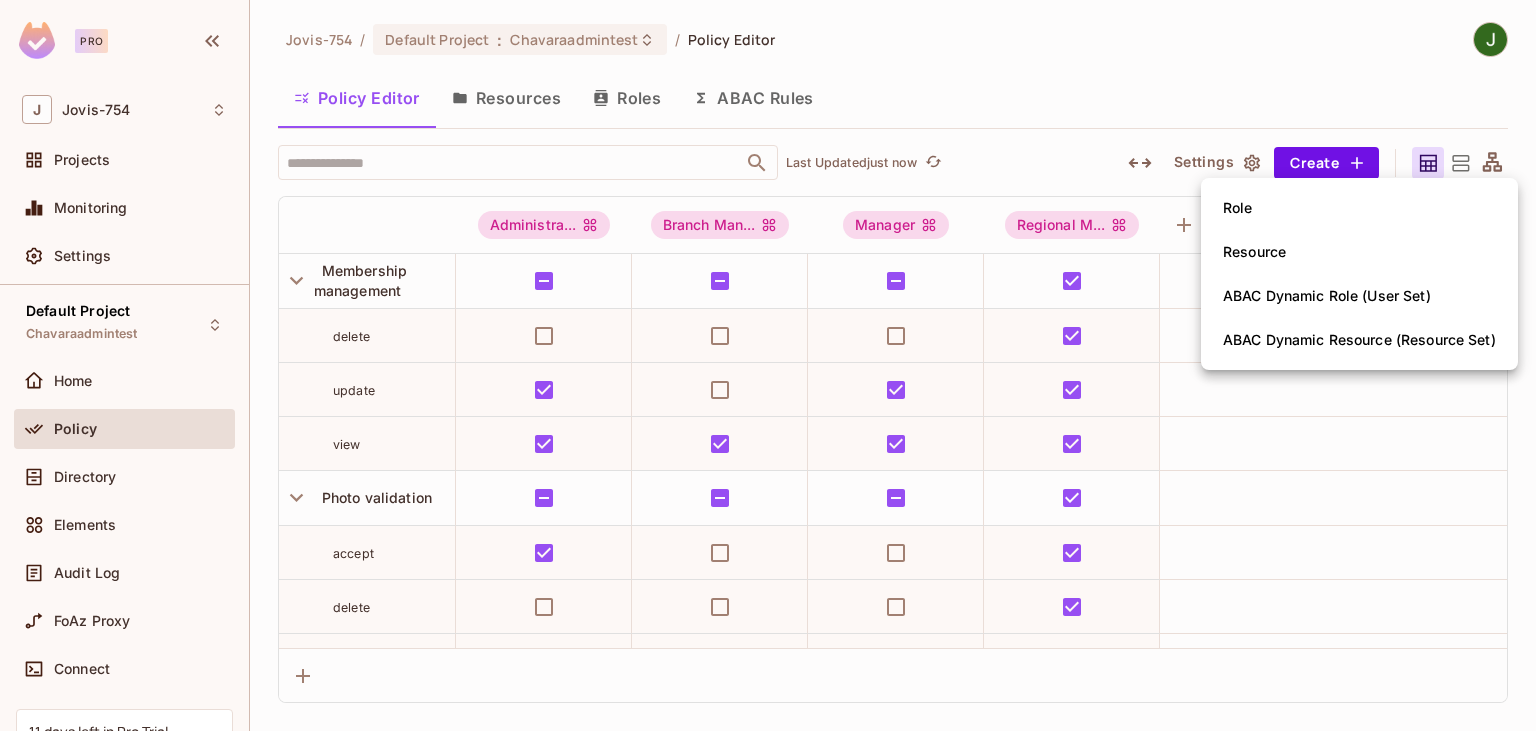 click on "ABAC Dynamic Role (User Set)" at bounding box center (1327, 296) 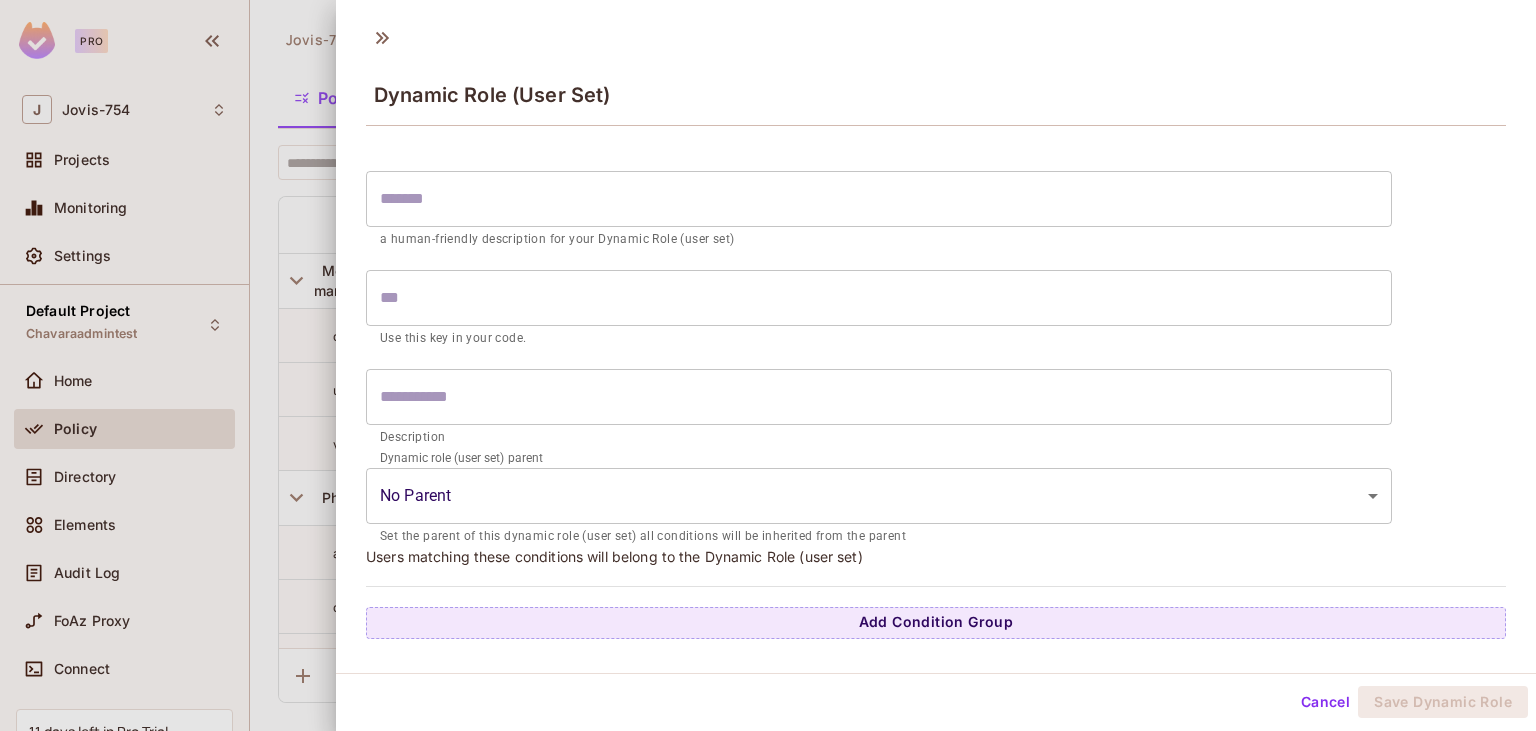 click at bounding box center [768, 365] 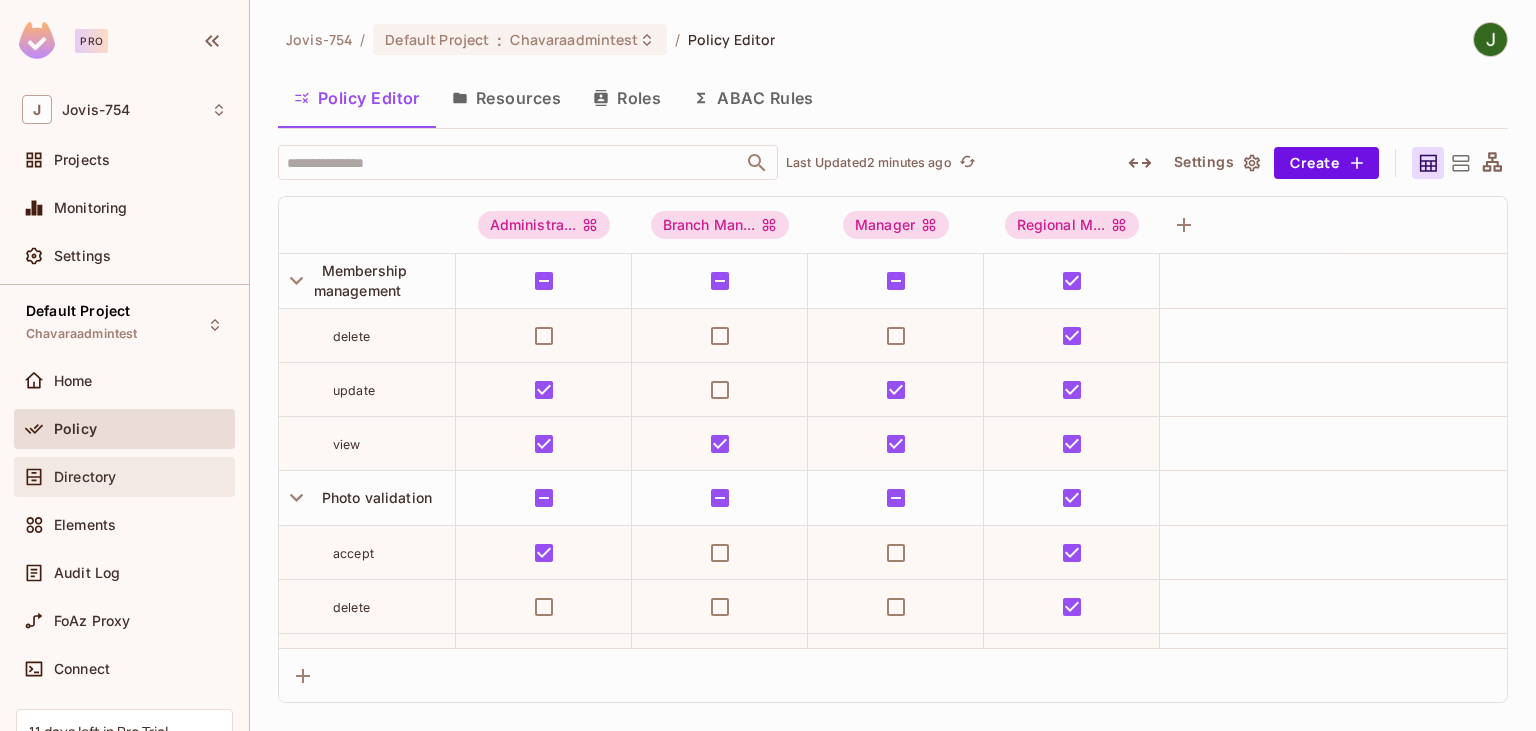 click on "Directory" at bounding box center (124, 477) 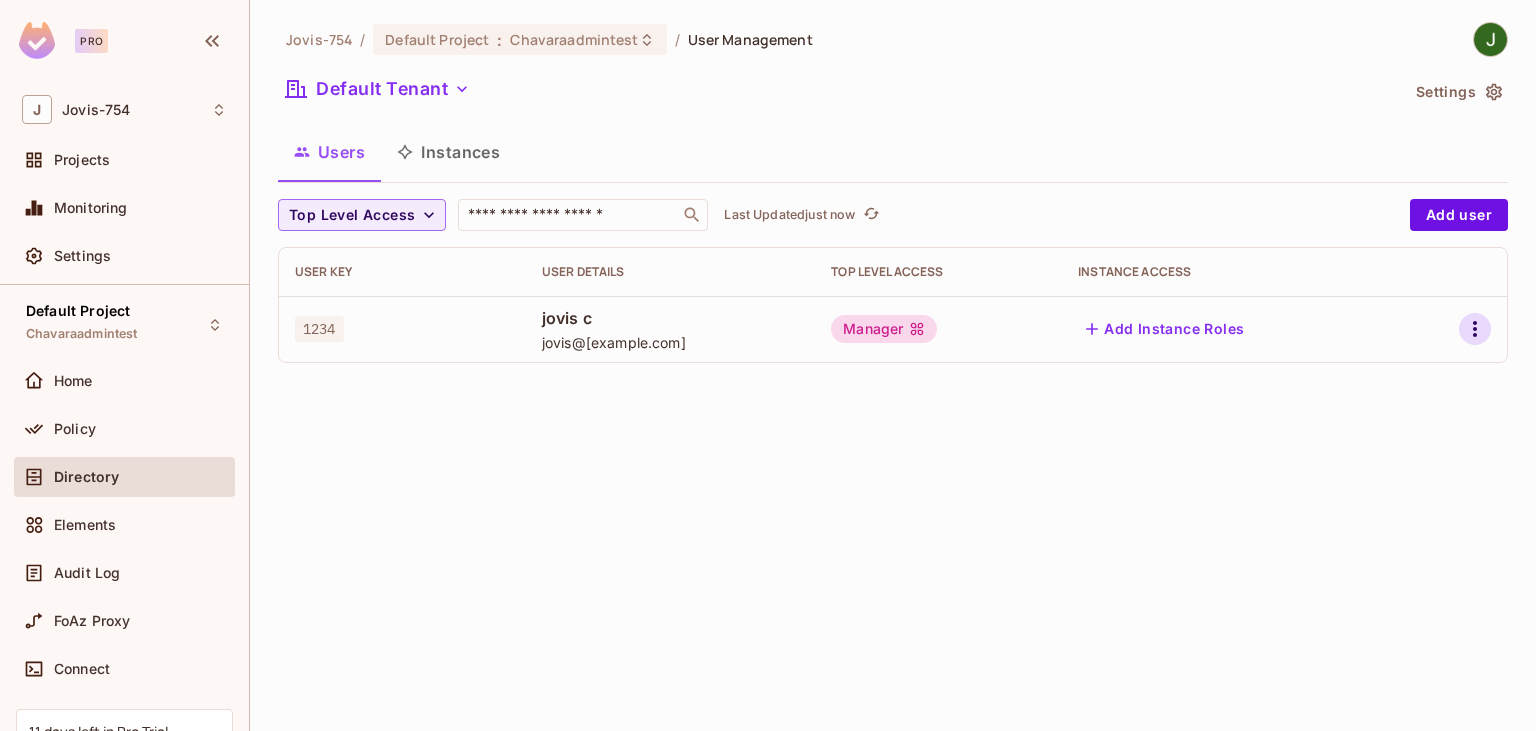 click 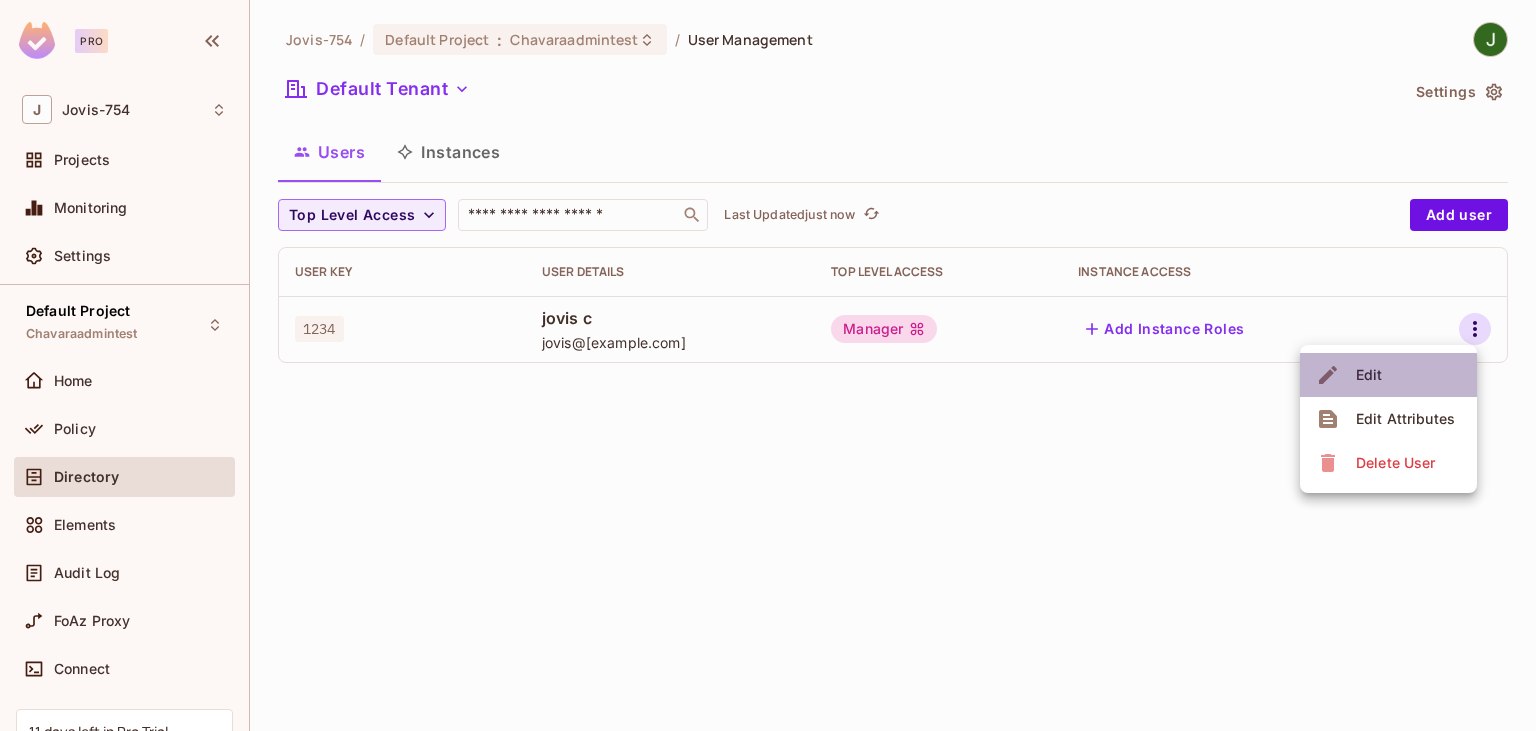 click on "Edit" at bounding box center [1369, 375] 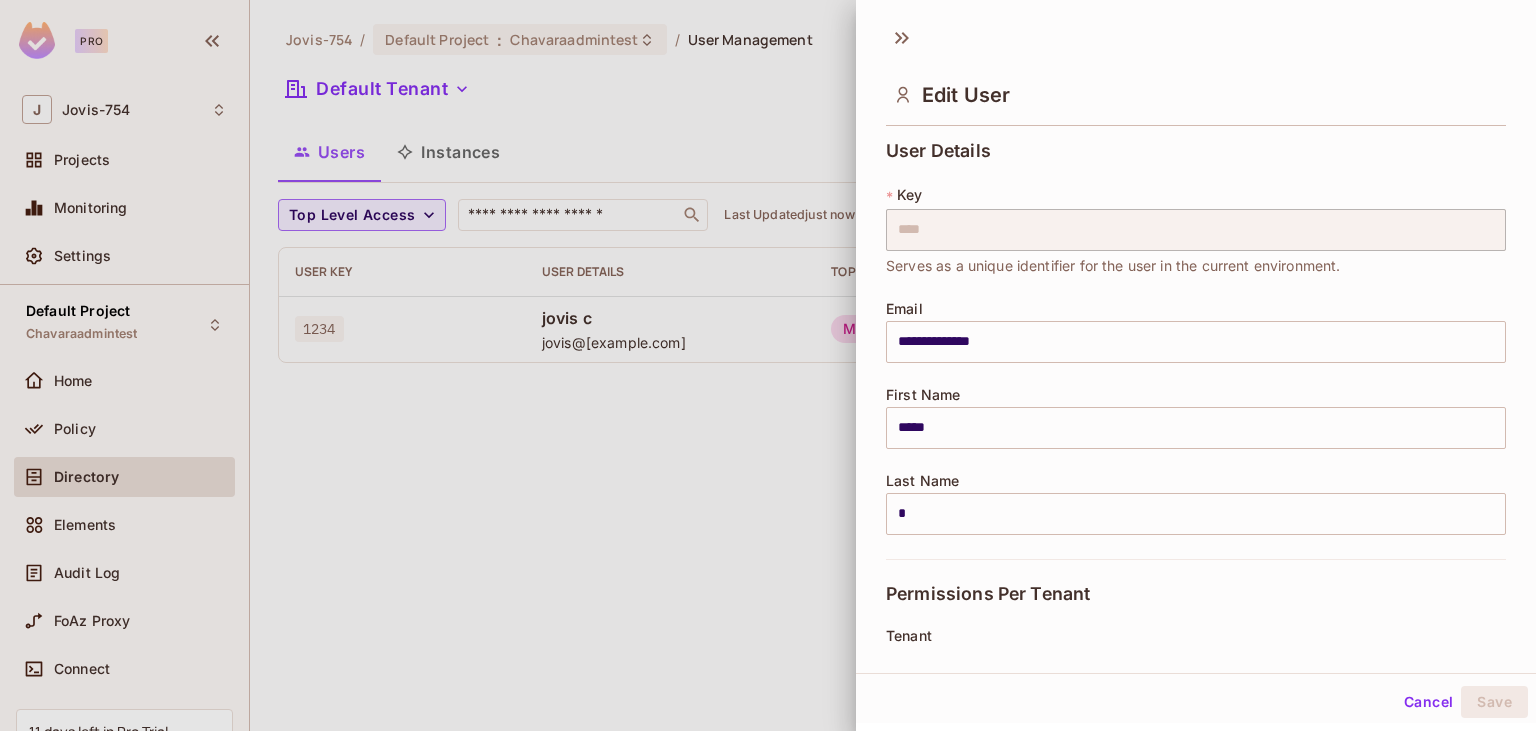 click at bounding box center [768, 365] 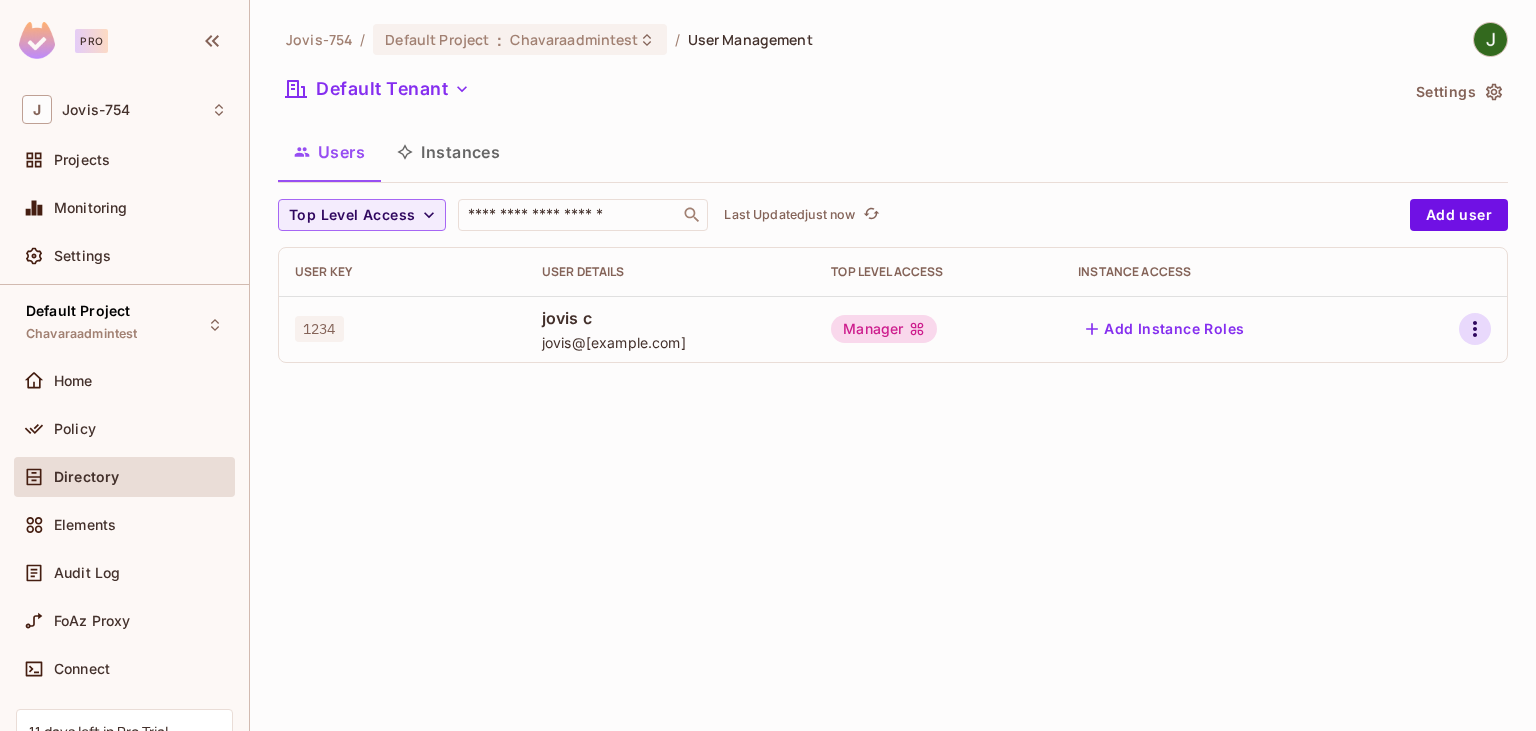 click 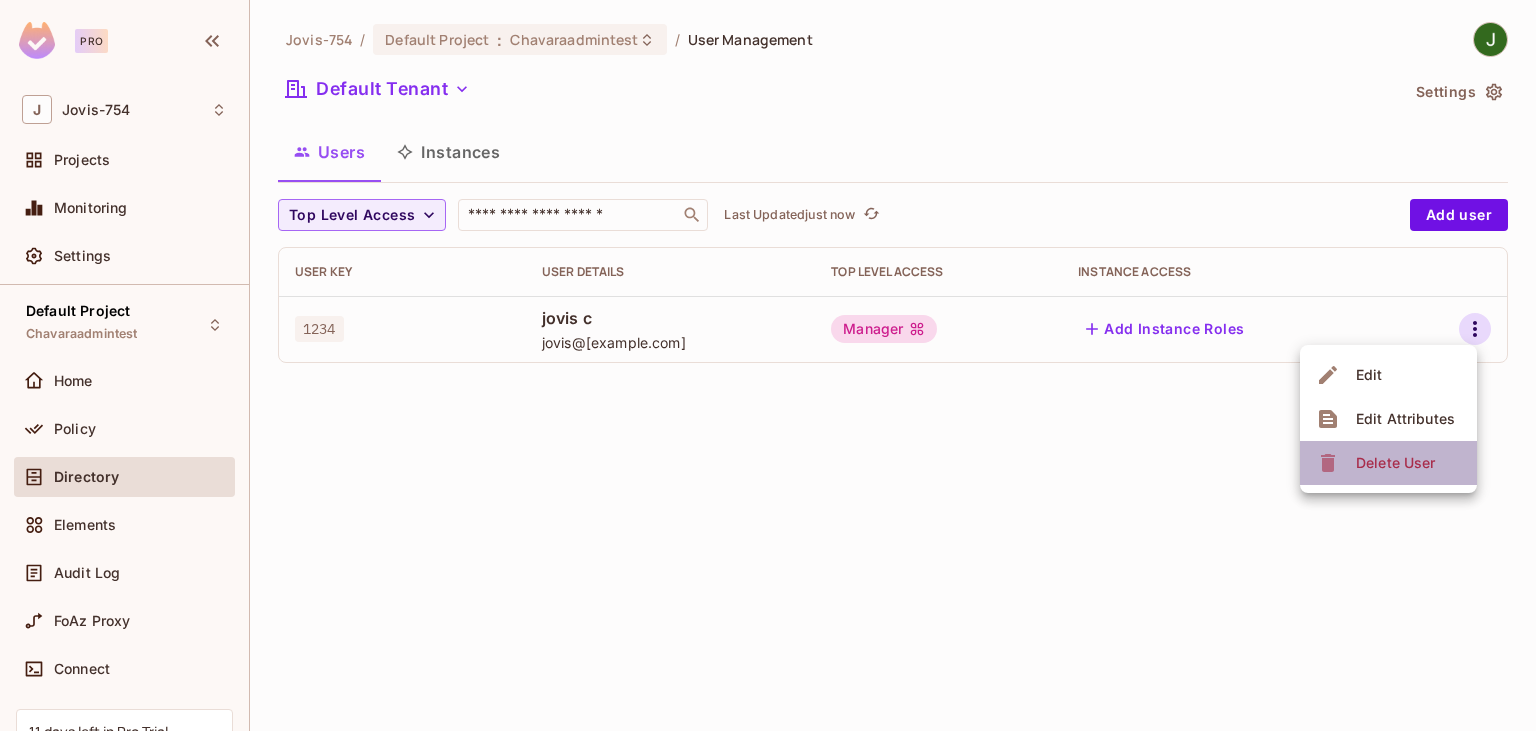 click on "Delete User" at bounding box center (1395, 463) 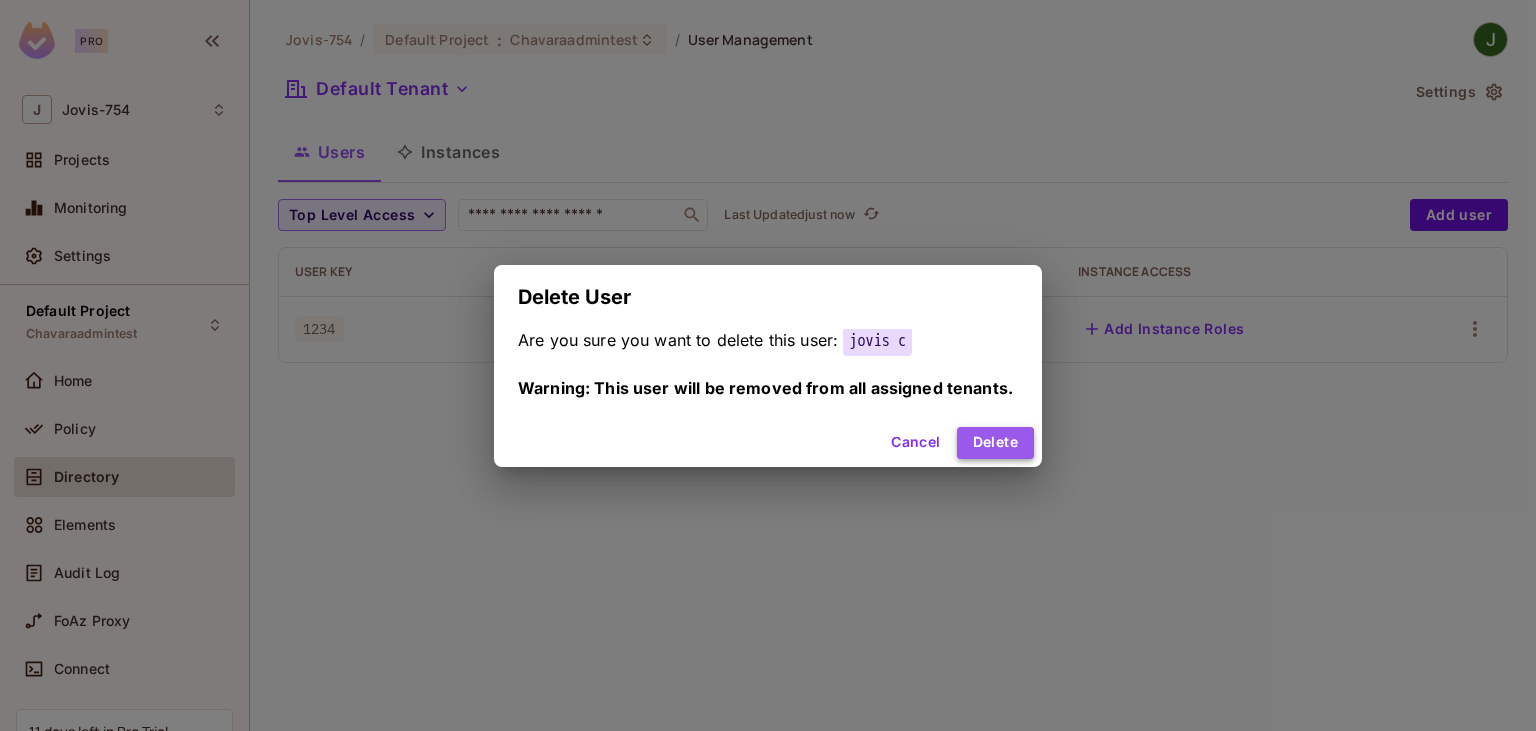 click on "Delete" at bounding box center [995, 443] 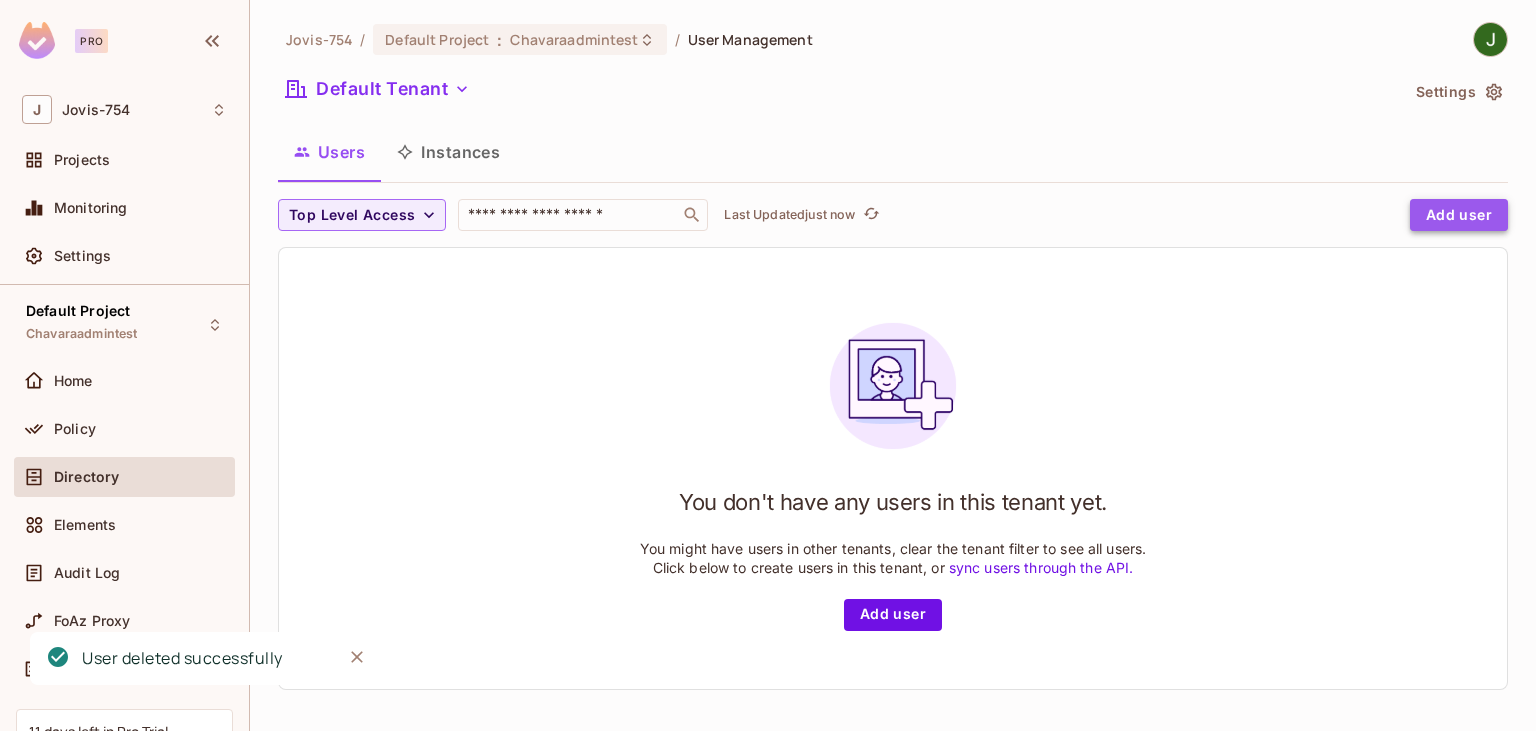 click on "Add user" at bounding box center (1459, 215) 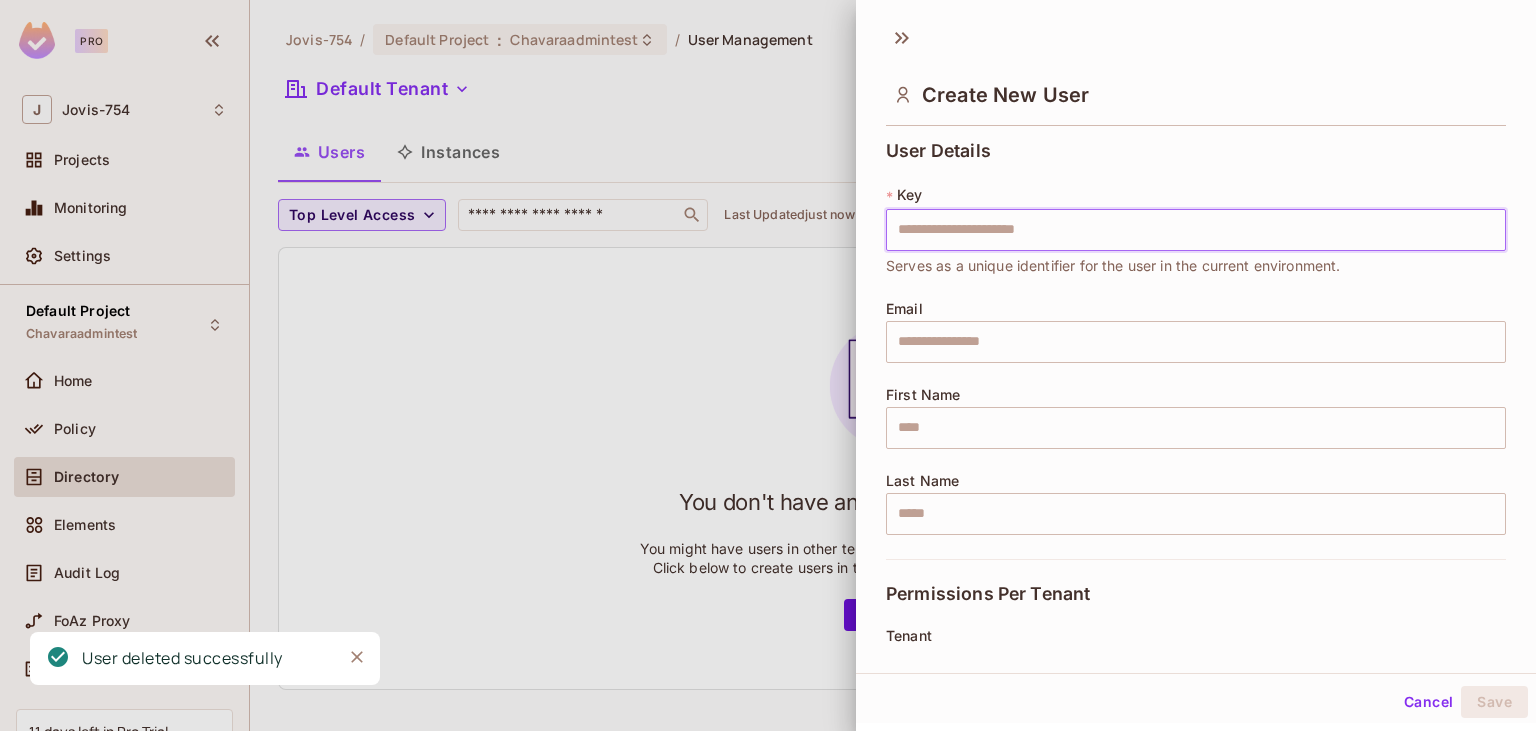 click at bounding box center (1196, 230) 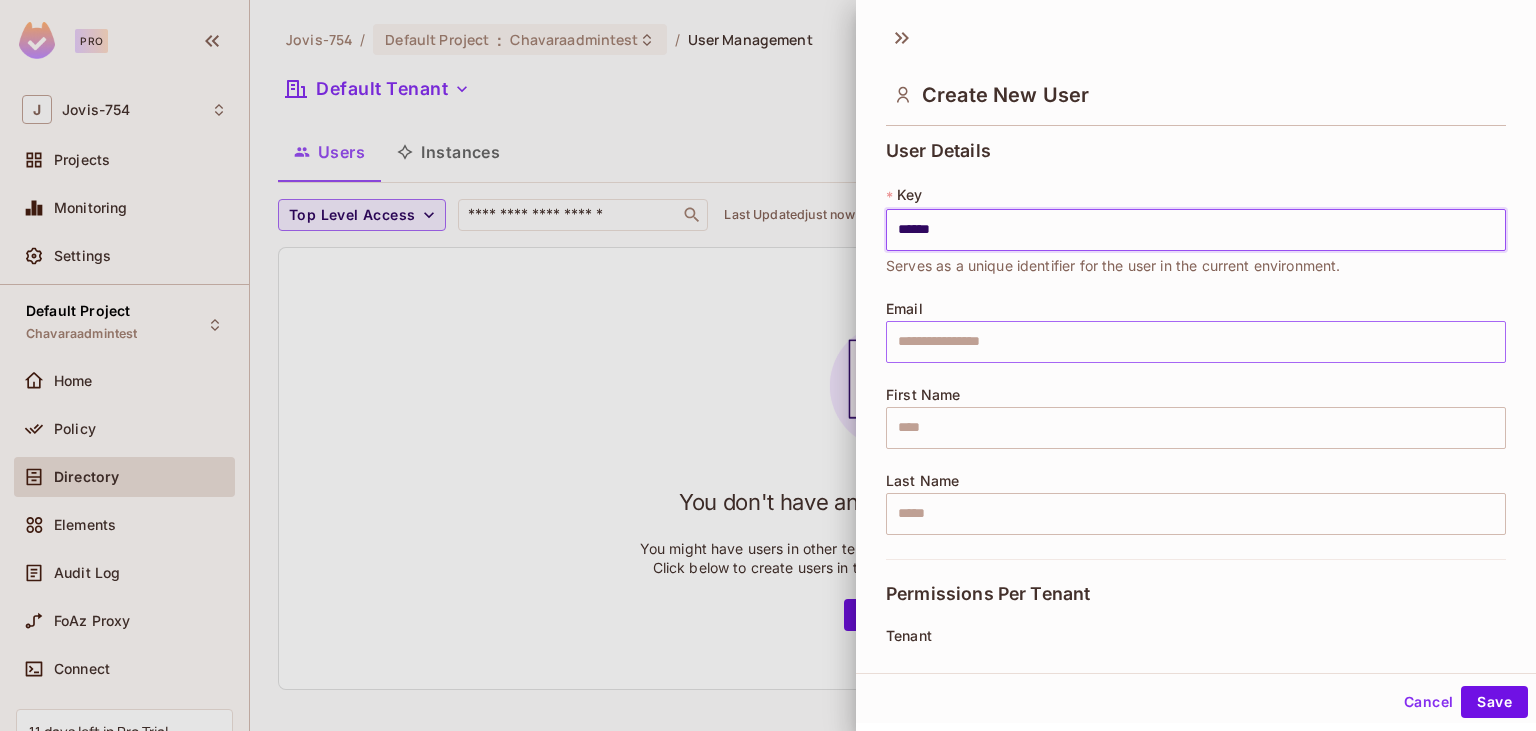 type on "******" 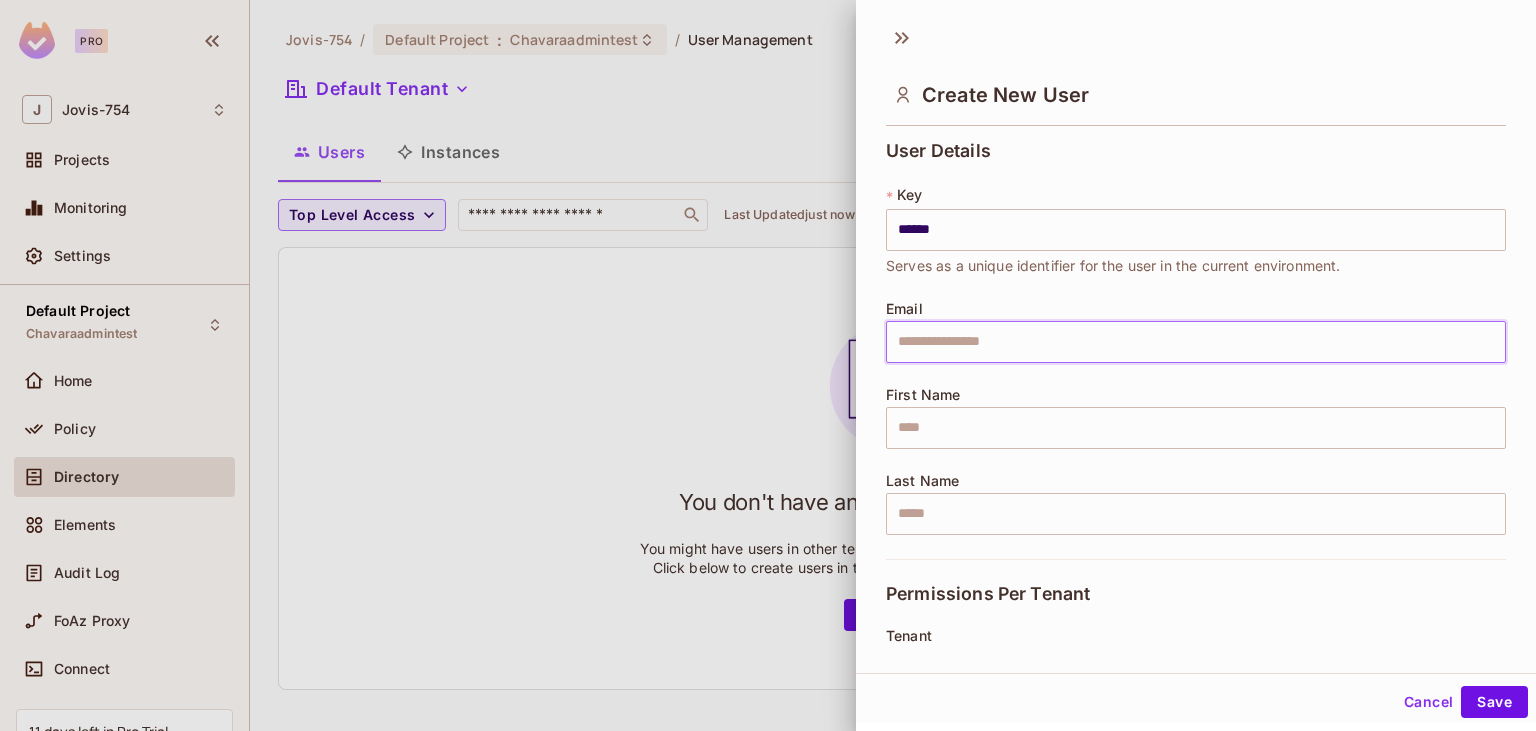 click at bounding box center [1196, 342] 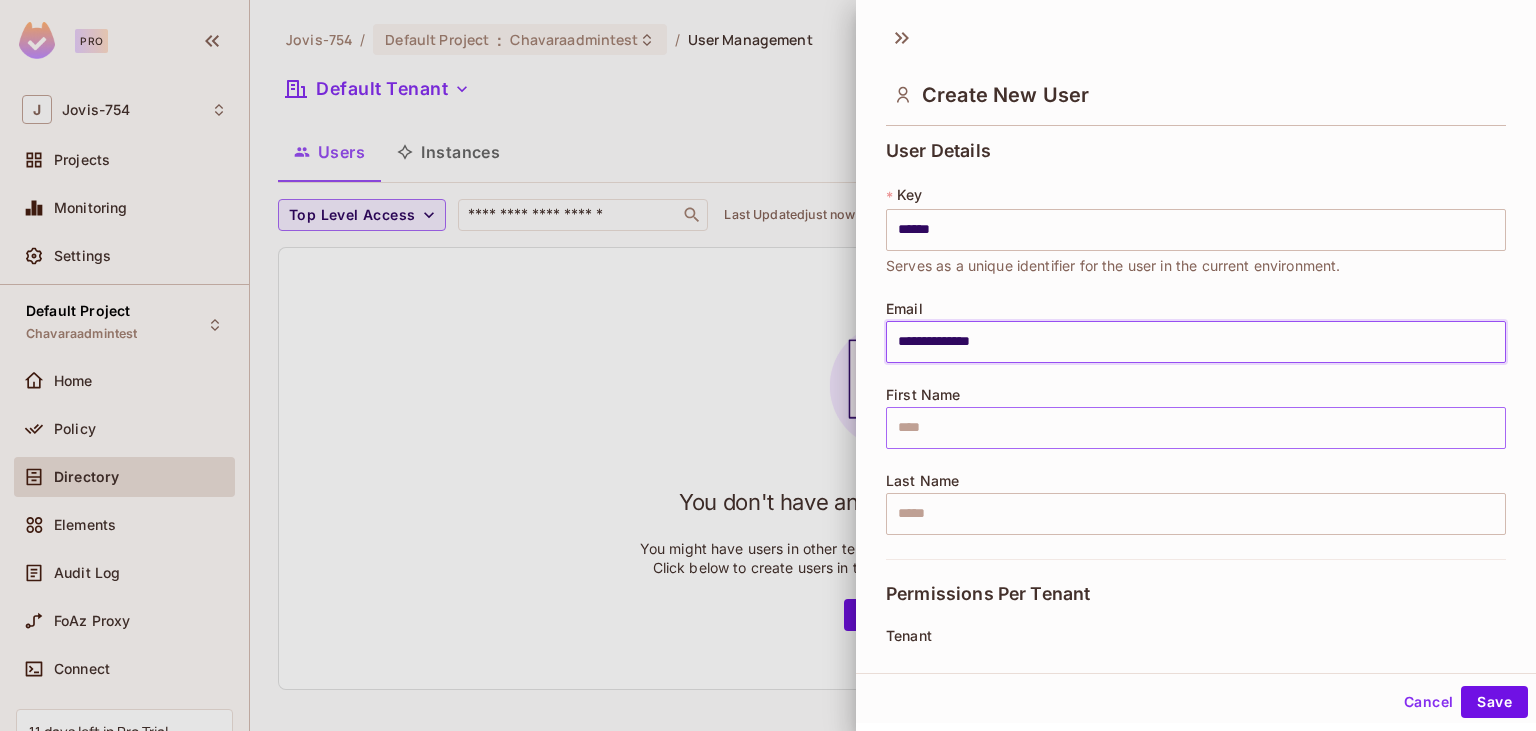 type on "**********" 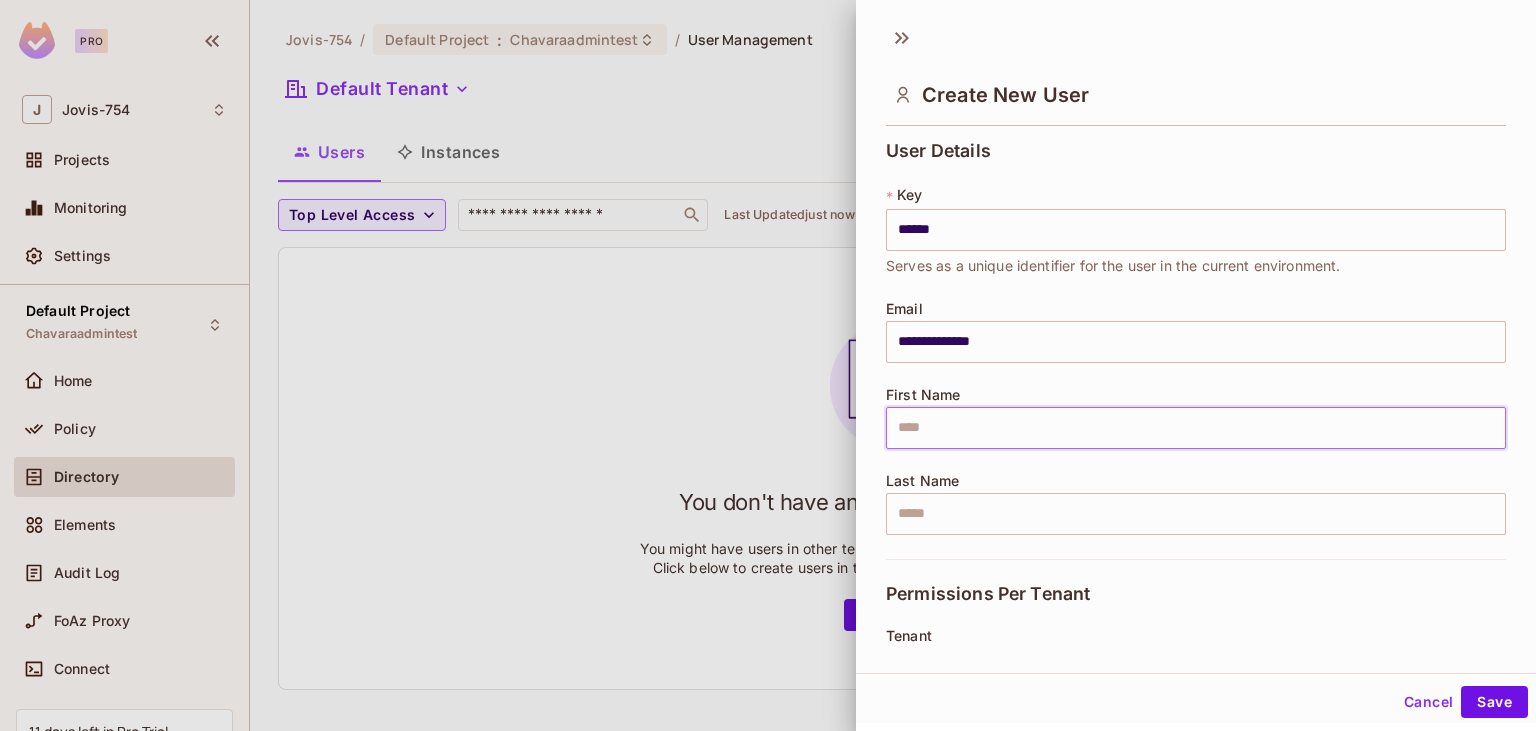 click at bounding box center (1196, 428) 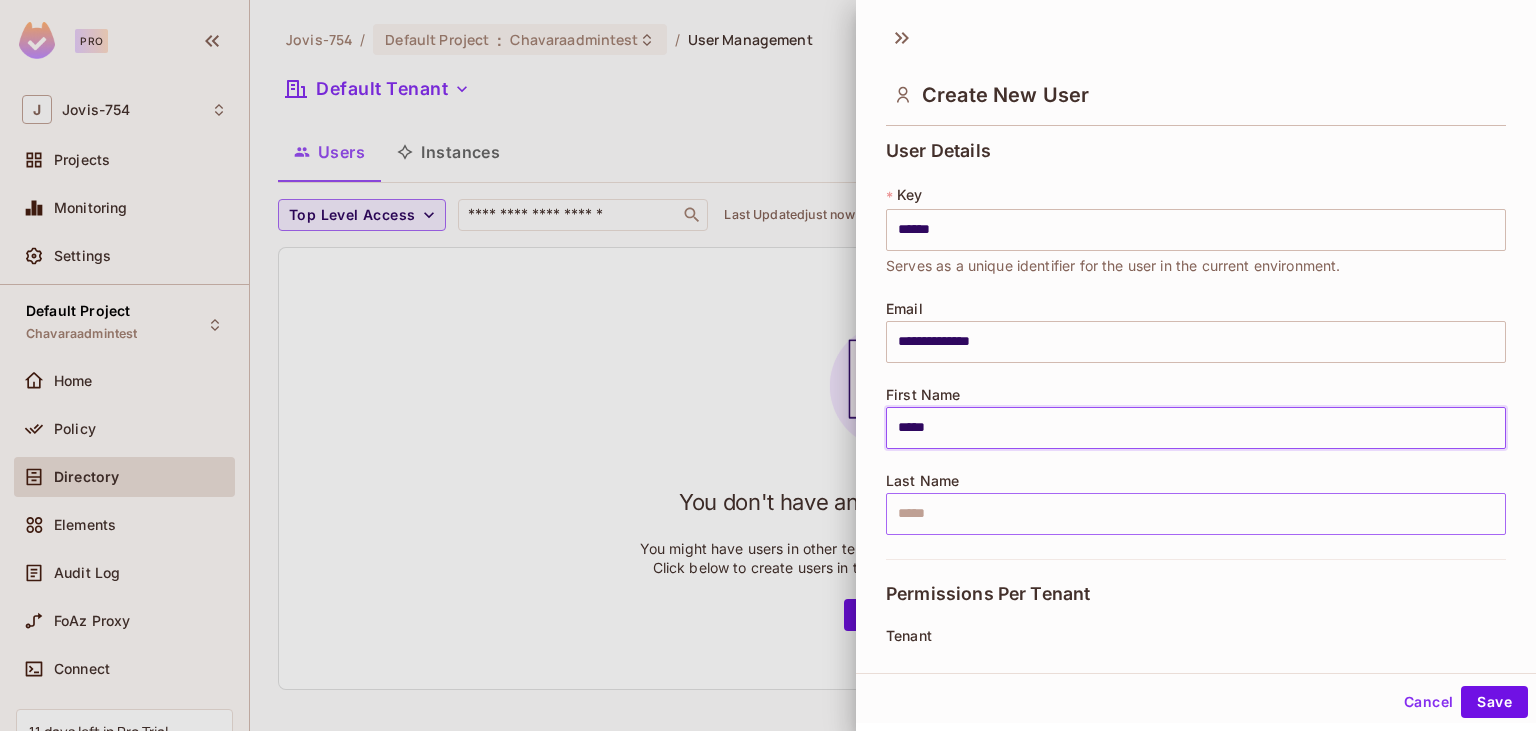 type on "*****" 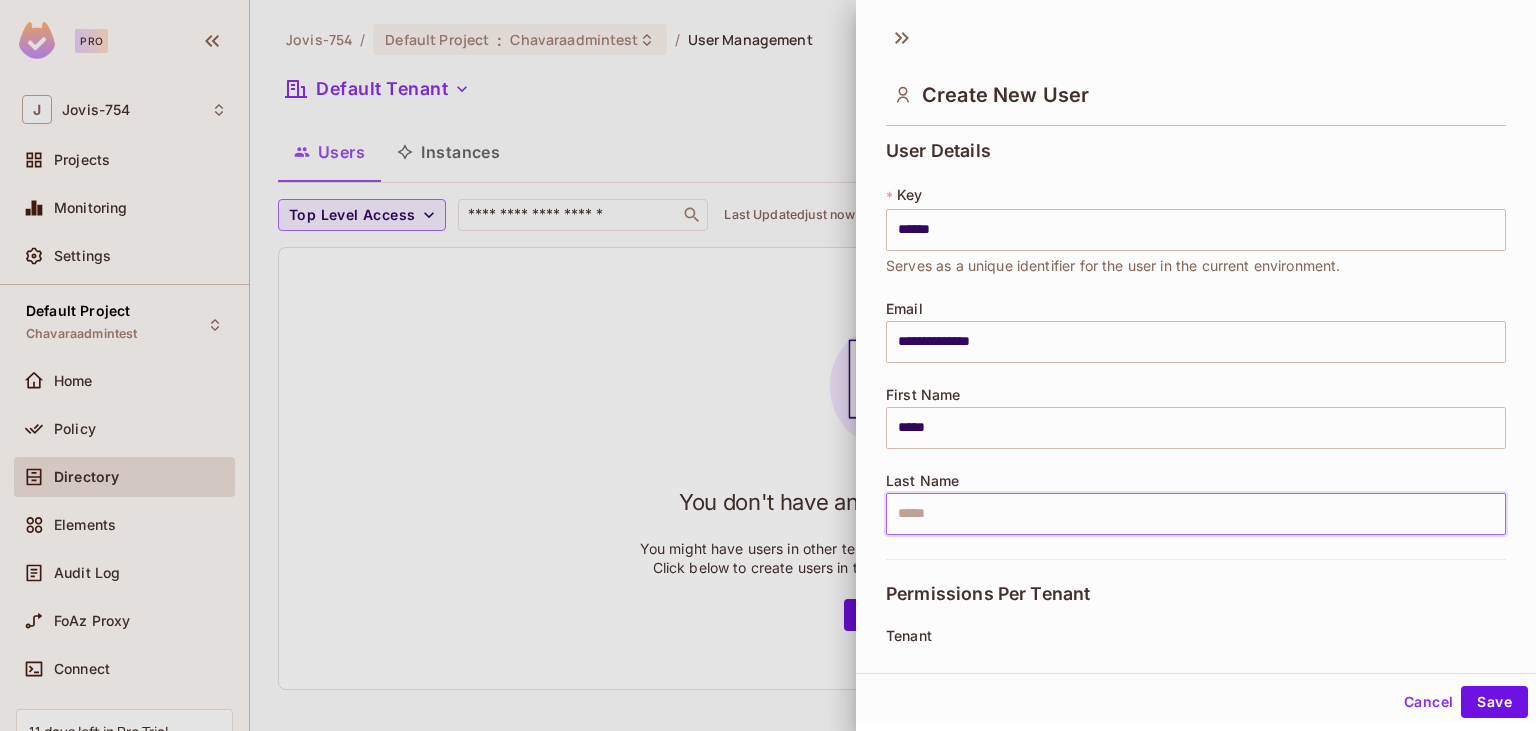 drag, startPoint x: 918, startPoint y: 517, endPoint x: 917, endPoint y: 503, distance: 14.035668 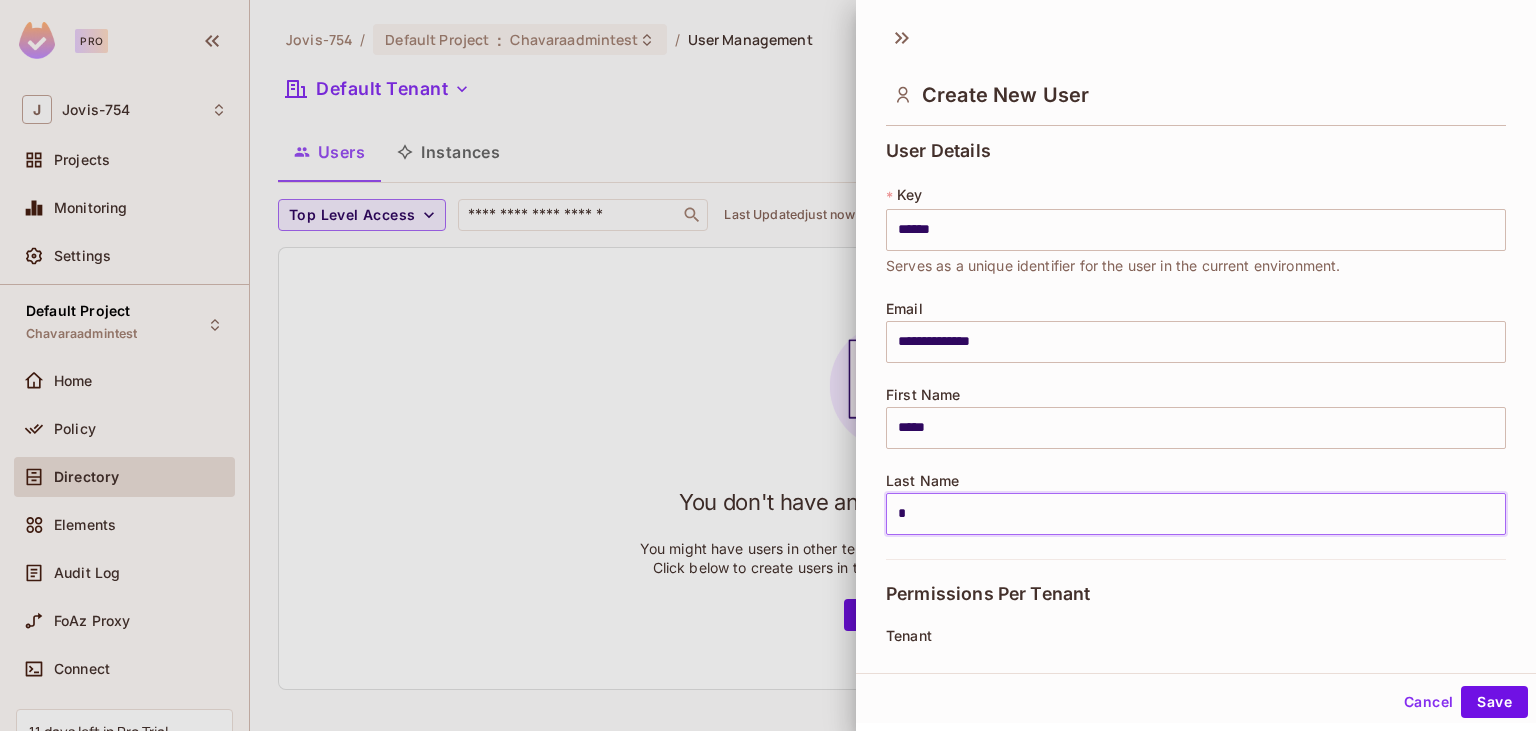 drag, startPoint x: 883, startPoint y: 510, endPoint x: 861, endPoint y: 510, distance: 22 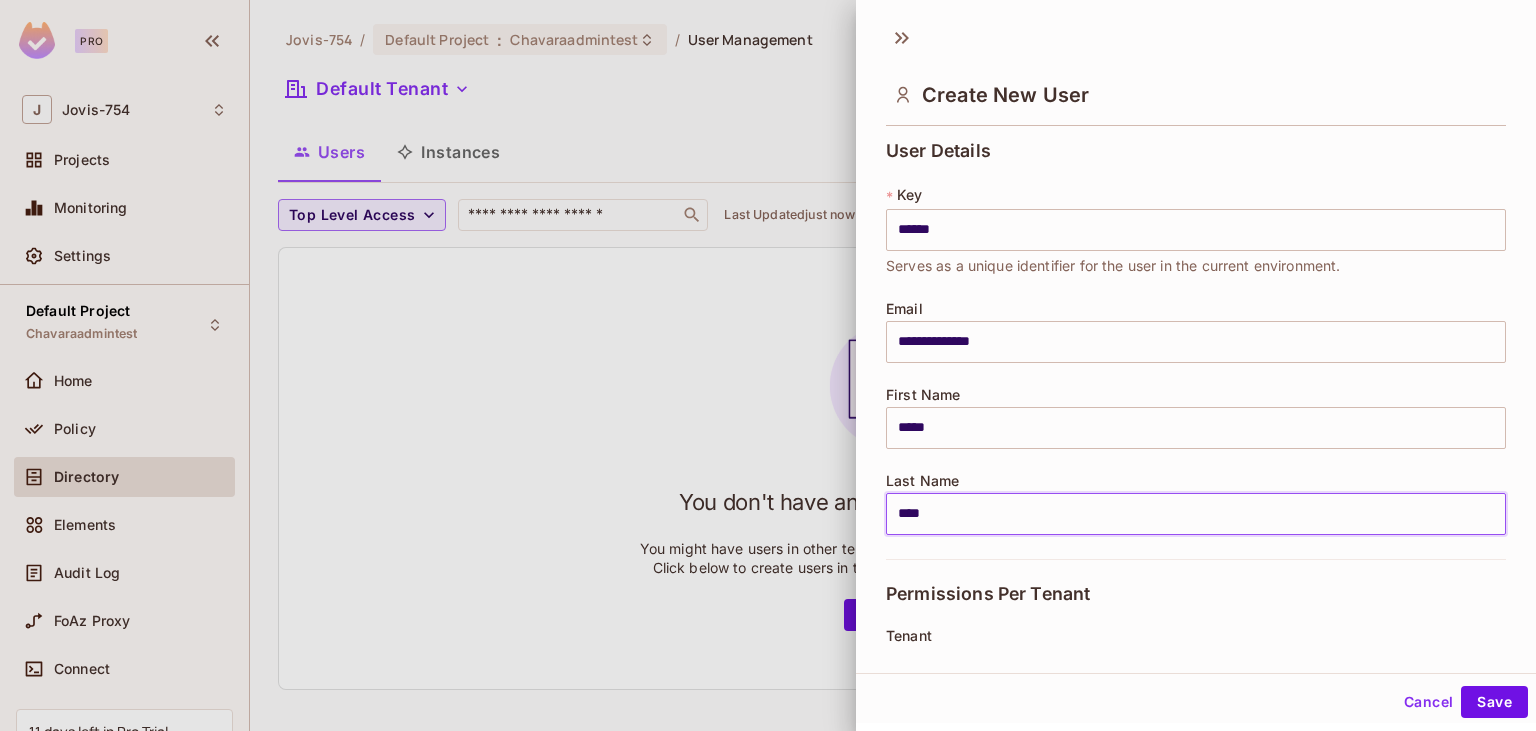 scroll, scrollTop: 230, scrollLeft: 0, axis: vertical 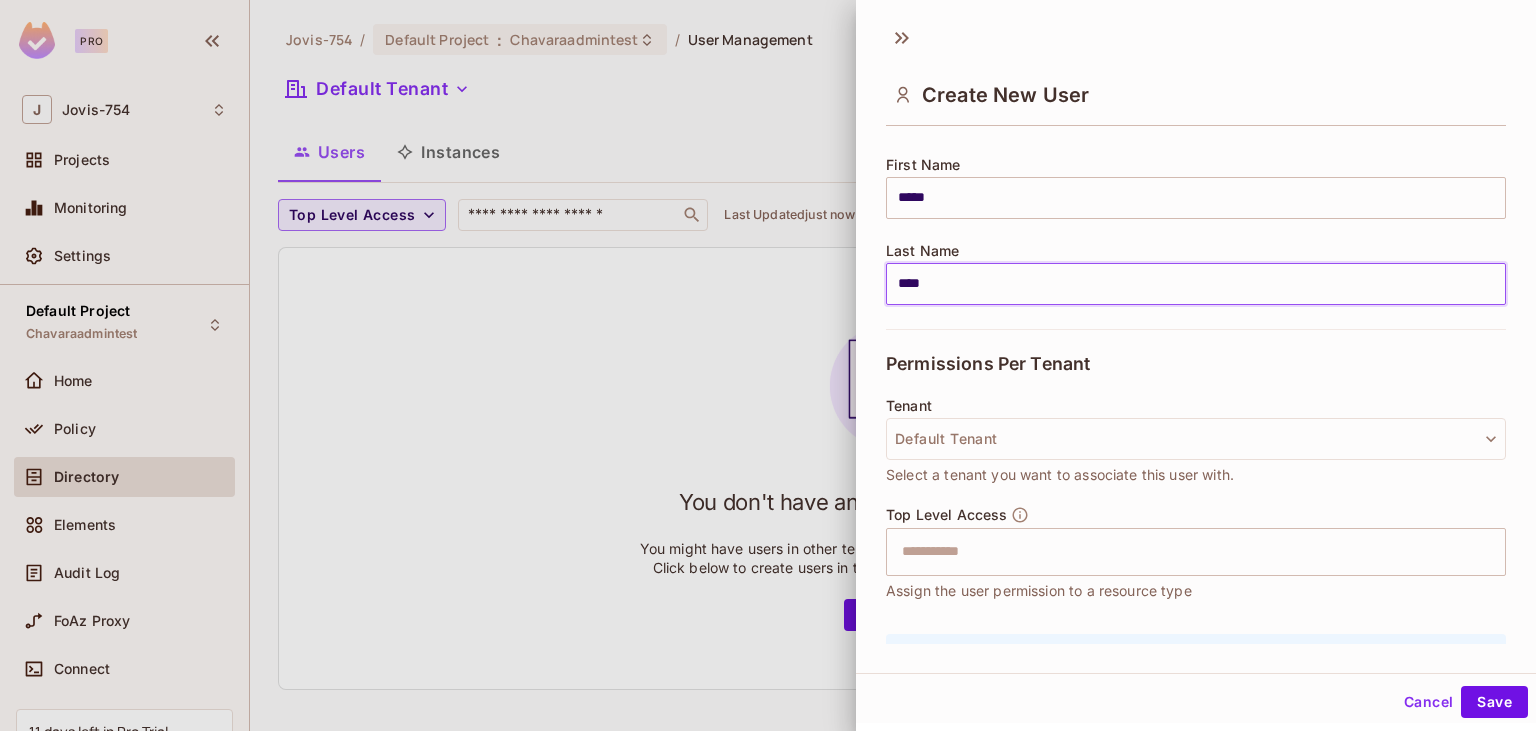 type on "****" 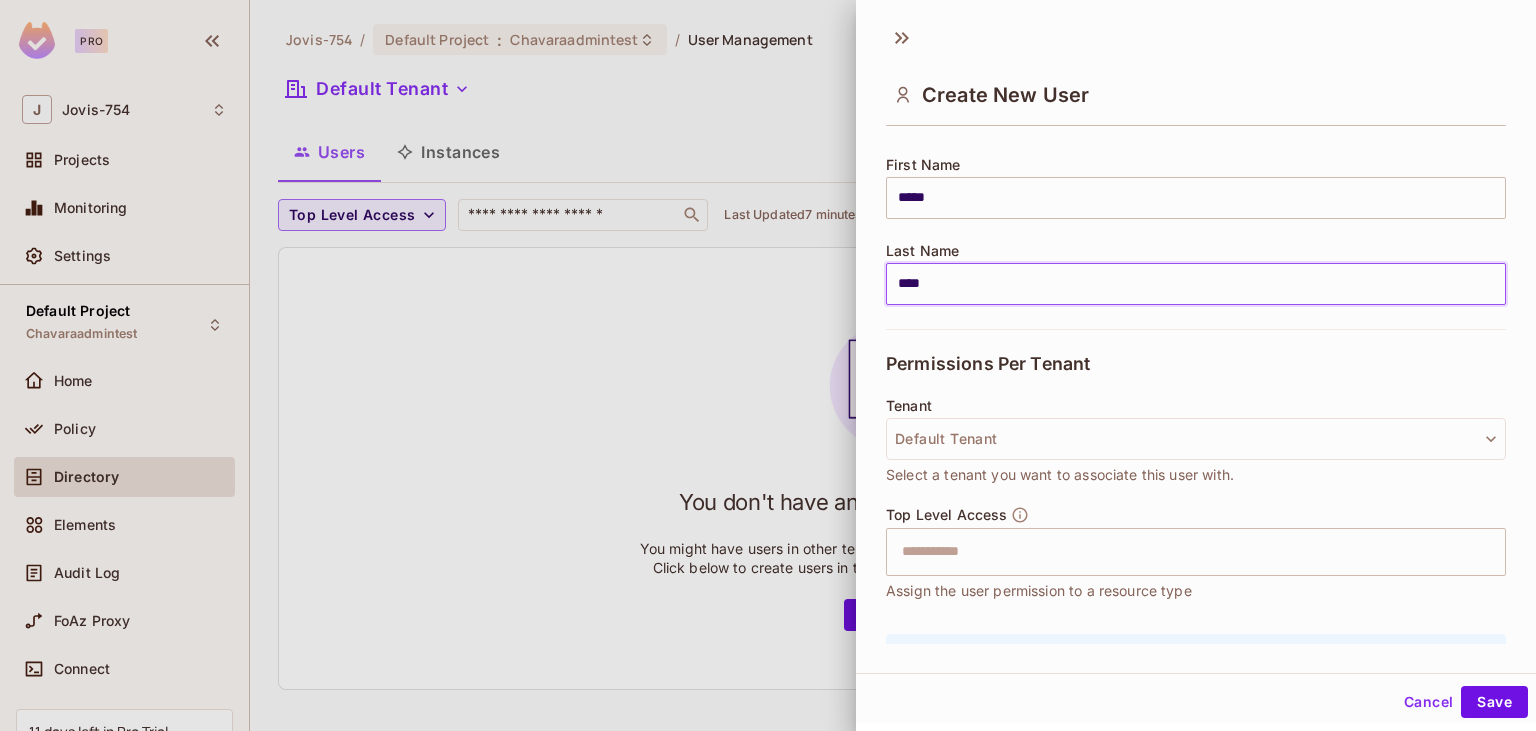 click at bounding box center (768, 365) 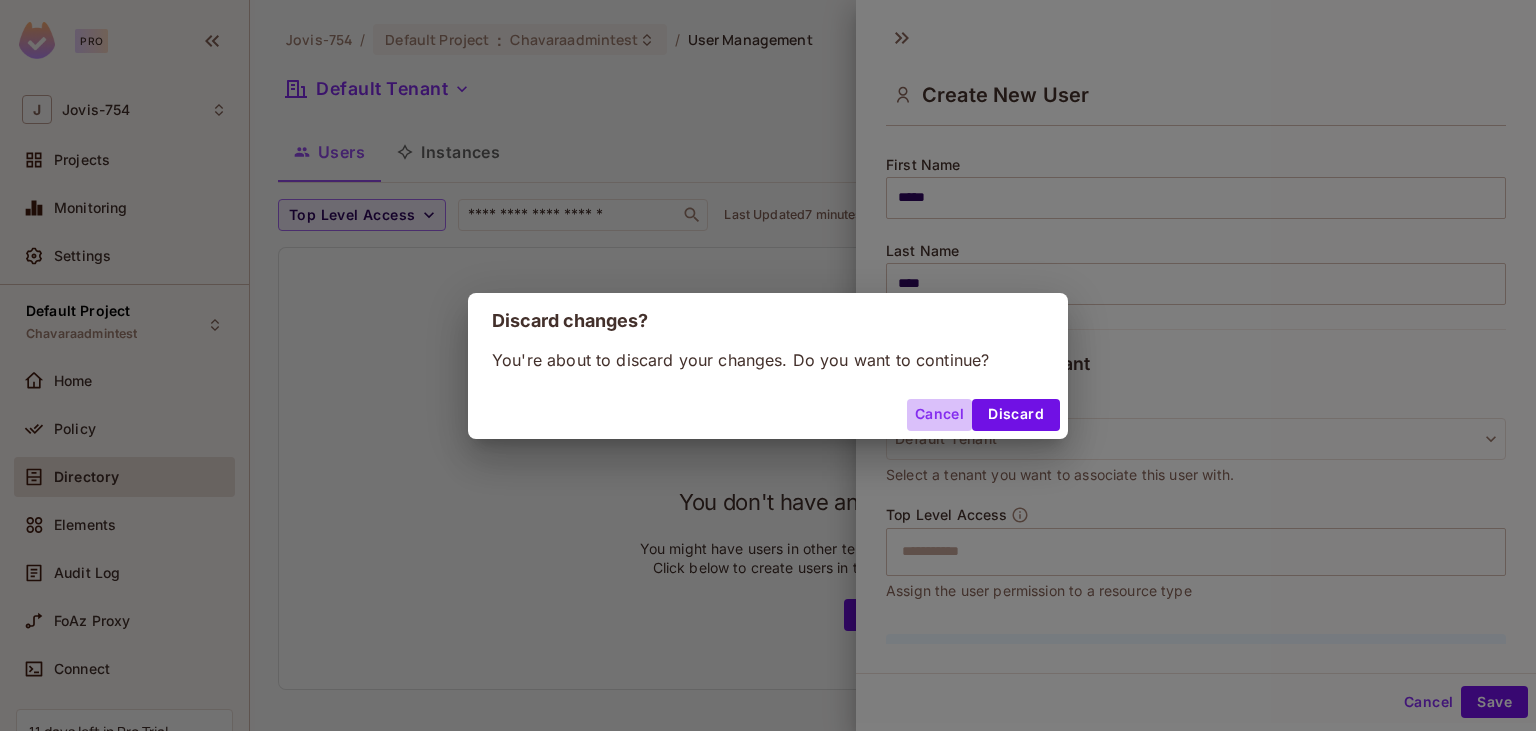 click on "Cancel" at bounding box center [939, 415] 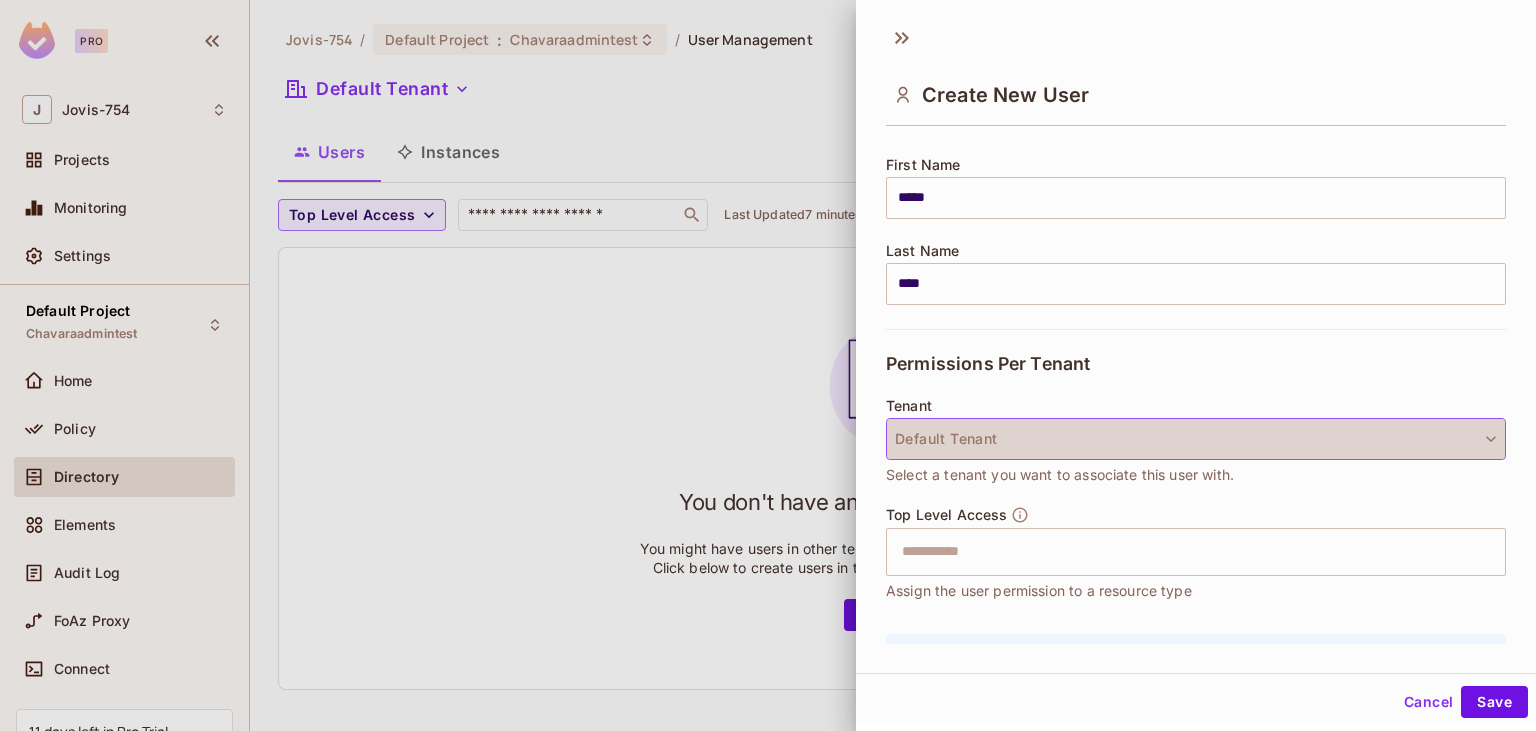 click on "Default Tenant" at bounding box center [1196, 439] 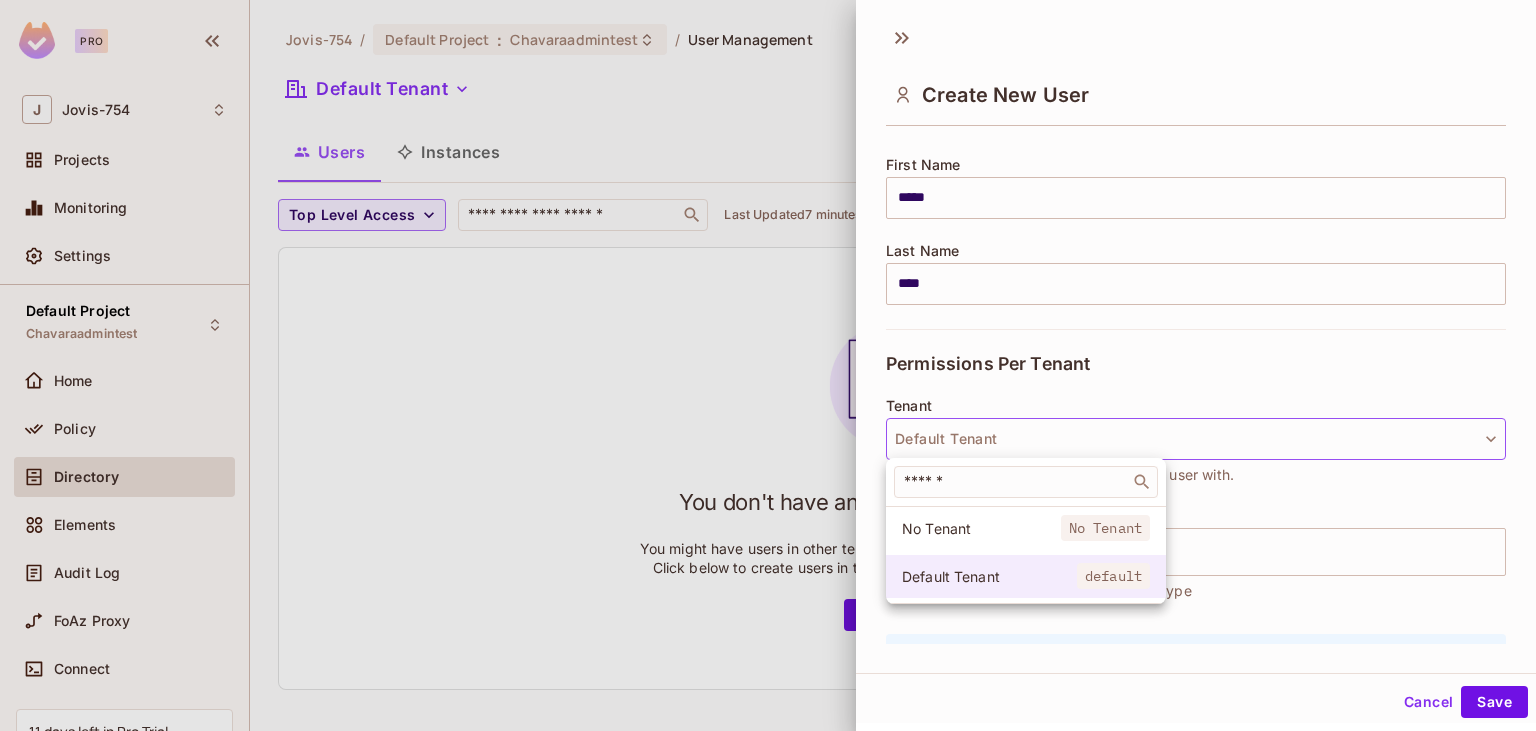 click on "Default Tenant" at bounding box center (989, 576) 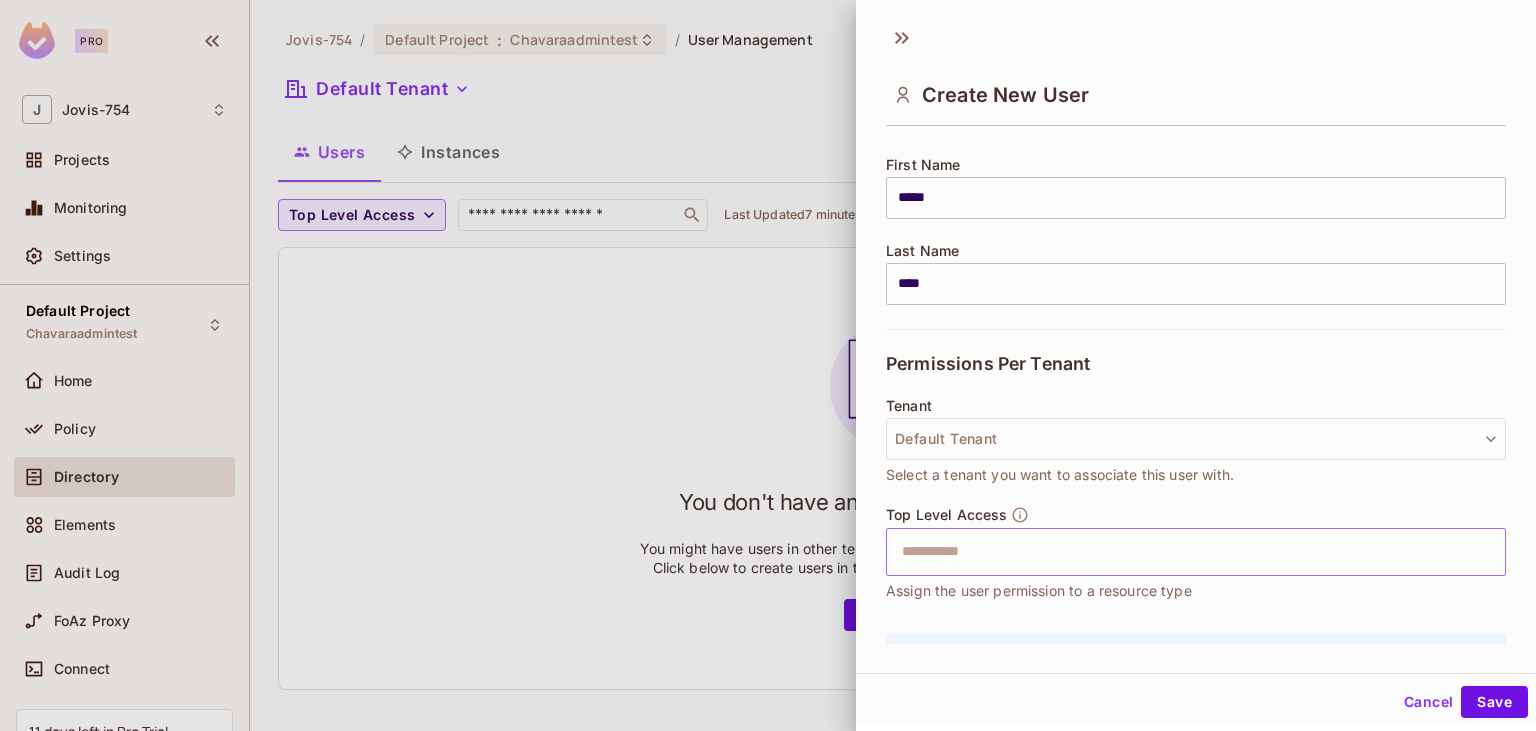 click at bounding box center [1178, 552] 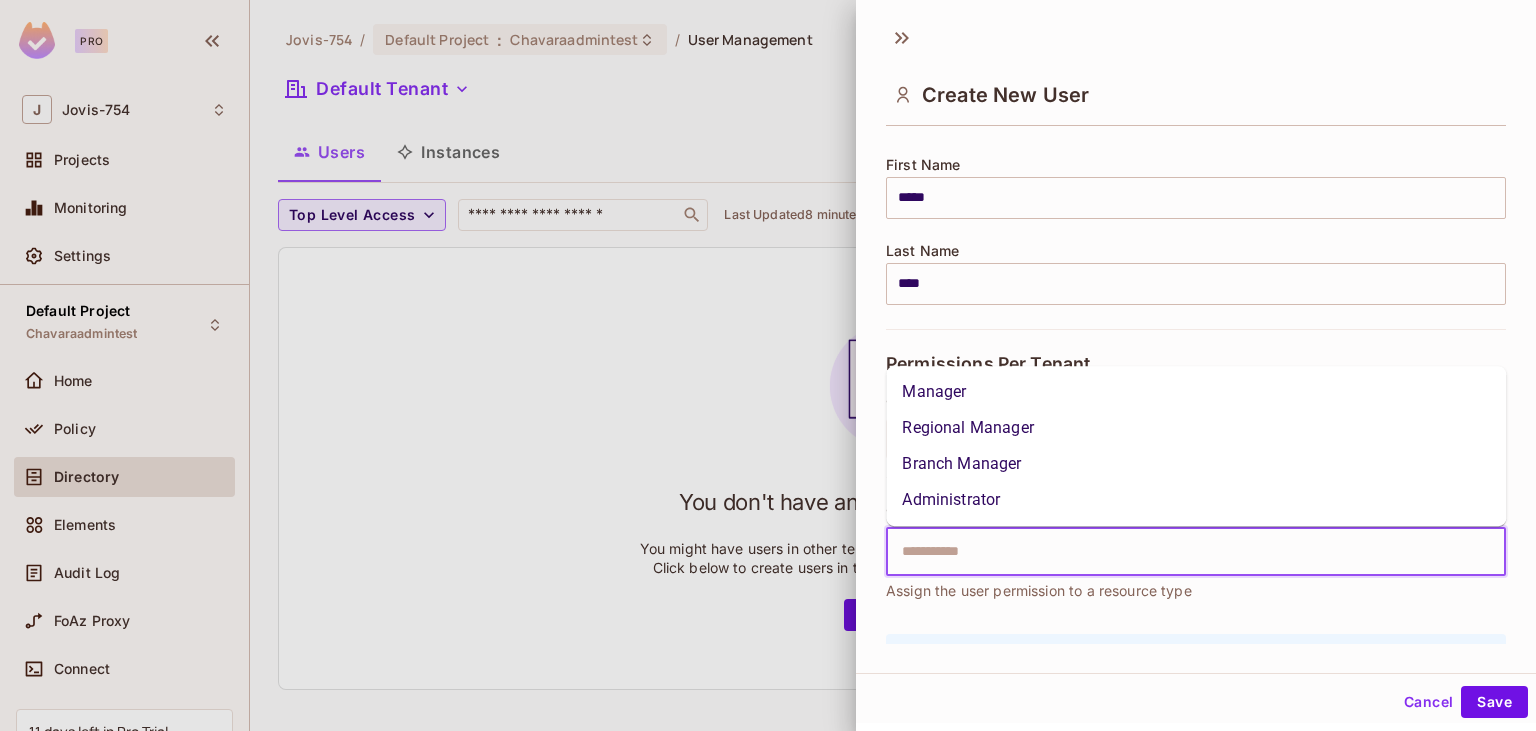 click on "Manager" at bounding box center [1196, 392] 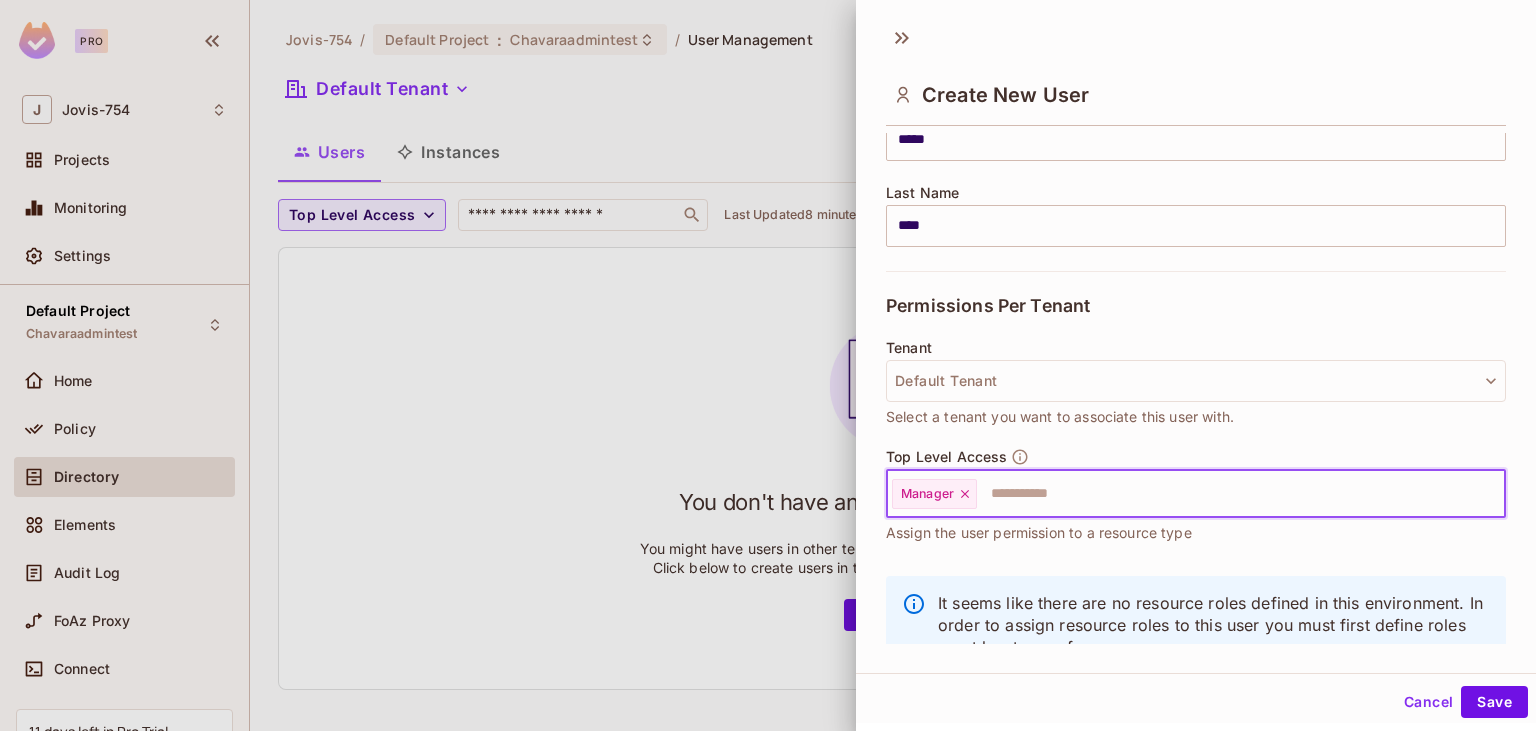 scroll, scrollTop: 350, scrollLeft: 0, axis: vertical 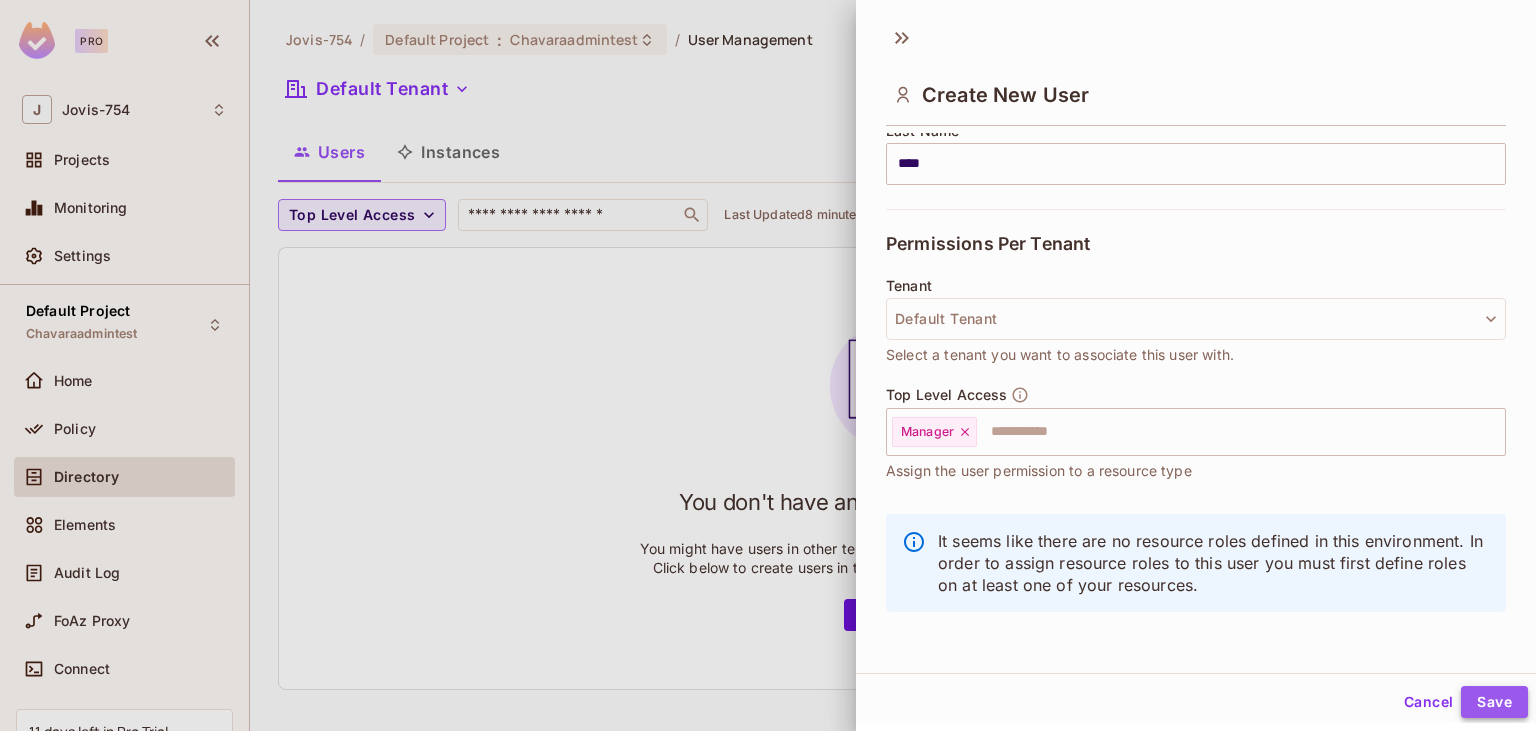 click on "Save" at bounding box center (1494, 702) 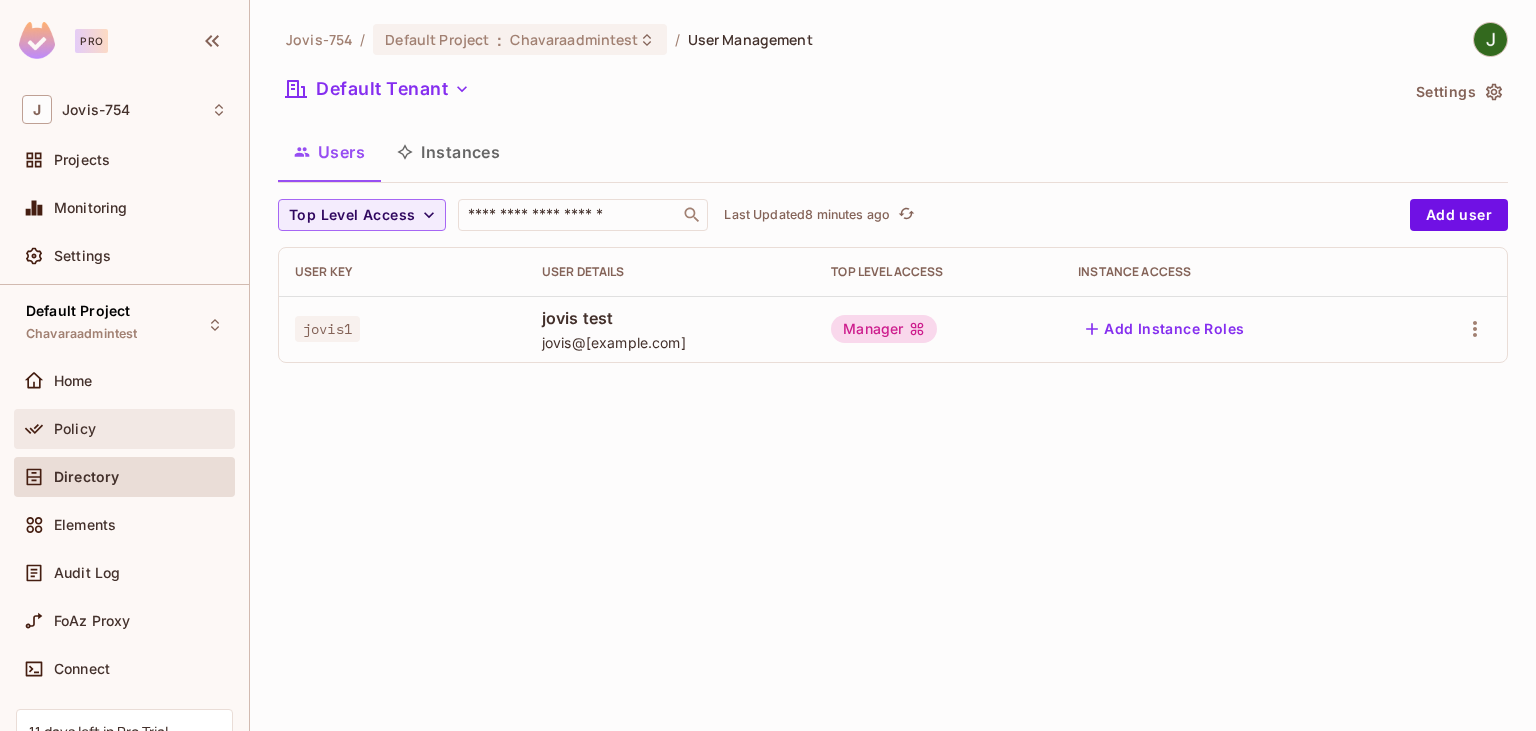 click on "Policy" at bounding box center (140, 429) 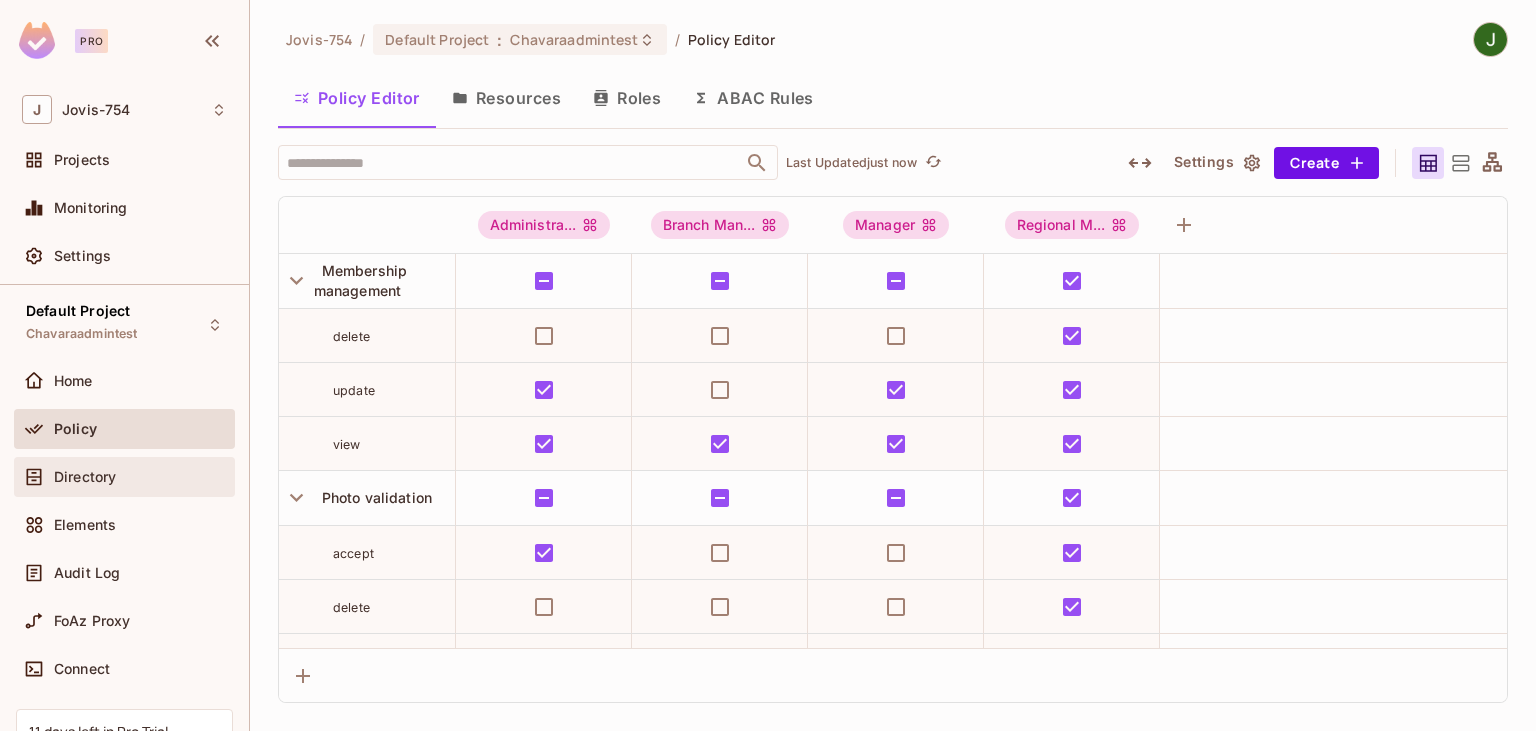 click on "Directory" at bounding box center [124, 477] 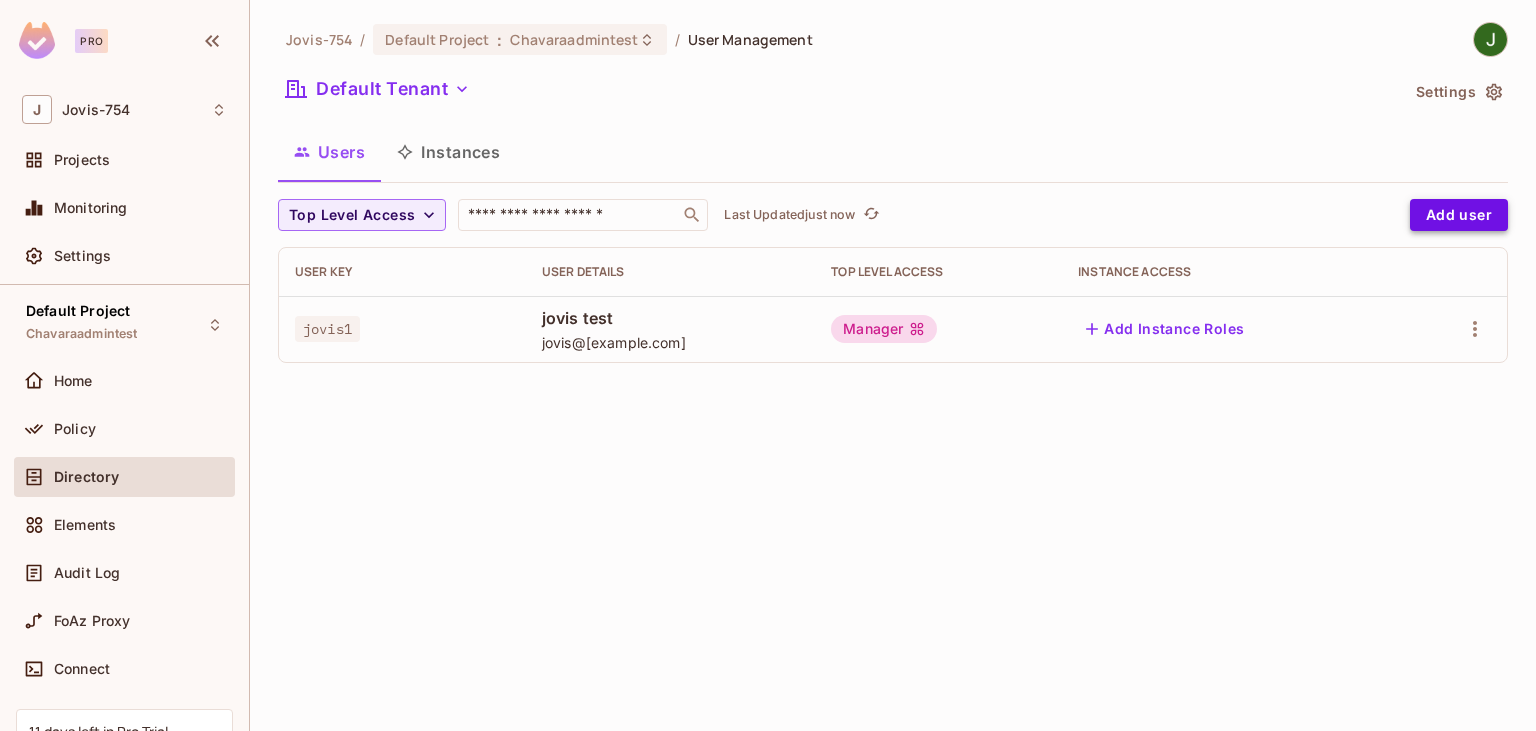 click on "Add user" at bounding box center (1459, 215) 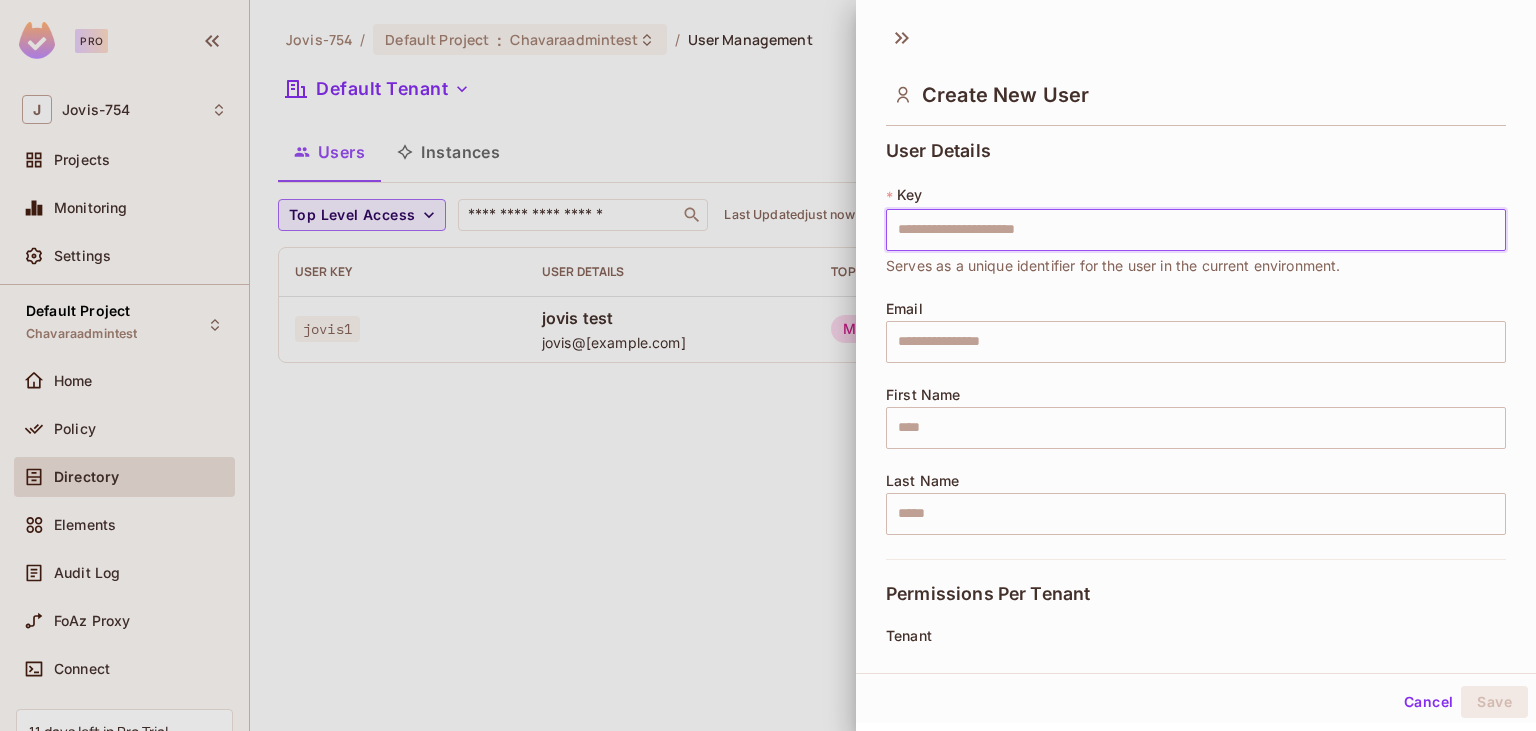click at bounding box center (768, 365) 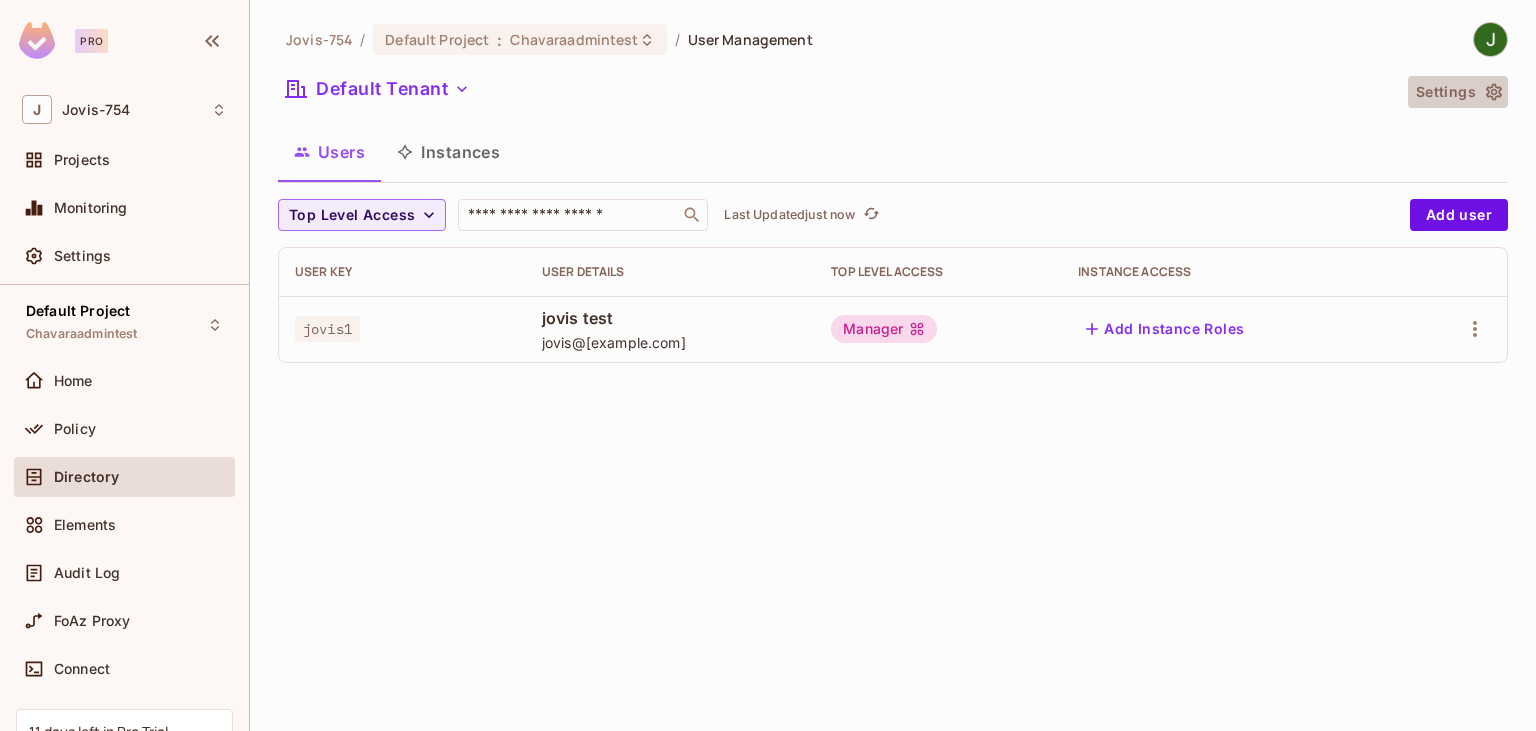 click on "Settings" at bounding box center (1458, 92) 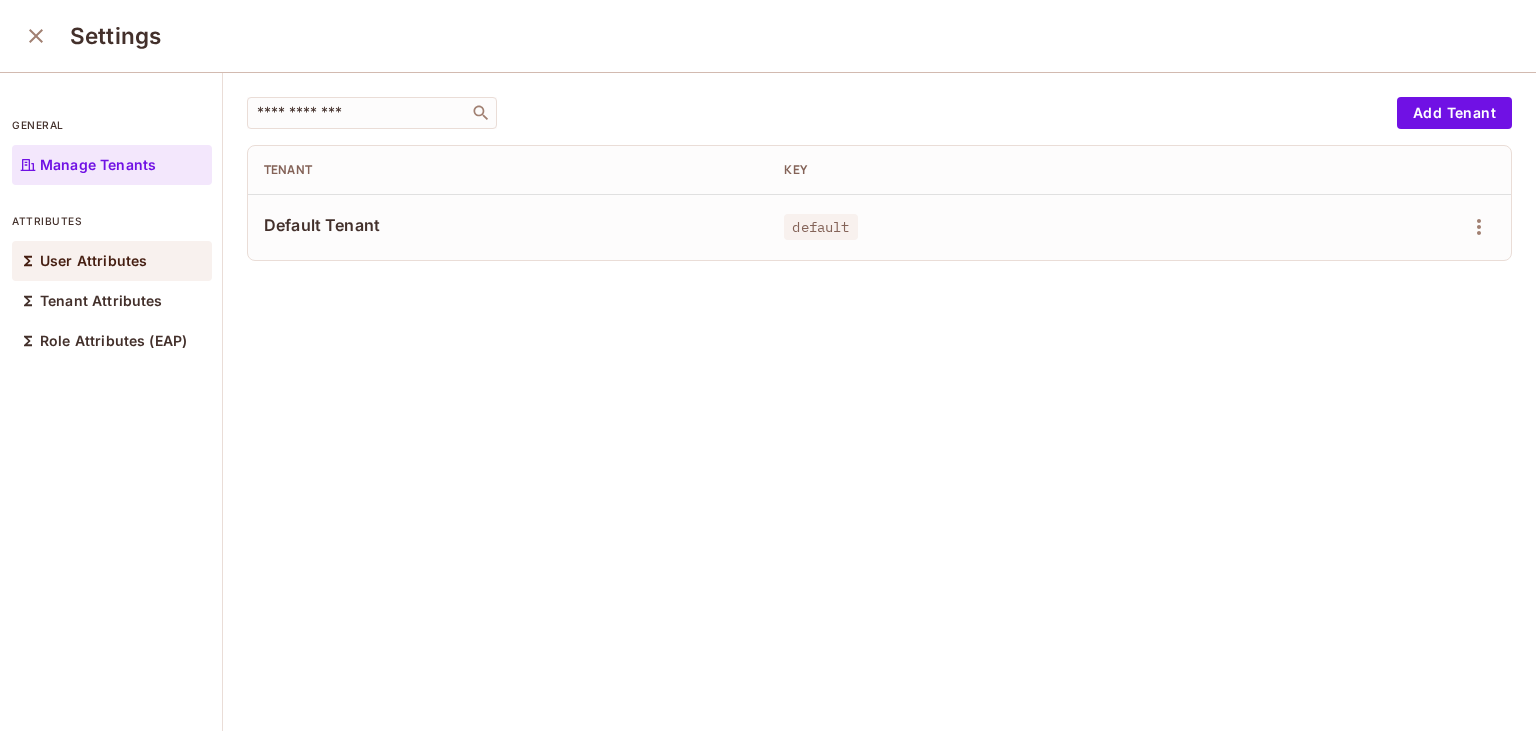 click on "User Attributes" at bounding box center (93, 261) 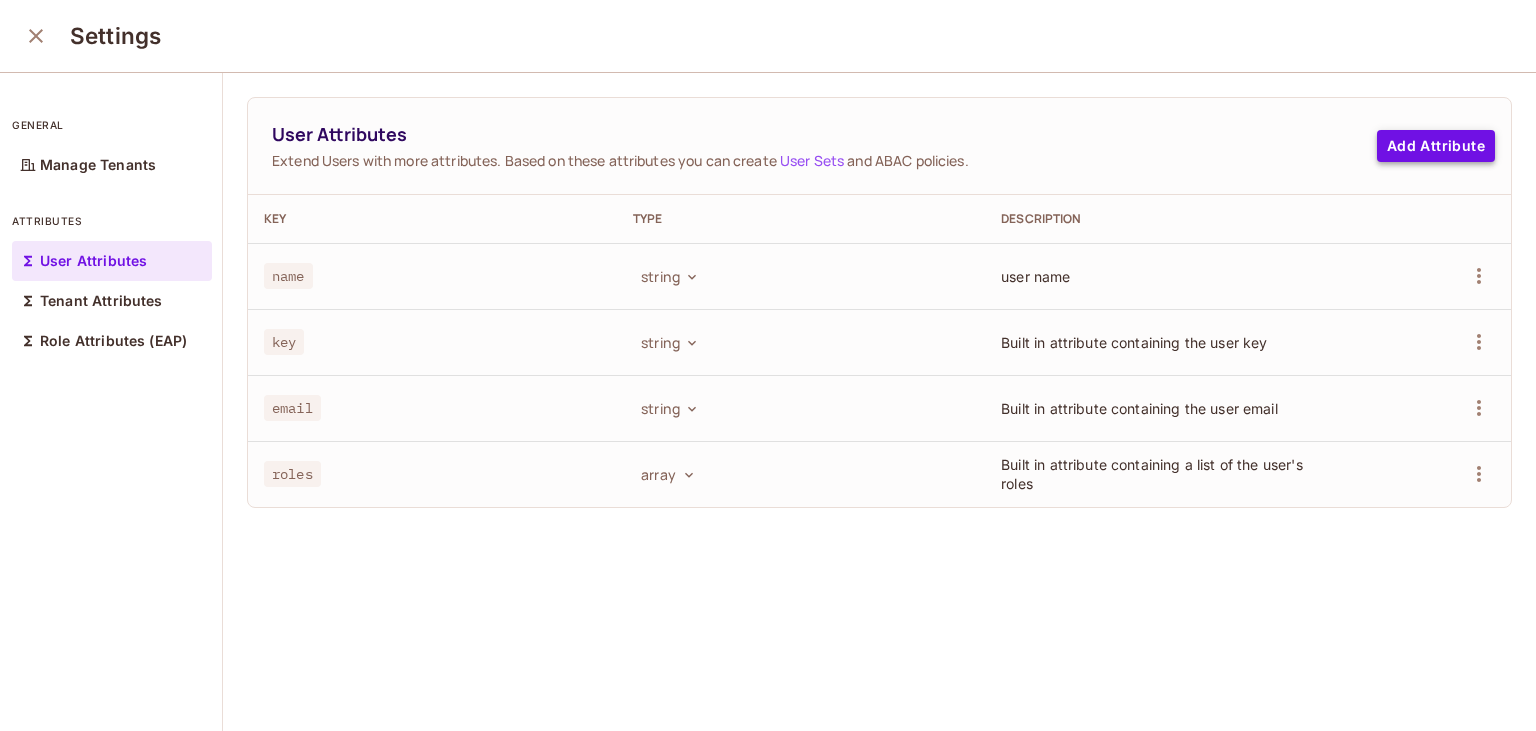 click on "Add Attribute" at bounding box center (1436, 146) 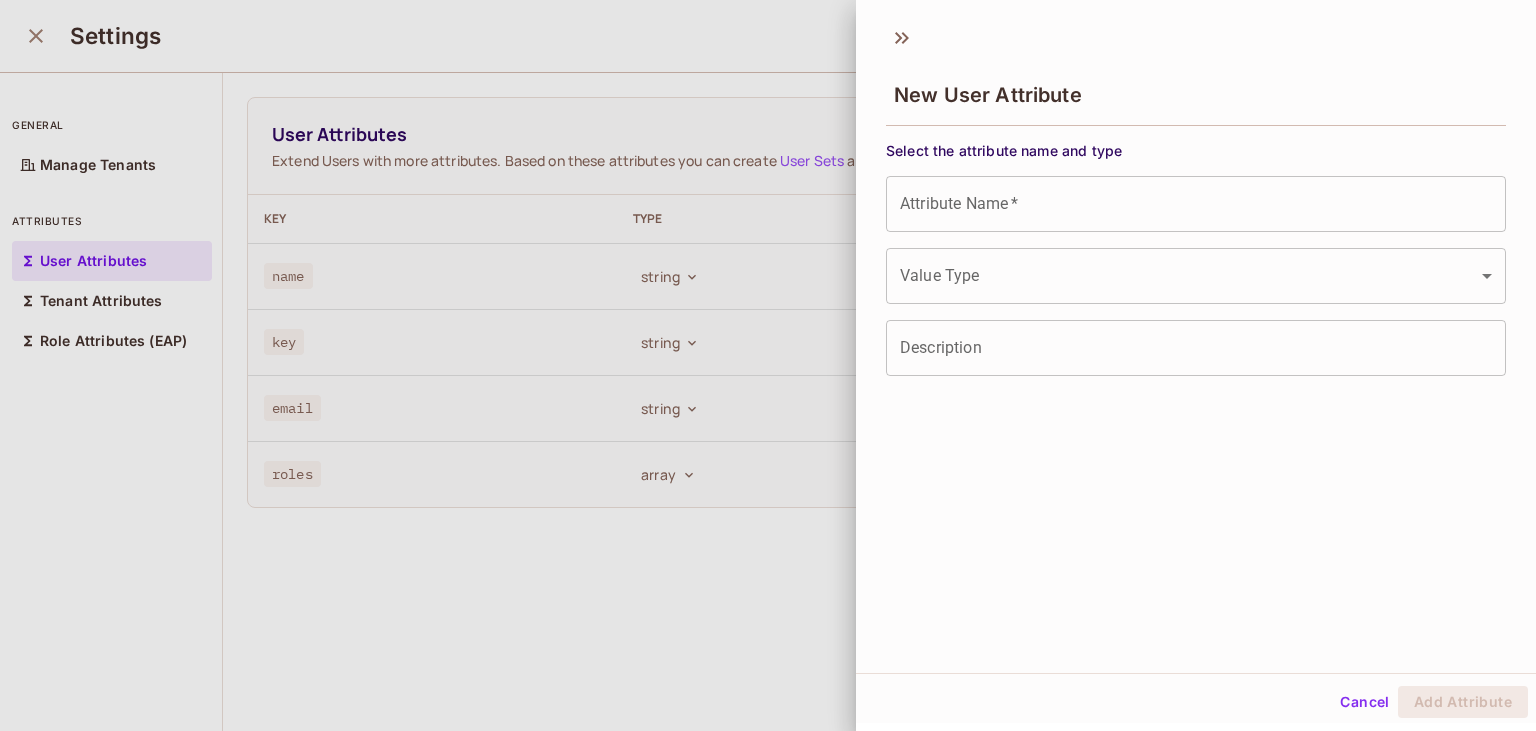 click at bounding box center (768, 365) 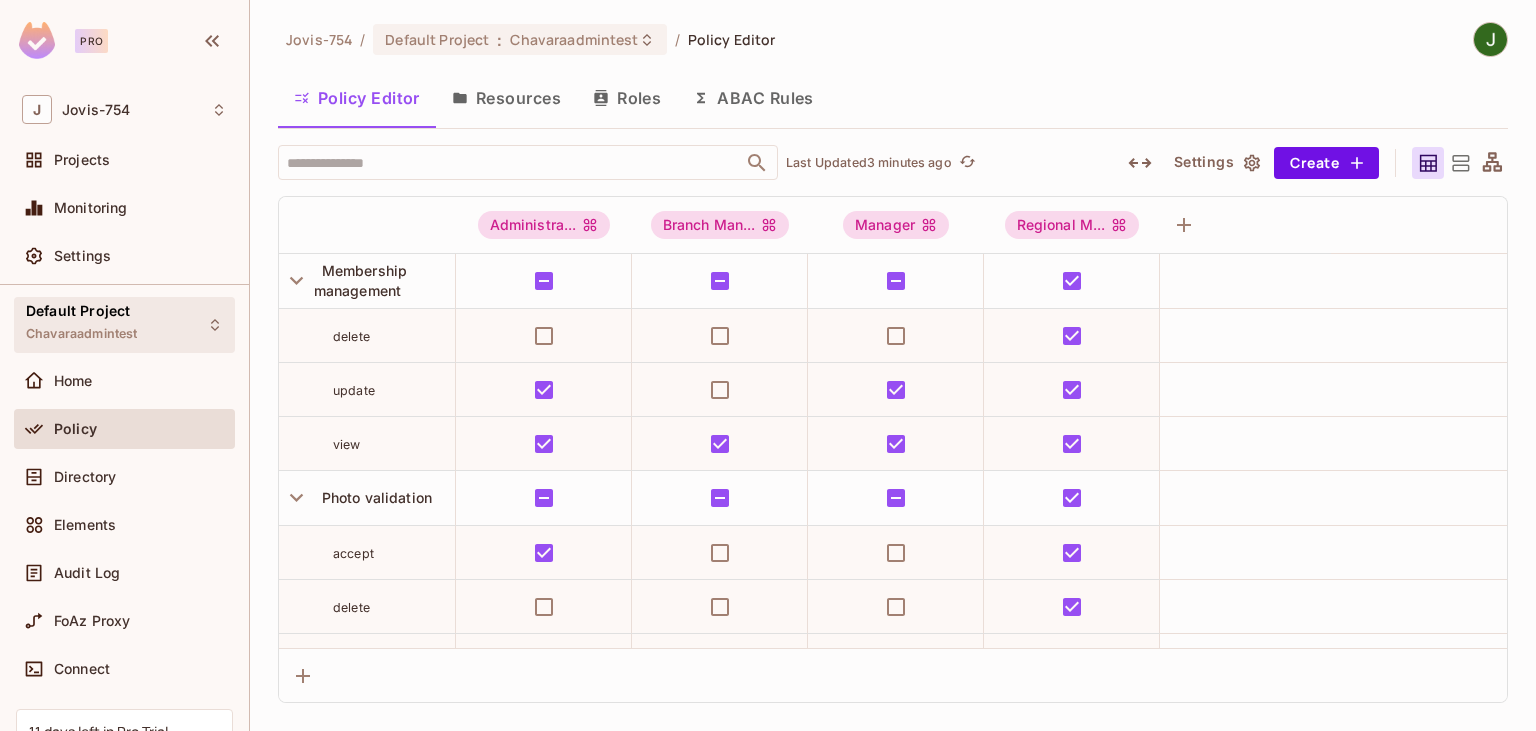 click on "Default Project Chavaraadmintest" at bounding box center (81, 324) 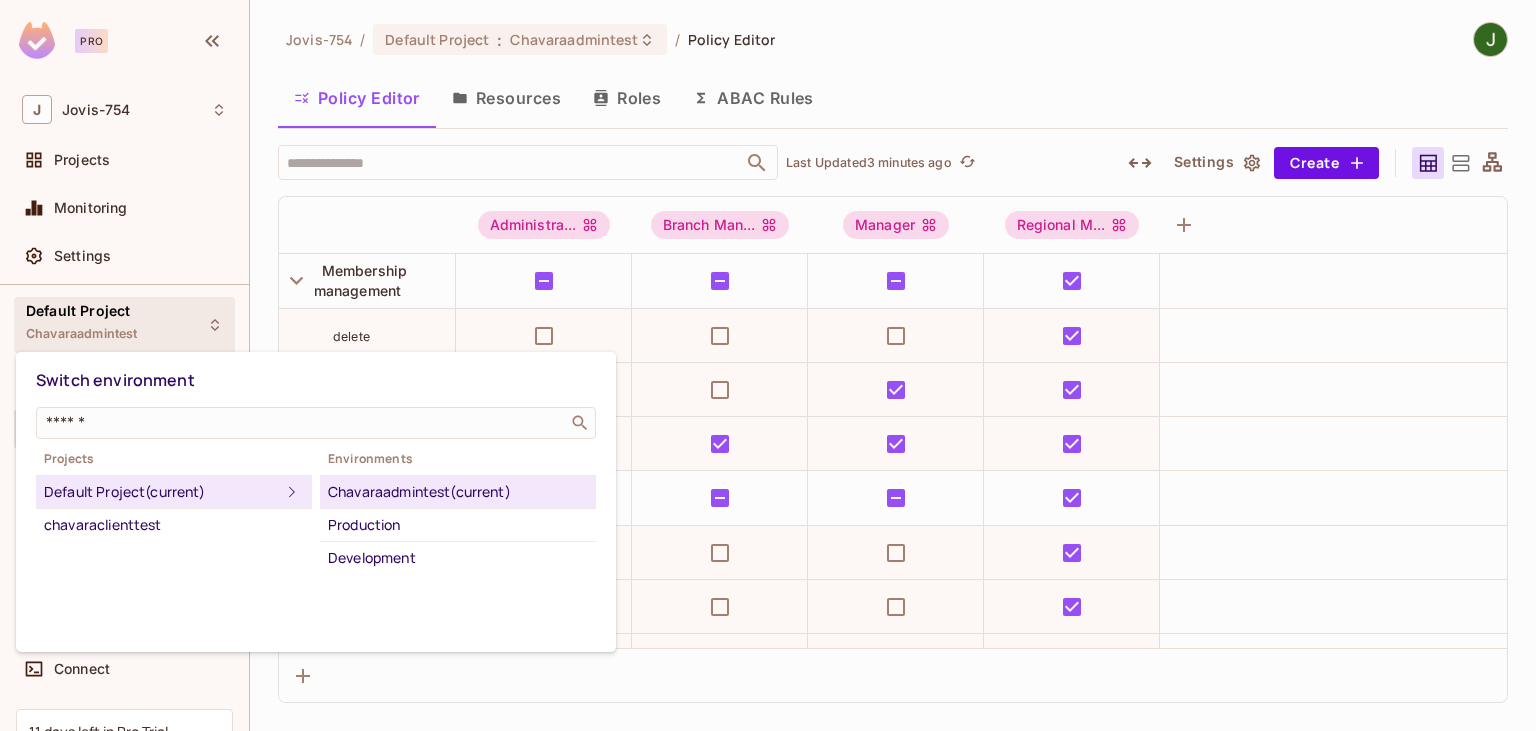 click at bounding box center (768, 365) 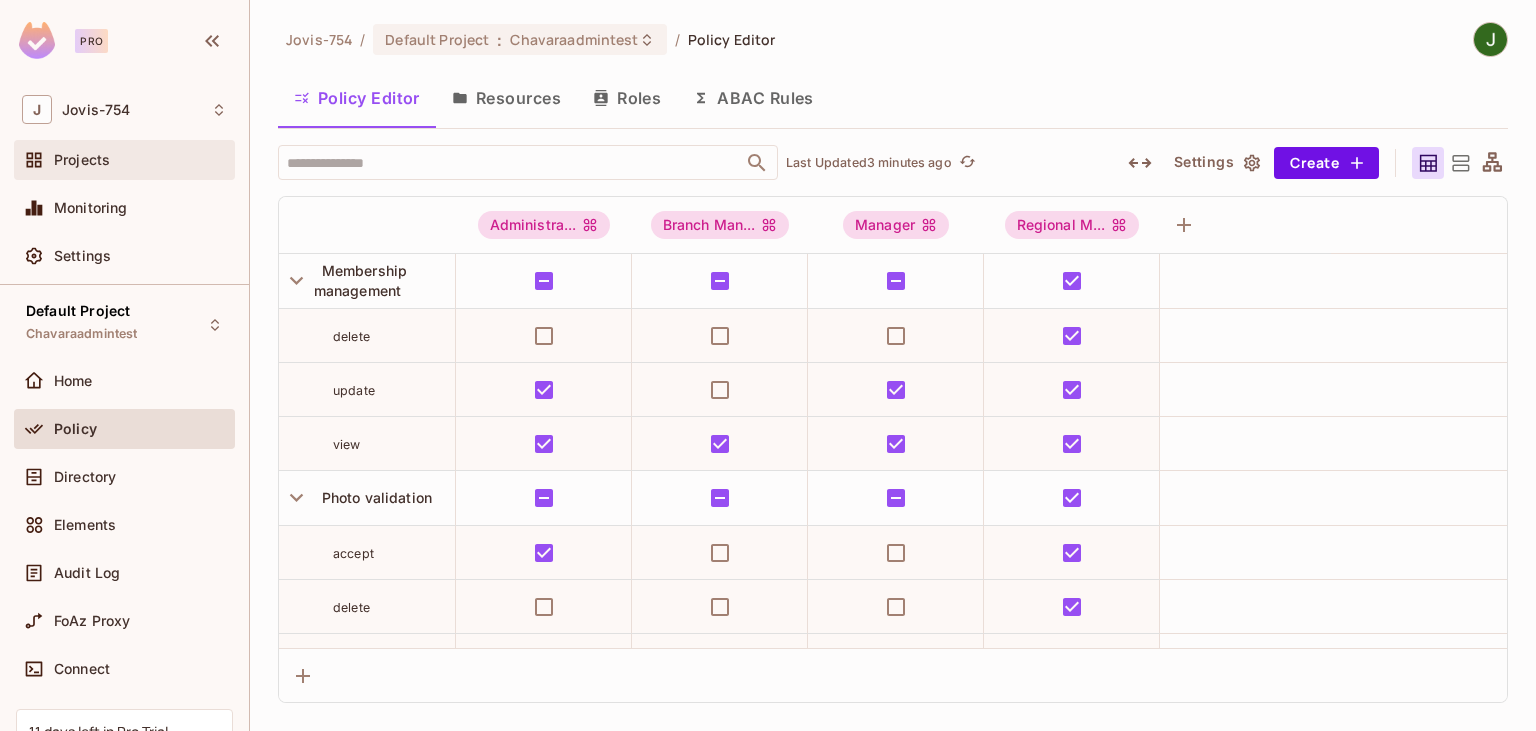click on "Projects" at bounding box center [124, 160] 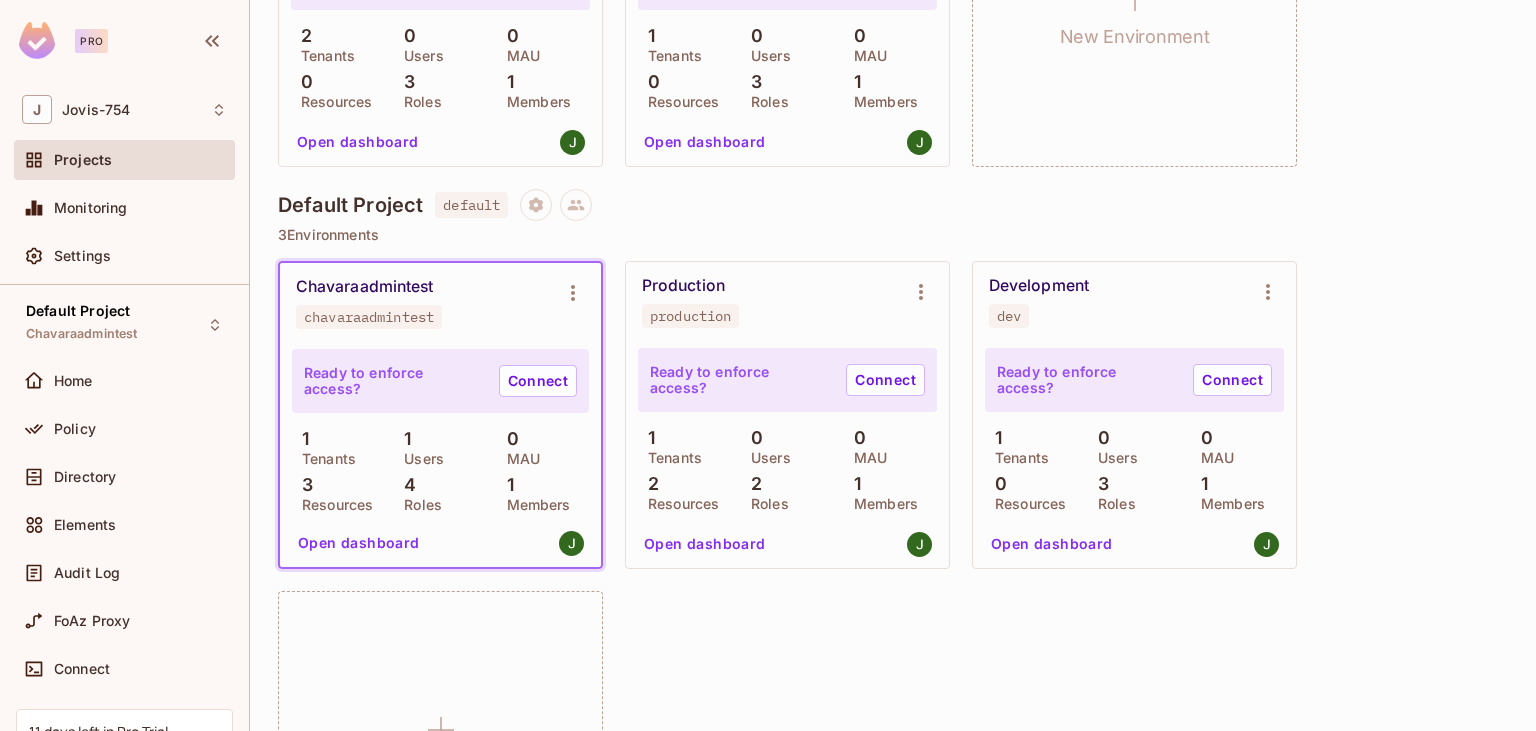 scroll, scrollTop: 461, scrollLeft: 0, axis: vertical 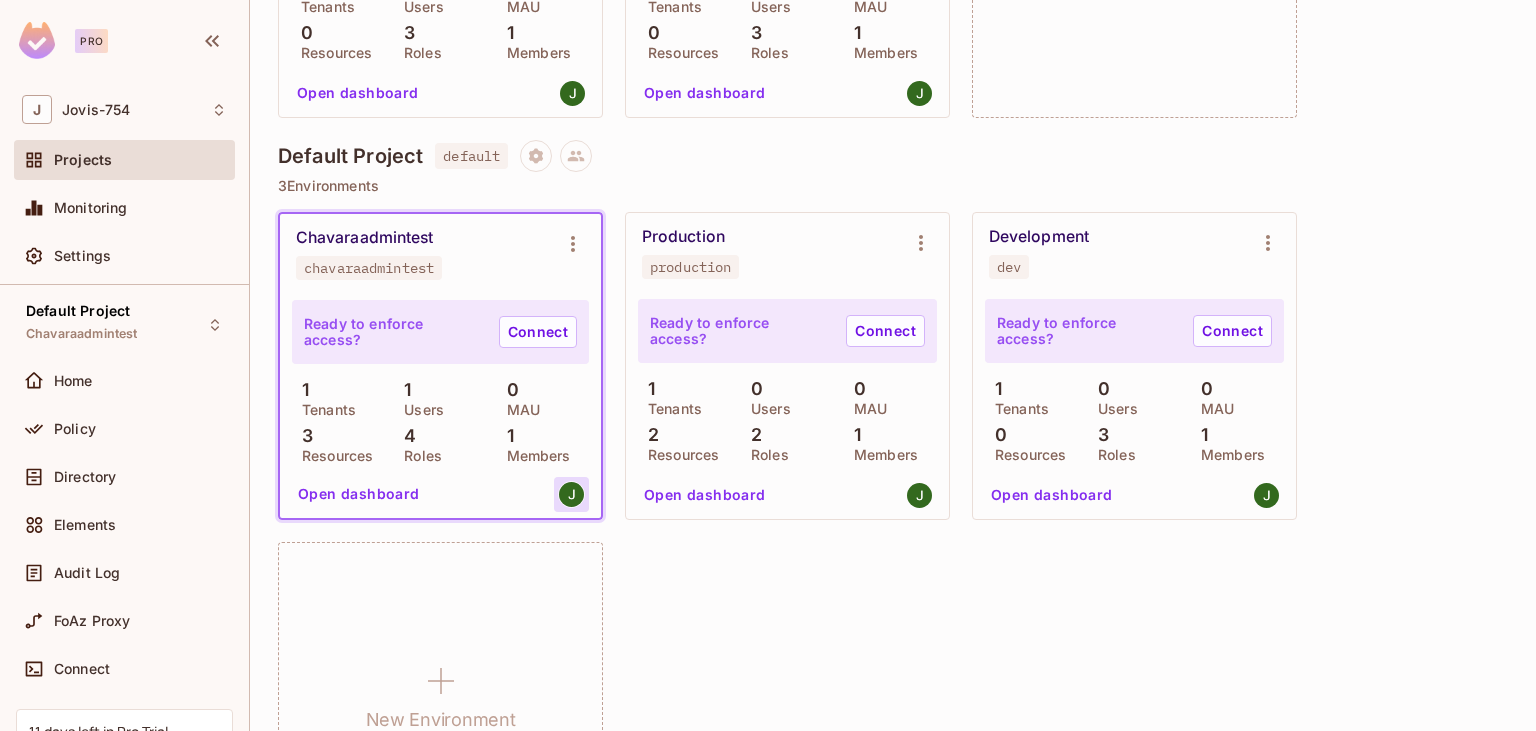 click at bounding box center (571, 494) 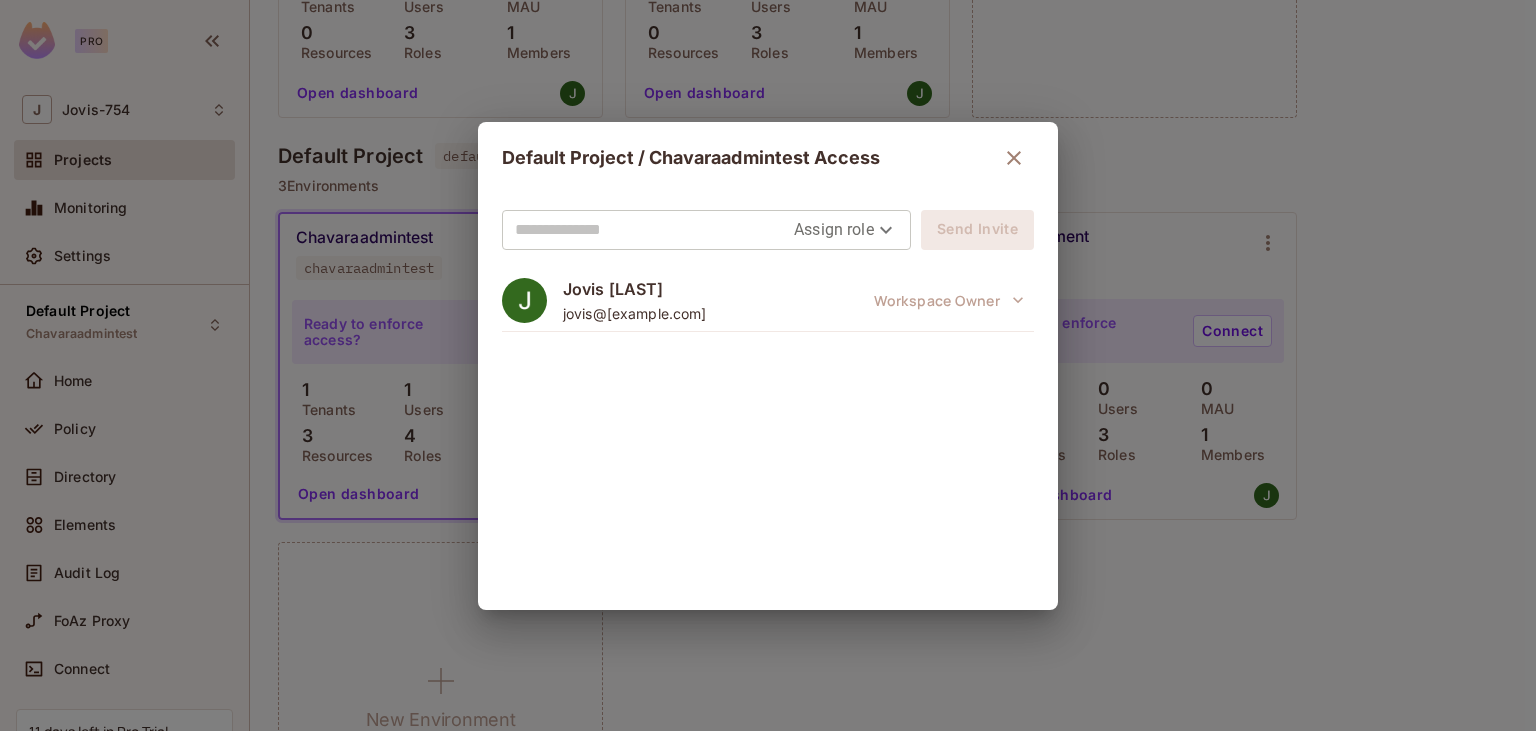 click on "Default Project / Chavaraadmintest Access Assign role Send Invite Jovis Chacko jovischacko@gmail.com Workspace   Owner" at bounding box center (768, 365) 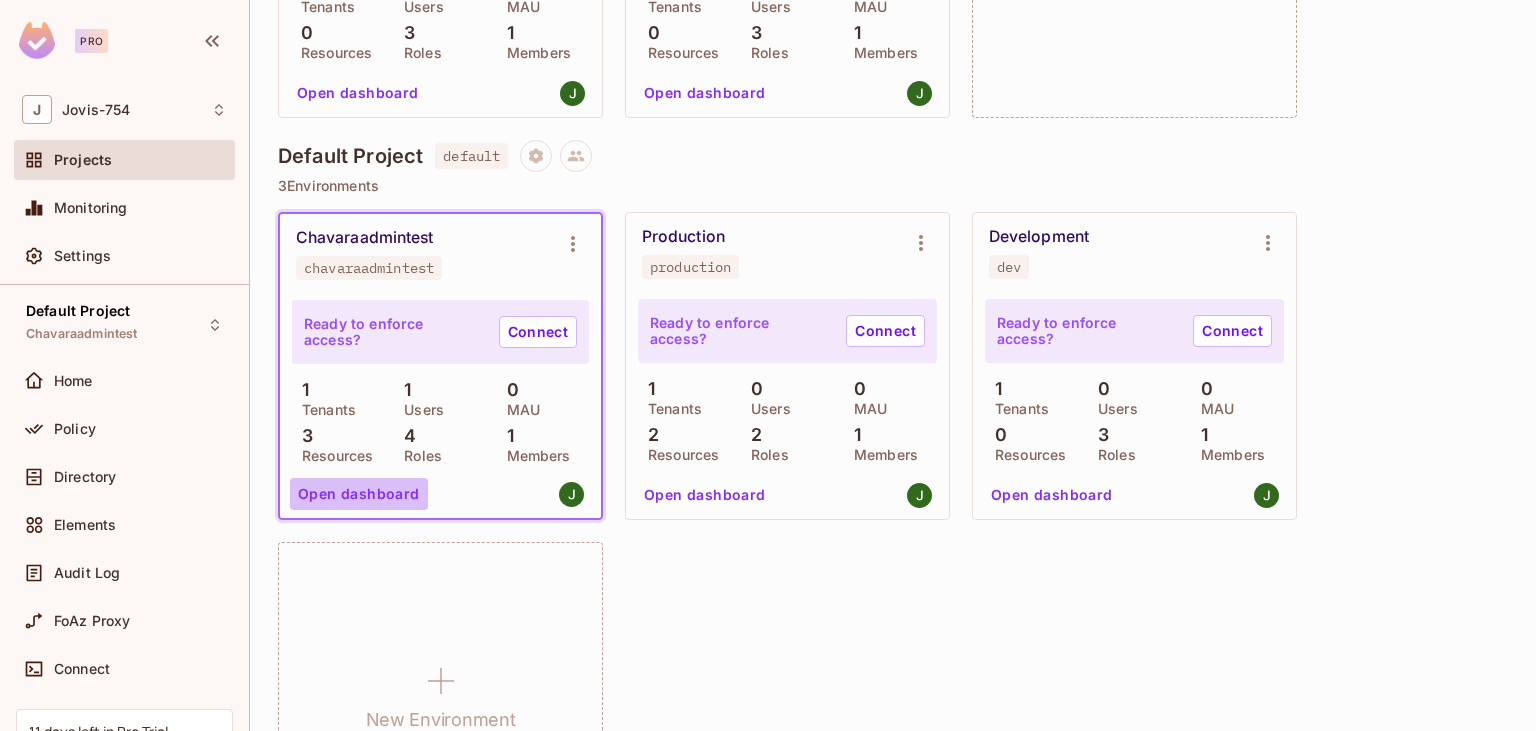 click on "Open dashboard" at bounding box center (359, 494) 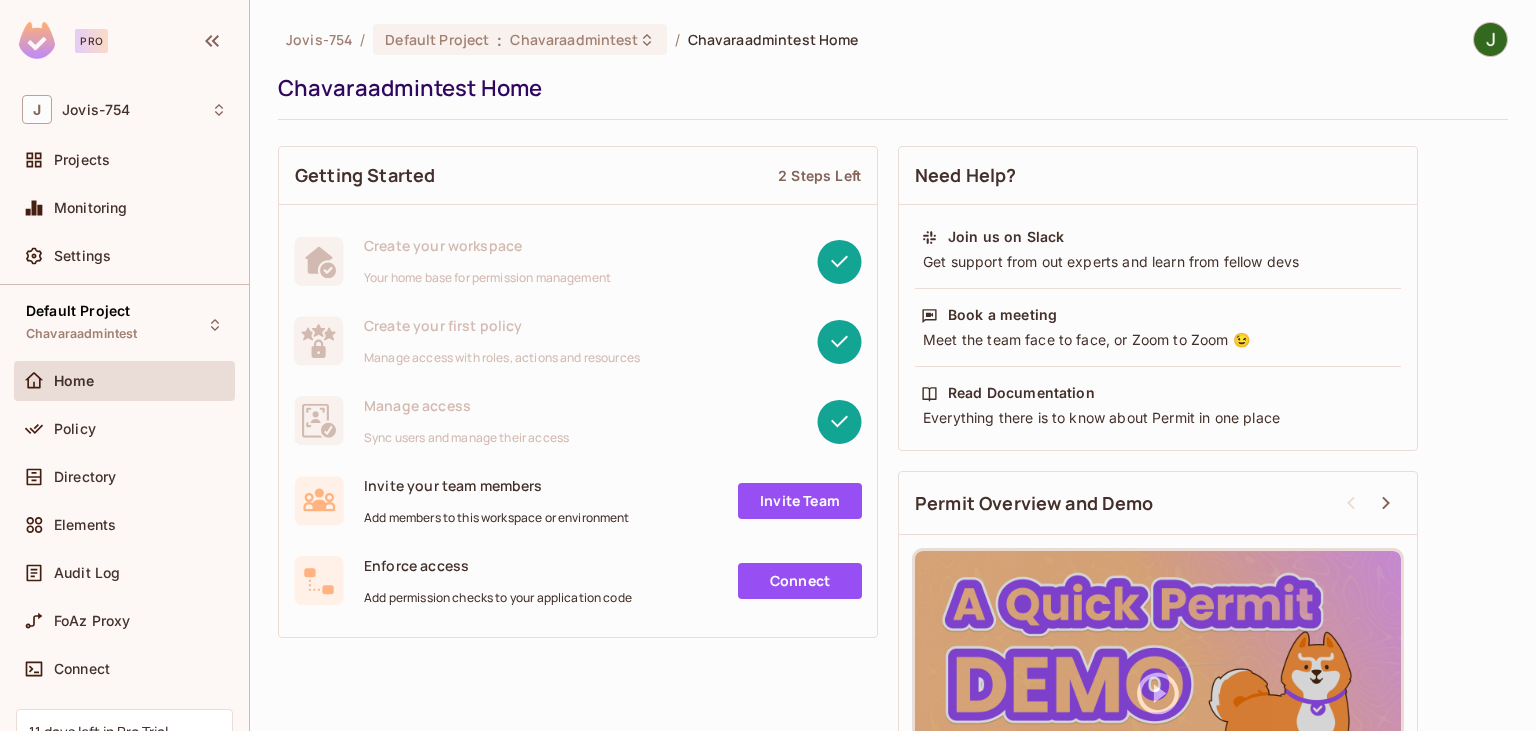 click at bounding box center [1490, 39] 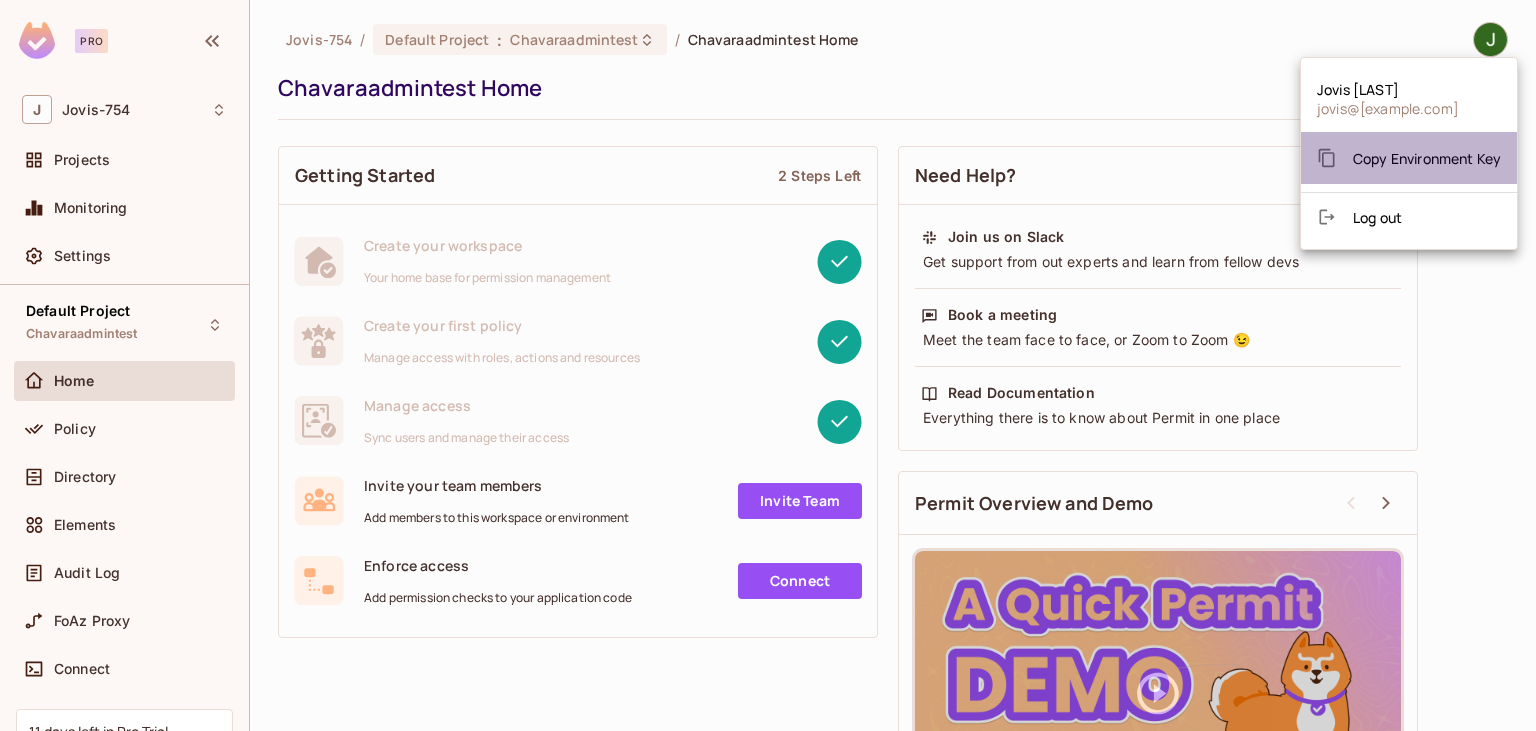 click on "Copy Environment Key" at bounding box center (1427, 158) 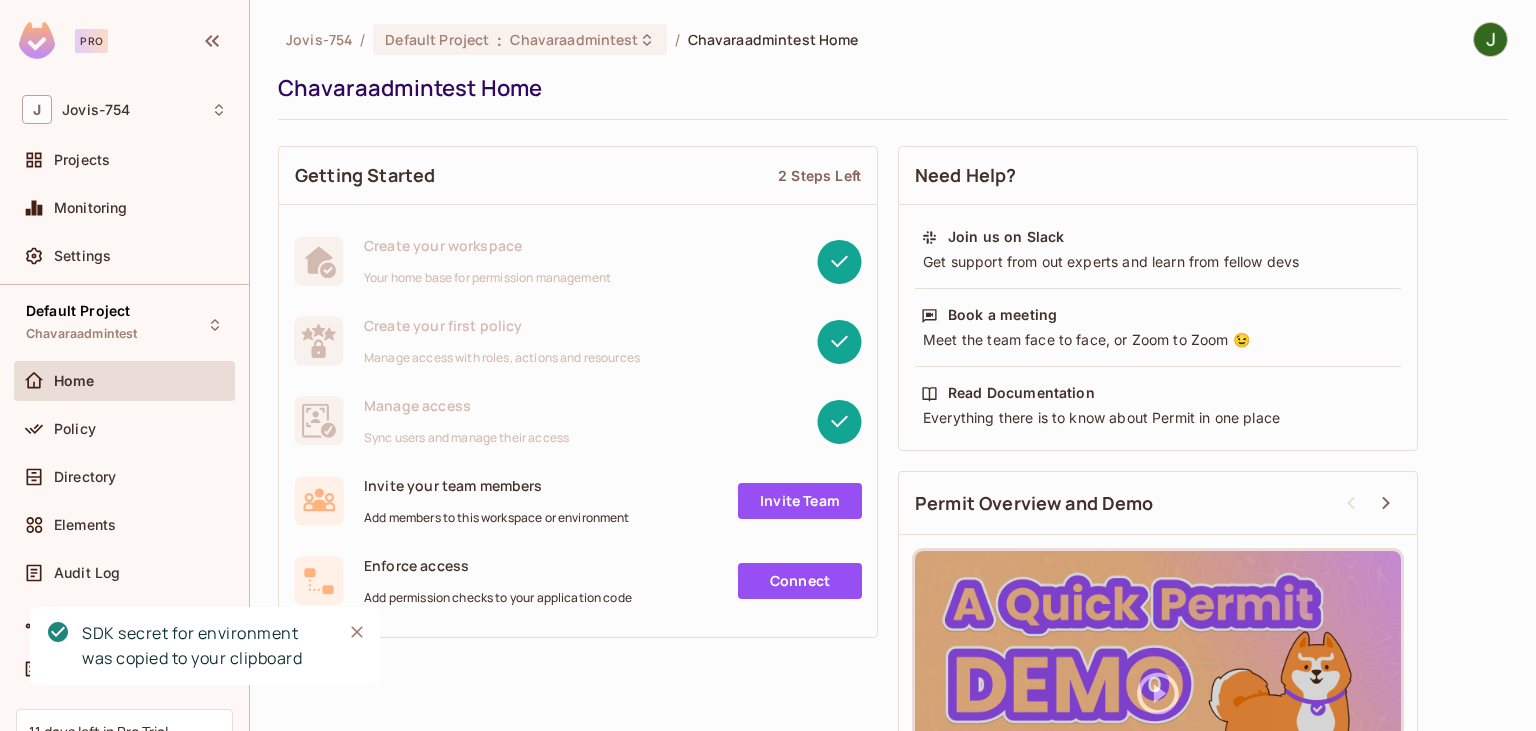 click 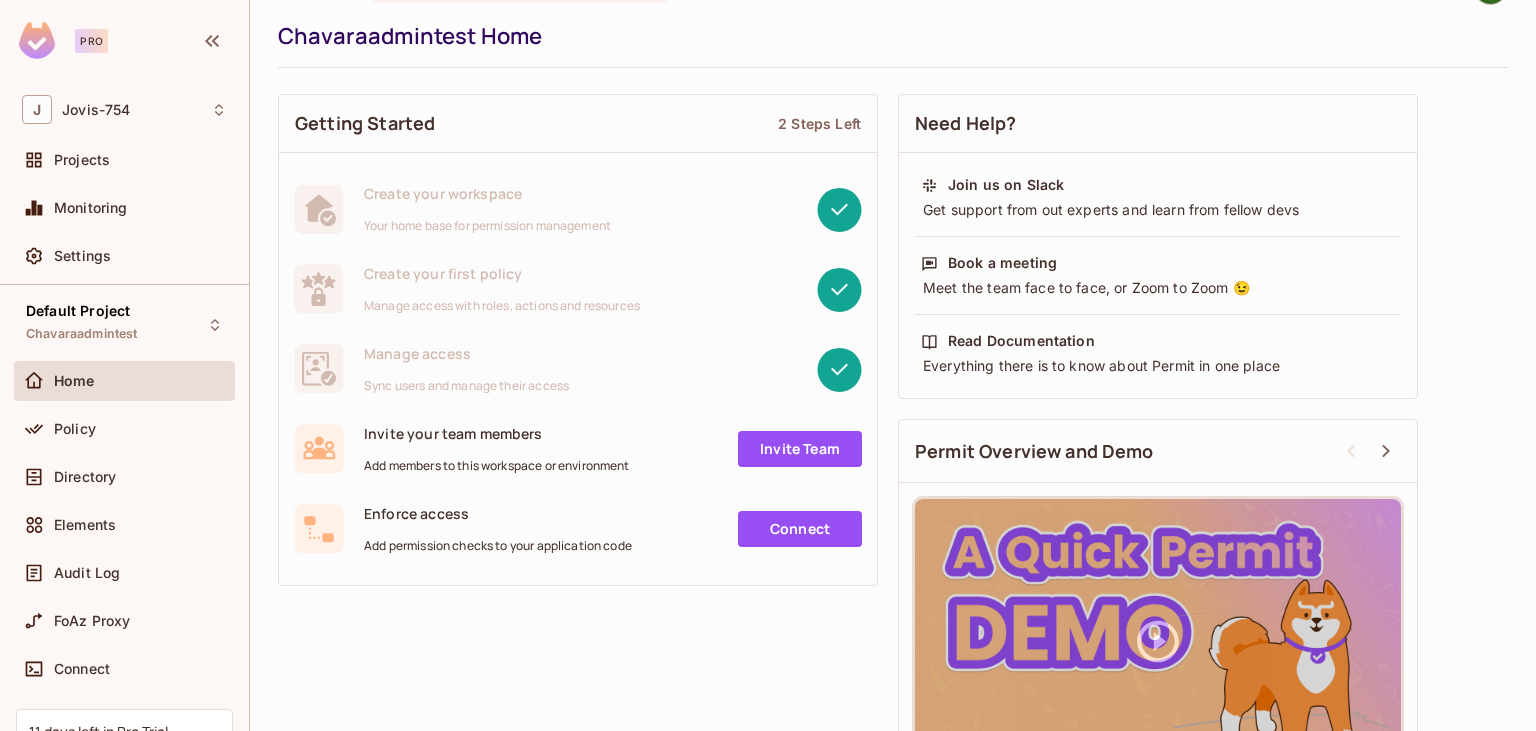 scroll, scrollTop: 0, scrollLeft: 0, axis: both 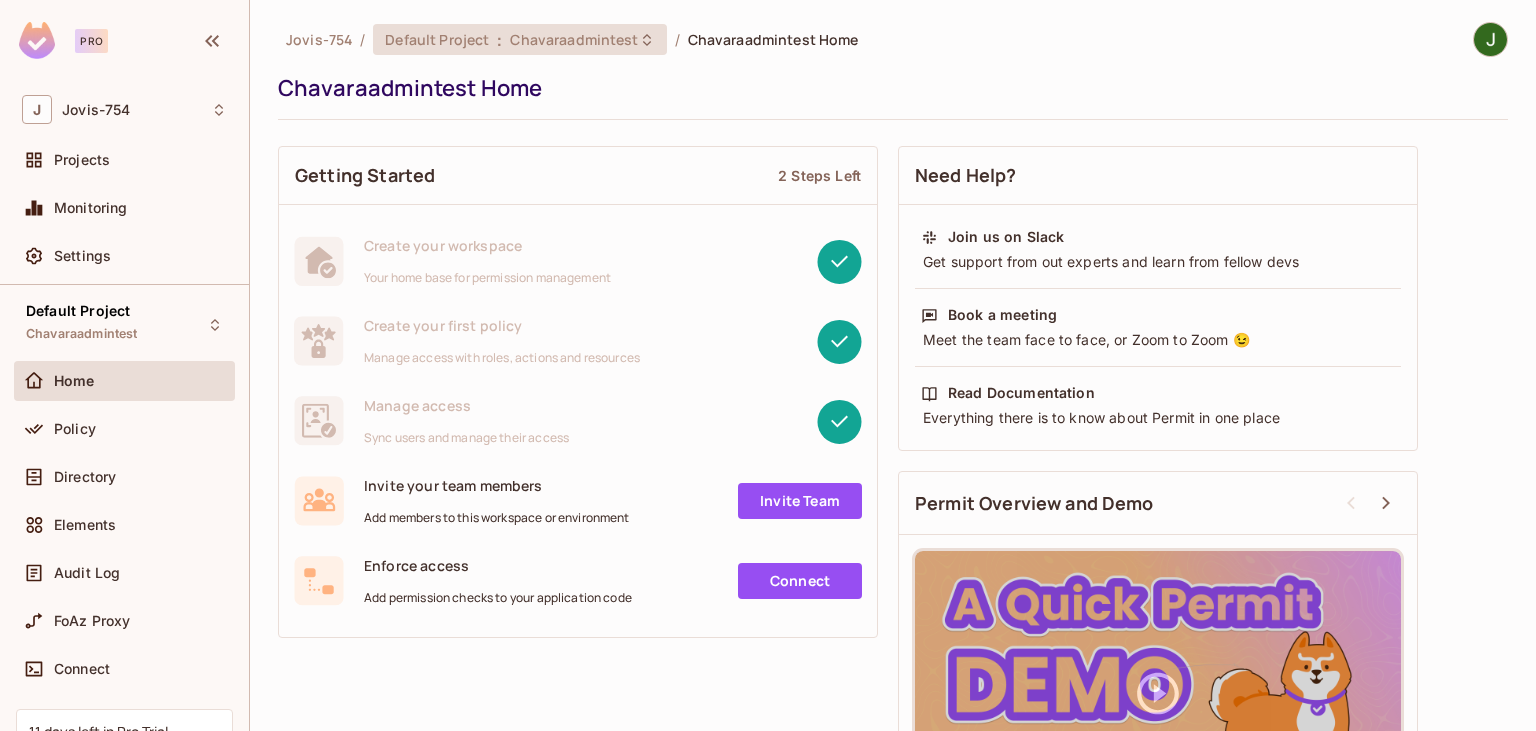 click on "Default Project : Chavaraadmintest" at bounding box center [507, 39] 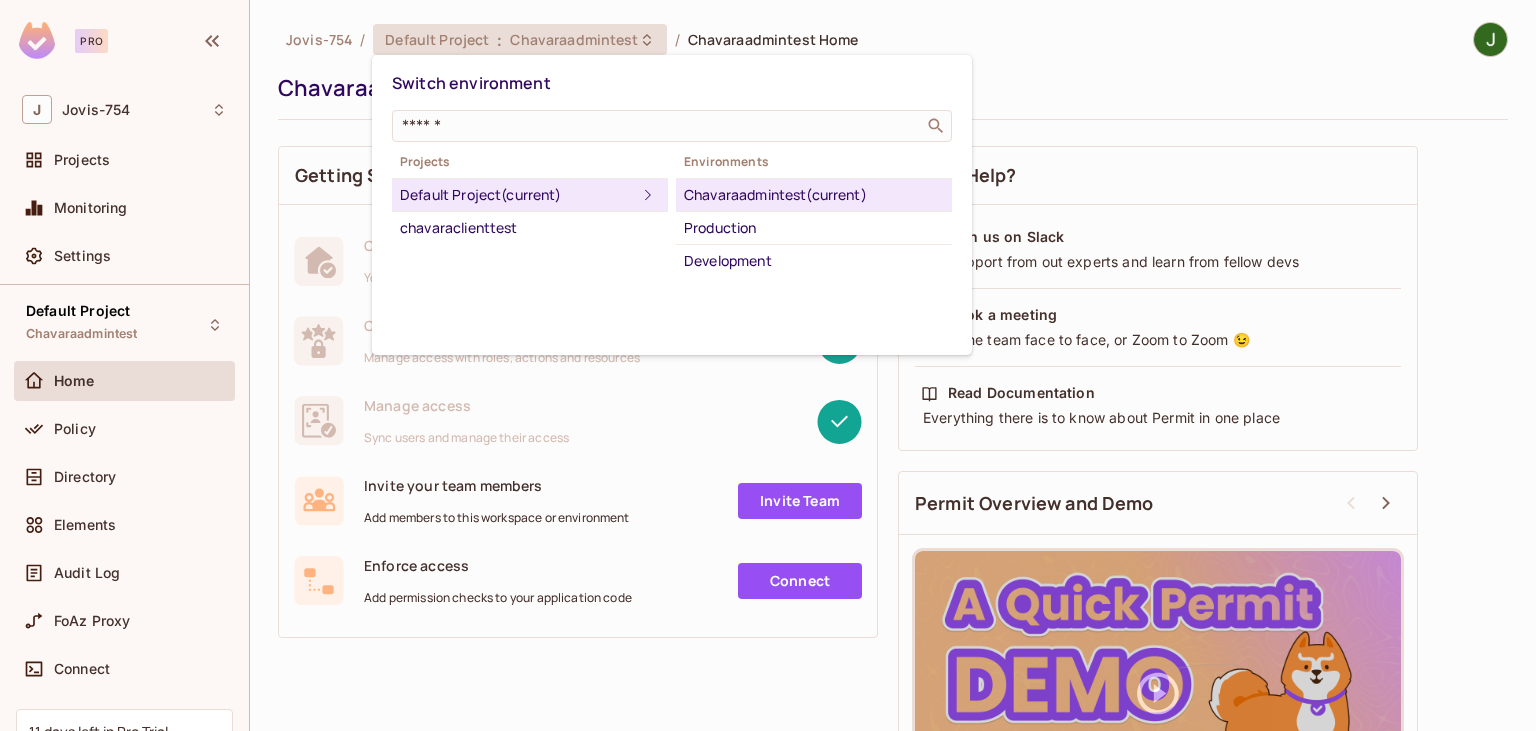 click at bounding box center (768, 365) 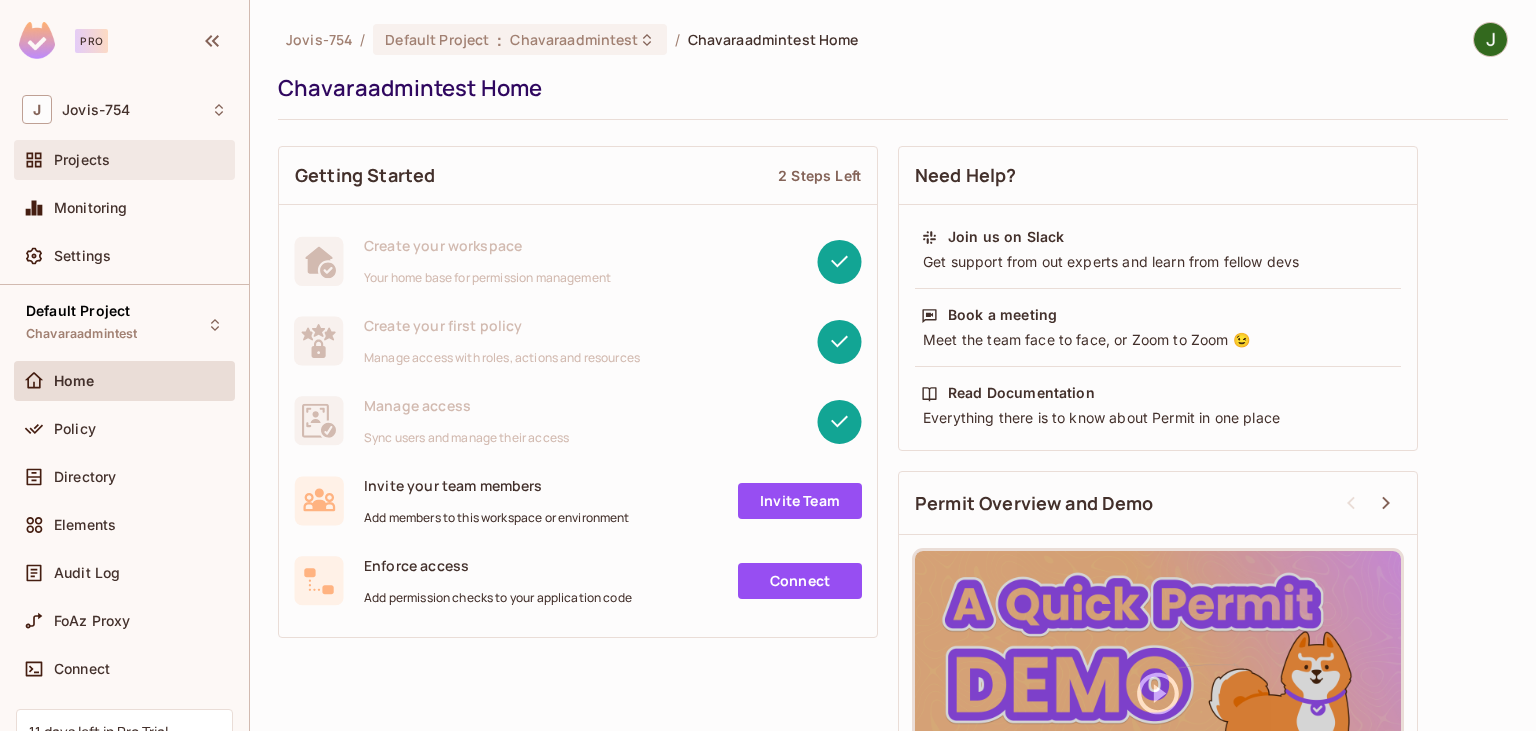 click on "Projects" at bounding box center [82, 160] 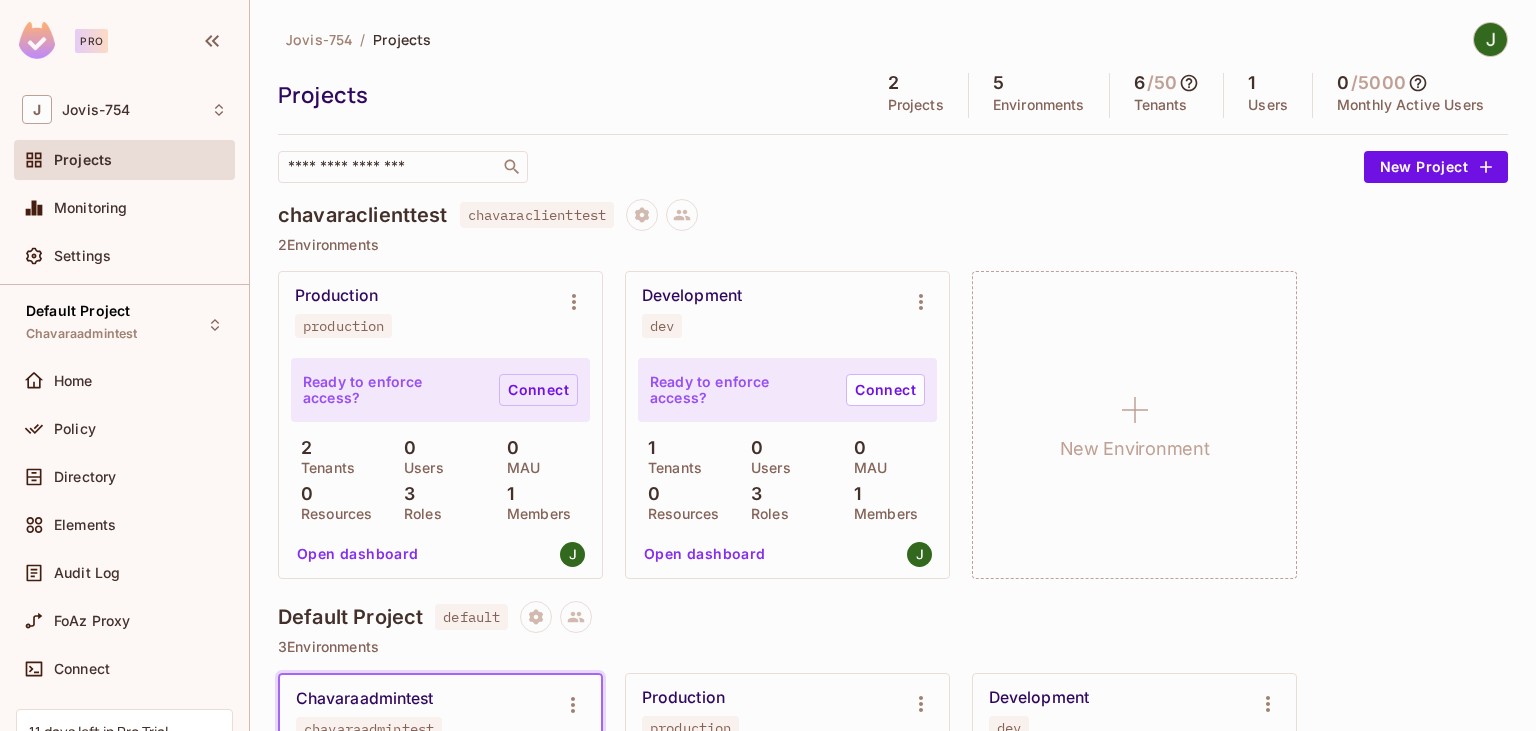 click on "Connect" at bounding box center (538, 390) 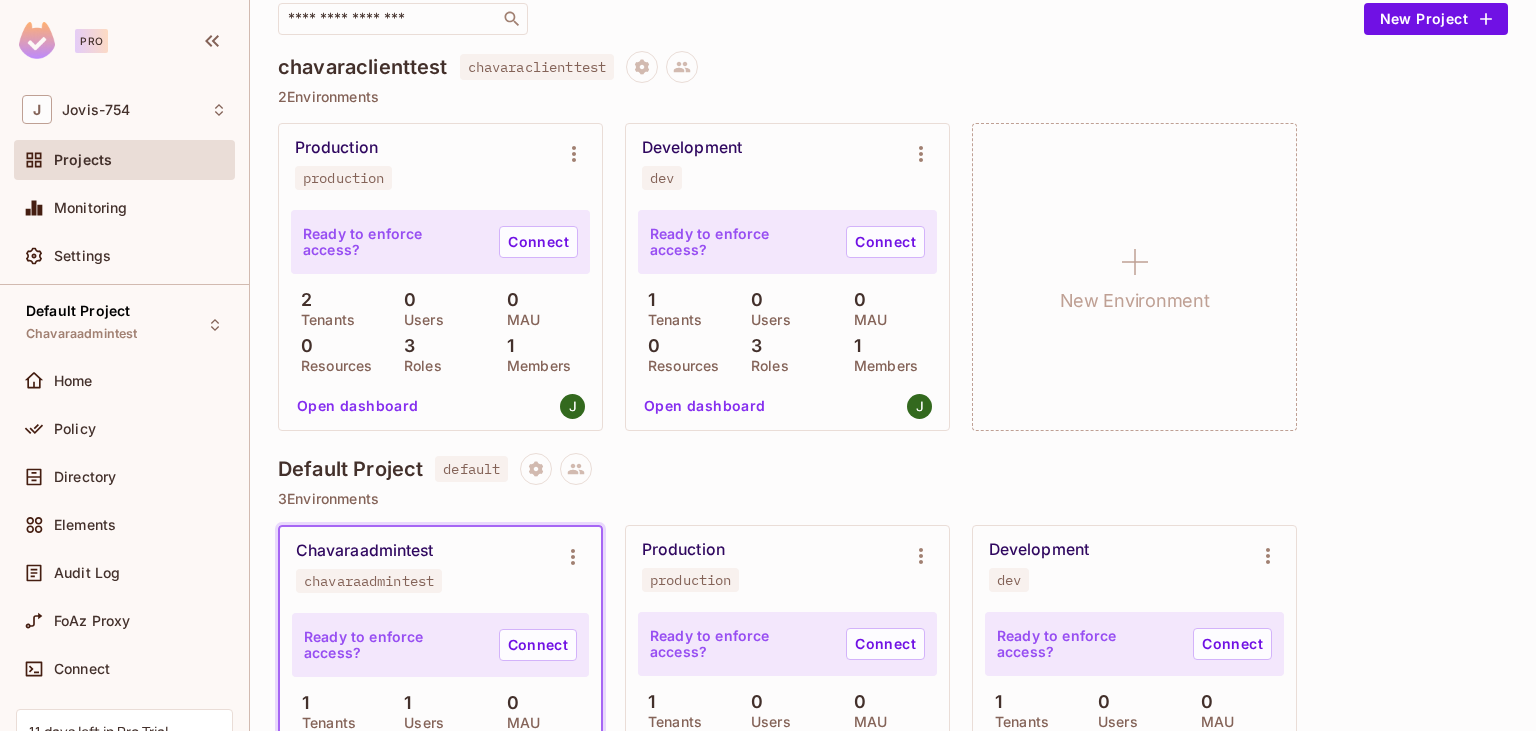 scroll, scrollTop: 115, scrollLeft: 0, axis: vertical 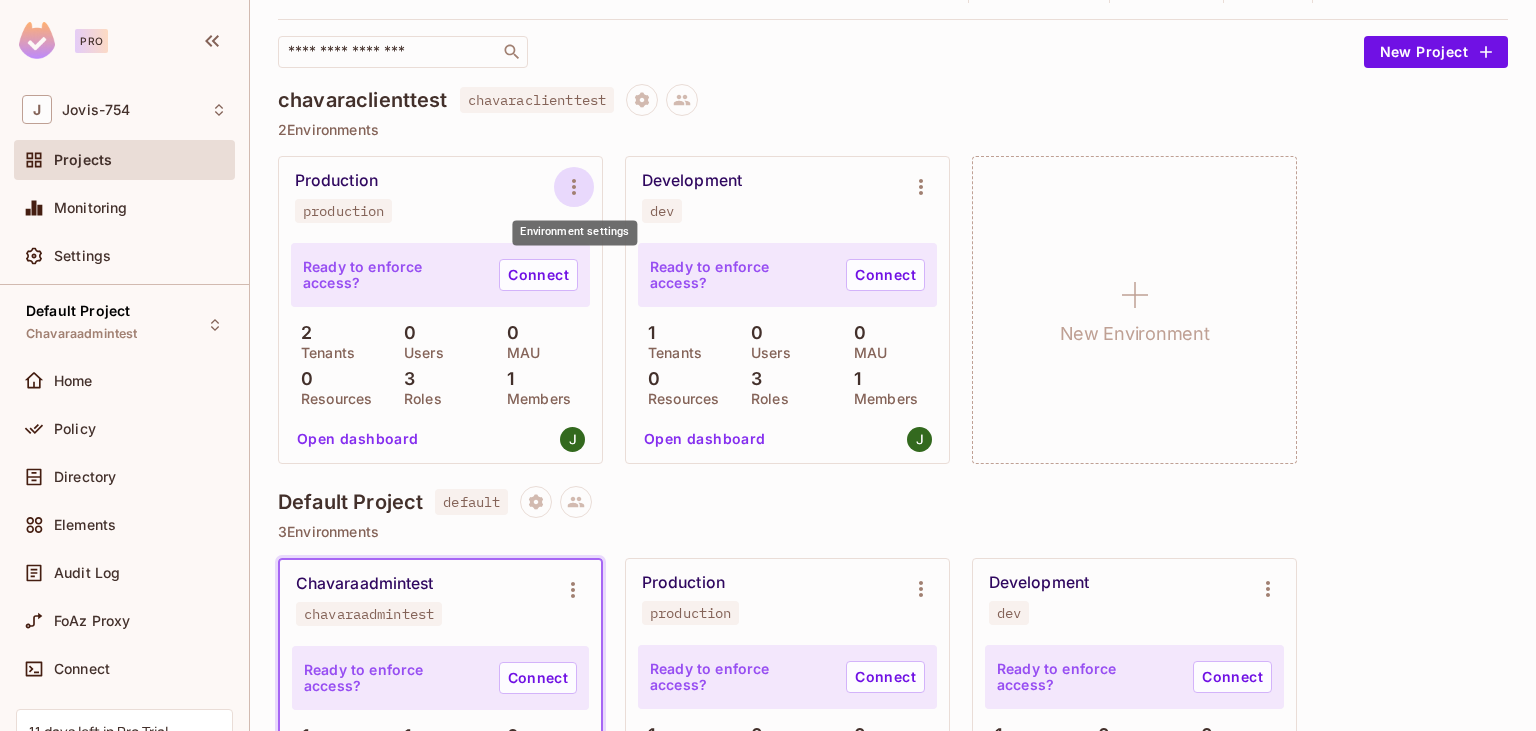 click 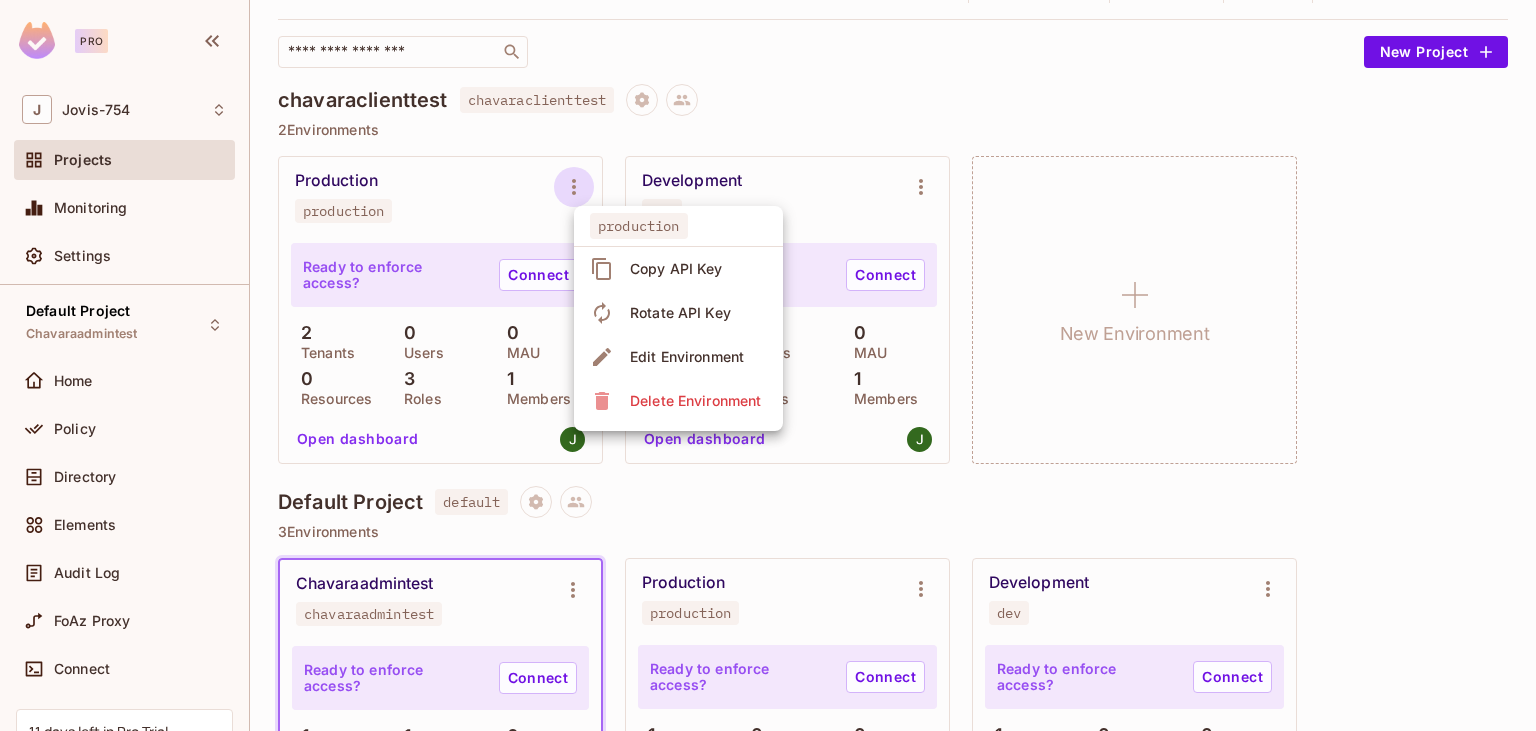 click at bounding box center (768, 365) 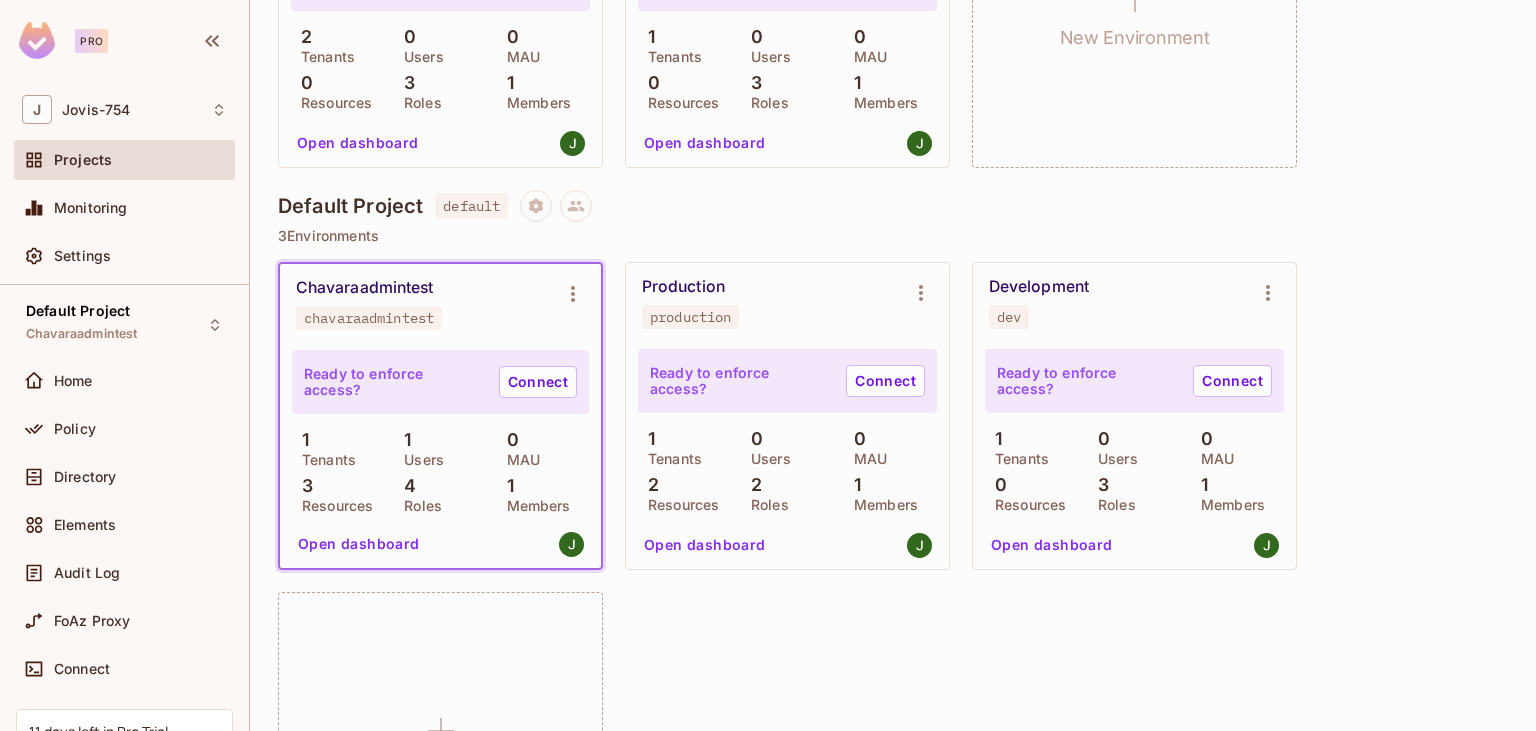scroll, scrollTop: 576, scrollLeft: 0, axis: vertical 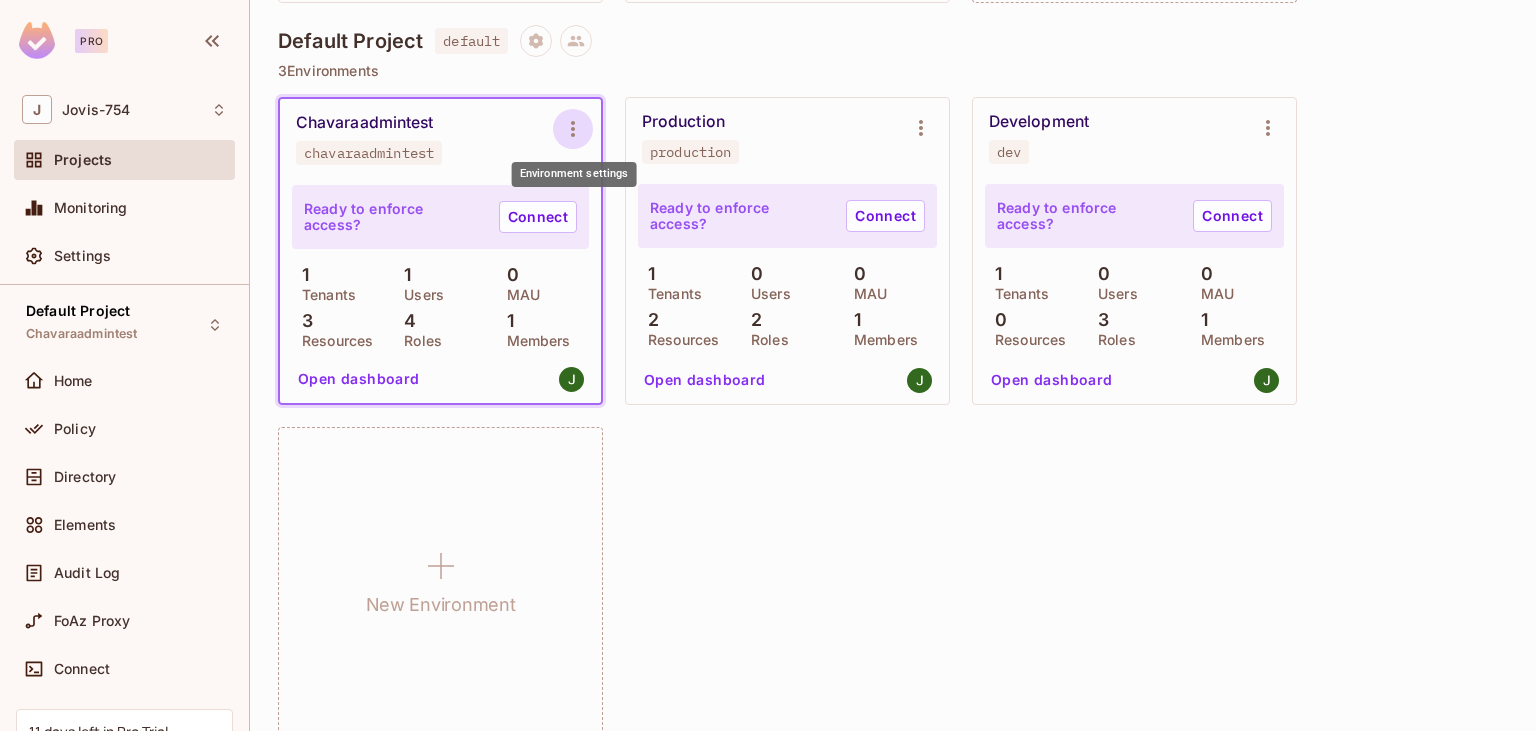 click 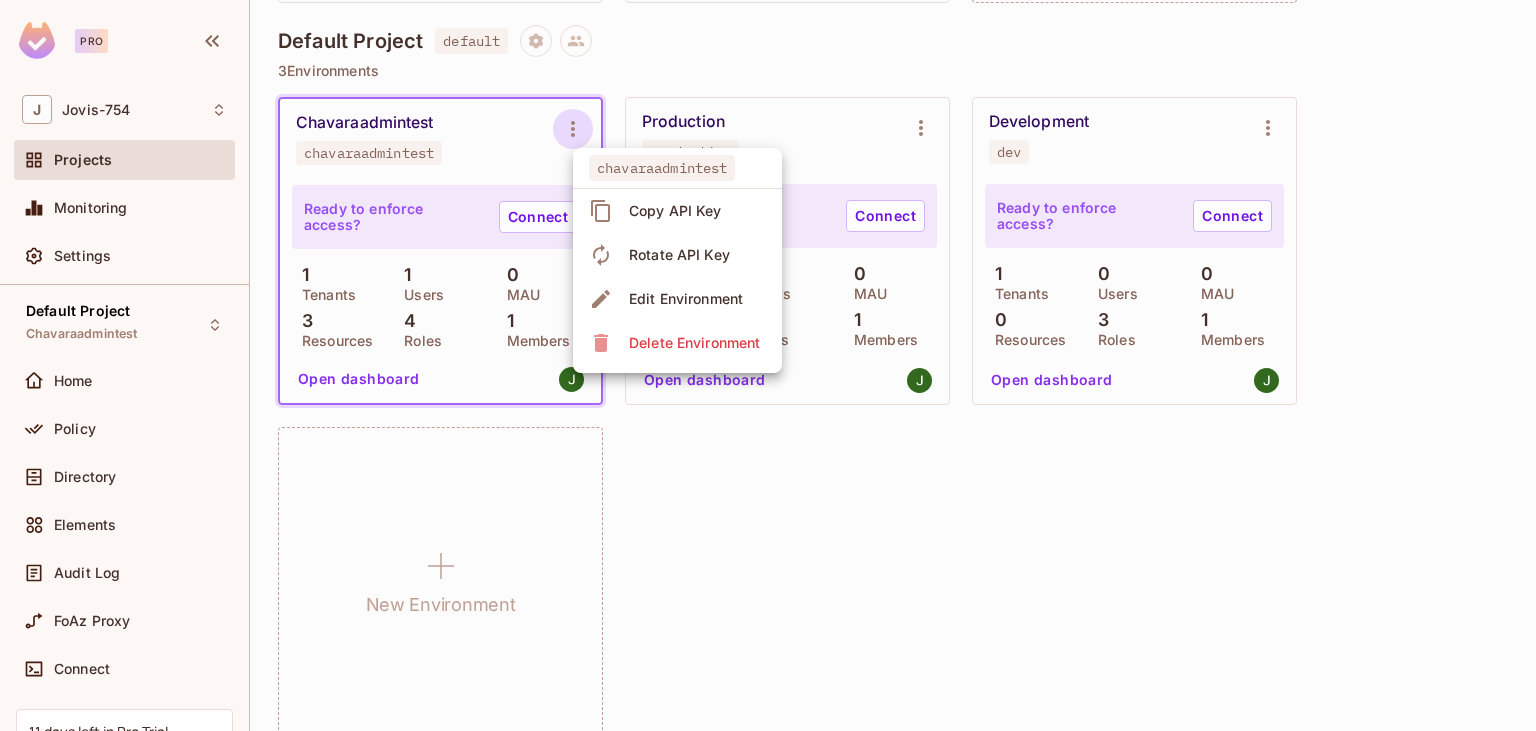 click at bounding box center (768, 365) 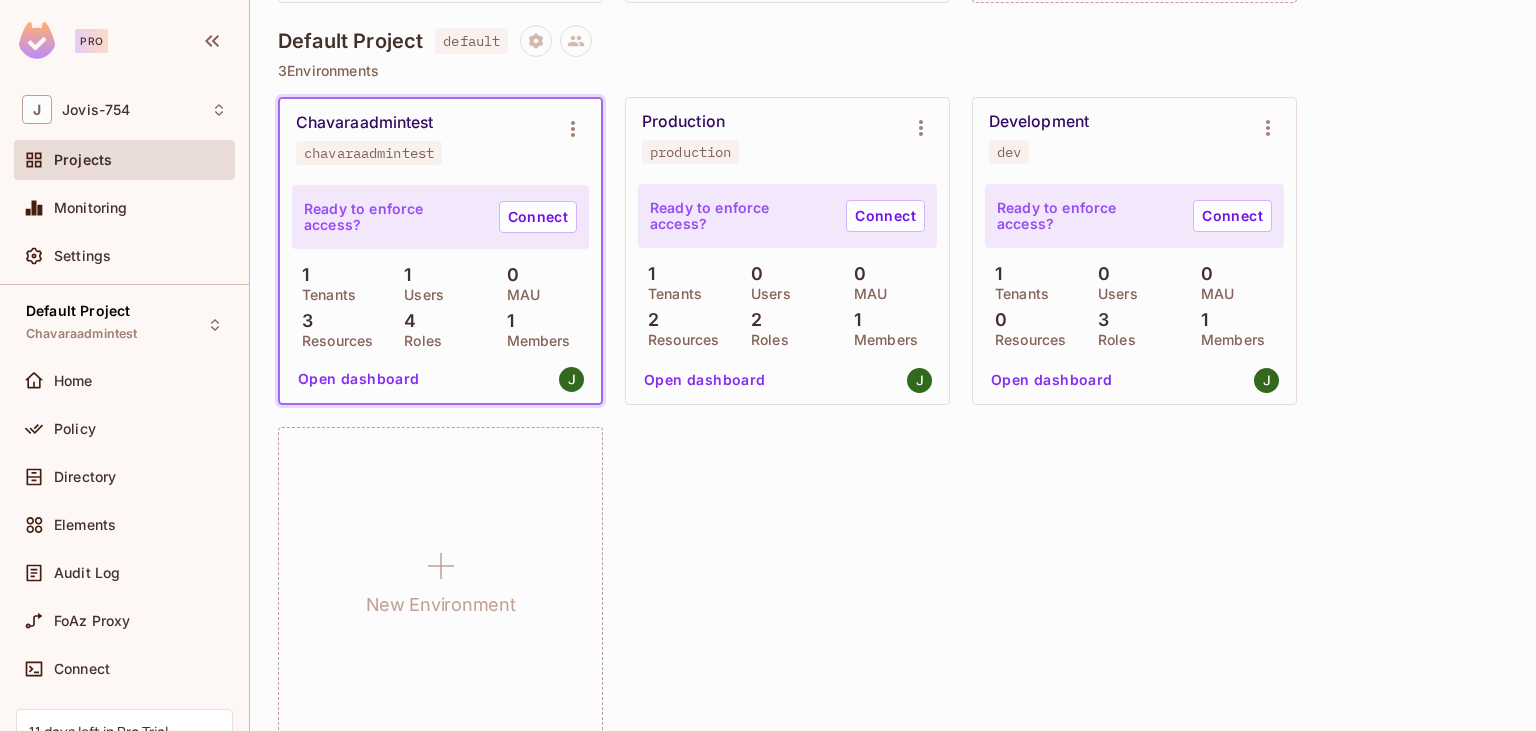 type 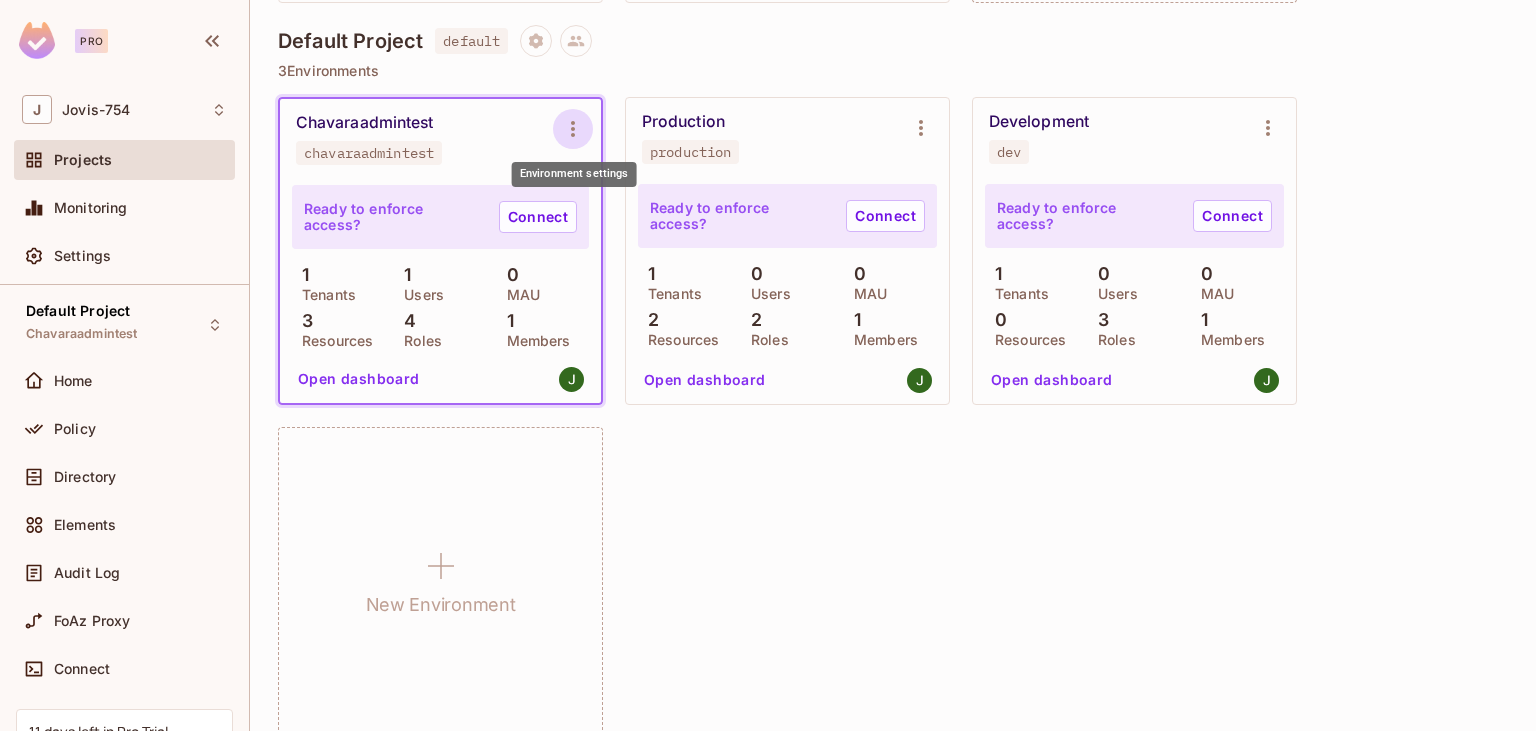 click 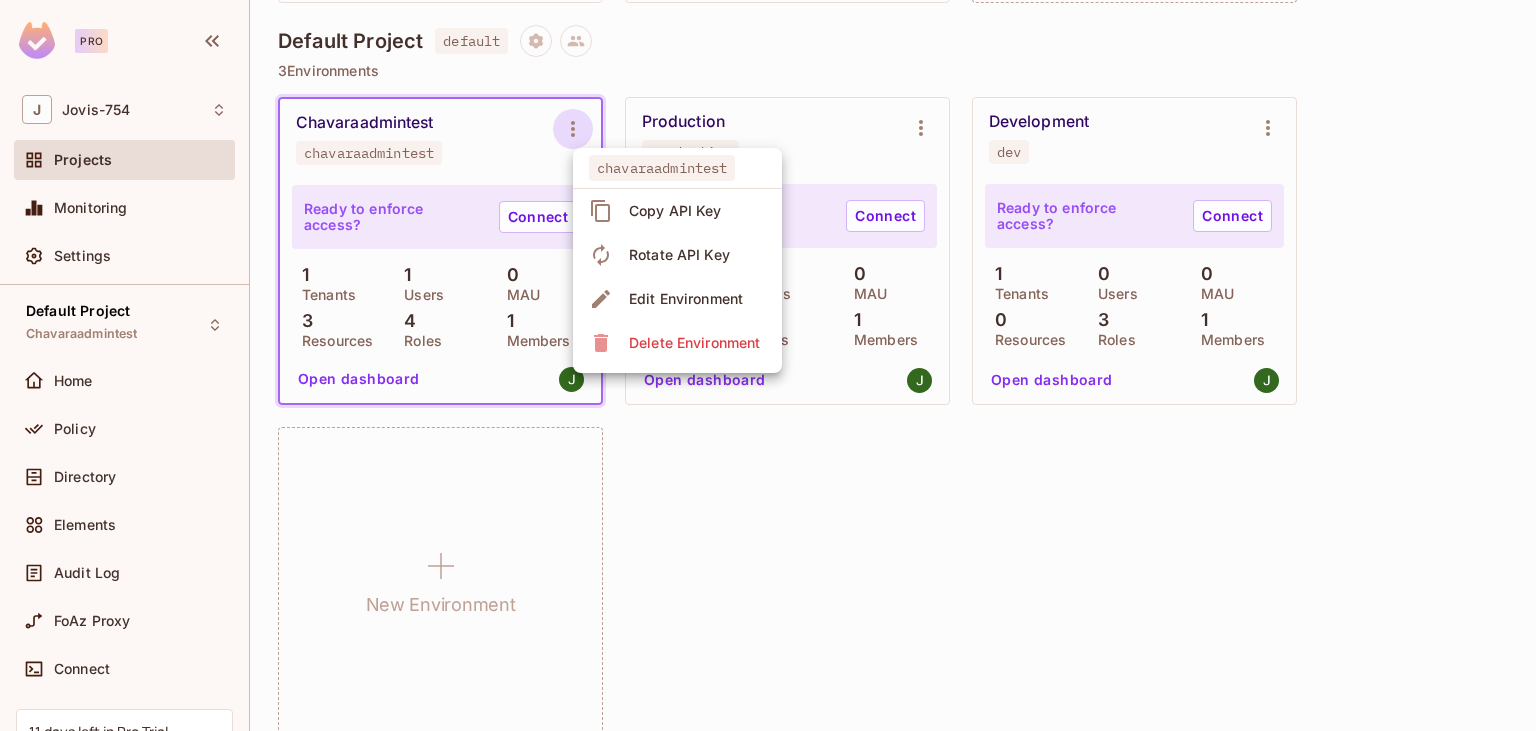 click at bounding box center (768, 365) 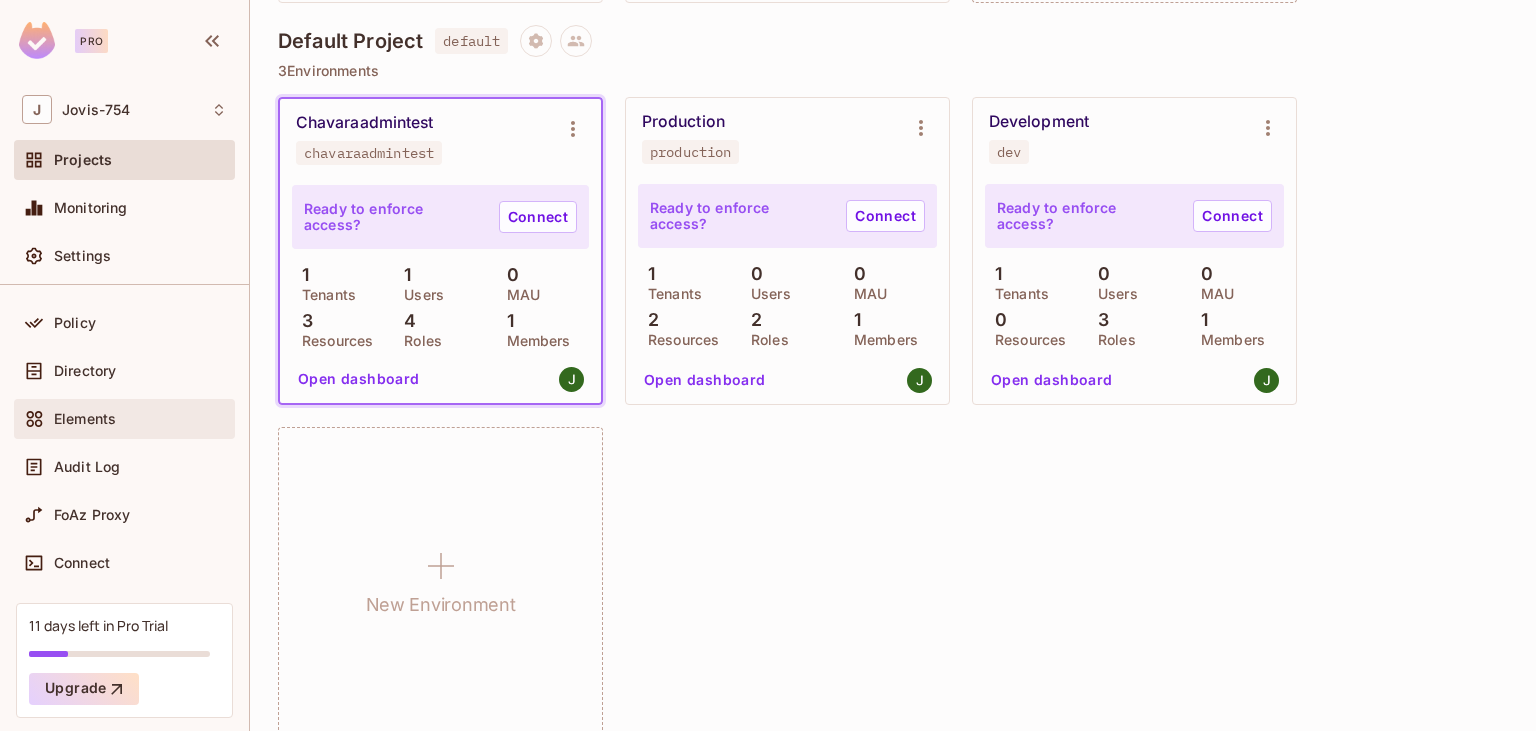 scroll, scrollTop: 172, scrollLeft: 0, axis: vertical 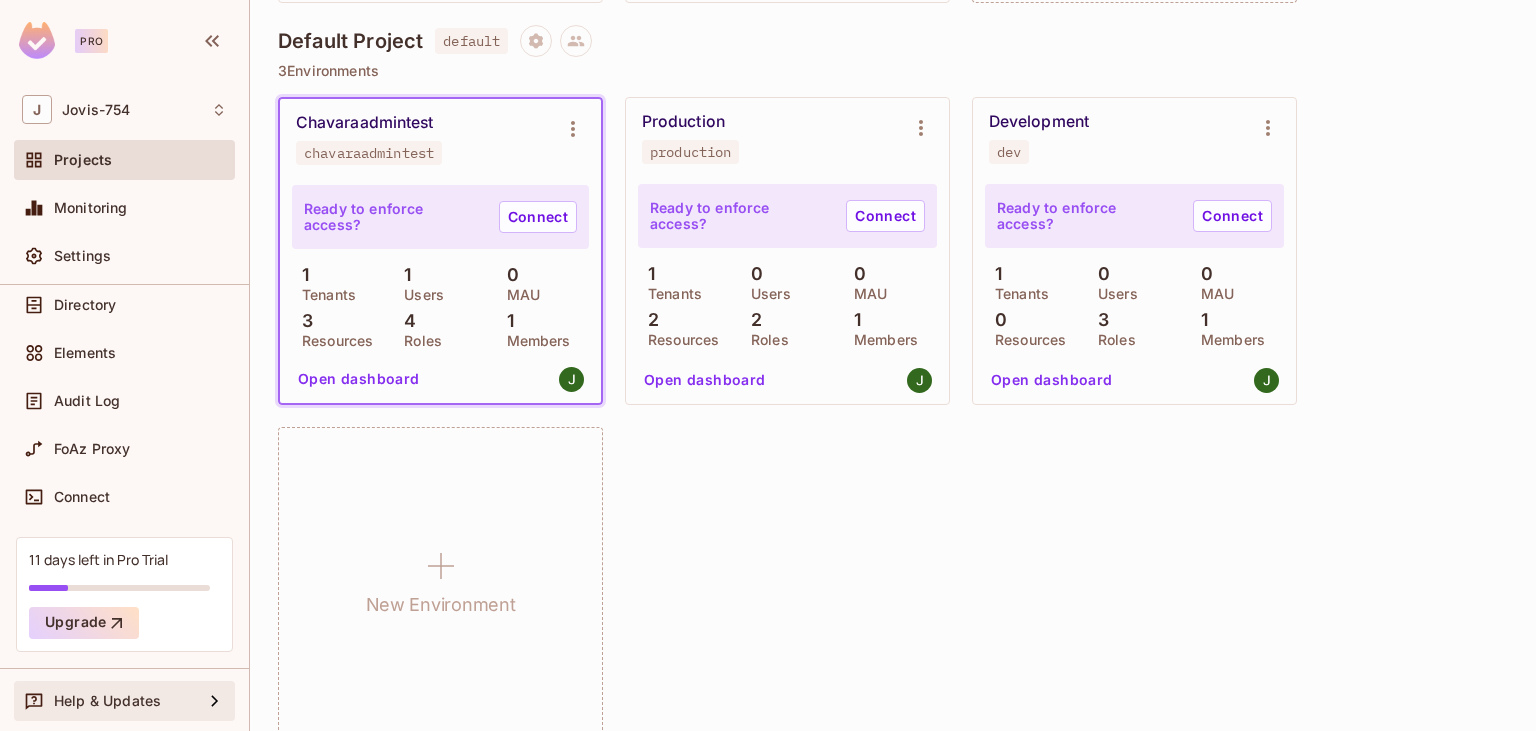 click on "Help & Updates" at bounding box center (124, 701) 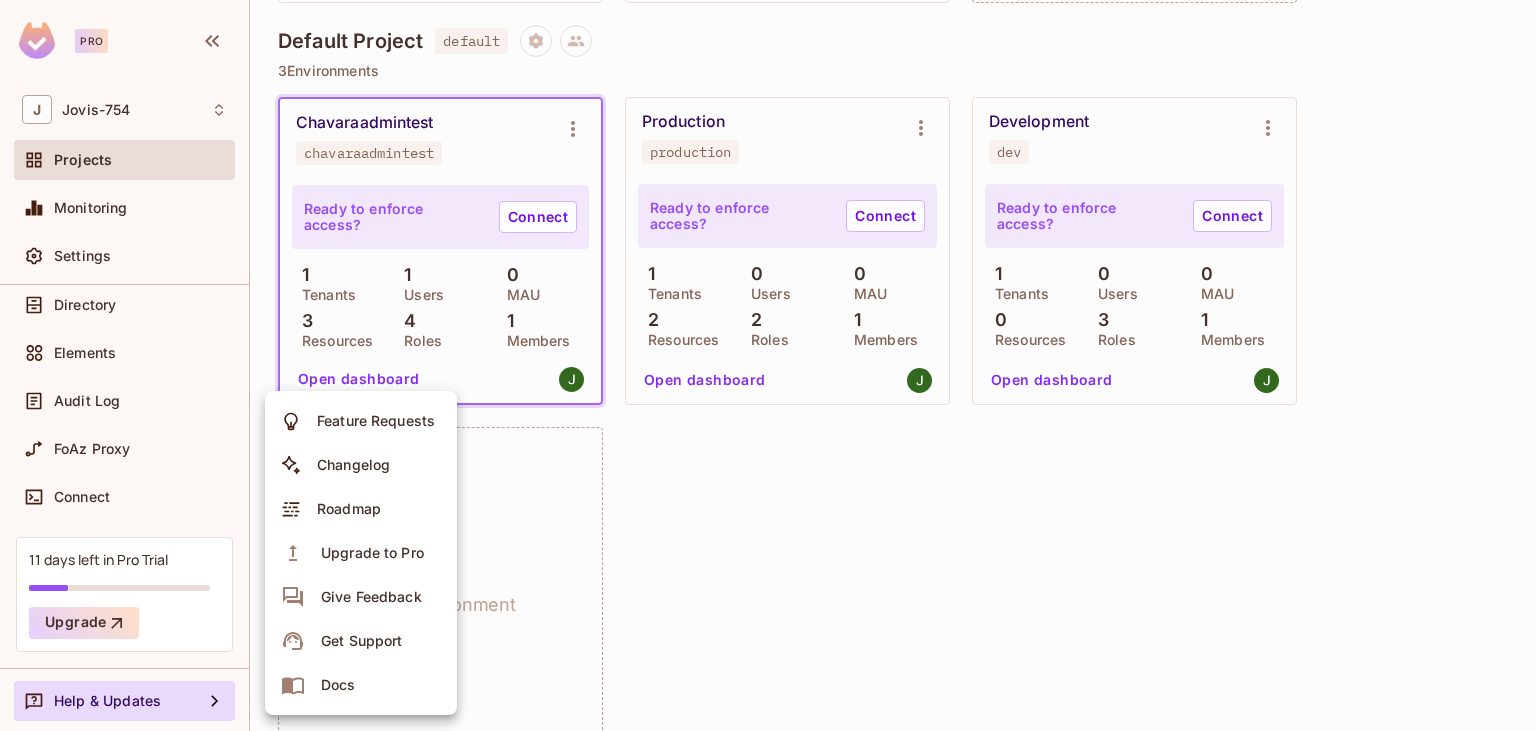 click at bounding box center (768, 365) 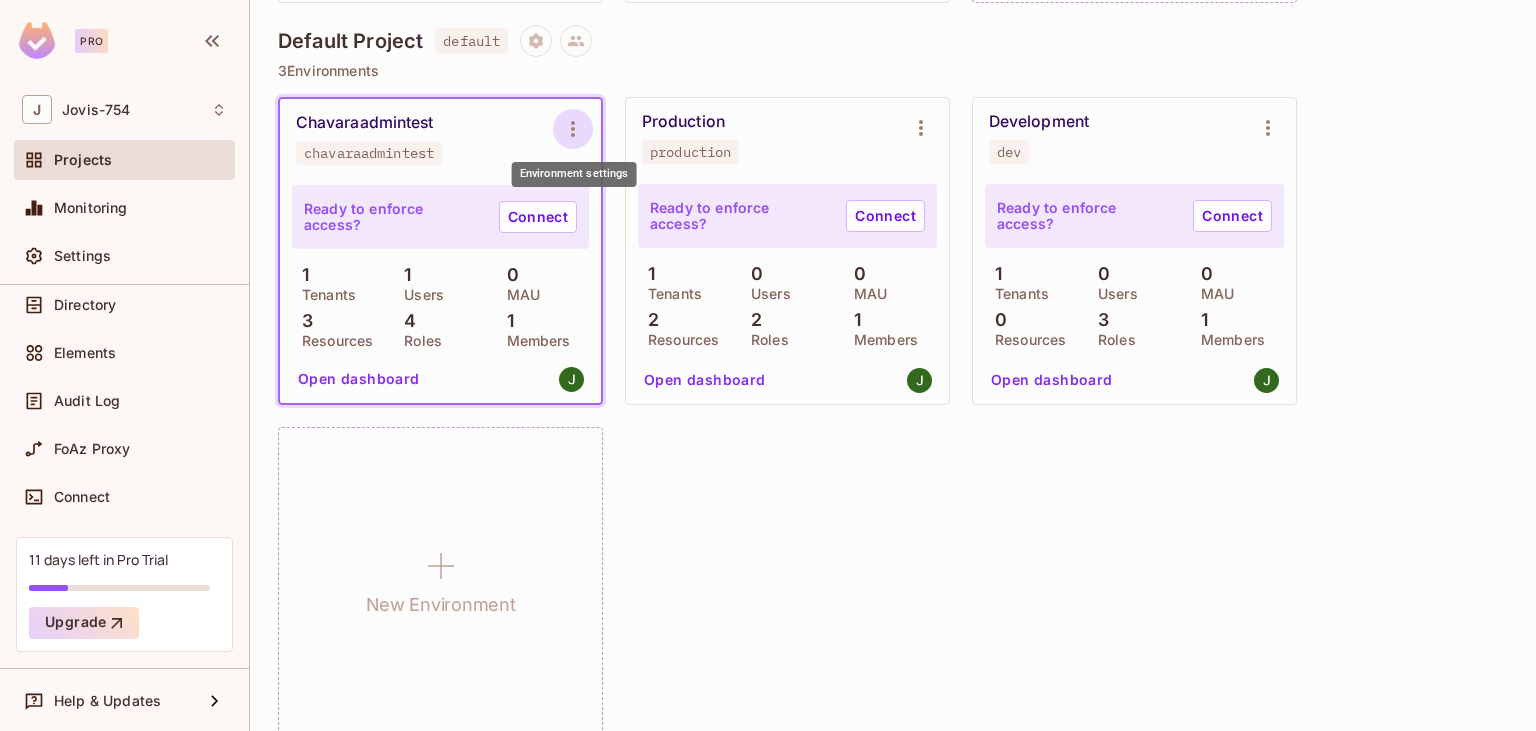 click 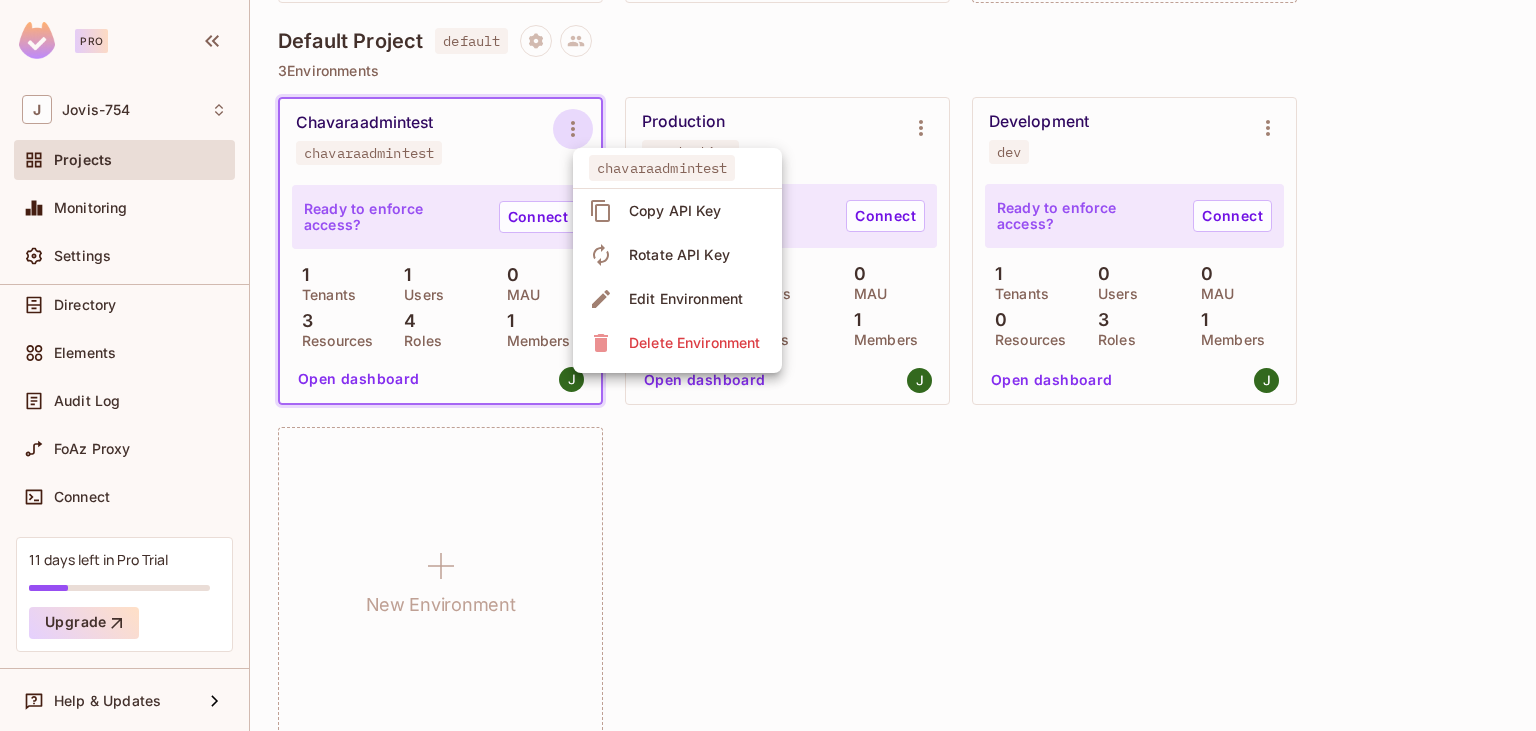 click on "Copy API Key" at bounding box center [675, 211] 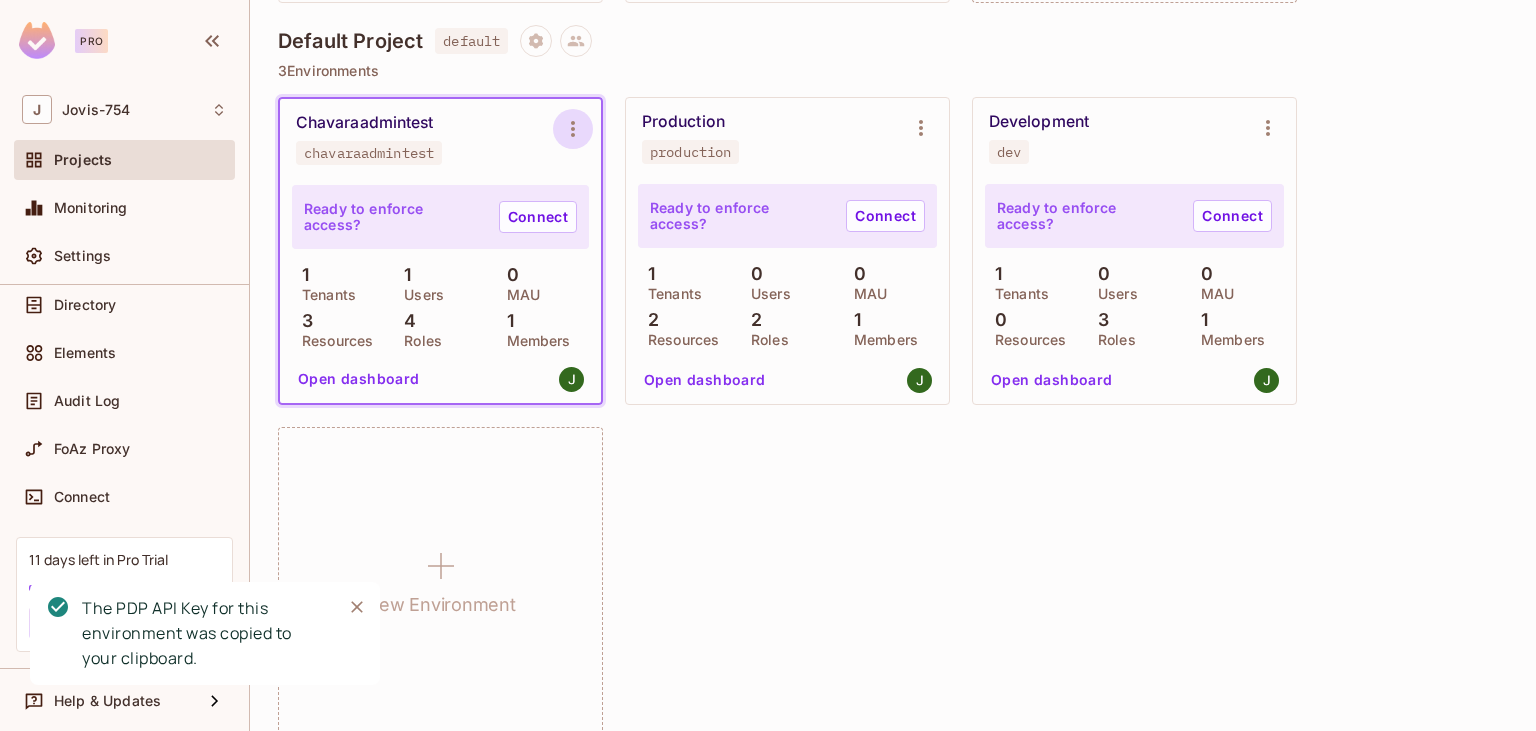 click 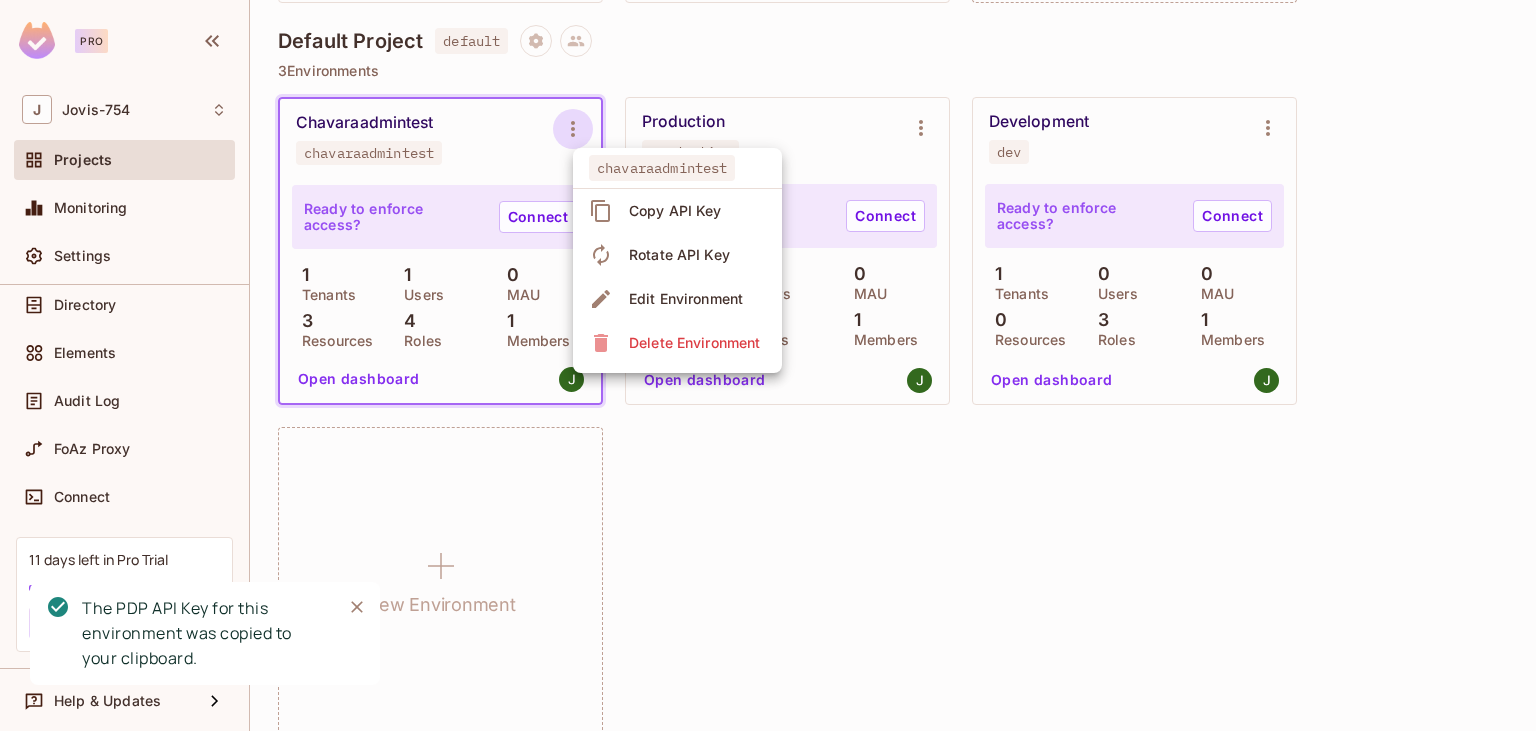 click on "Copy API Key" at bounding box center [675, 211] 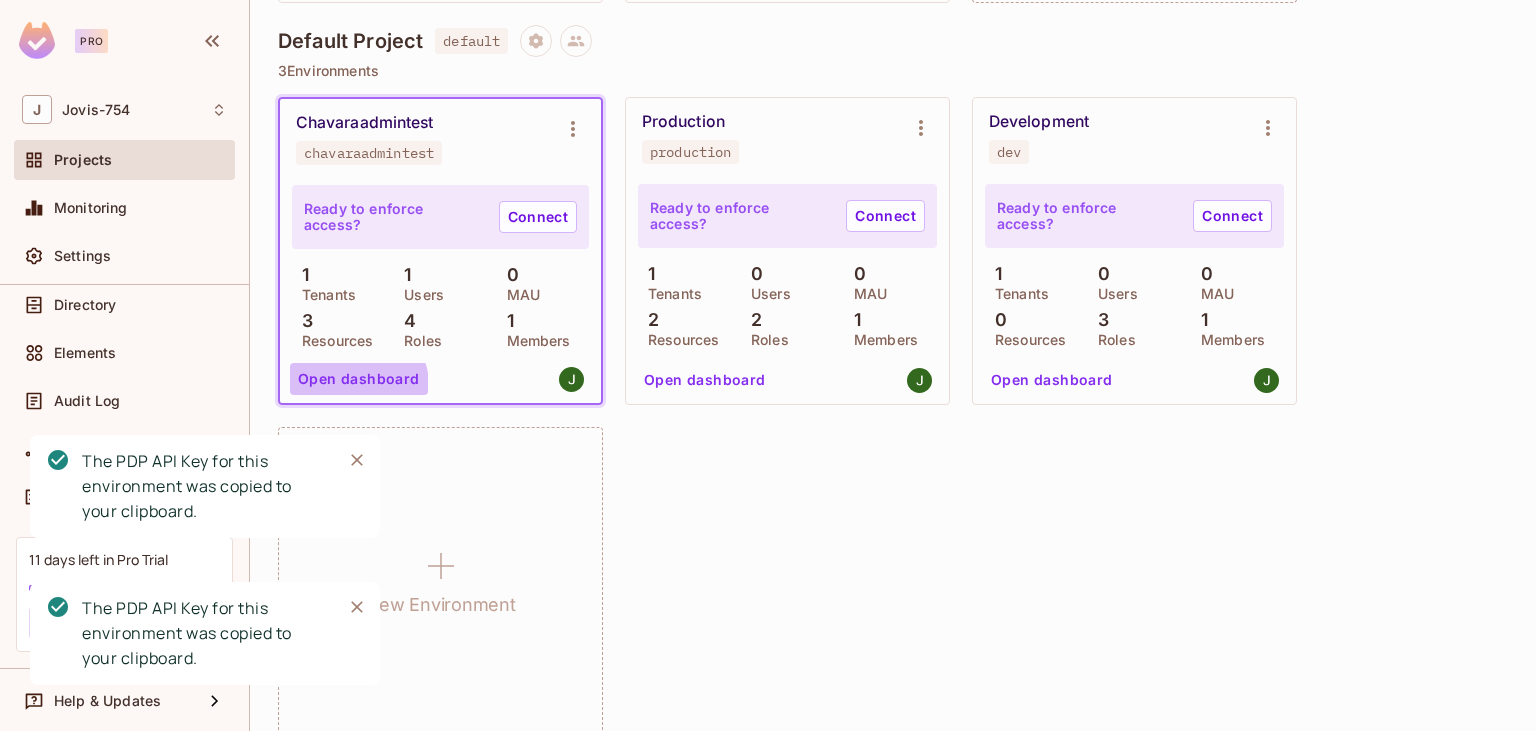 click on "Open dashboard" at bounding box center [359, 379] 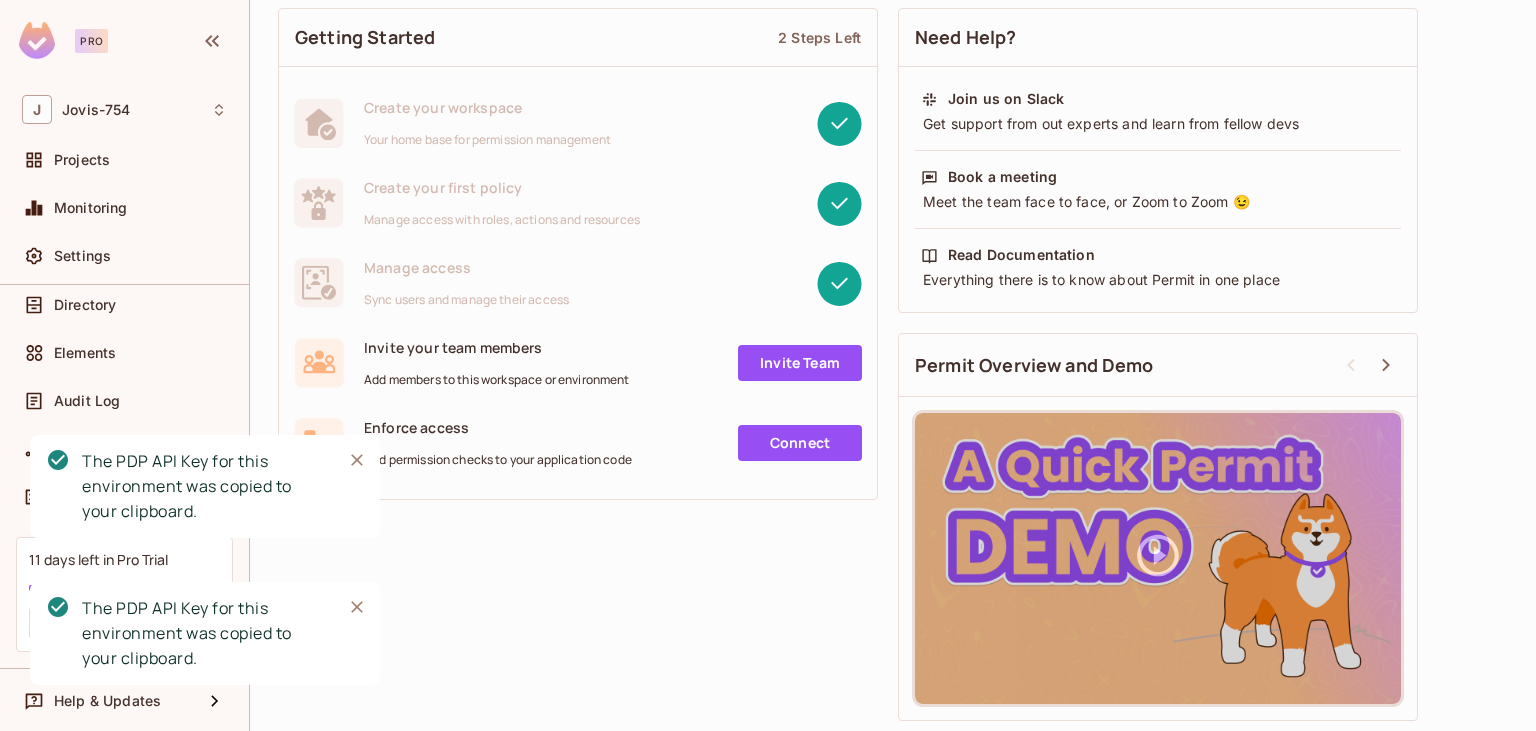 scroll, scrollTop: 0, scrollLeft: 0, axis: both 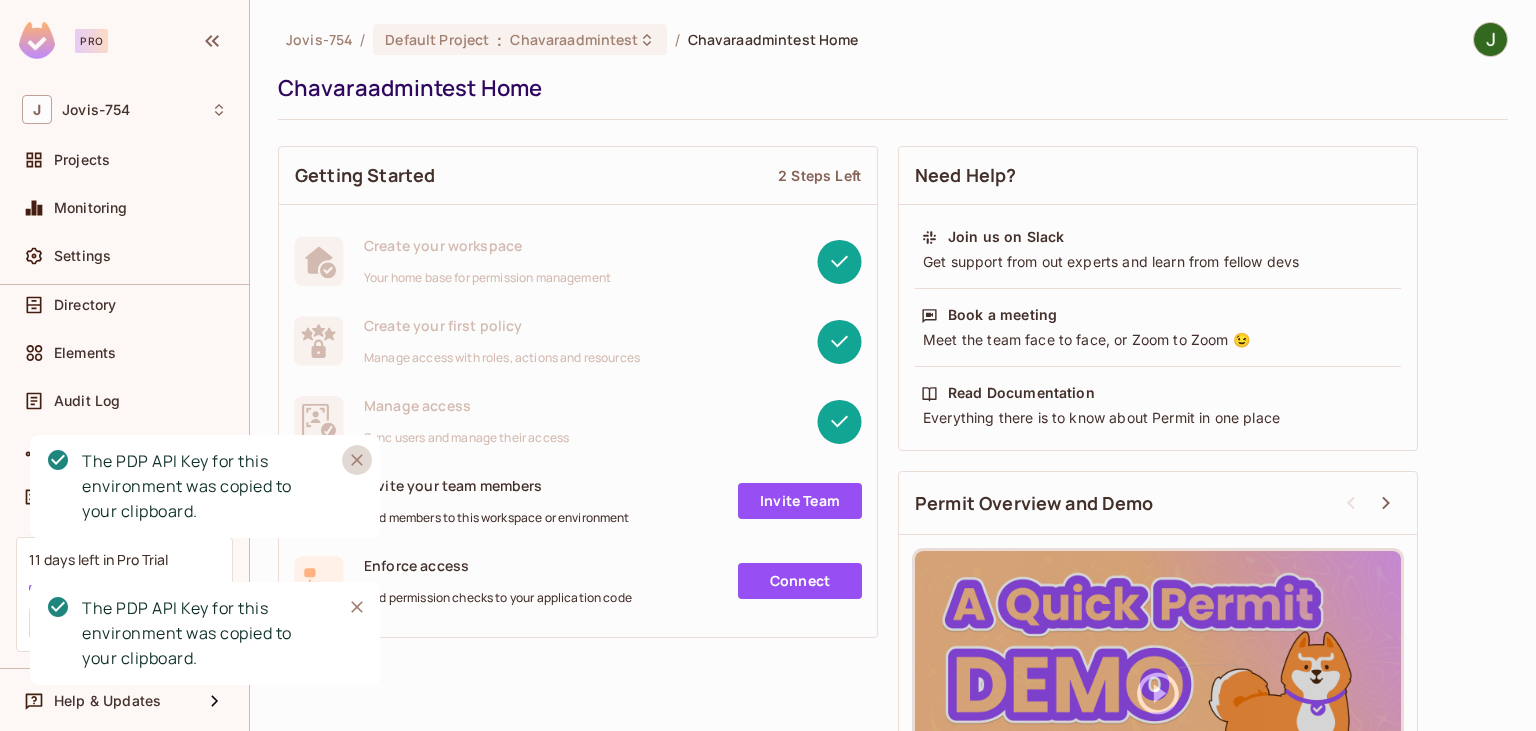 click 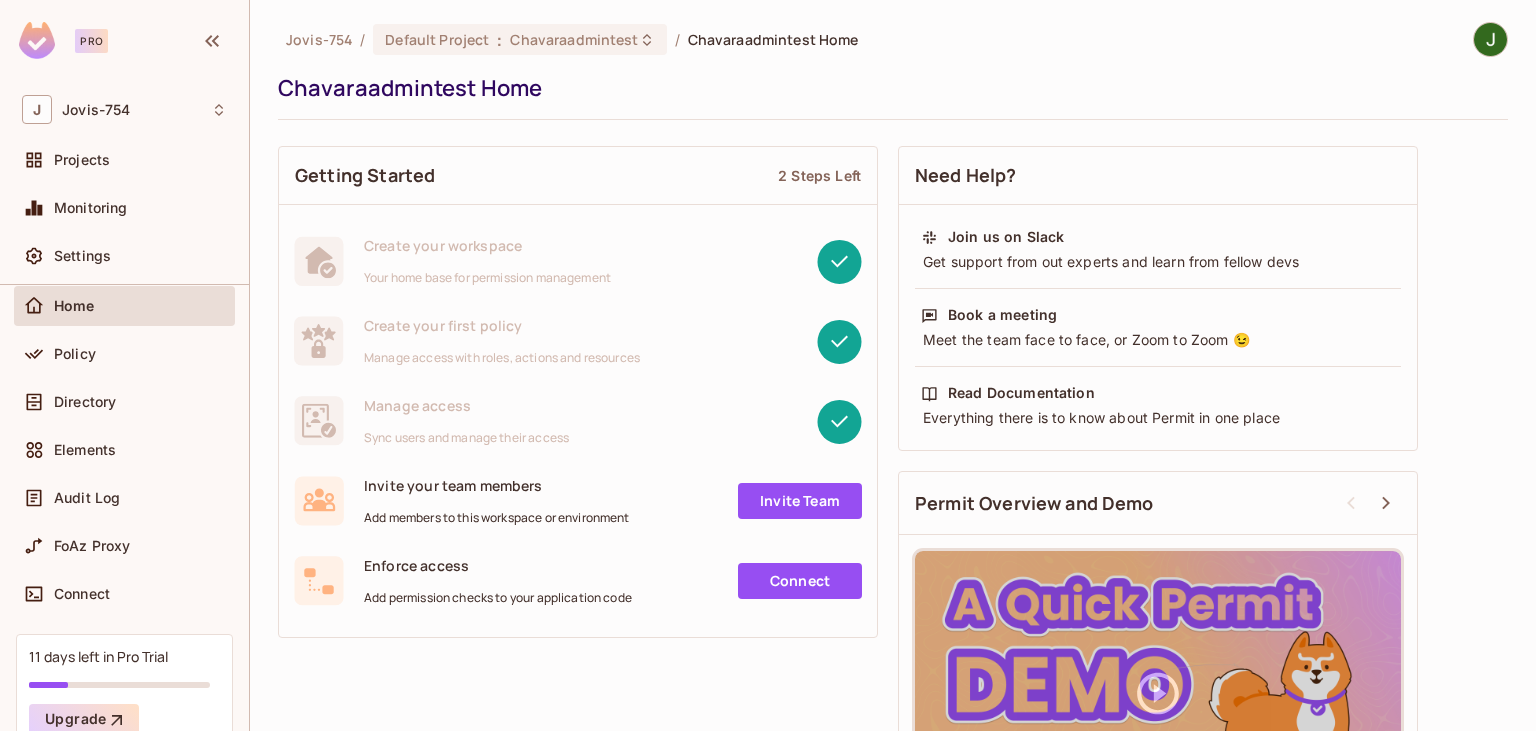scroll, scrollTop: 0, scrollLeft: 0, axis: both 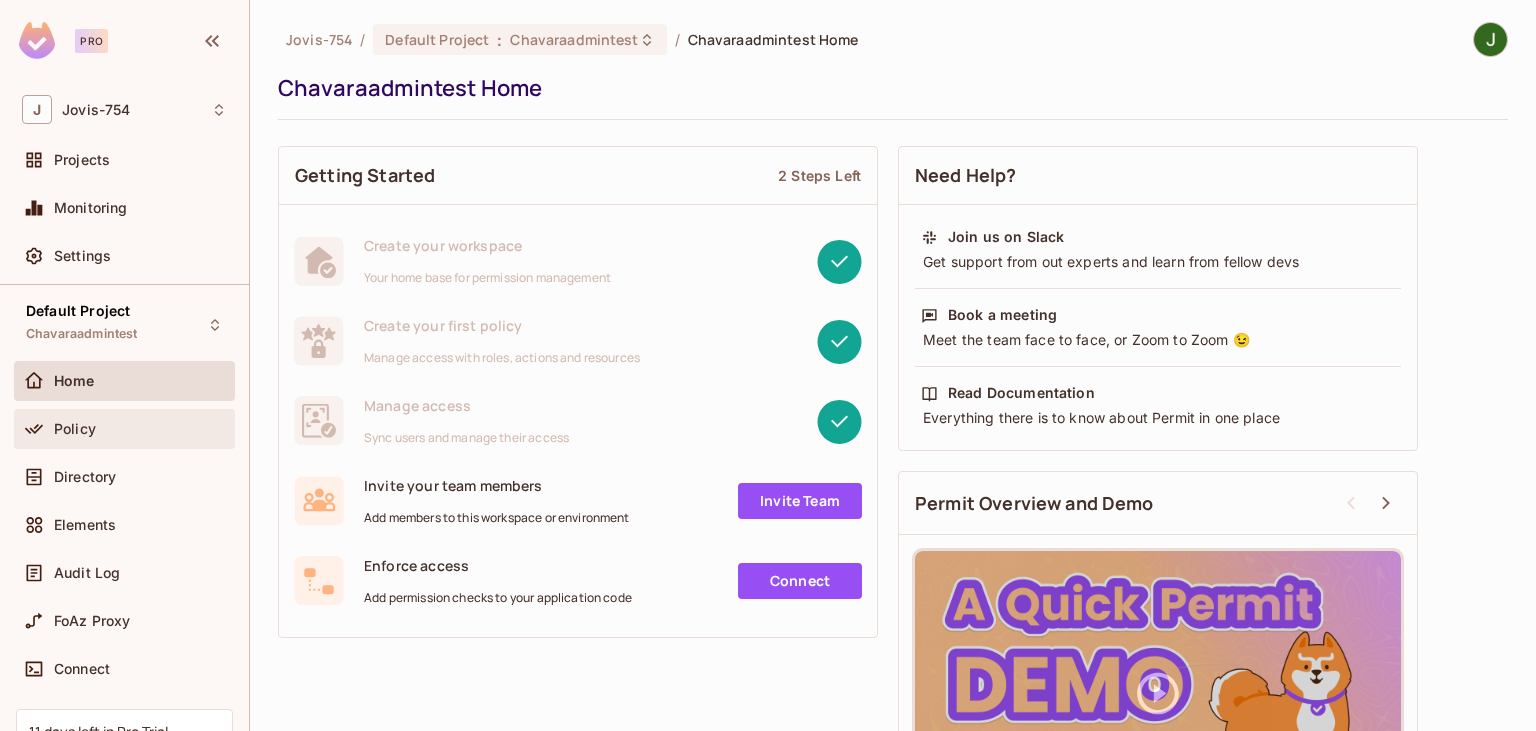 click on "Policy" at bounding box center [124, 429] 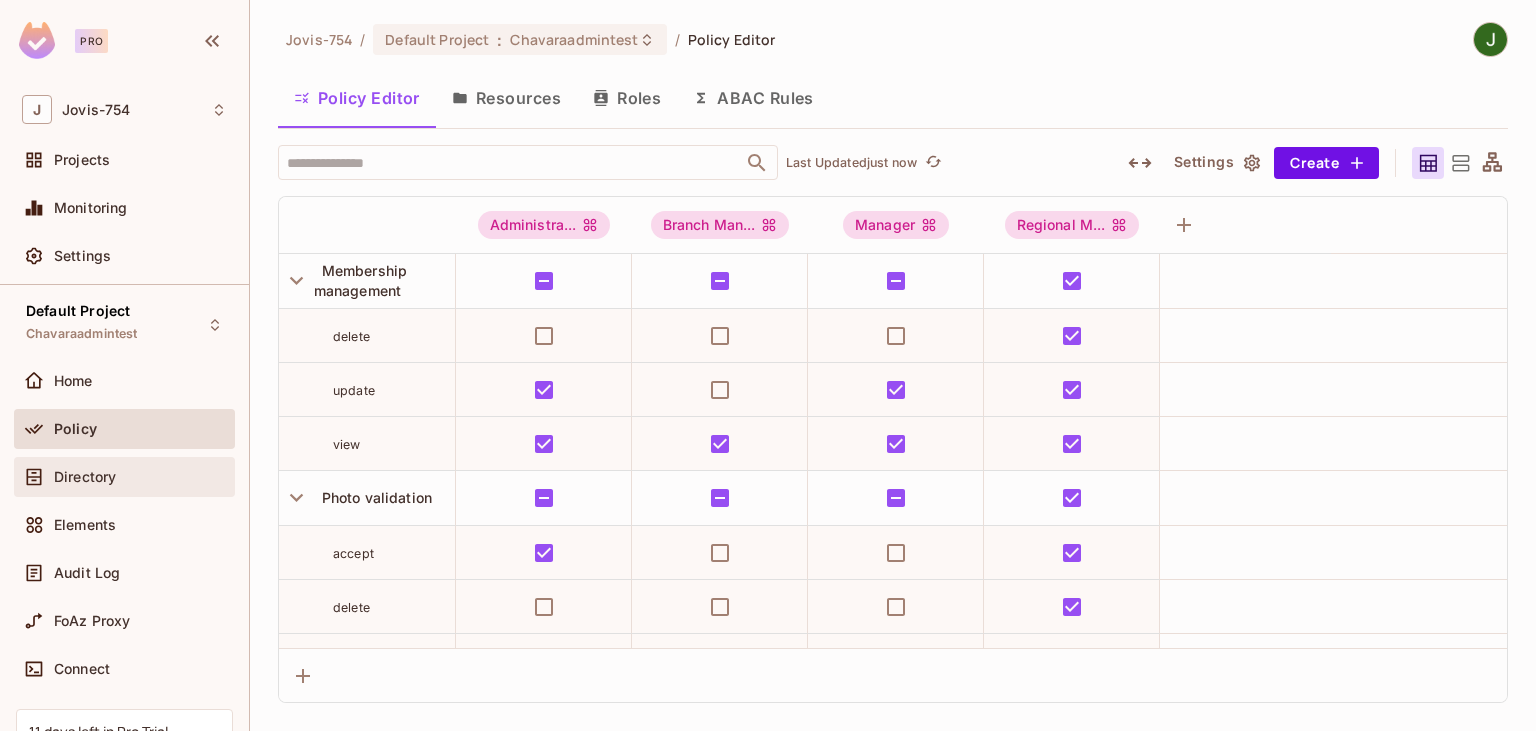click on "Directory" at bounding box center [85, 477] 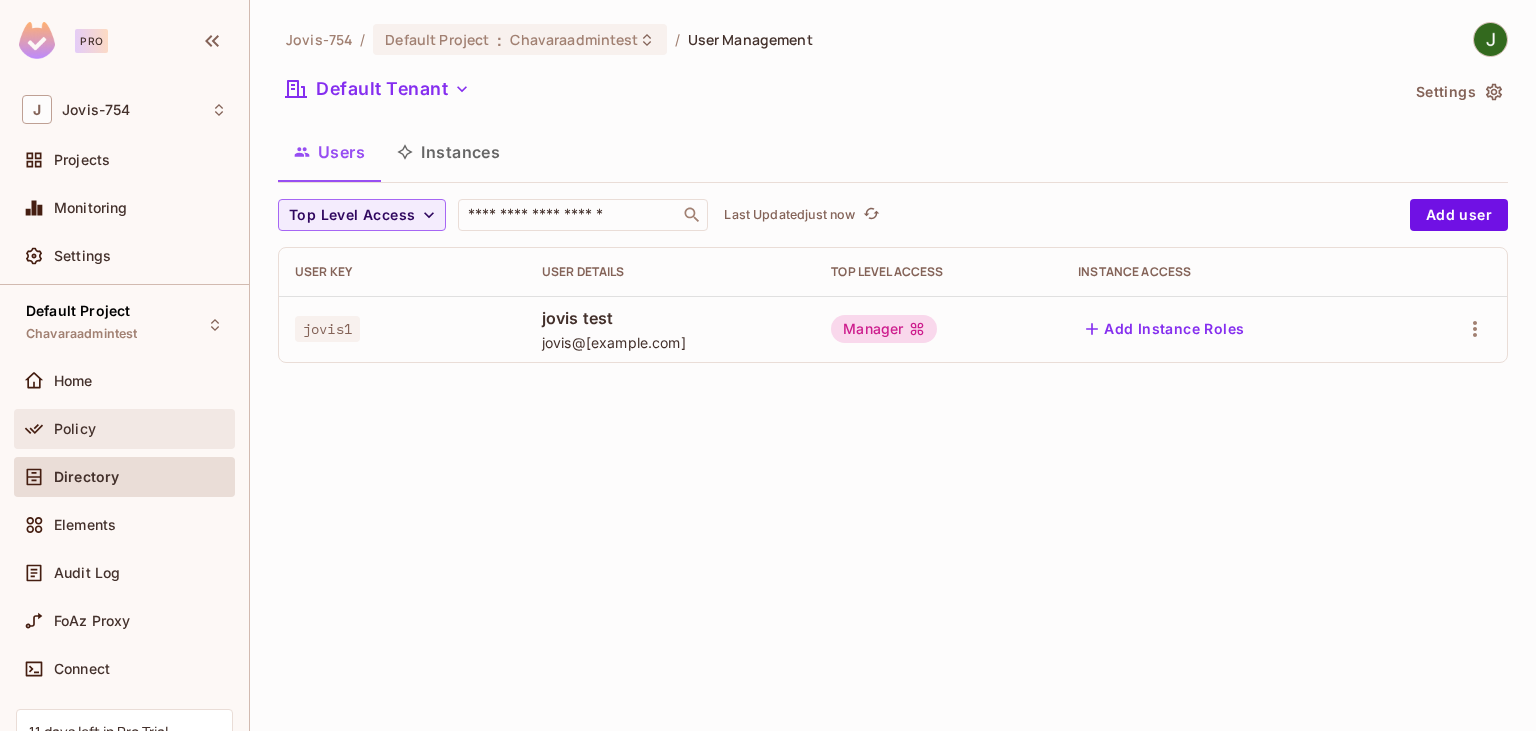 click on "Policy" at bounding box center [75, 429] 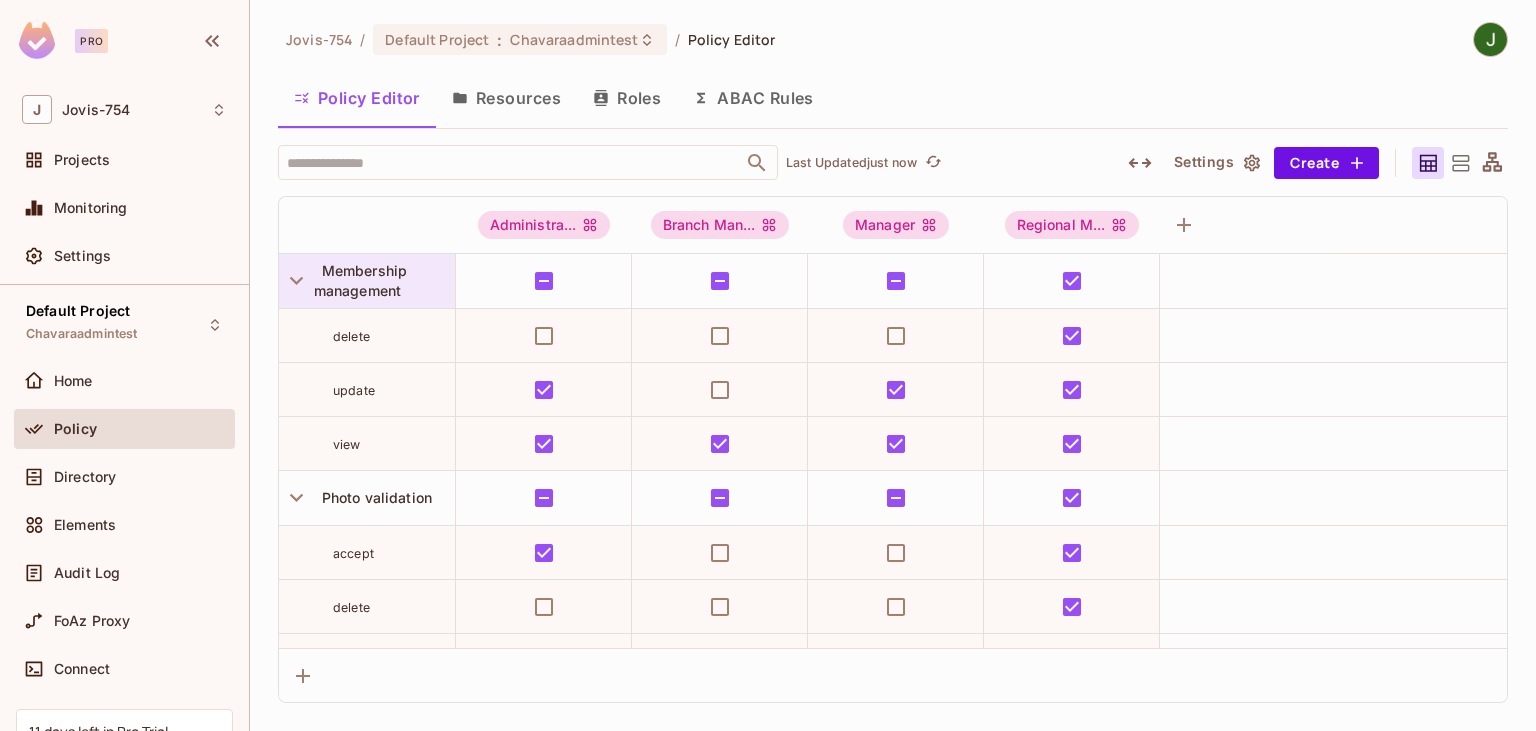 click on "Membership management" at bounding box center [361, 280] 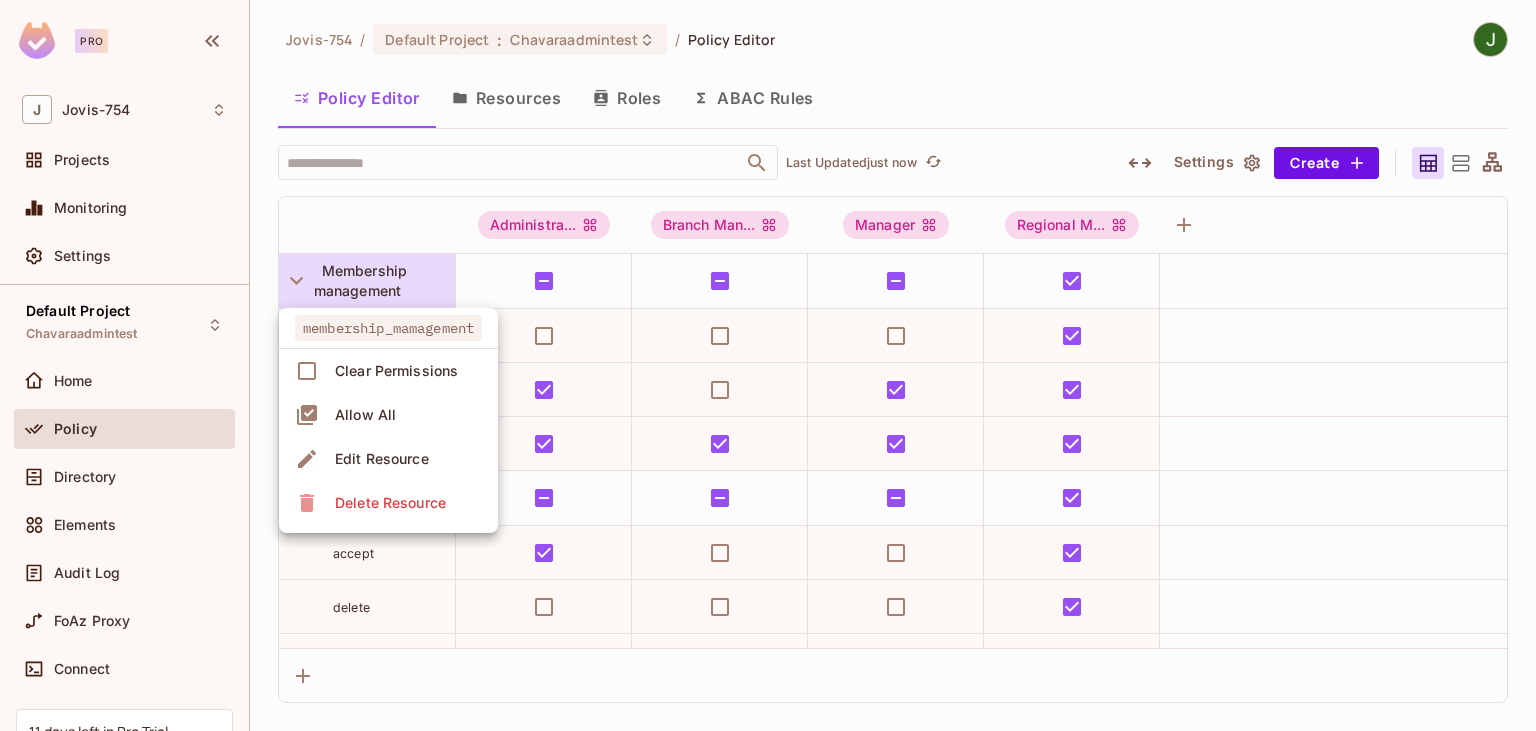 click at bounding box center [768, 365] 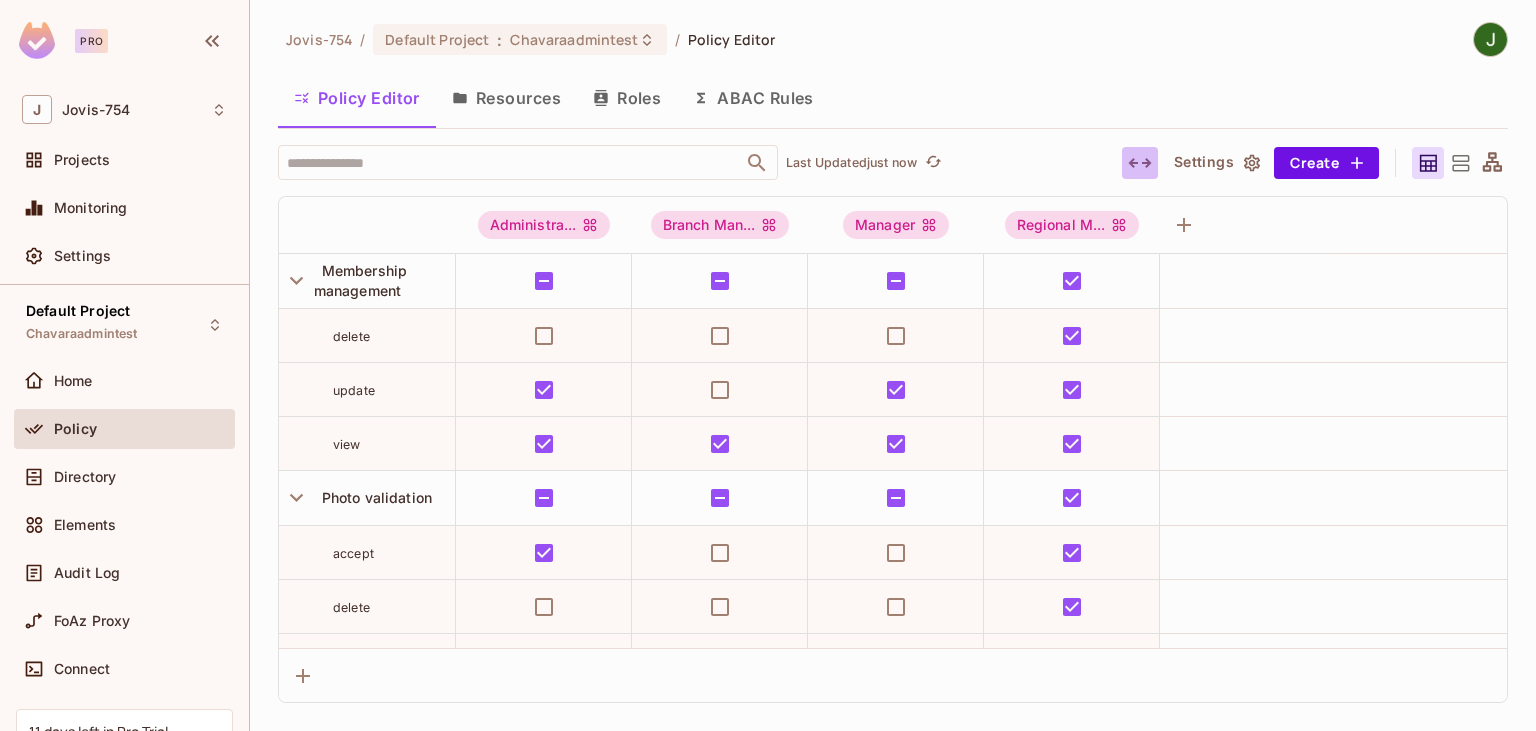 click 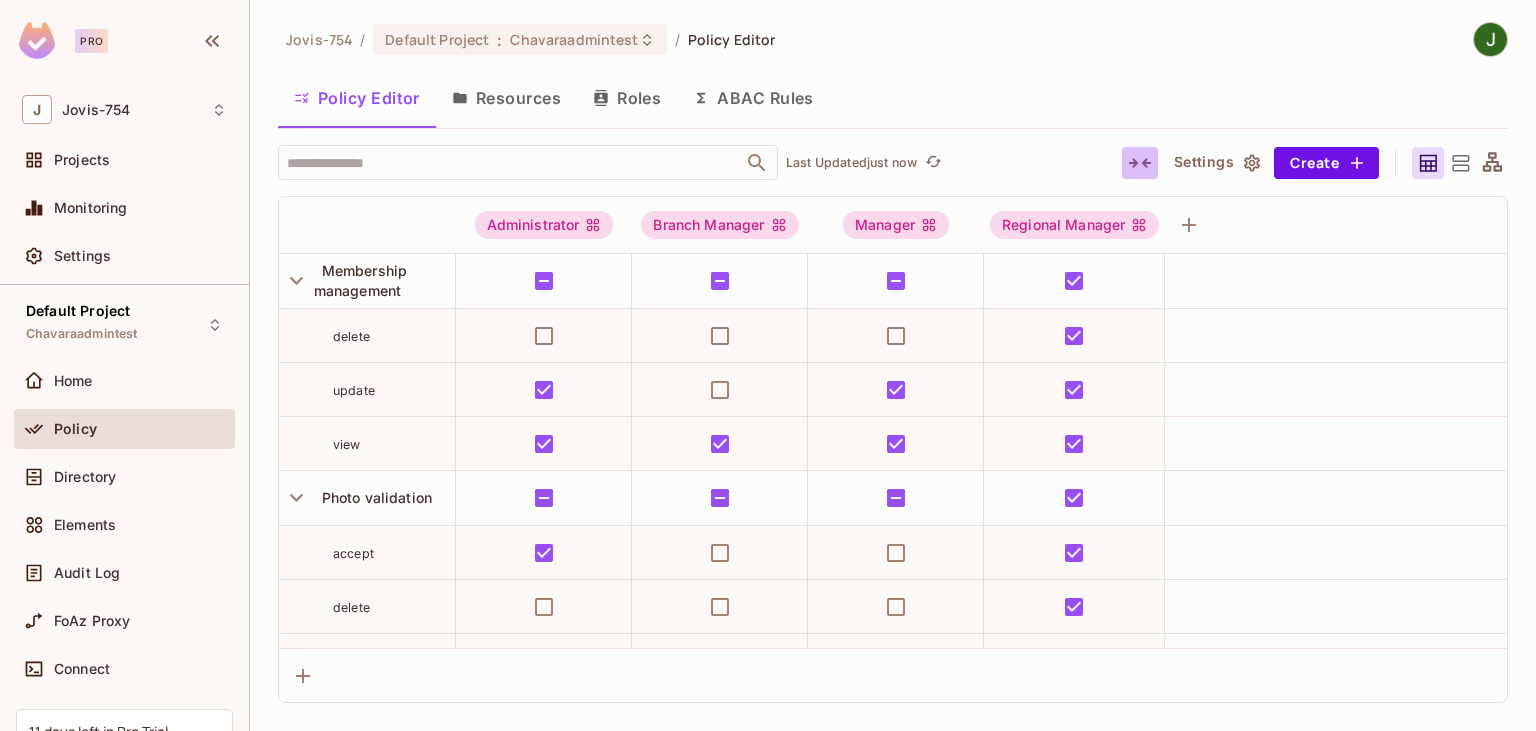 click 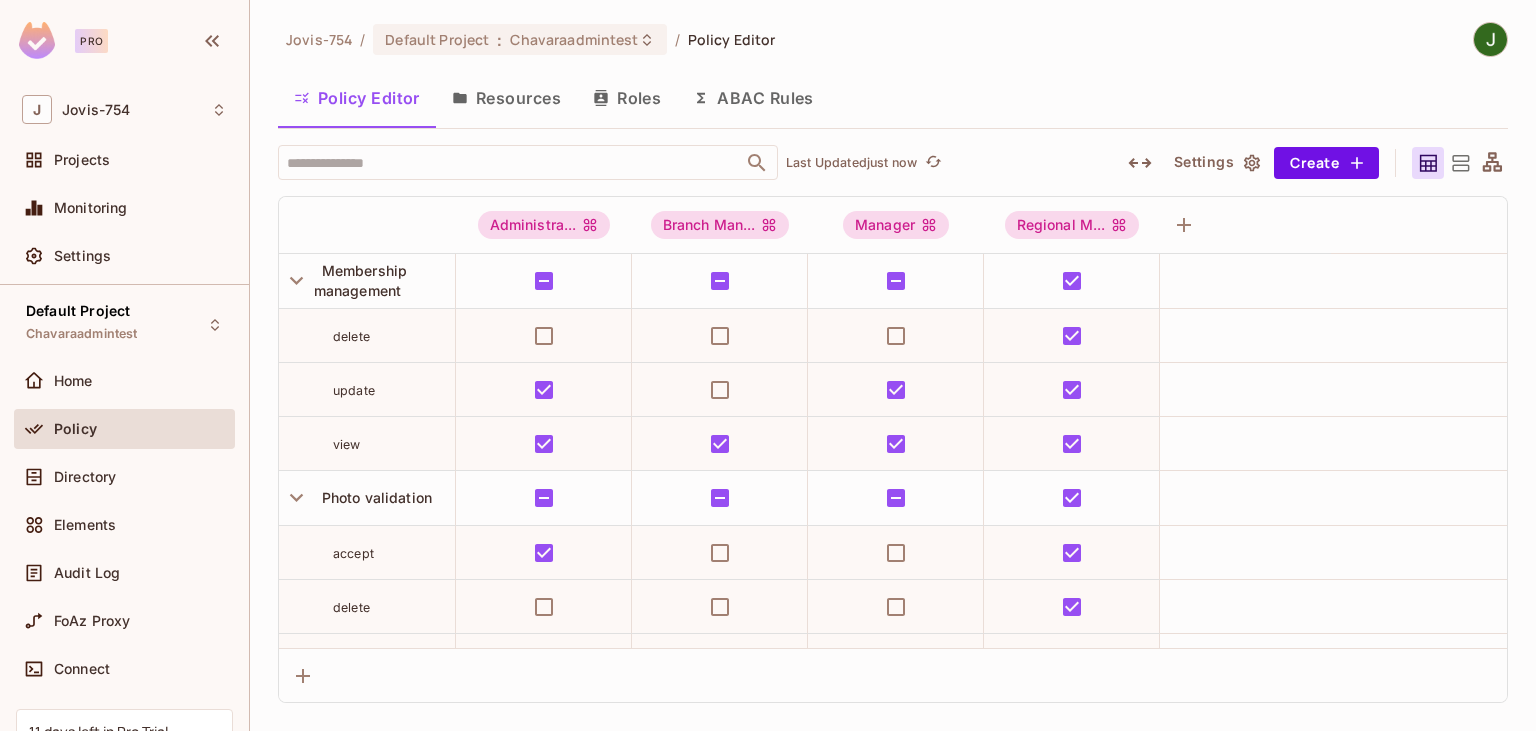 click on "Resources" at bounding box center [506, 98] 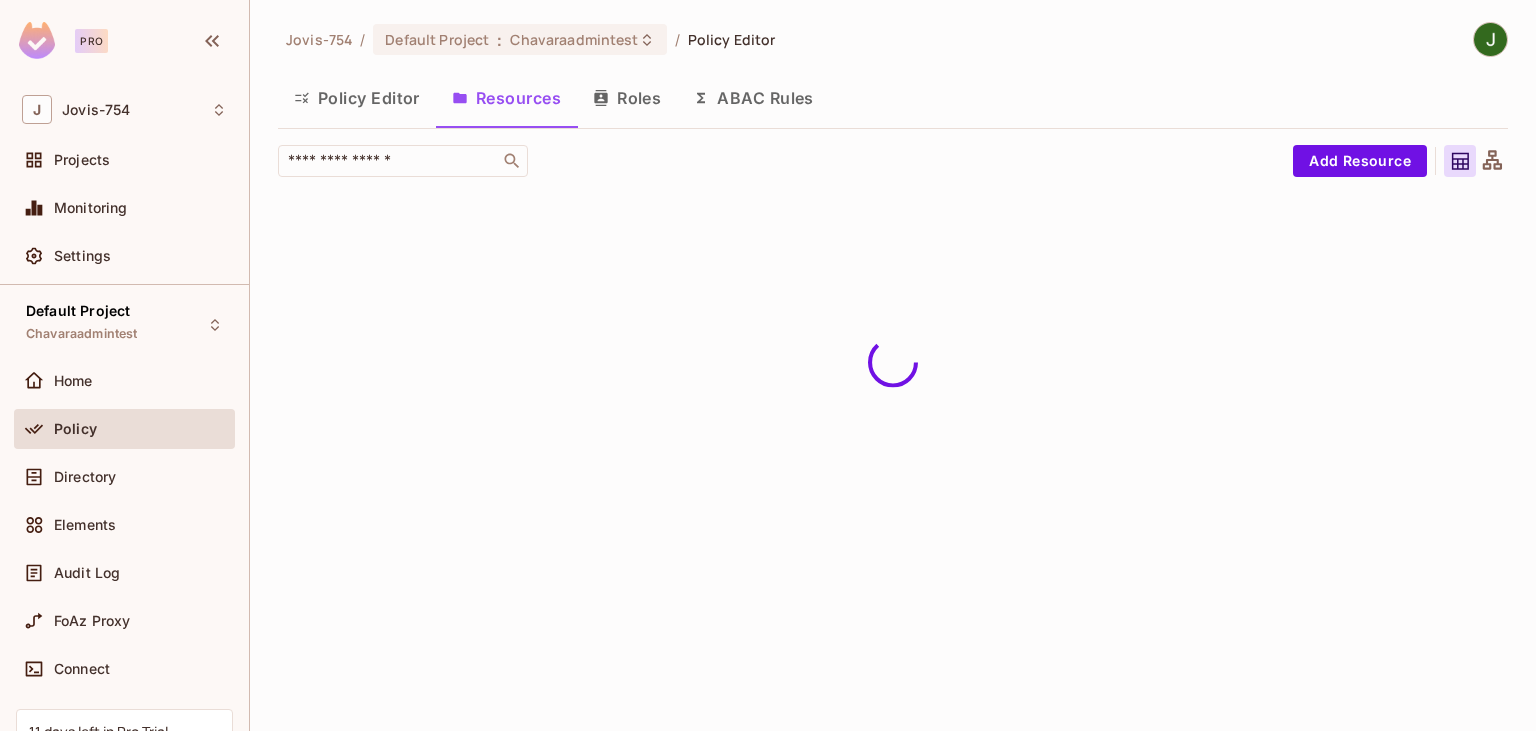 click on "Policy Editor" at bounding box center (357, 98) 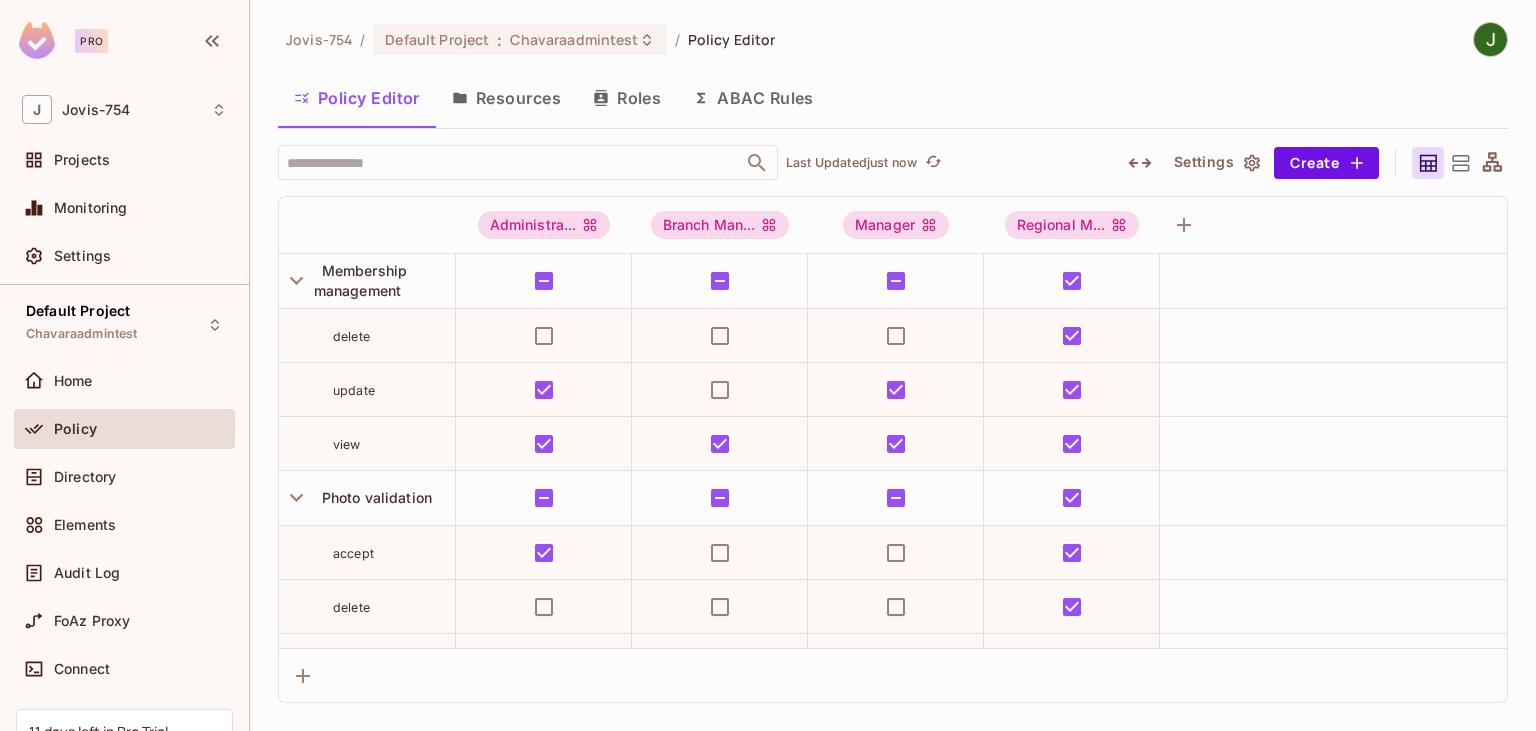 click on "Resources" at bounding box center (506, 98) 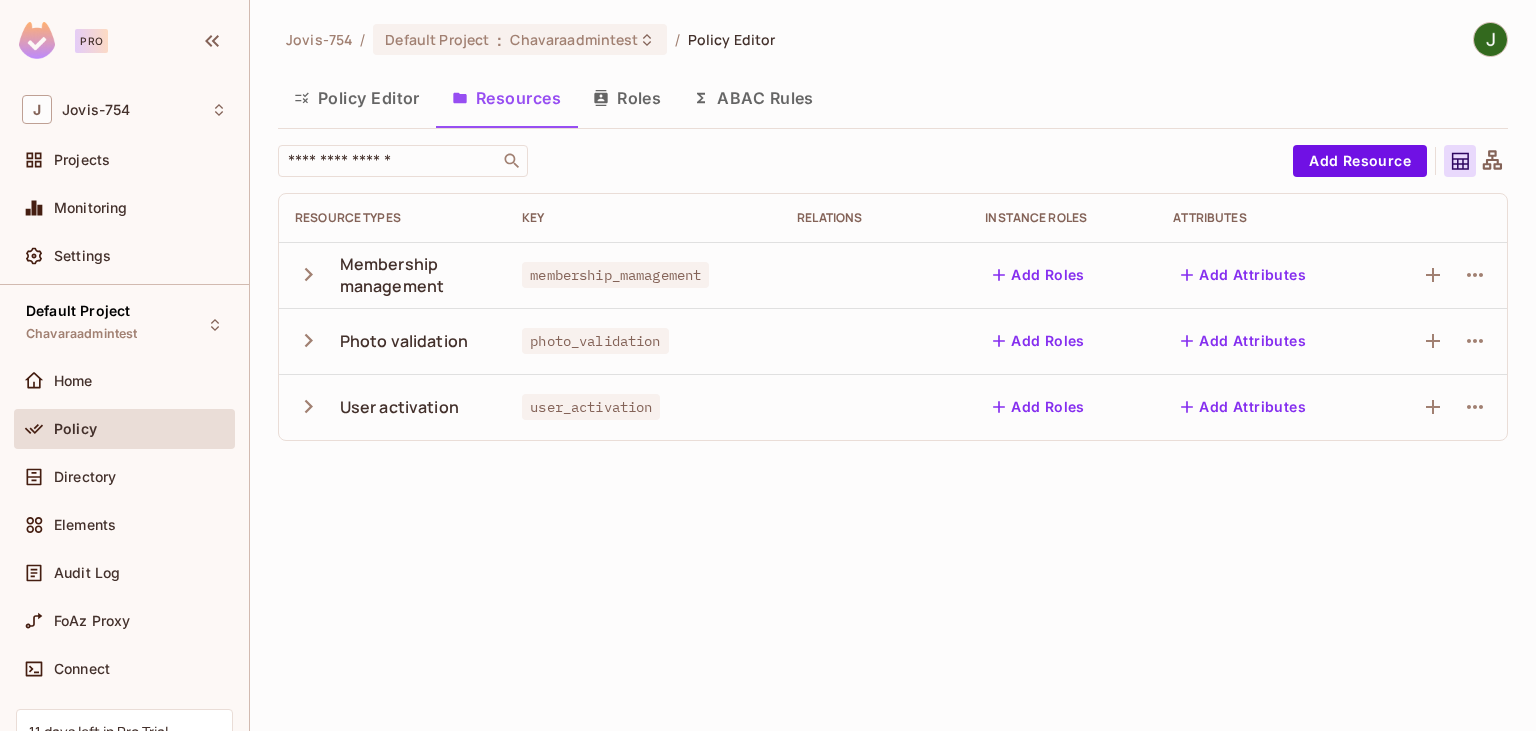 click on "membership_mamagement" at bounding box center [615, 275] 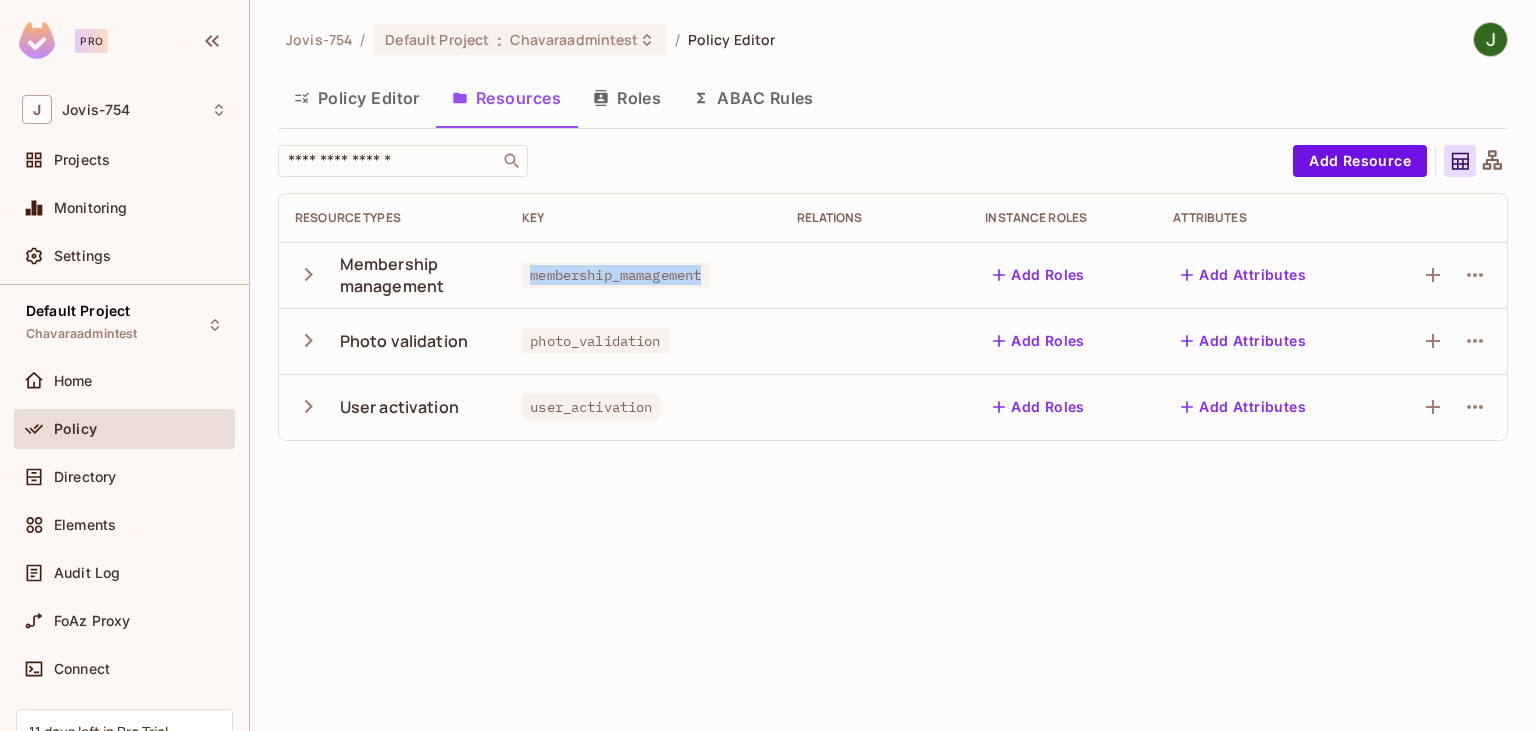 click on "membership_mamagement" at bounding box center (615, 275) 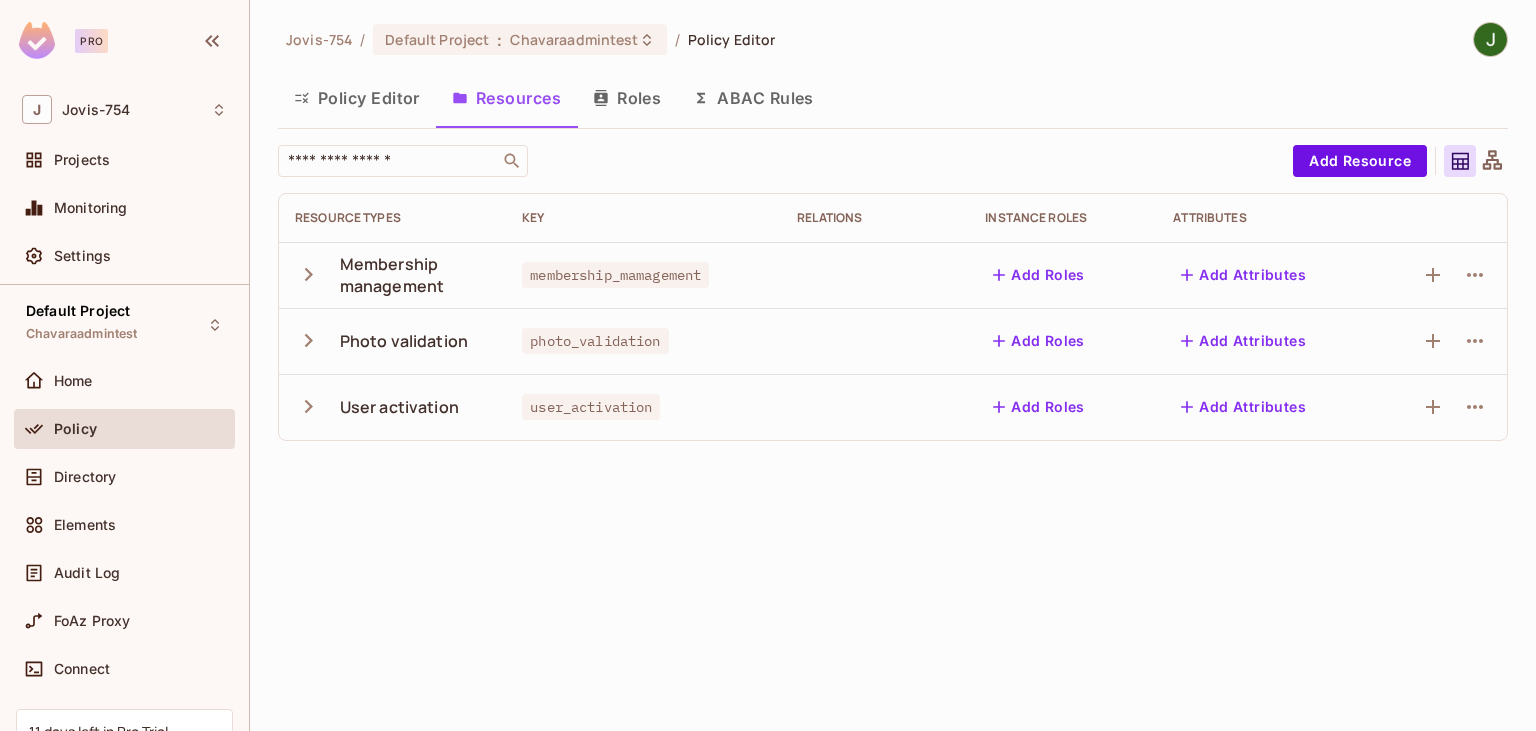 click on "Jovis-754 / Default Project : Chavaraadmintest / Policy Editor Policy Editor Resources Roles ABAC Rules ​ Add Resource Resource Types Key Relations Instance roles Attributes Membership management membership_mamagement Add Roles Add Attributes Photo validation photo_validation Add Roles Add Attributes User activation user_activation Add Roles Add Attributes" at bounding box center [893, 239] 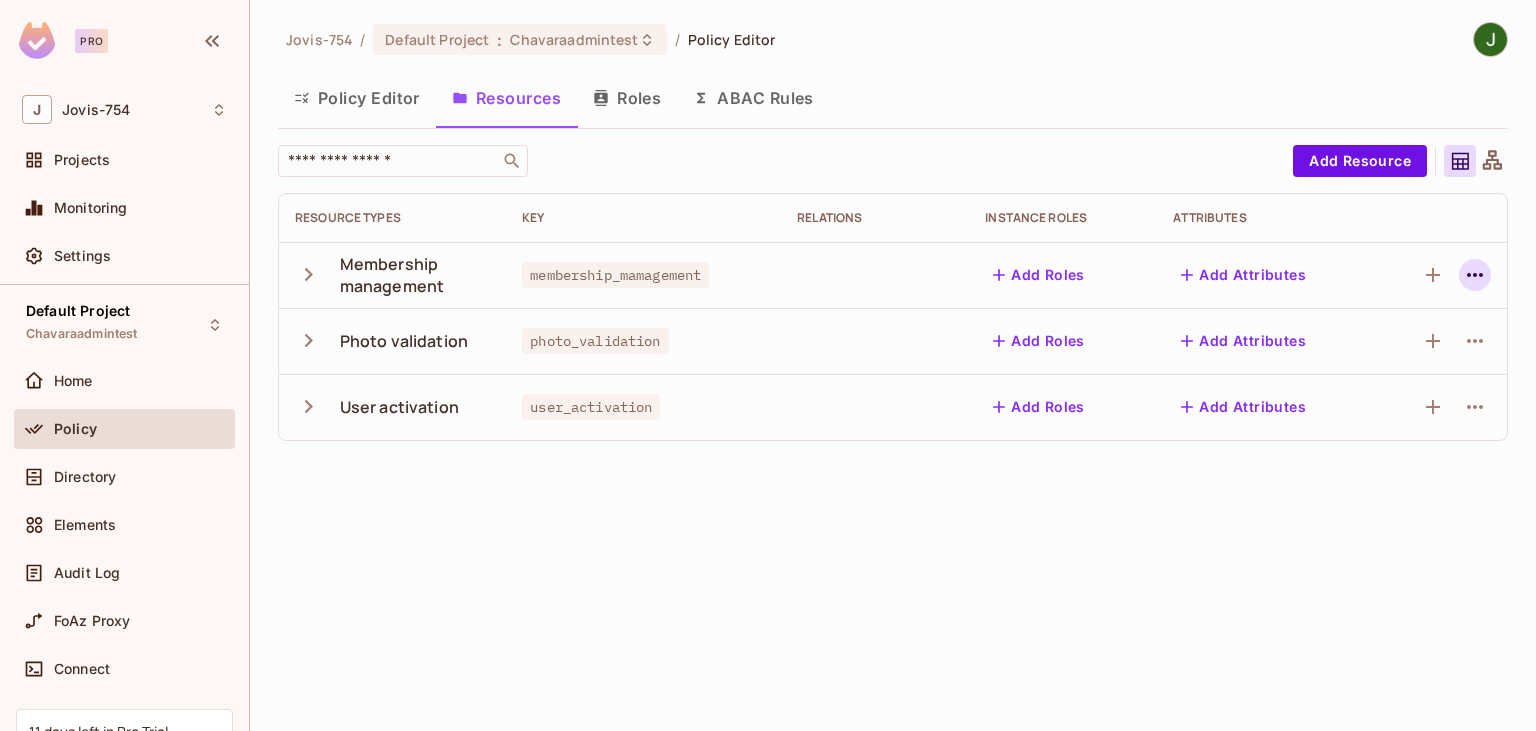 click 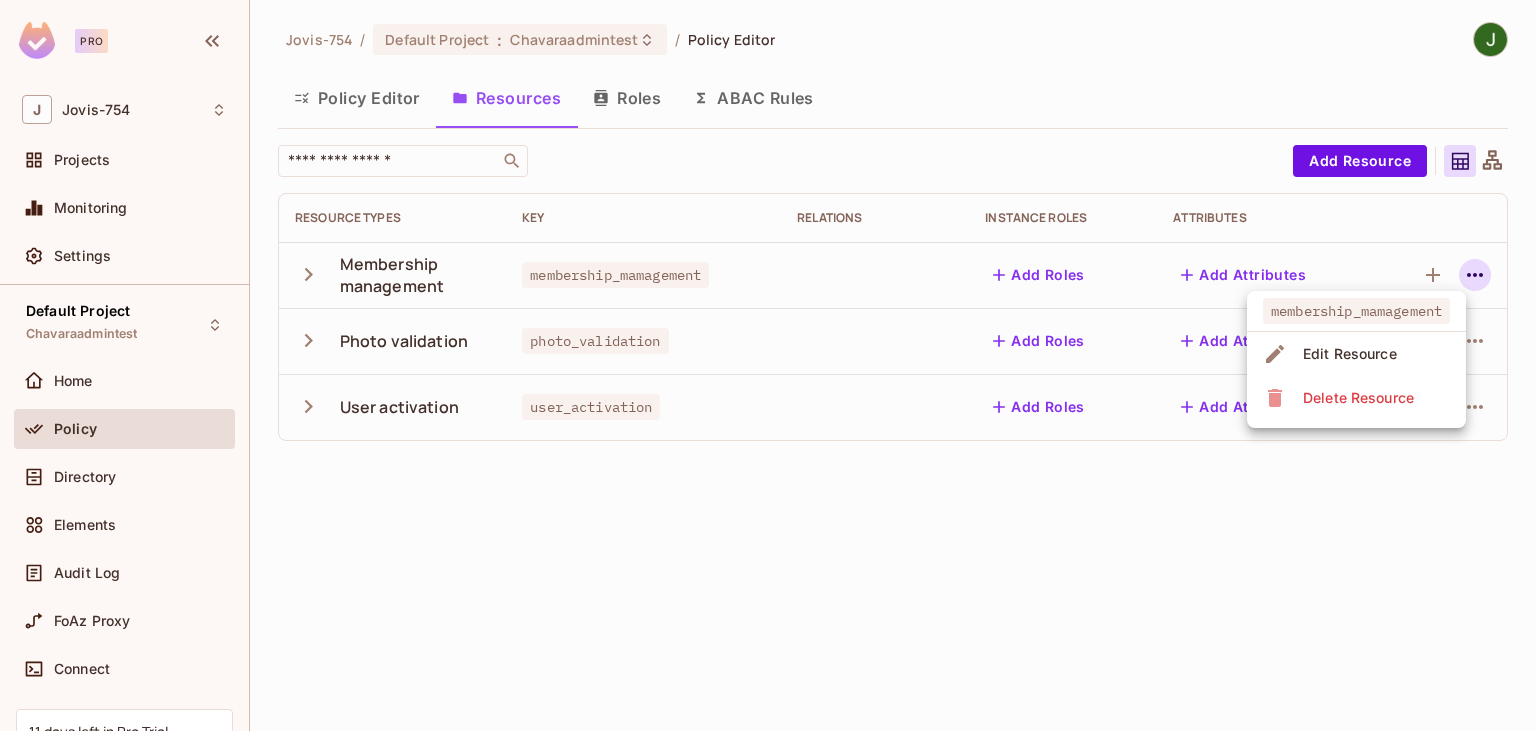 click on "Edit Resource" at bounding box center (1350, 354) 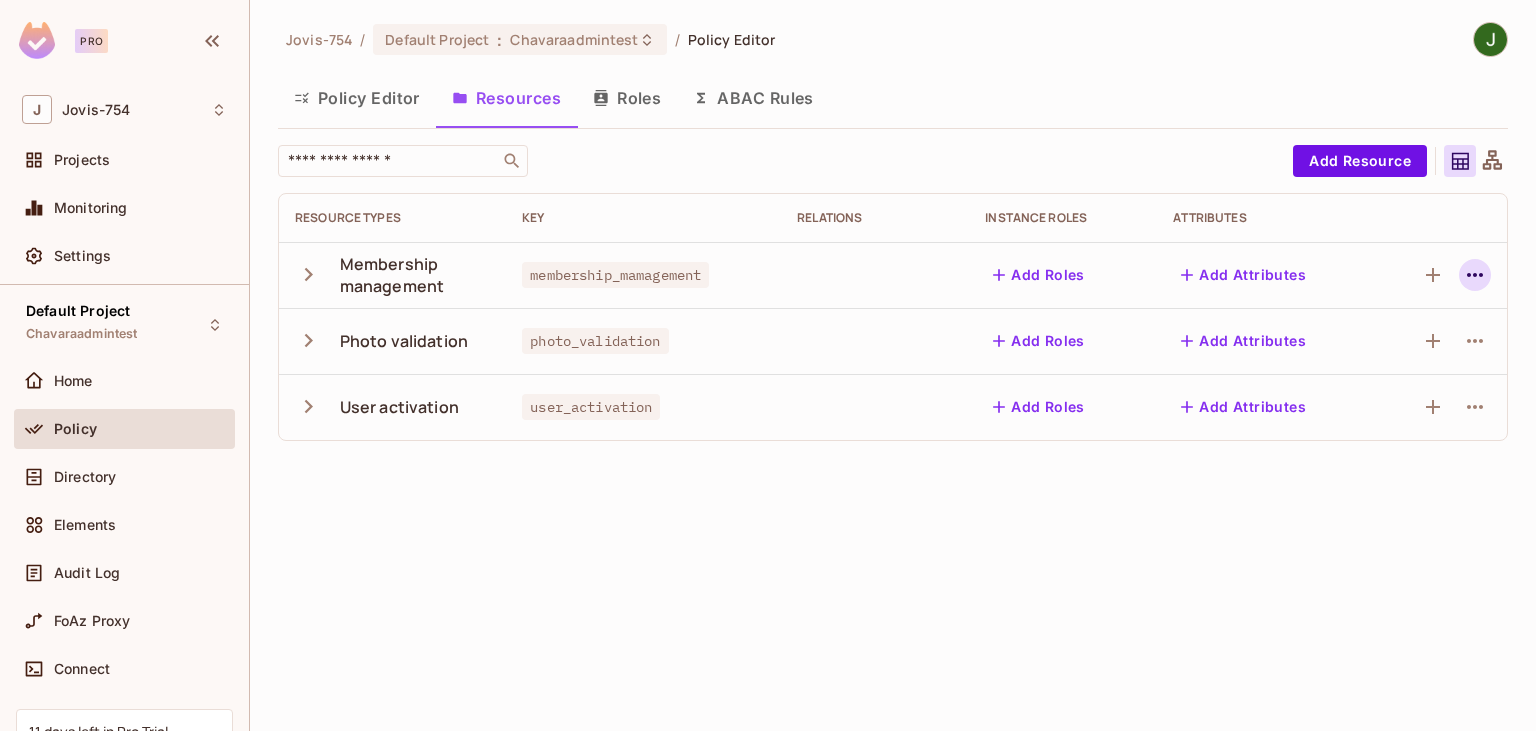 click 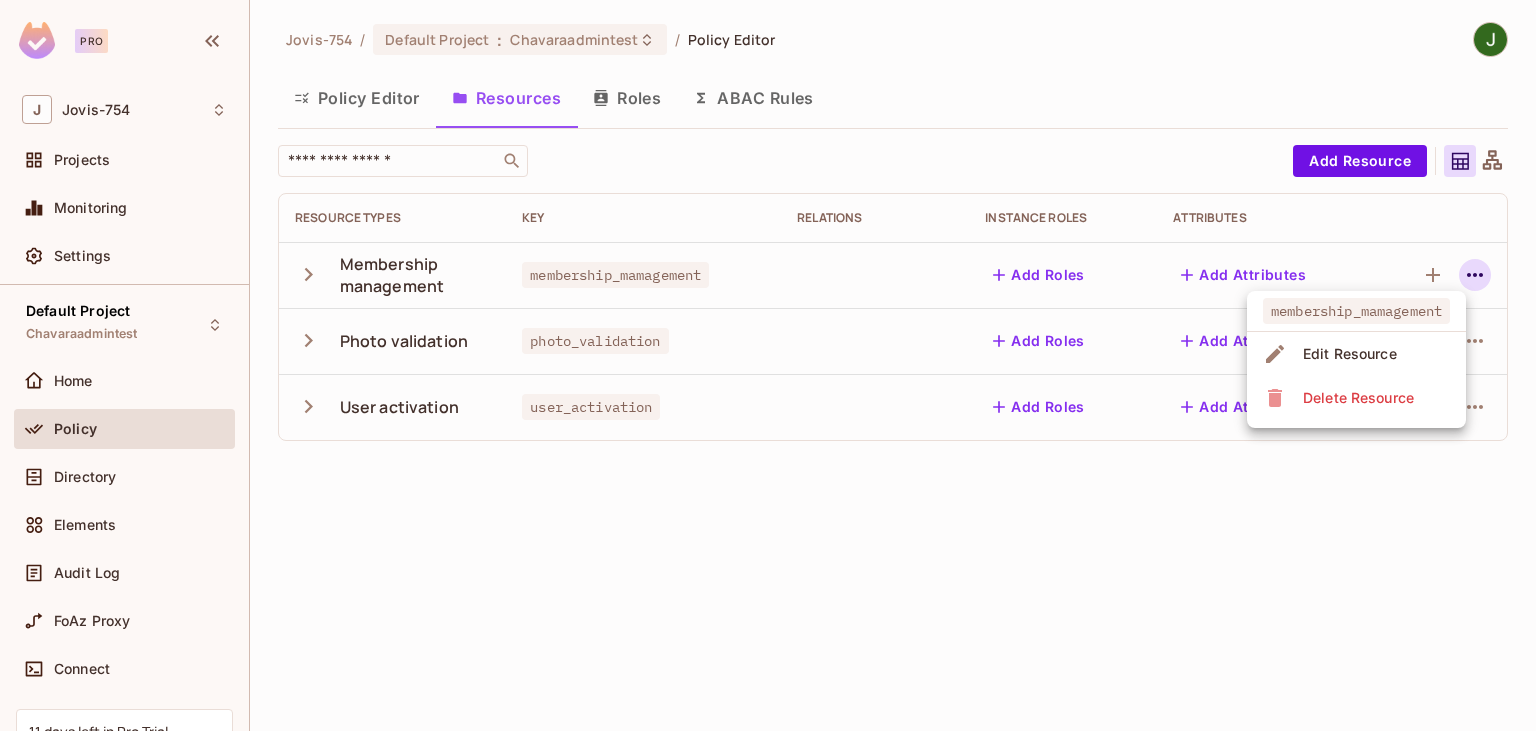 click on "Edit Resource" at bounding box center [1350, 354] 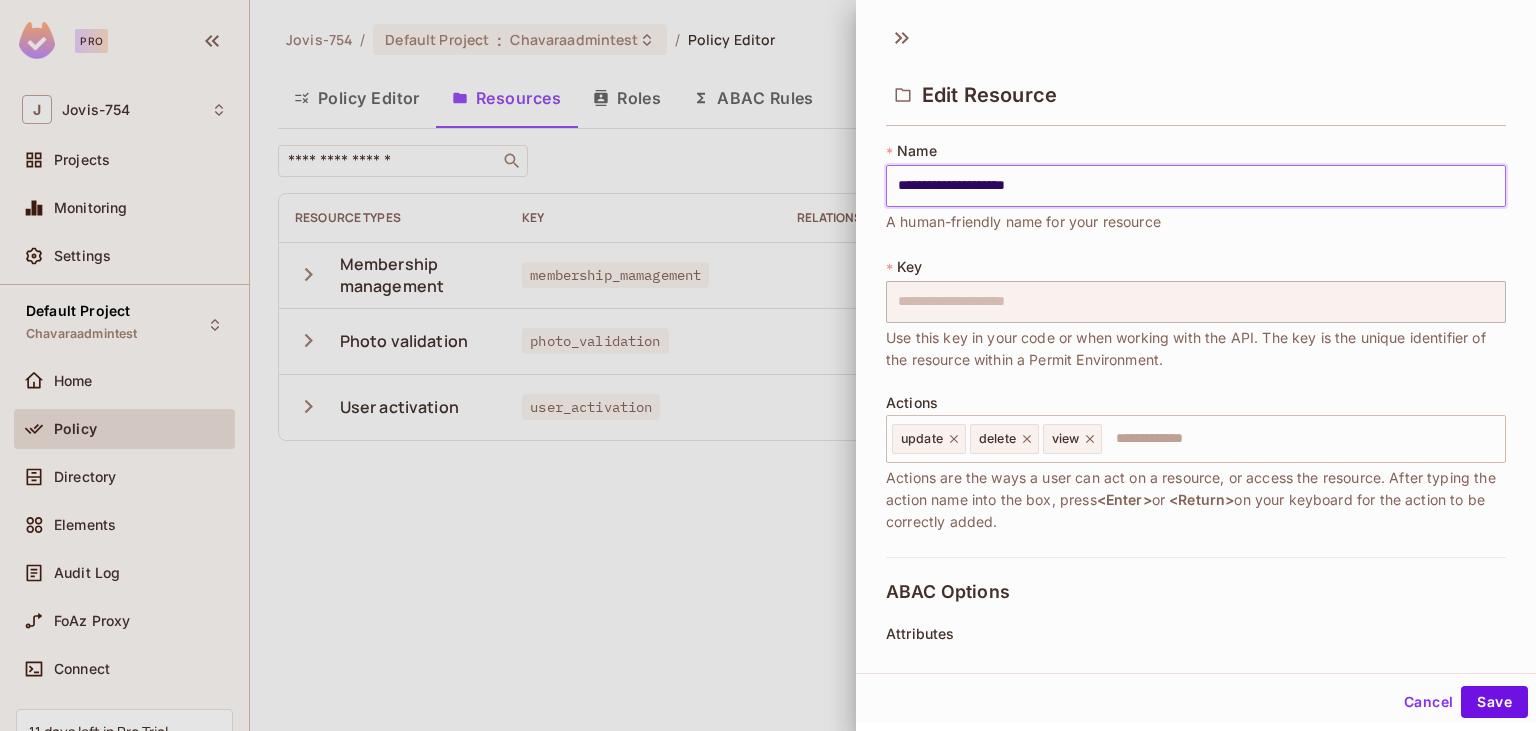 click on "**********" at bounding box center [1196, 186] 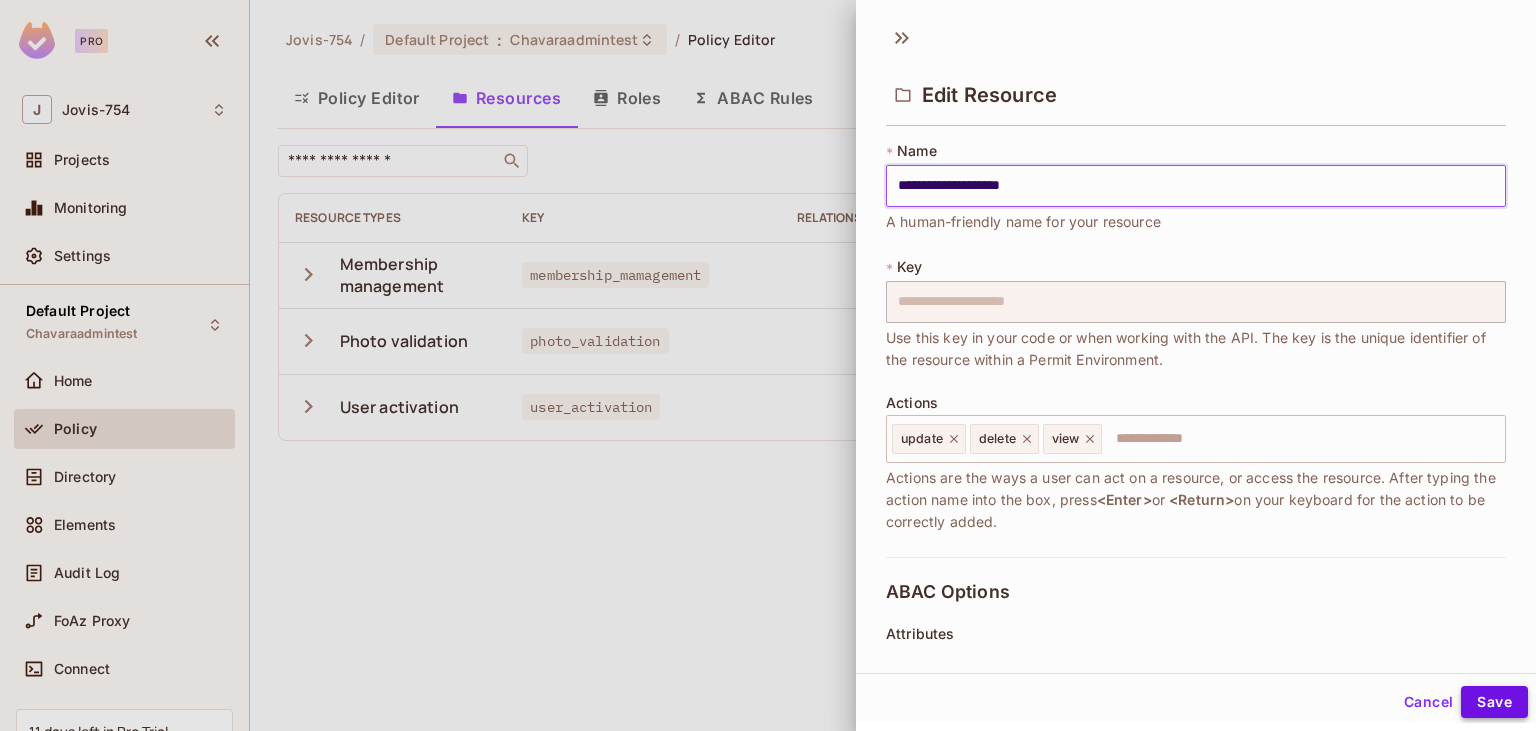 type on "**********" 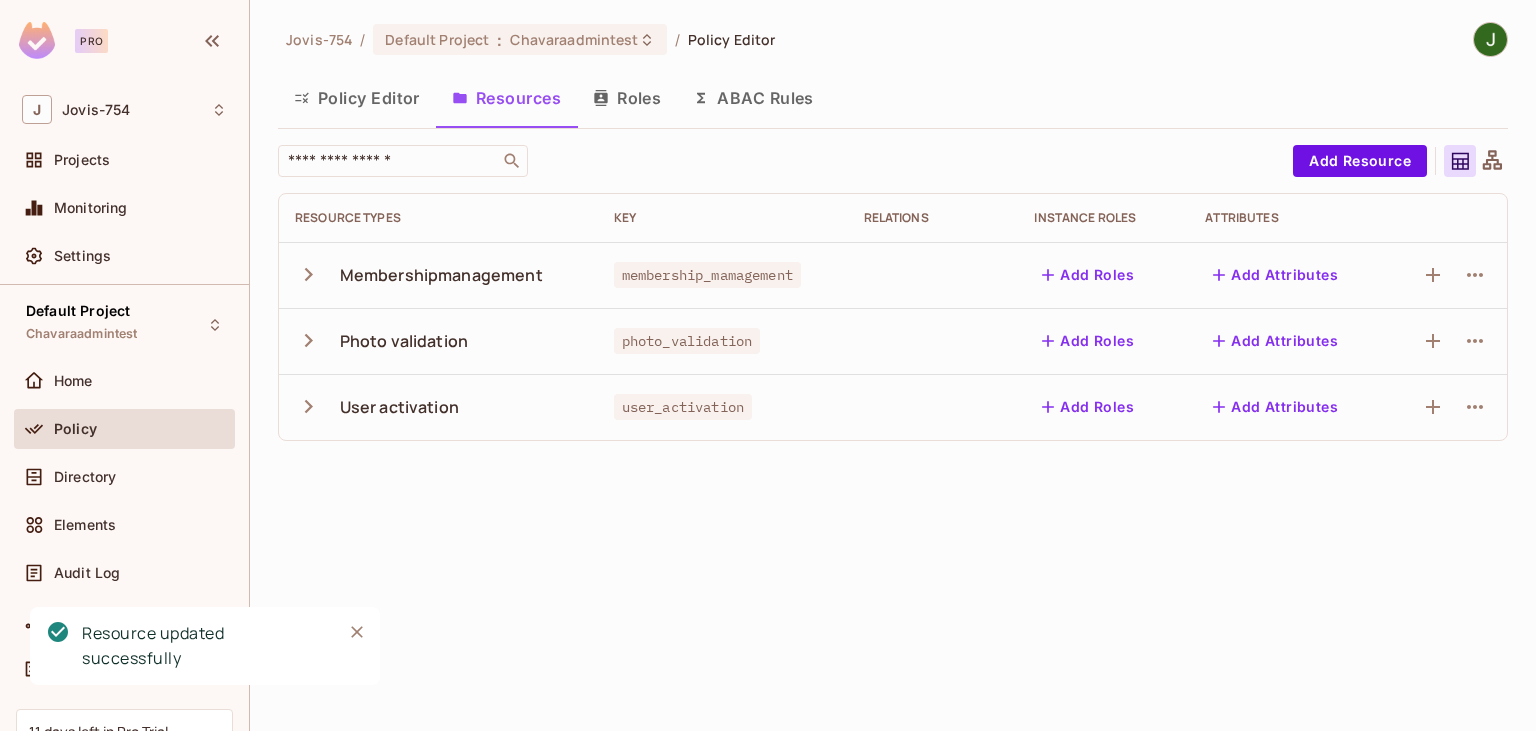 click on "Membershipmanagement" at bounding box center [441, 275] 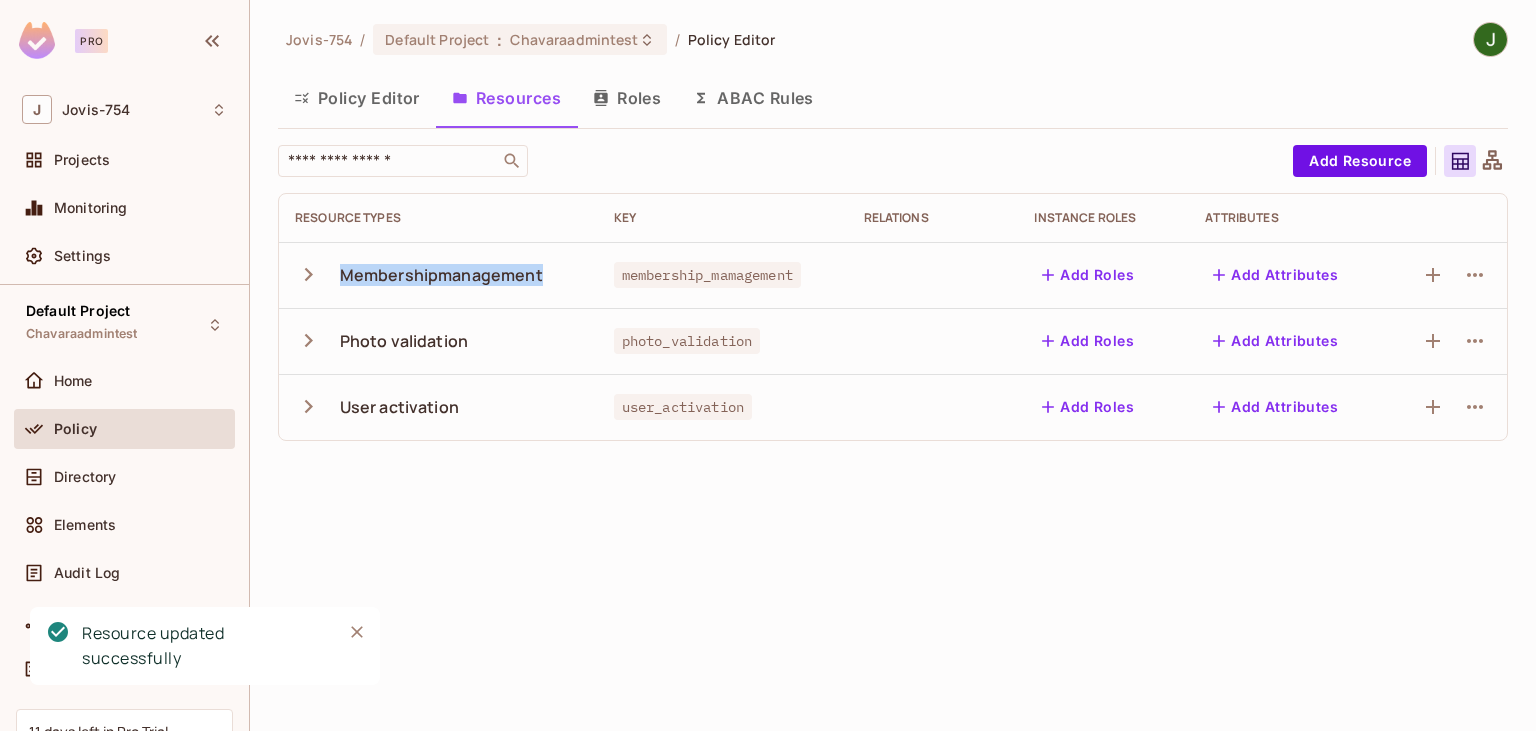 click on "Membershipmanagement" at bounding box center [441, 275] 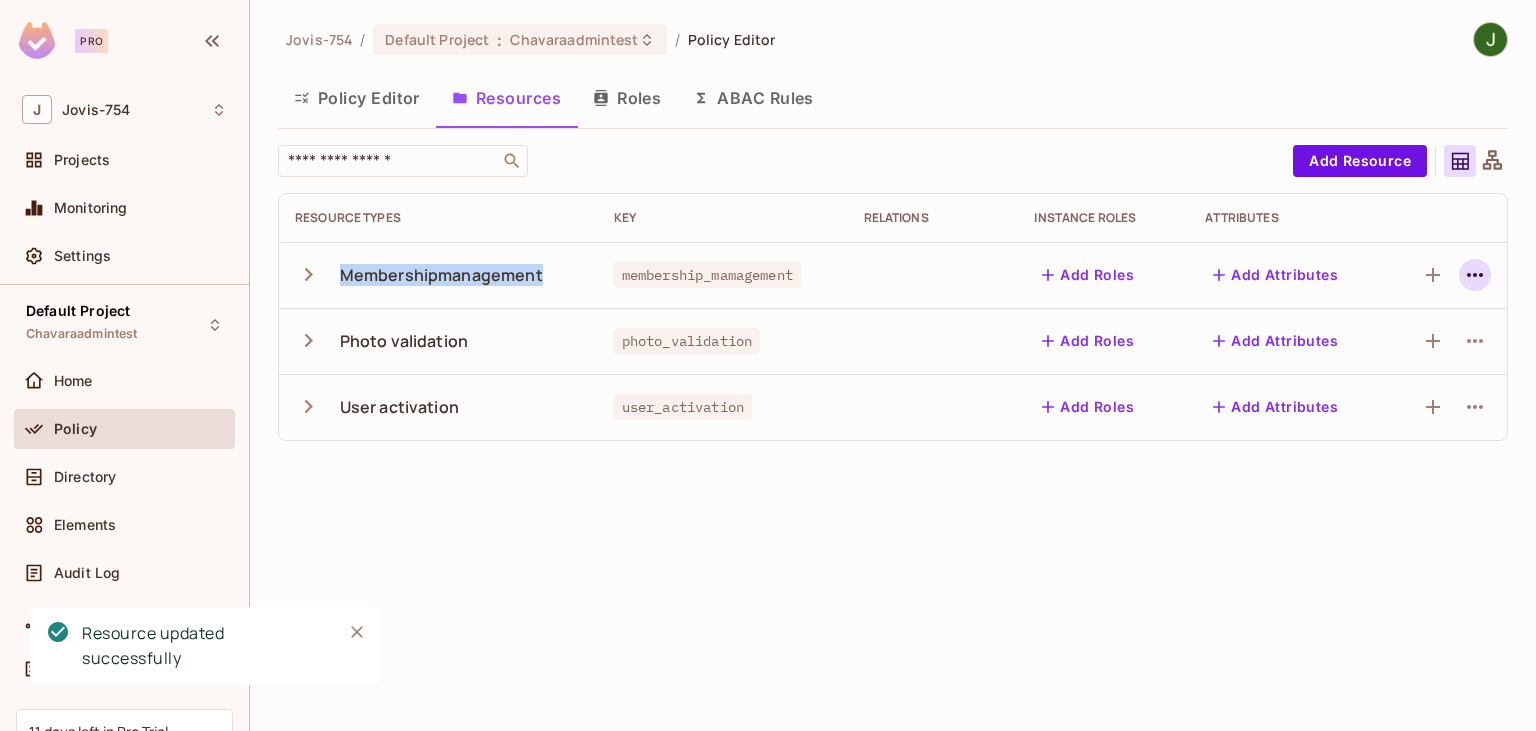 click 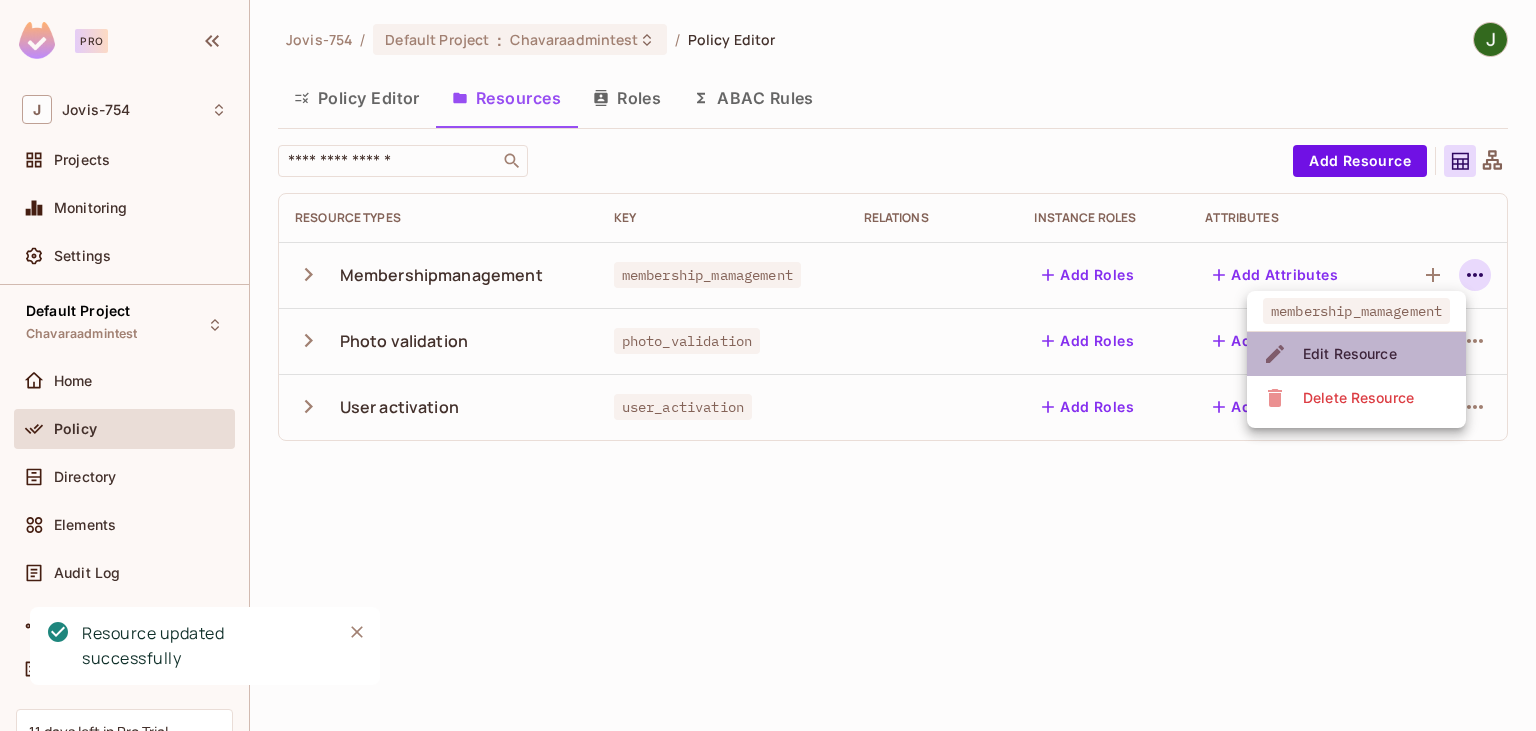 click on "Edit Resource" at bounding box center [1350, 354] 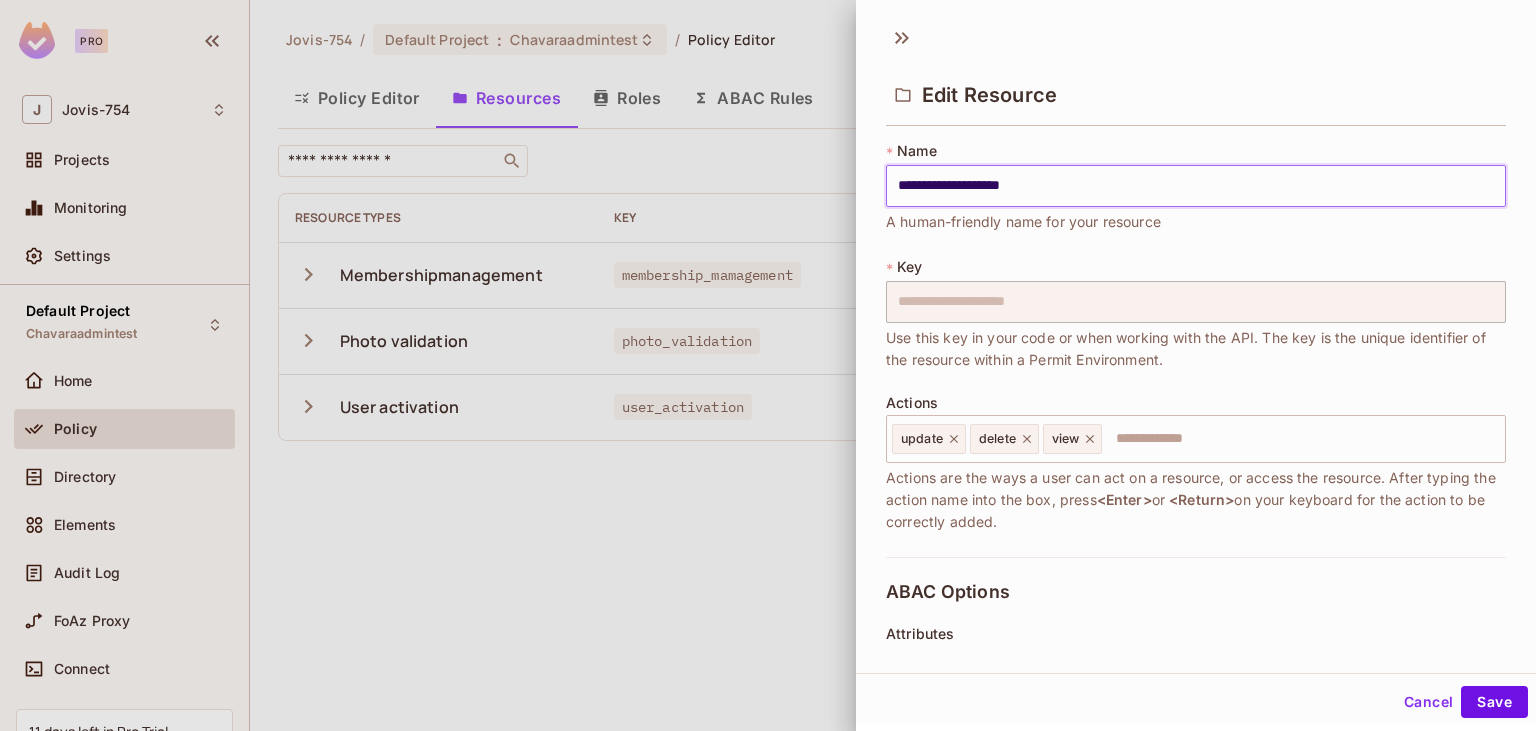 click on "**********" at bounding box center (1196, 186) 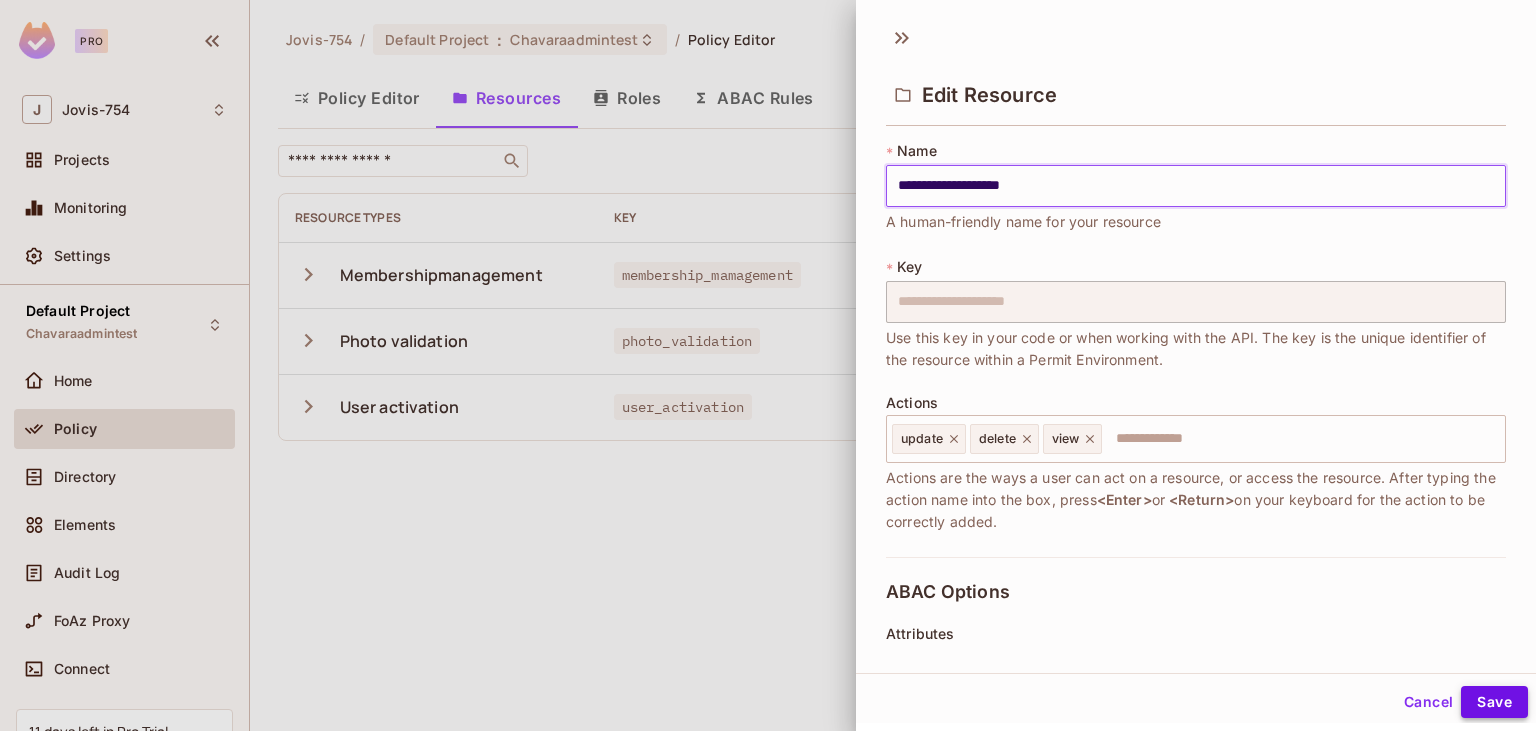 type on "**********" 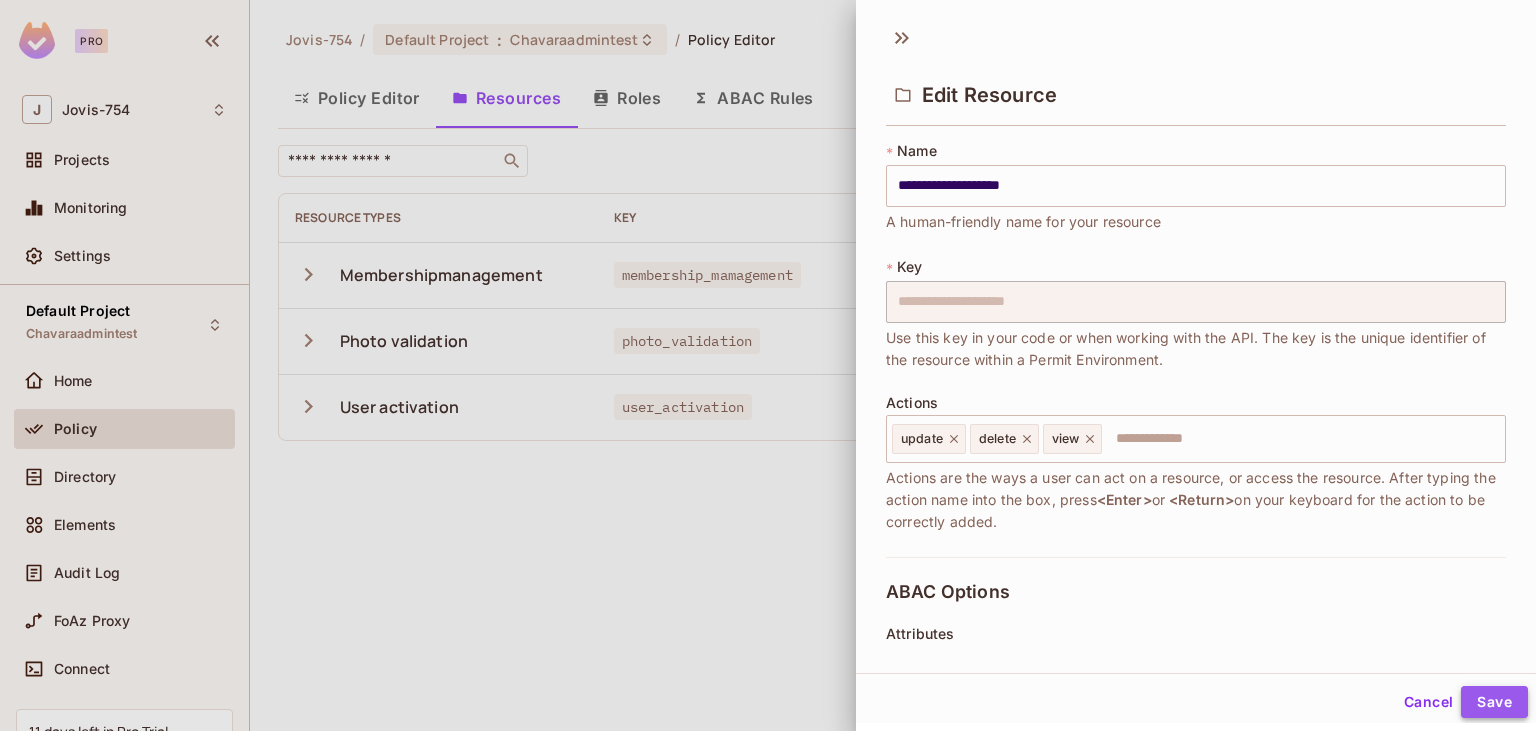 click on "Save" at bounding box center (1494, 702) 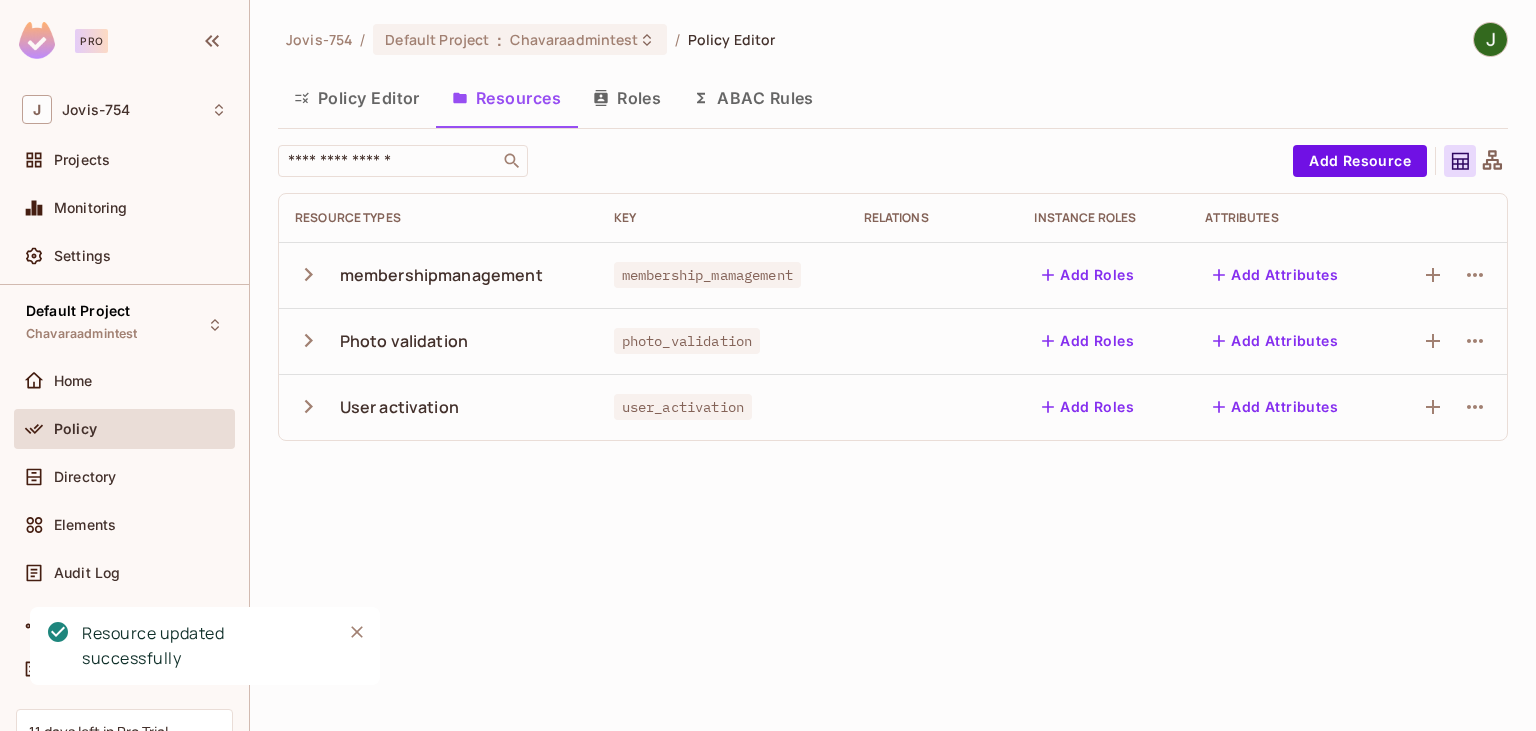 click on "membershipmanagement" at bounding box center [441, 275] 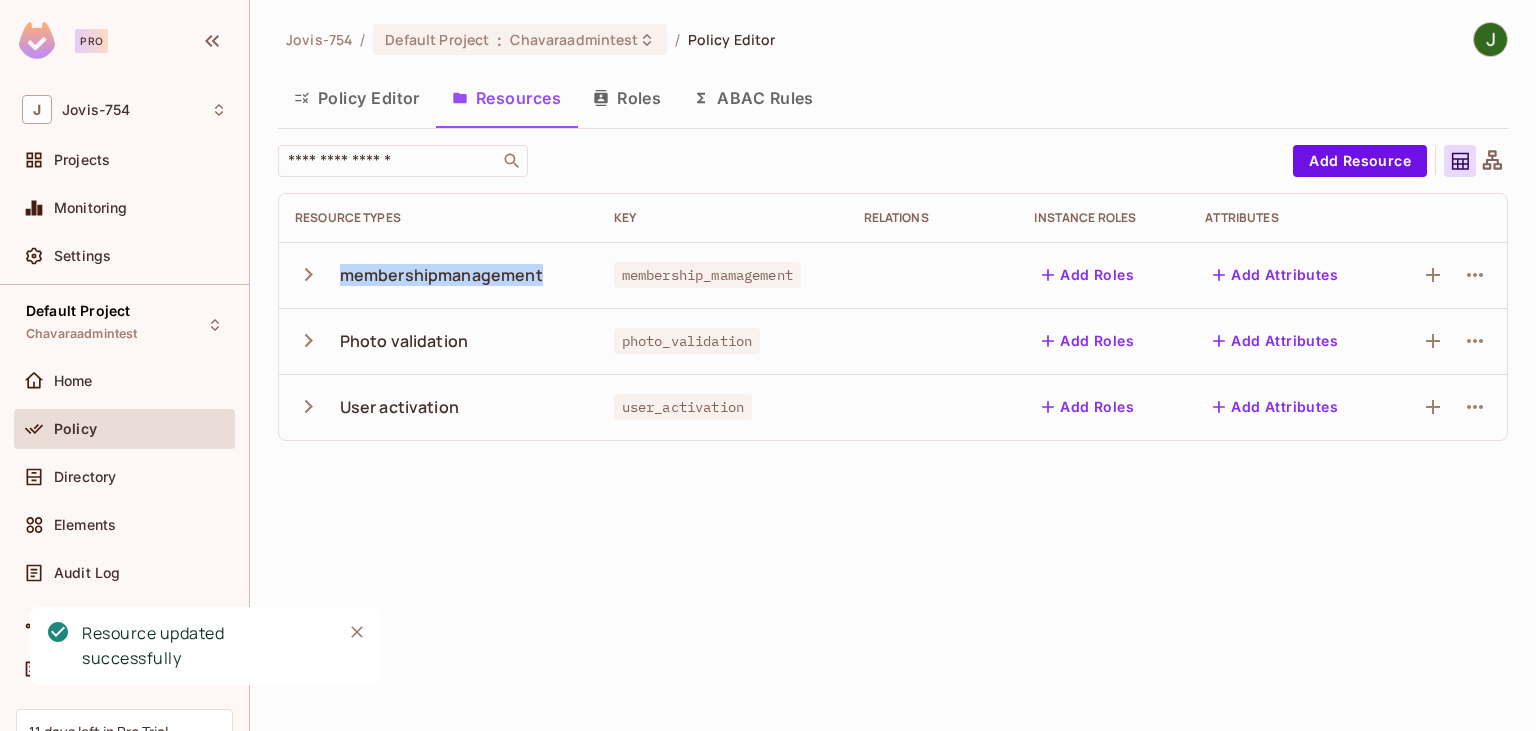 click on "membershipmanagement" at bounding box center [441, 275] 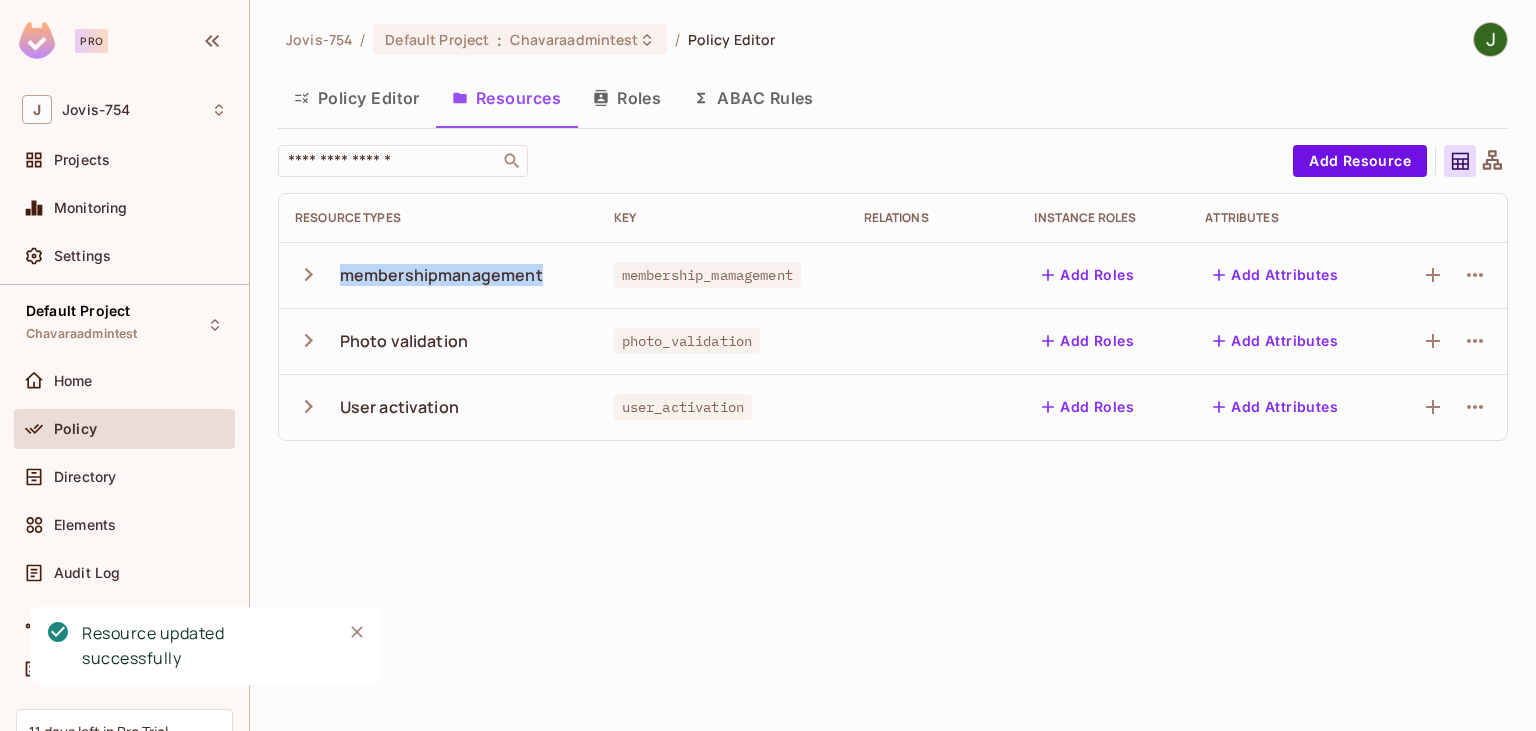 copy on "membershipmanagement" 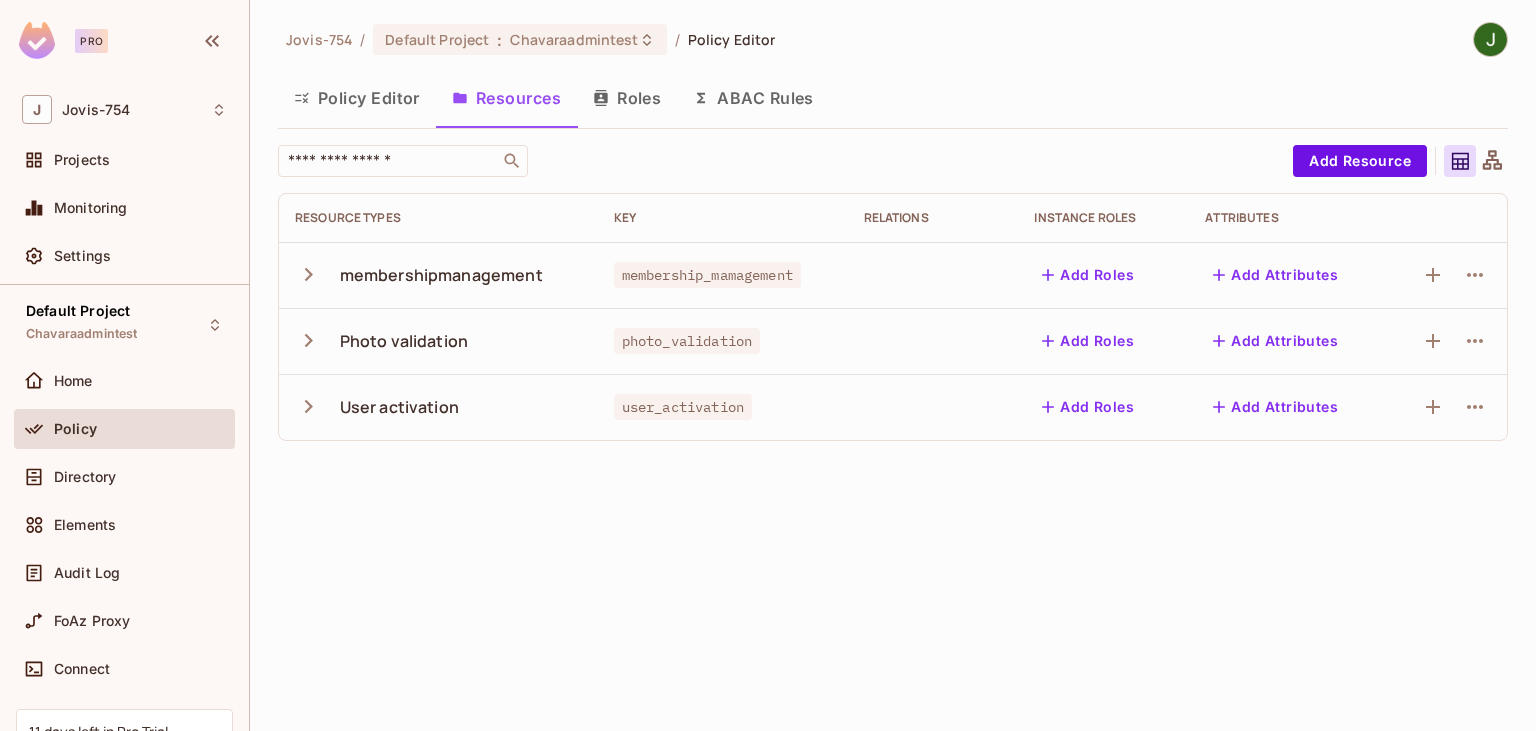 click on "Jovis-754 / Default Project : Chavaraadmintest / Policy Editor Policy Editor Resources Roles ABAC Rules ​ Add Resource Resource Types Key Relations Instance roles Attributes membershipmanagement membership_mamagement Add Roles Add Attributes Photo validation photo_validation Add Roles Add Attributes User activation user_activation Add Roles Add Attributes" at bounding box center (893, 365) 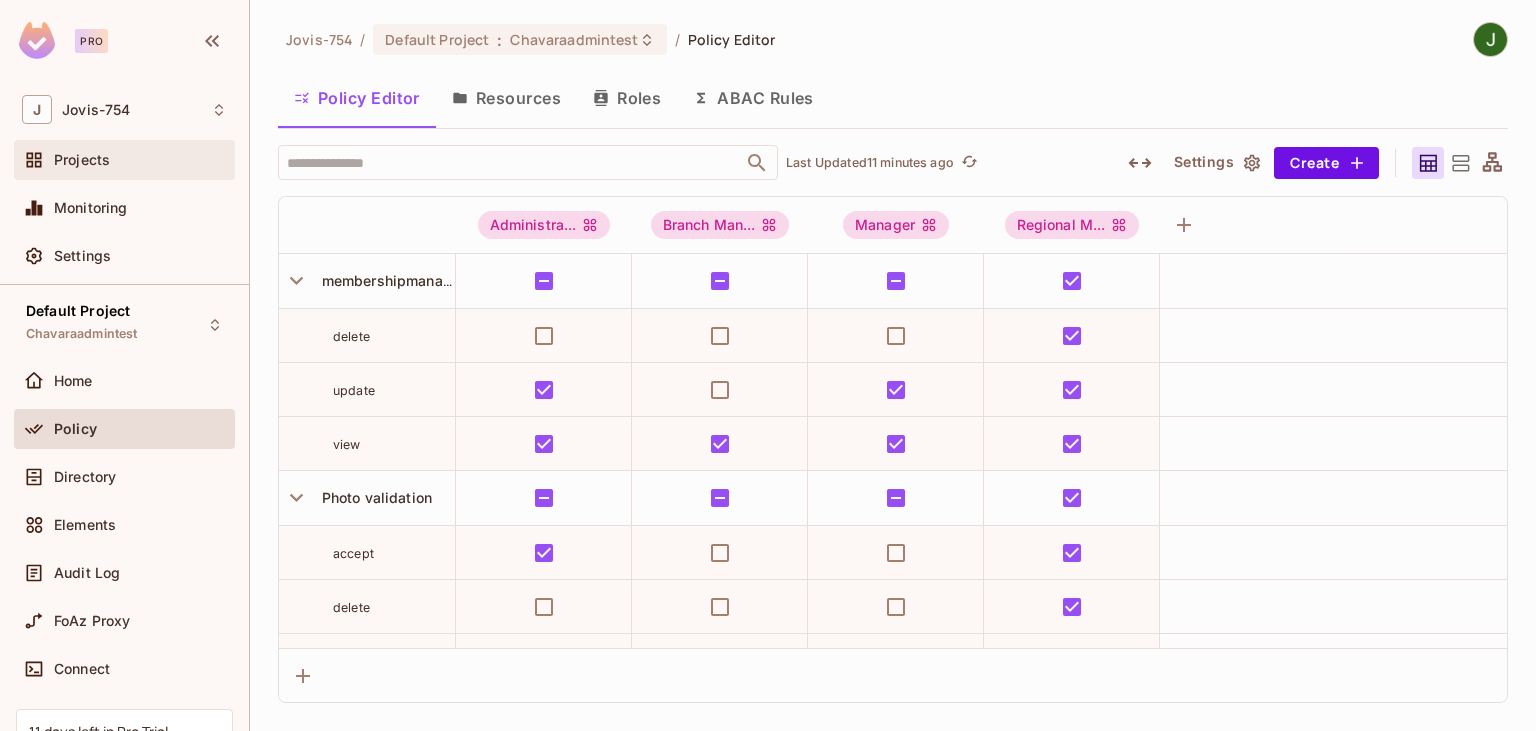 click on "Projects" at bounding box center (124, 160) 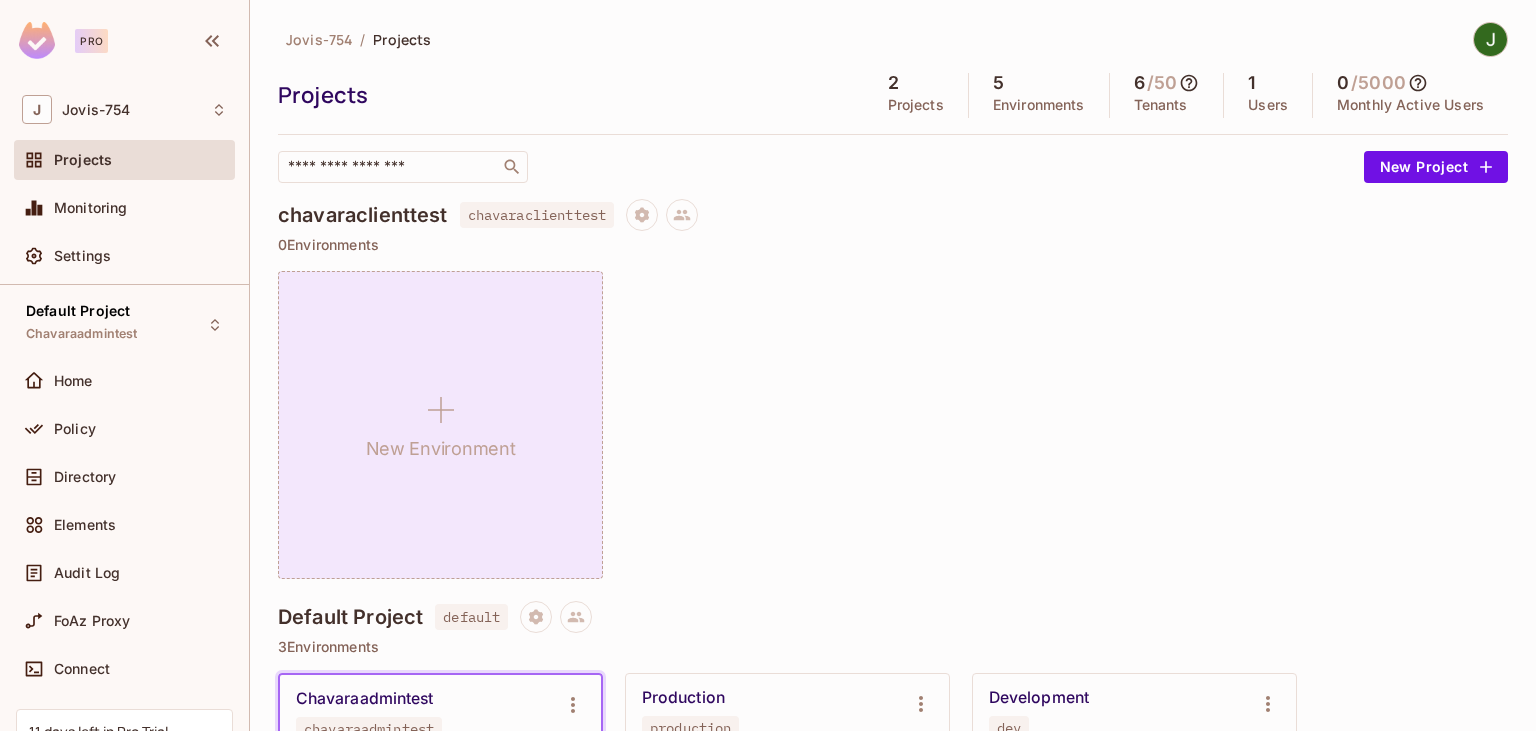 scroll, scrollTop: 461, scrollLeft: 0, axis: vertical 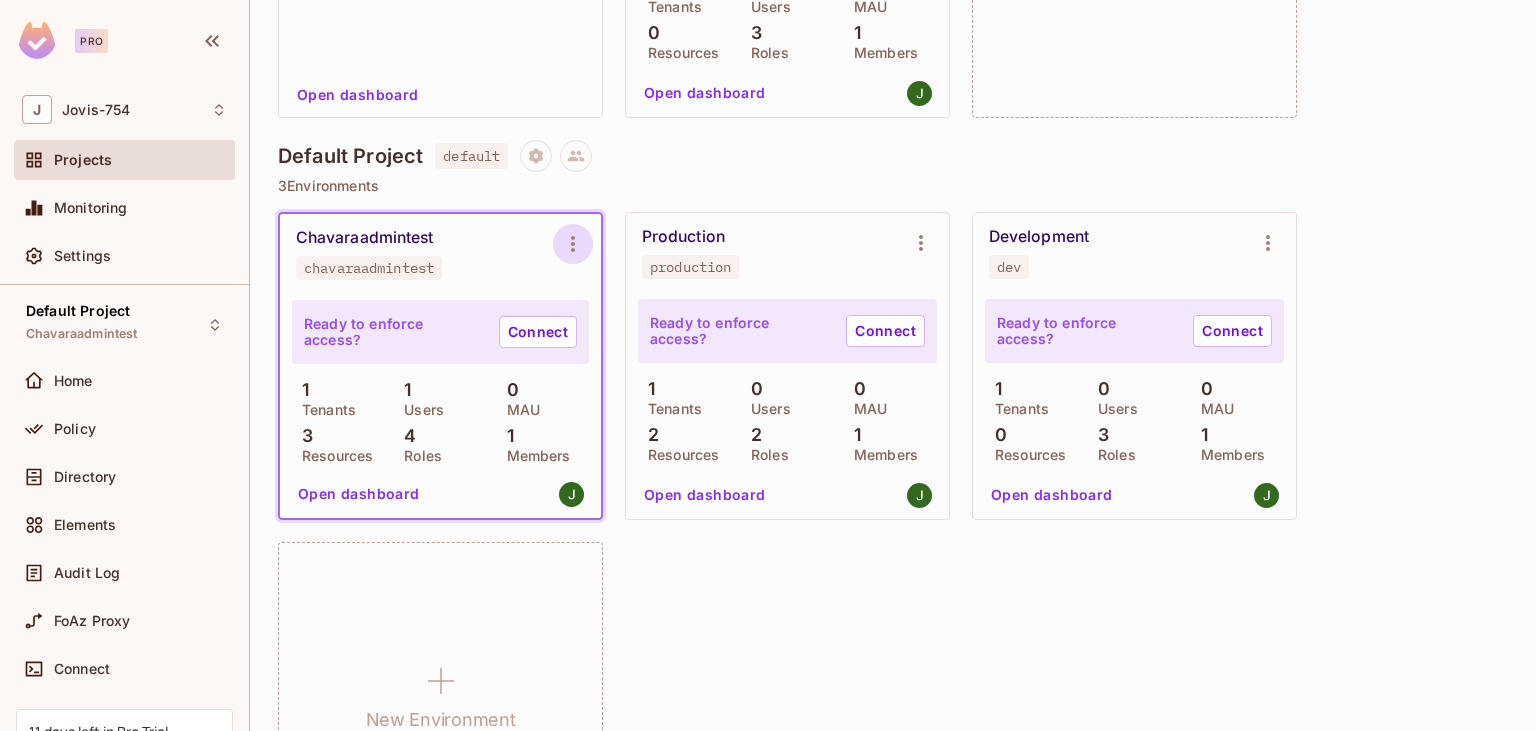 click 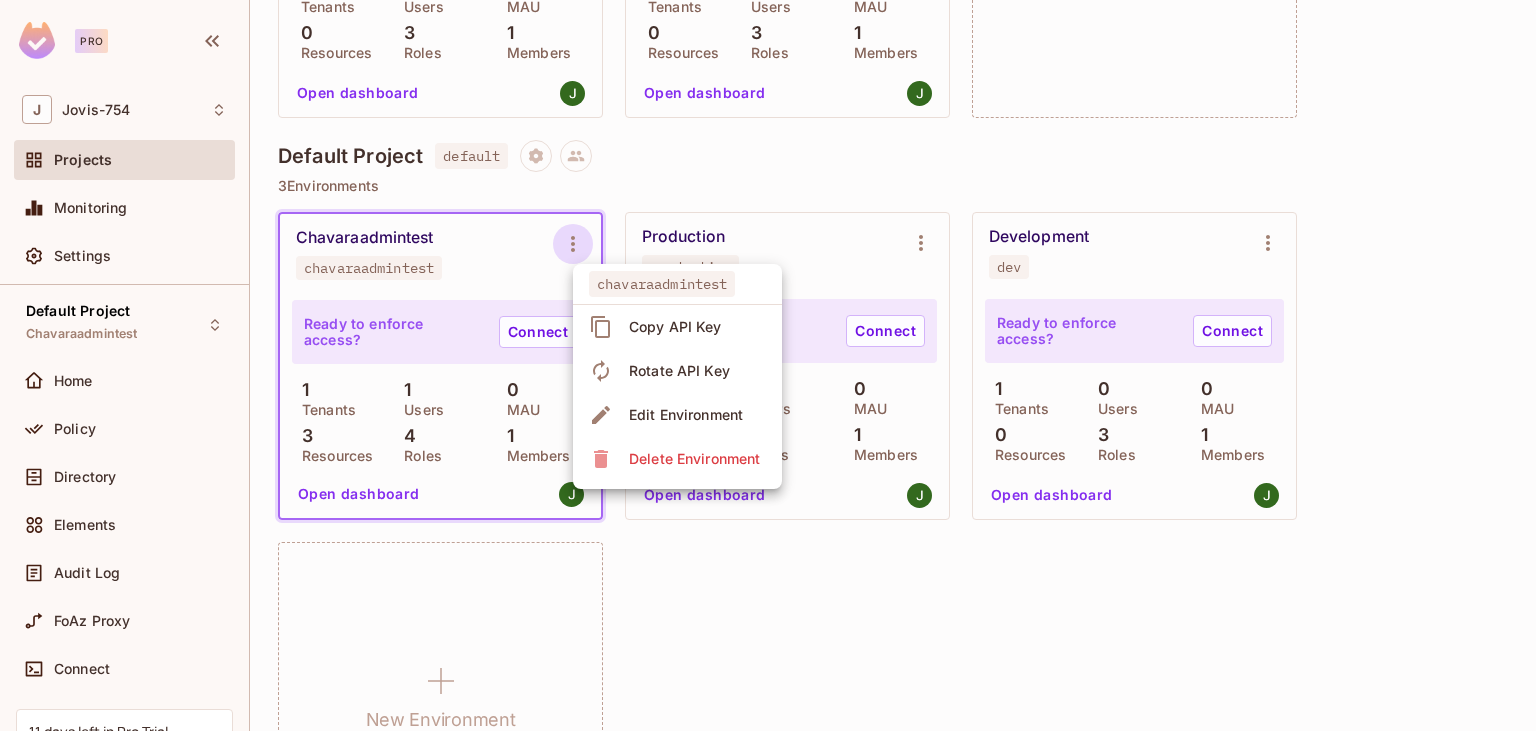 click at bounding box center (768, 365) 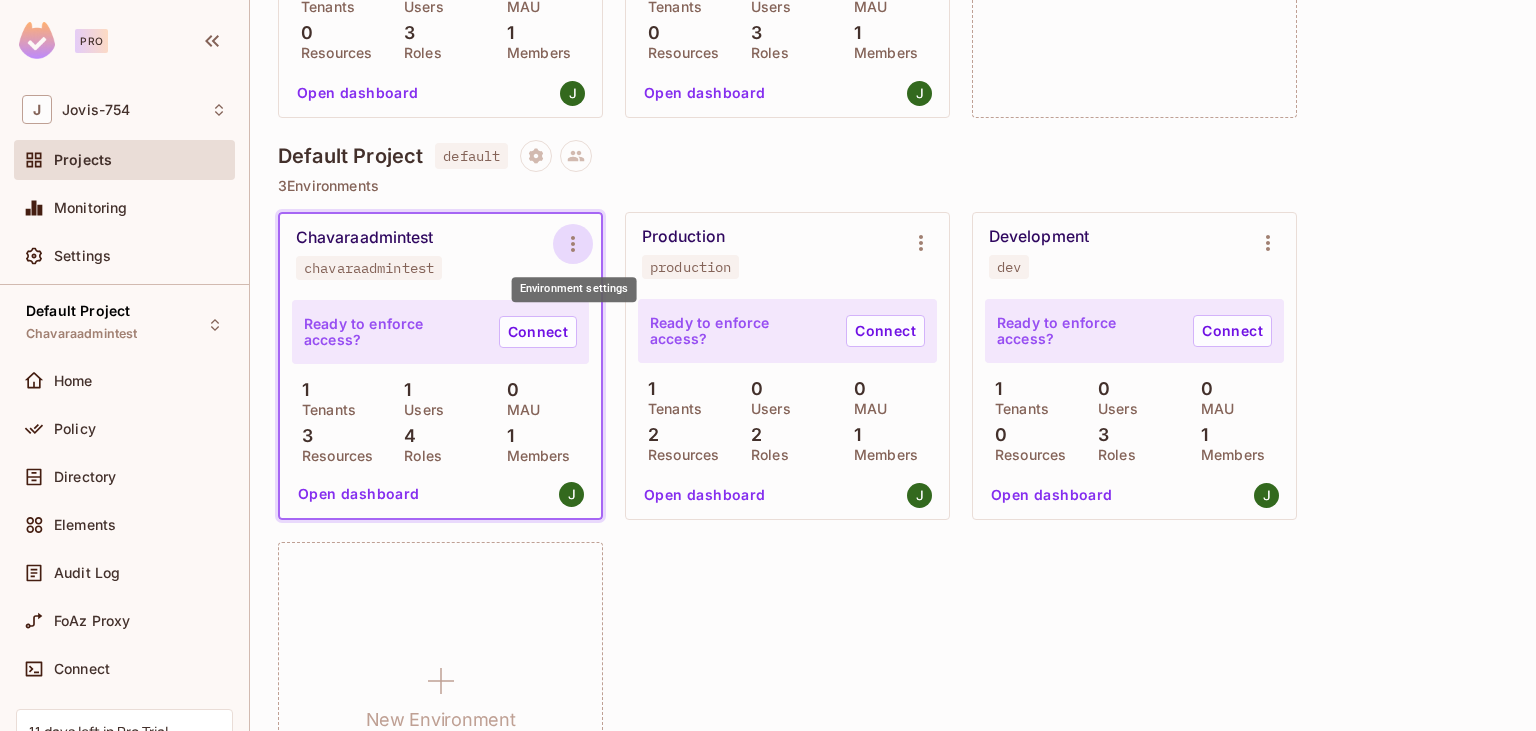 click 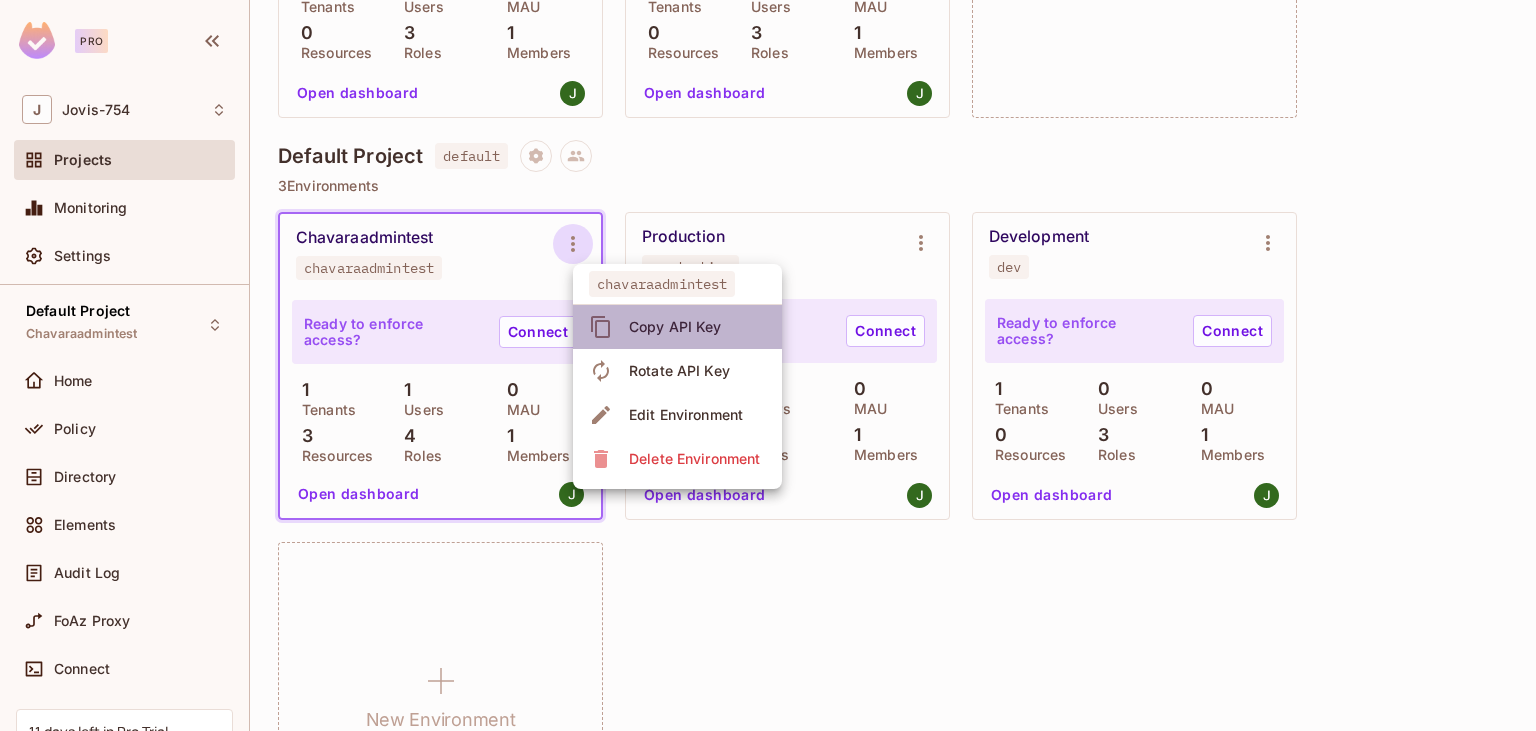click on "Copy API Key" at bounding box center (675, 327) 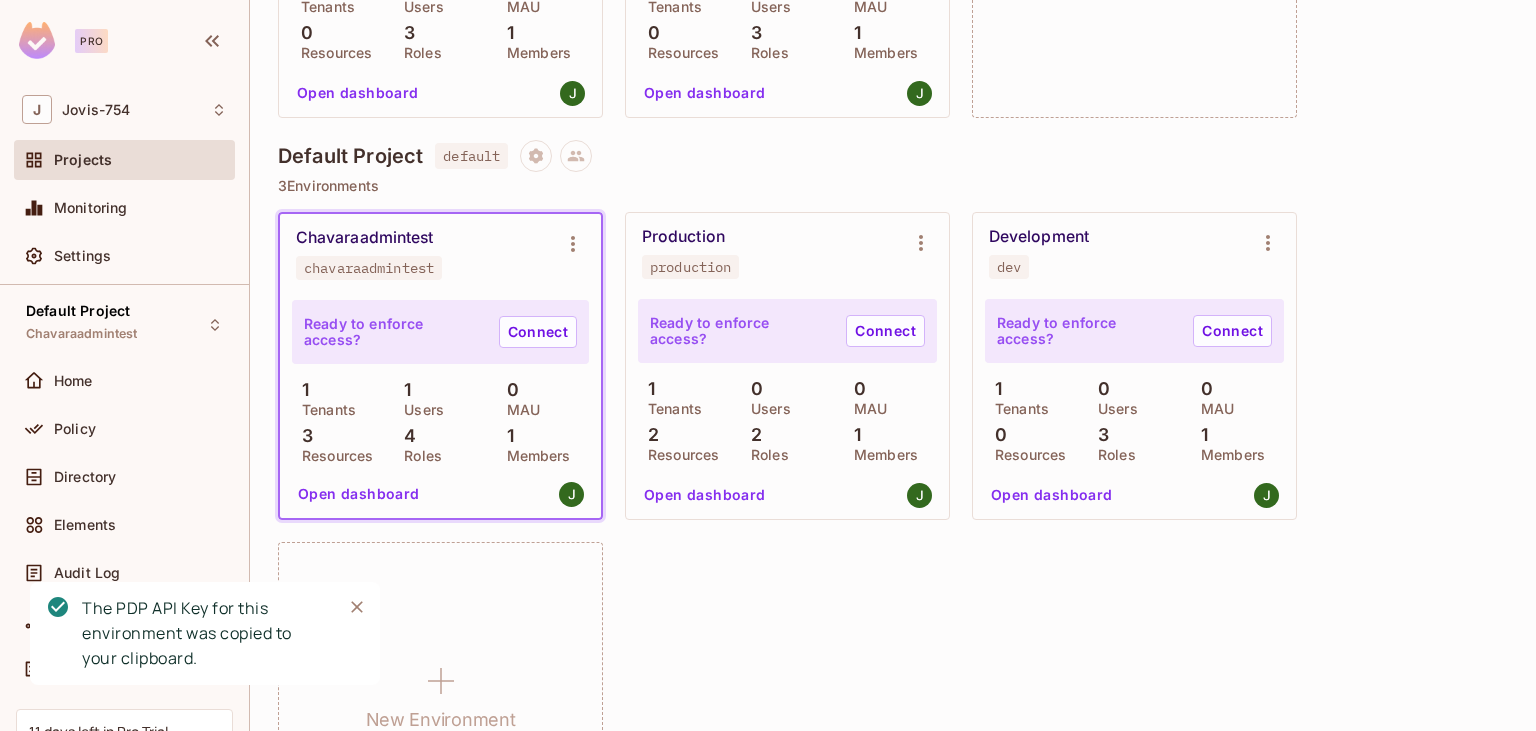 type 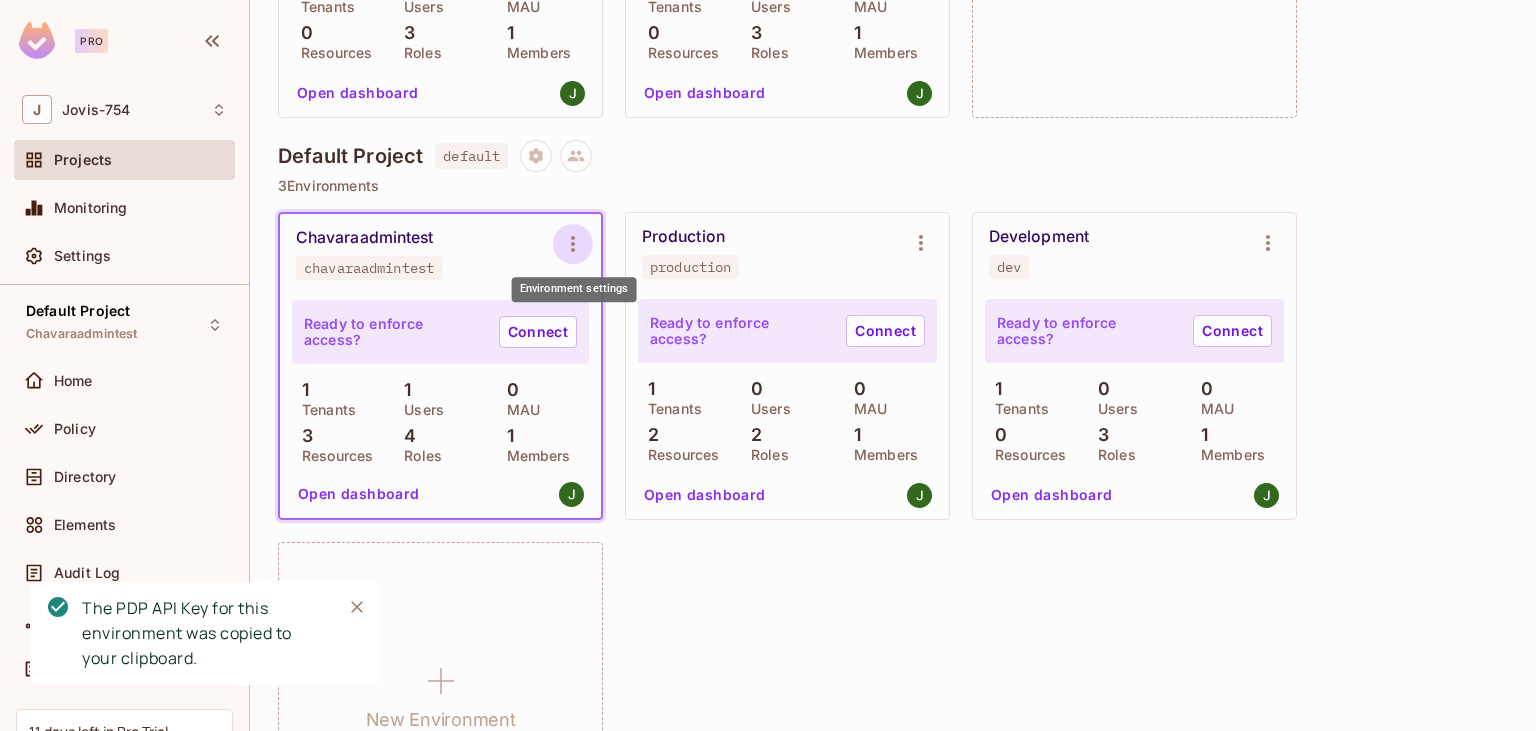 click 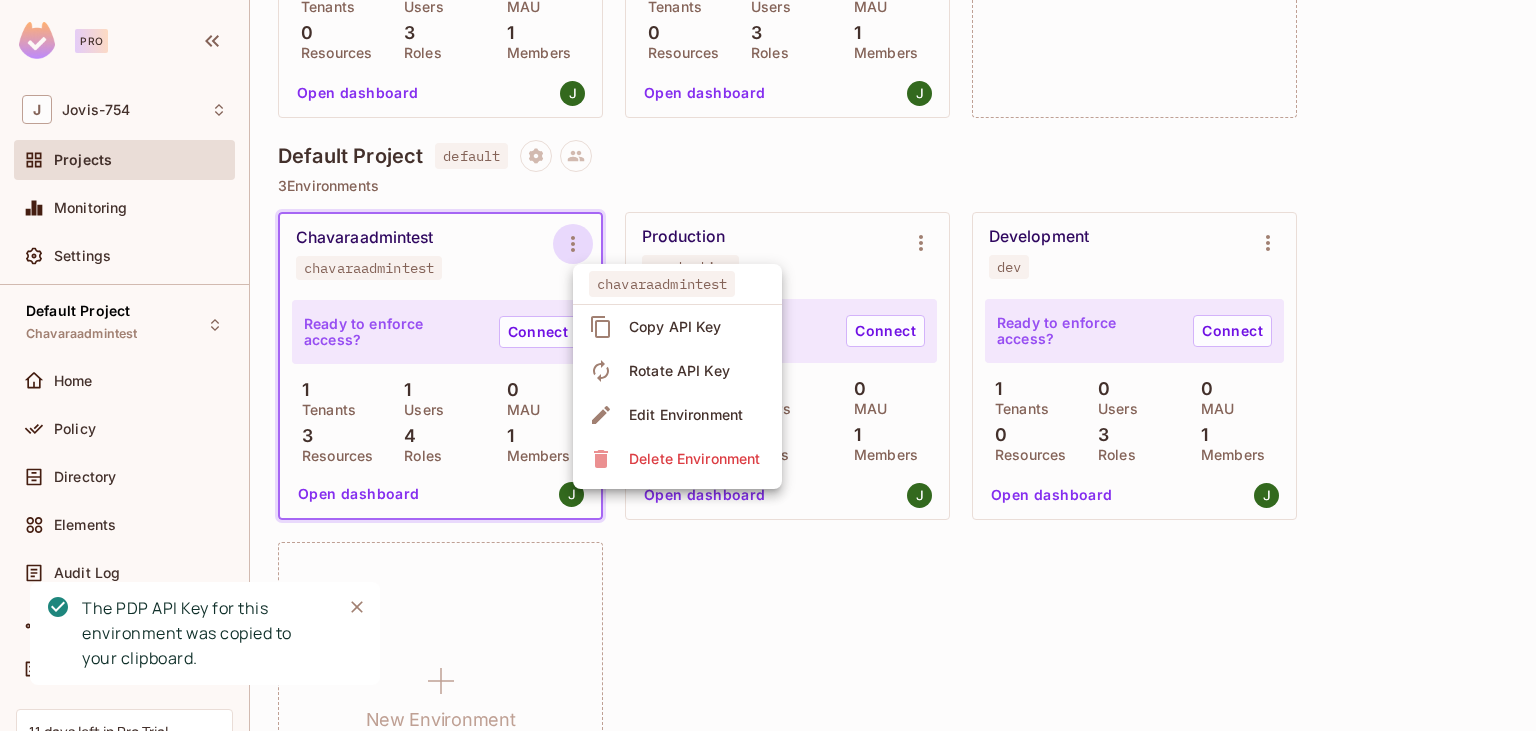 click on "Copy API Key" at bounding box center [675, 327] 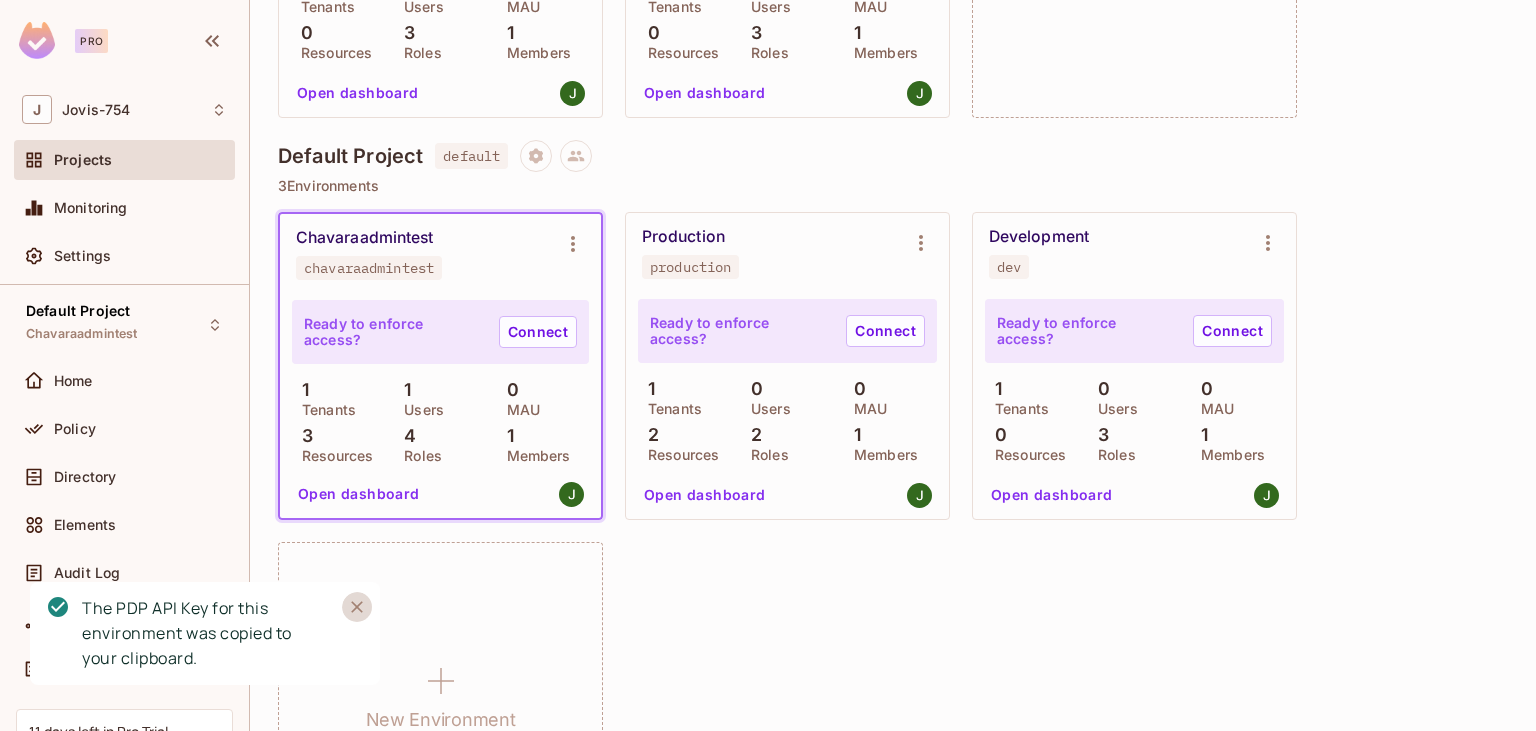 click 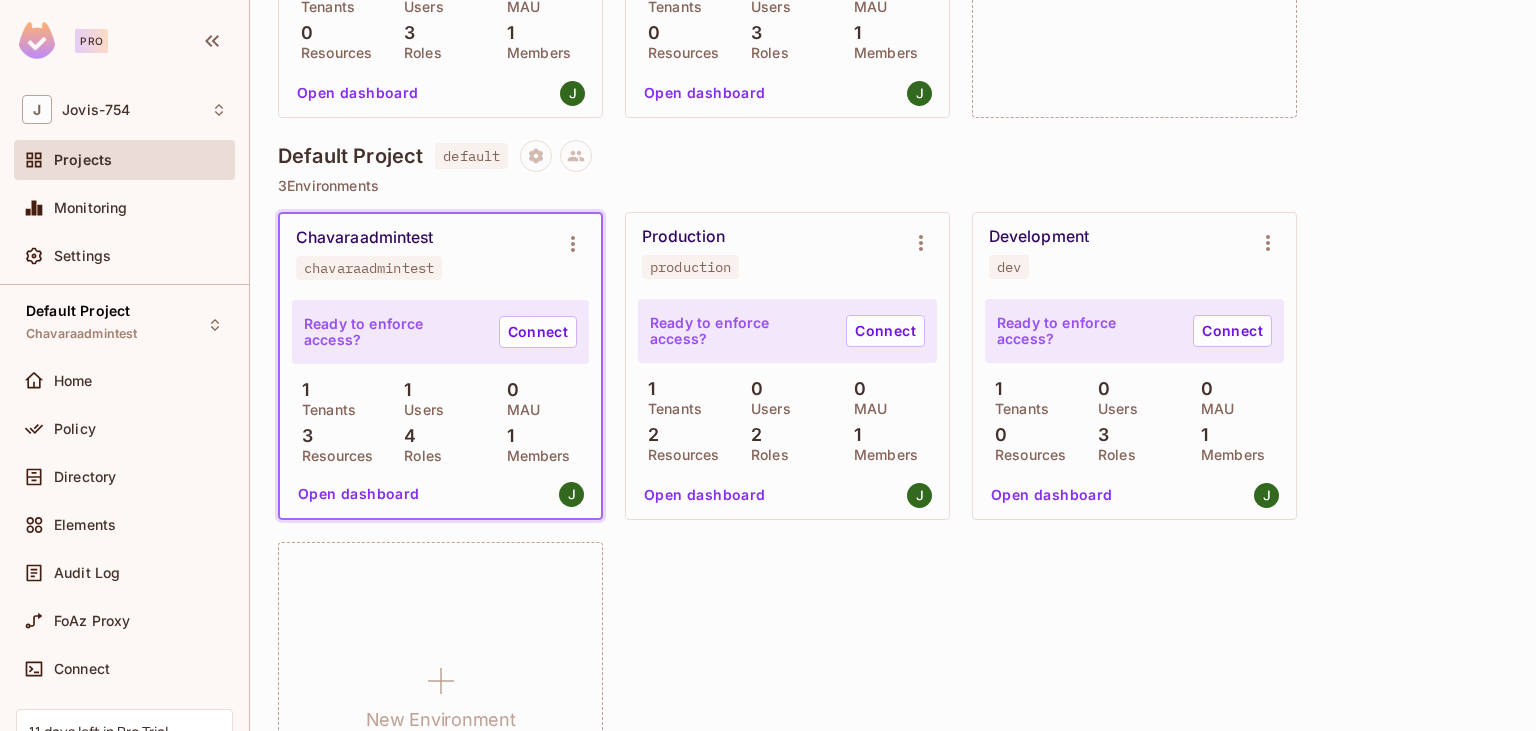 click on "Default Project default" at bounding box center [893, 156] 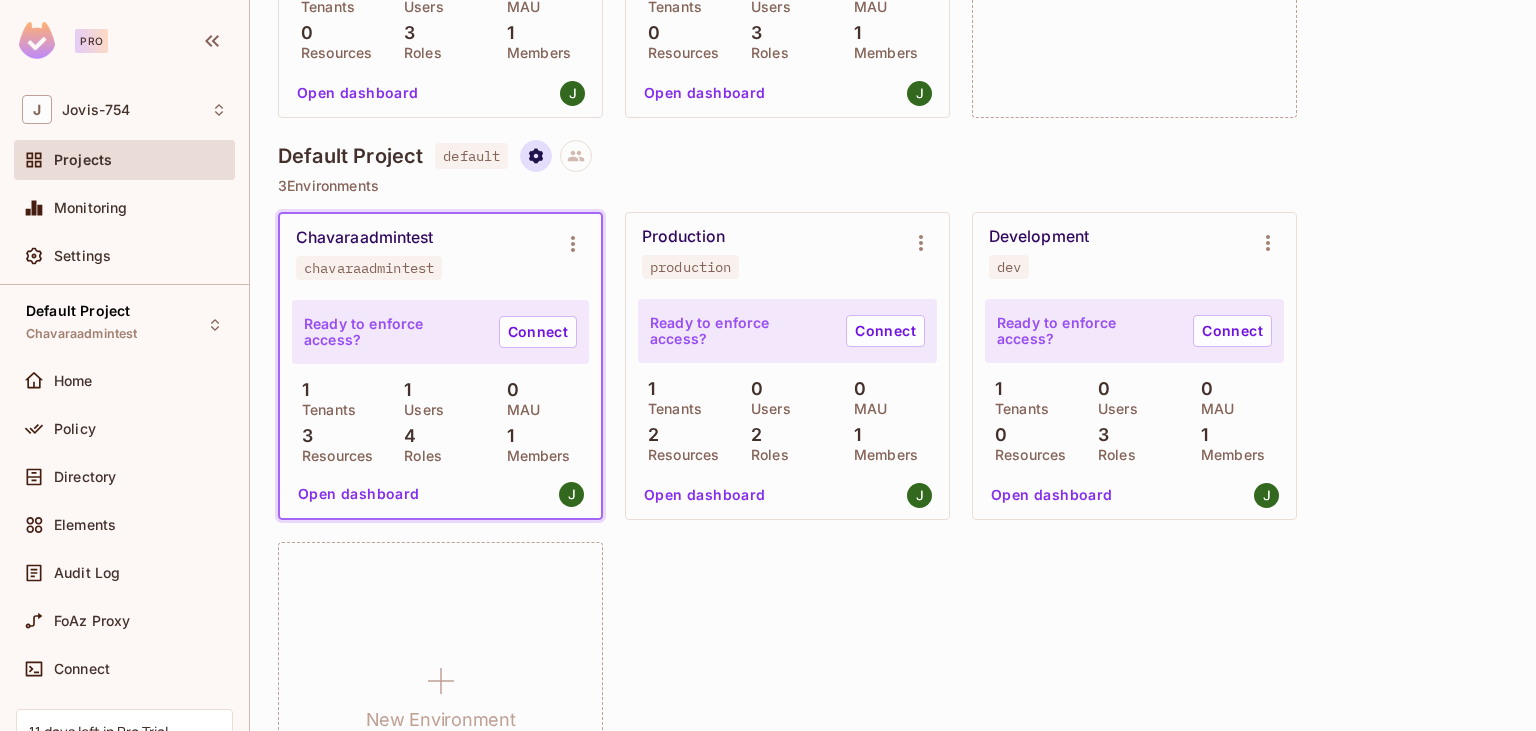 click 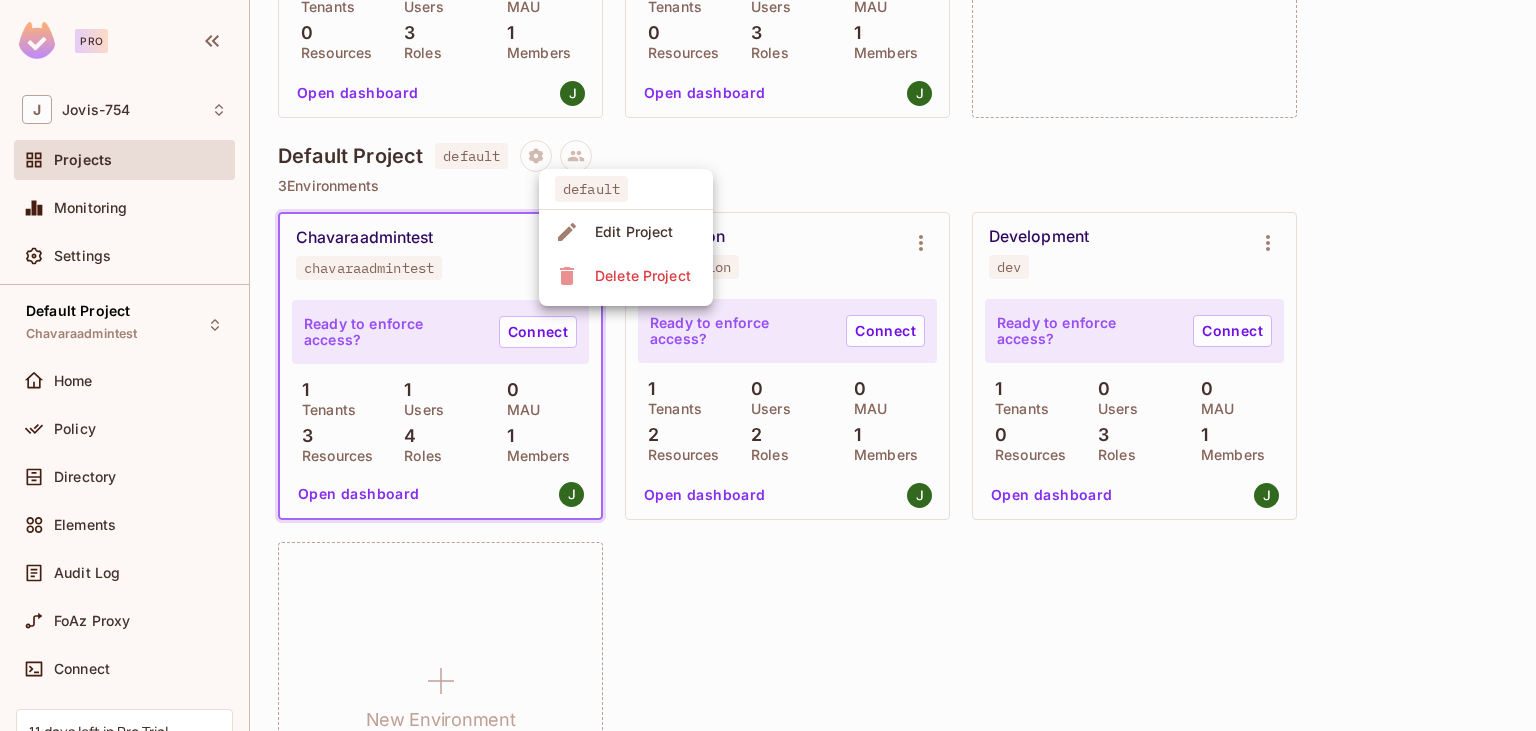 click at bounding box center [768, 365] 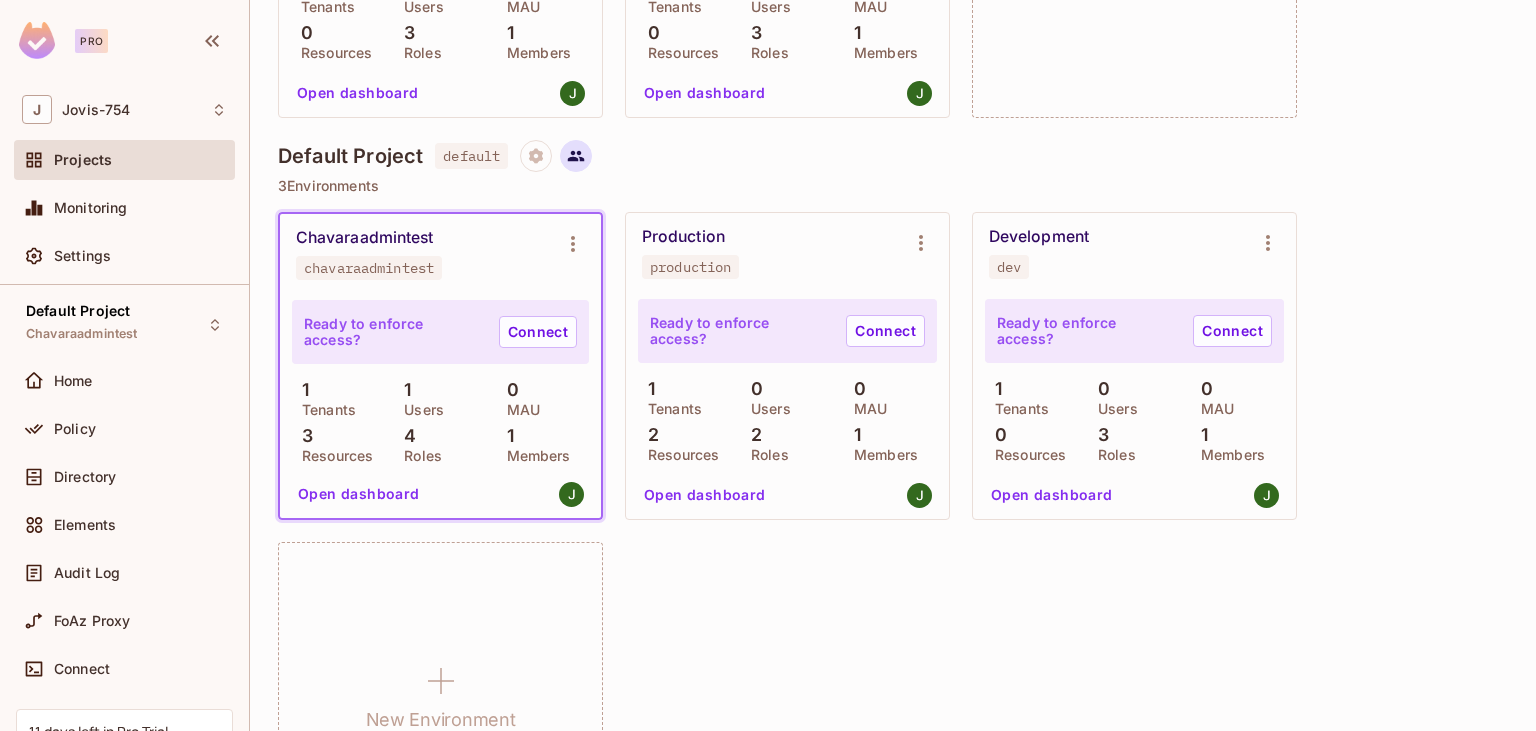 click 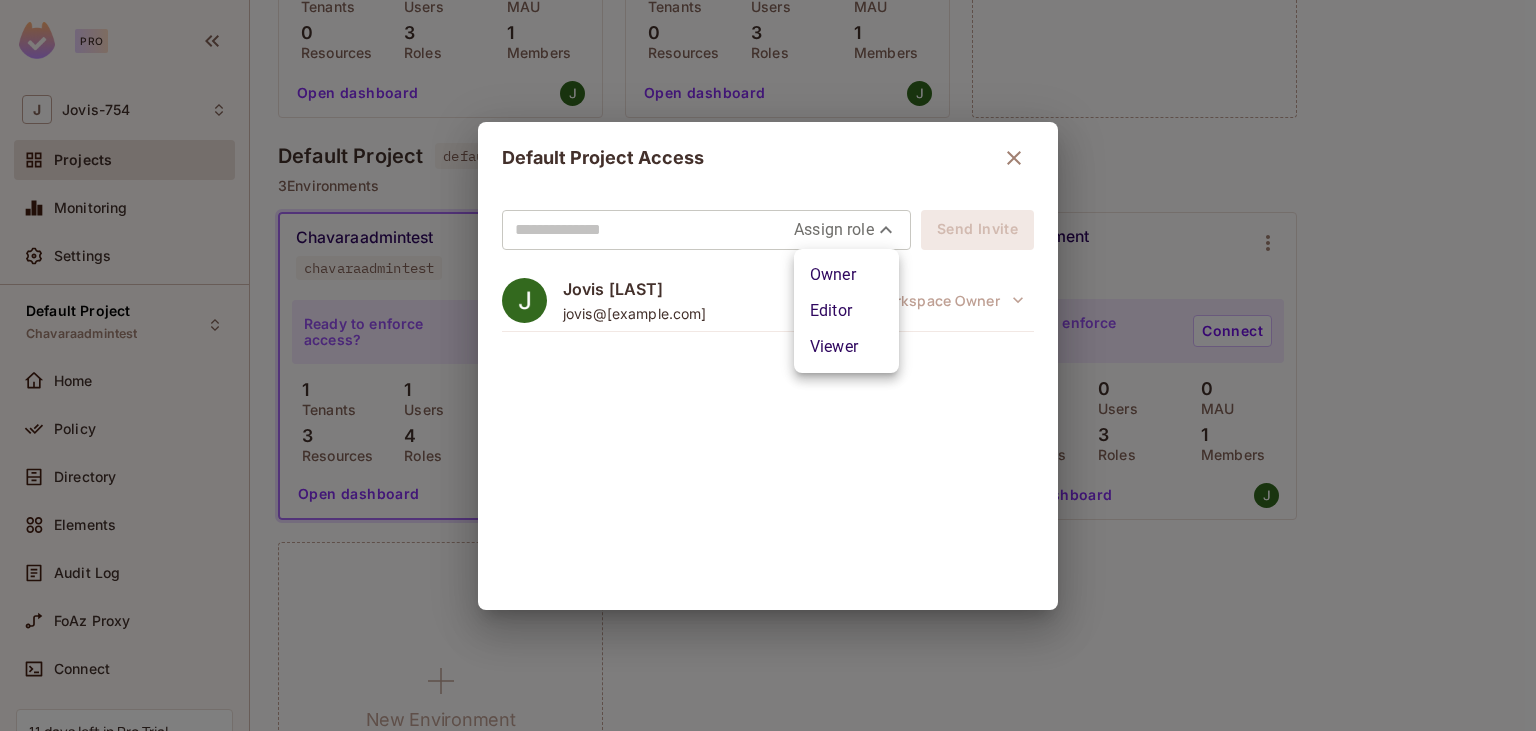 click on "Pro J Jovis-754 Projects Monitoring Settings Default Project Chavaraadmintest Home Policy Directory Elements Audit Log FoAz Proxy Connect 11 days left in Pro Trial Upgrade Help & Updates Jovis-754 / Projects Projects 2 Projects 5 Environments 6 /  50 Tenants 1 Users 0 /  5000 Monthly Active Users ​ New Project chavaraclienttest chavaraclienttest 2  Environments Production production Ready to enforce access? Connect 2 Tenants 0 Users 0 MAU 0 Resources 3 Roles 1 Members Open dashboard Development dev Ready to enforce access? Connect 1 Tenants 0 Users 0 MAU 0 Resources 3 Roles 1 Members Open dashboard New Environment Default Project default 3  Environments Chavaraadmintest chavaraadmintest Ready to enforce access? Connect 1 Tenants 1 Users 0 MAU 3 Resources 4 Roles 1 Members Open dashboard Production production Ready to enforce access? Connect 1 Tenants 0 Users 0 MAU 2 Resources 2 Roles 1 Members Open dashboard Development dev Ready to enforce access? Connect 1 Tenants 0 Users 0 MAU 0 Resources 3 Roles 1" at bounding box center (768, 365) 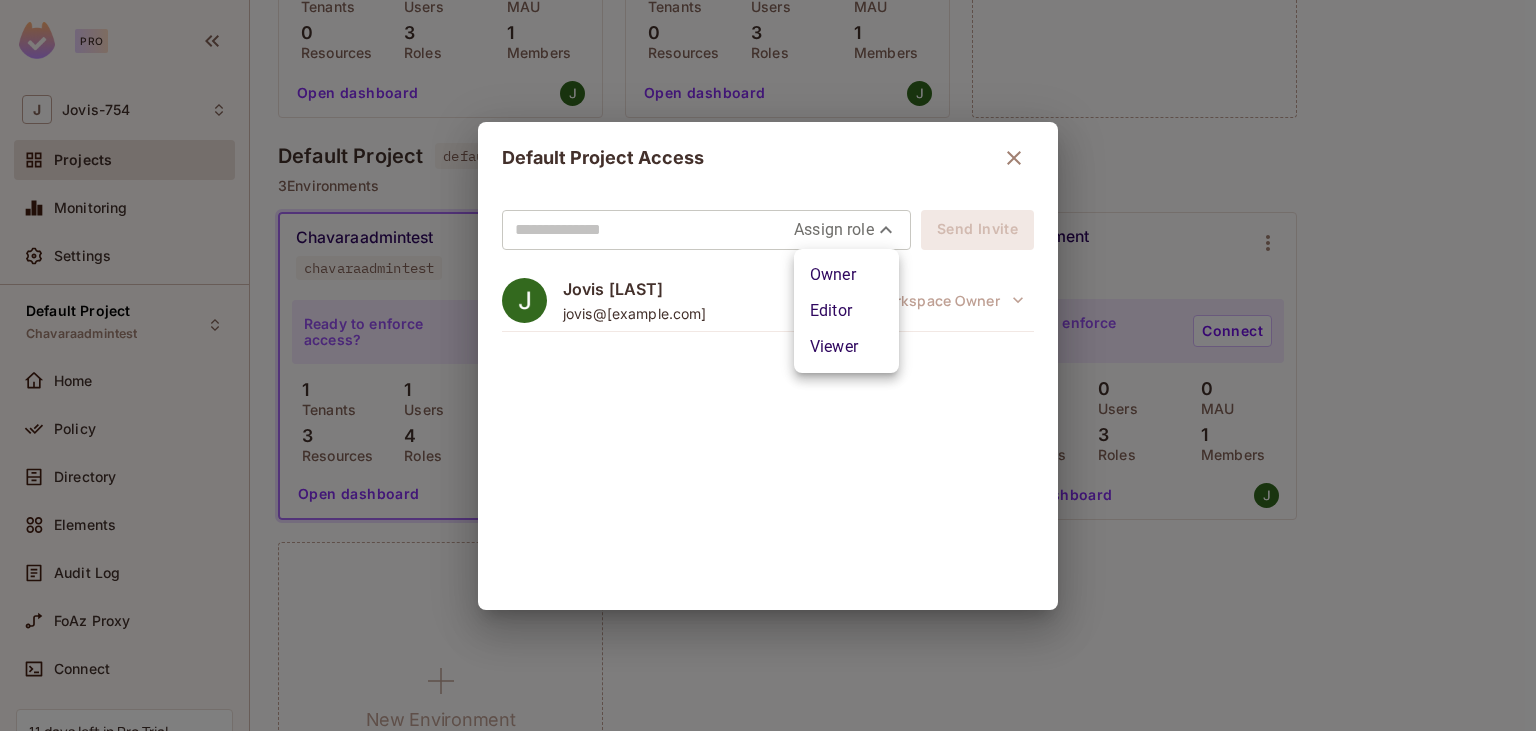 click at bounding box center (768, 365) 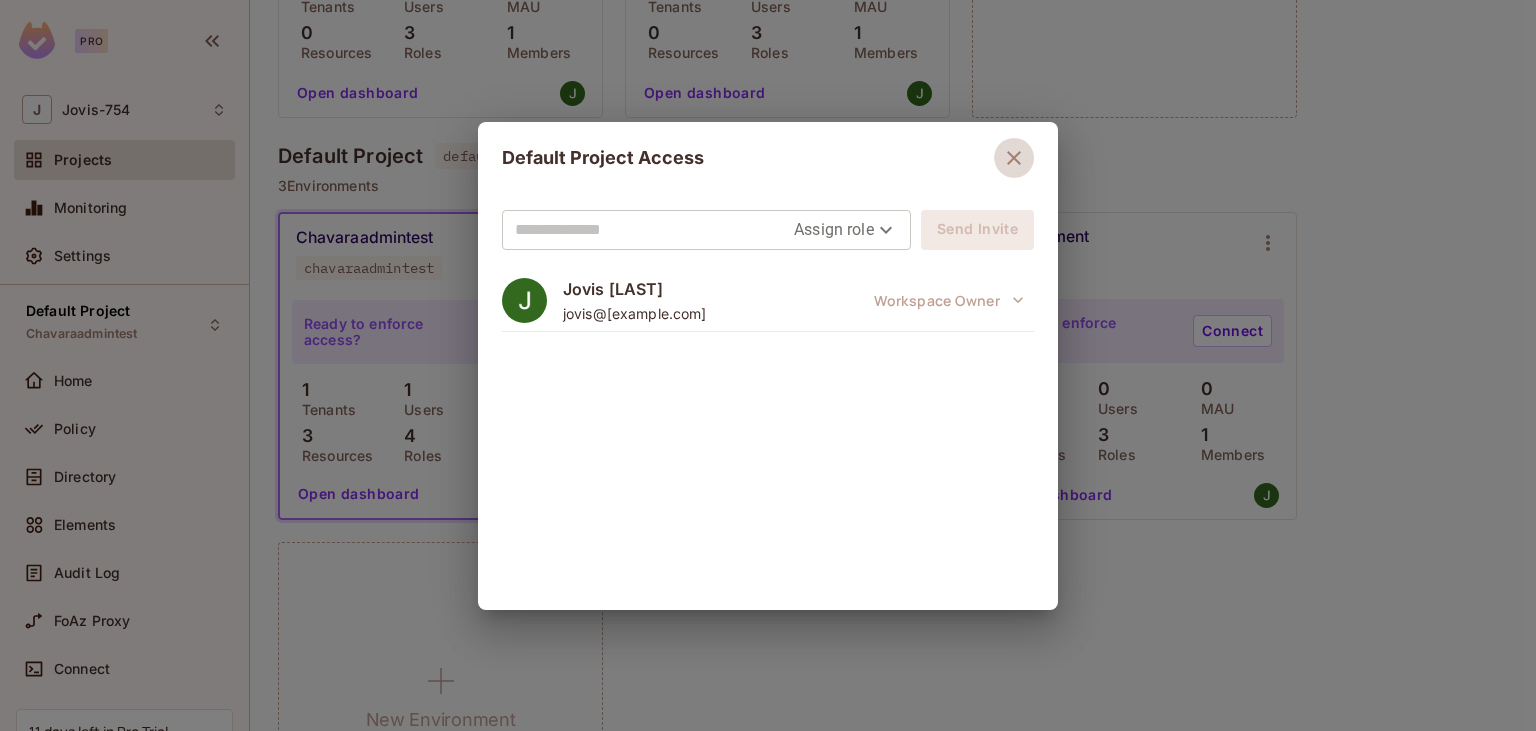 click 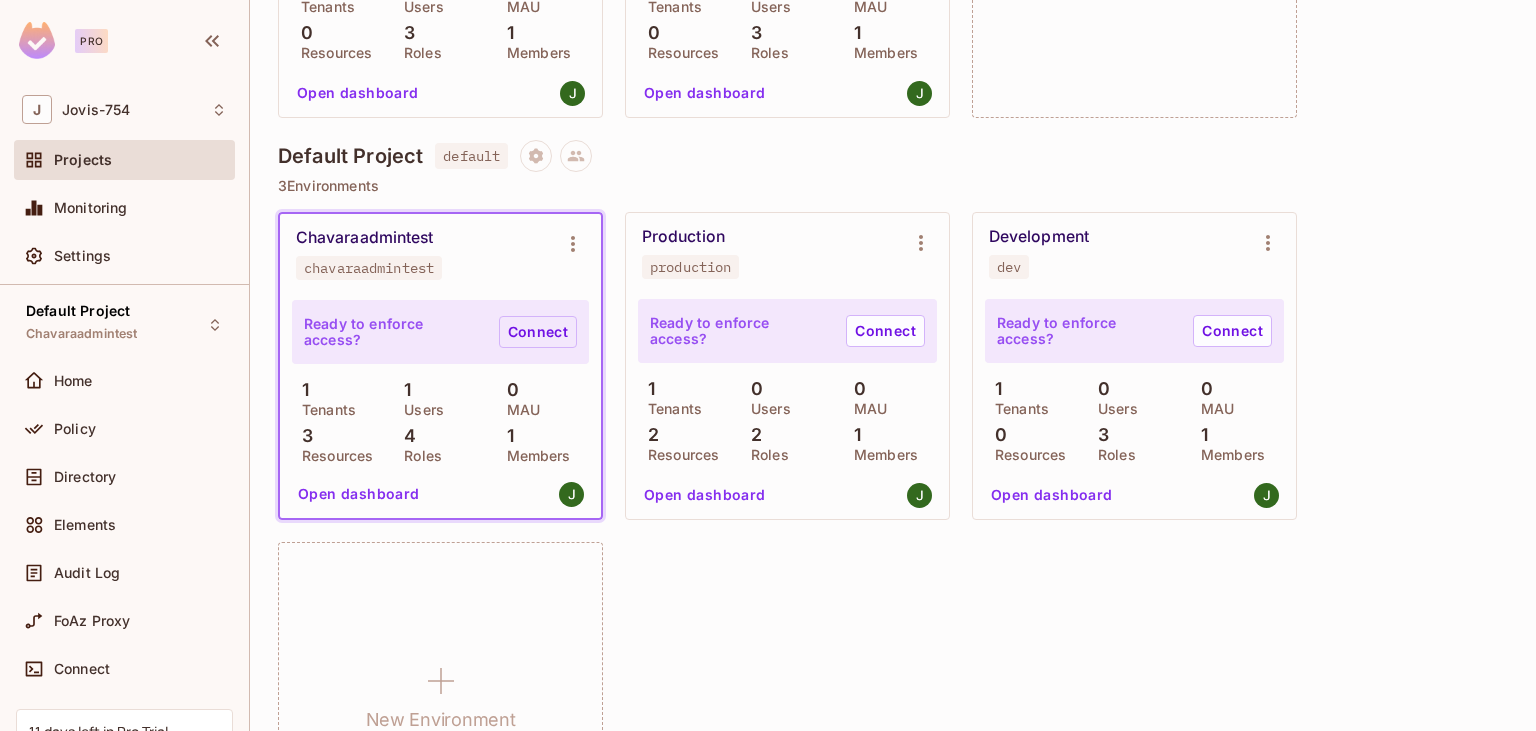 click on "Connect" at bounding box center [538, 332] 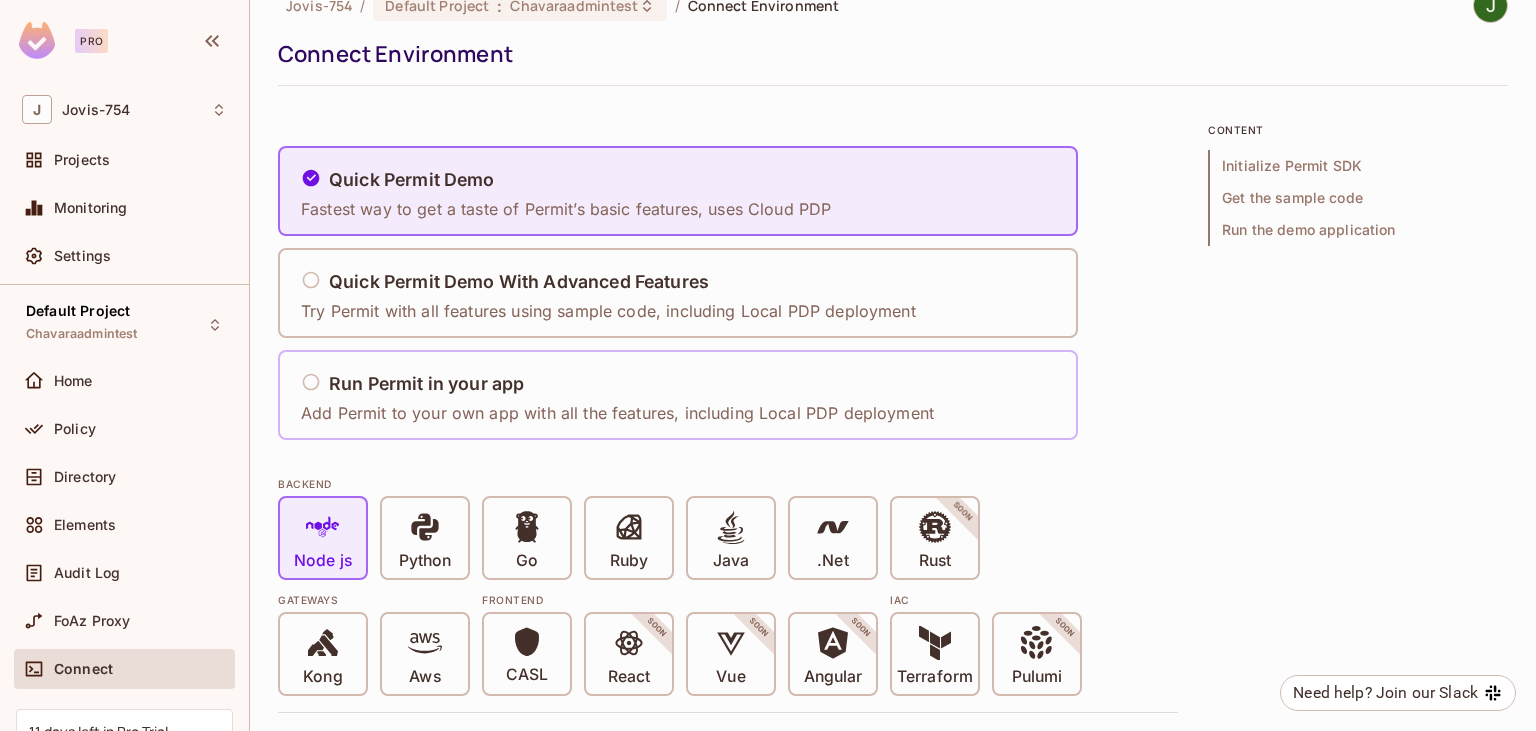 scroll, scrollTop: 0, scrollLeft: 0, axis: both 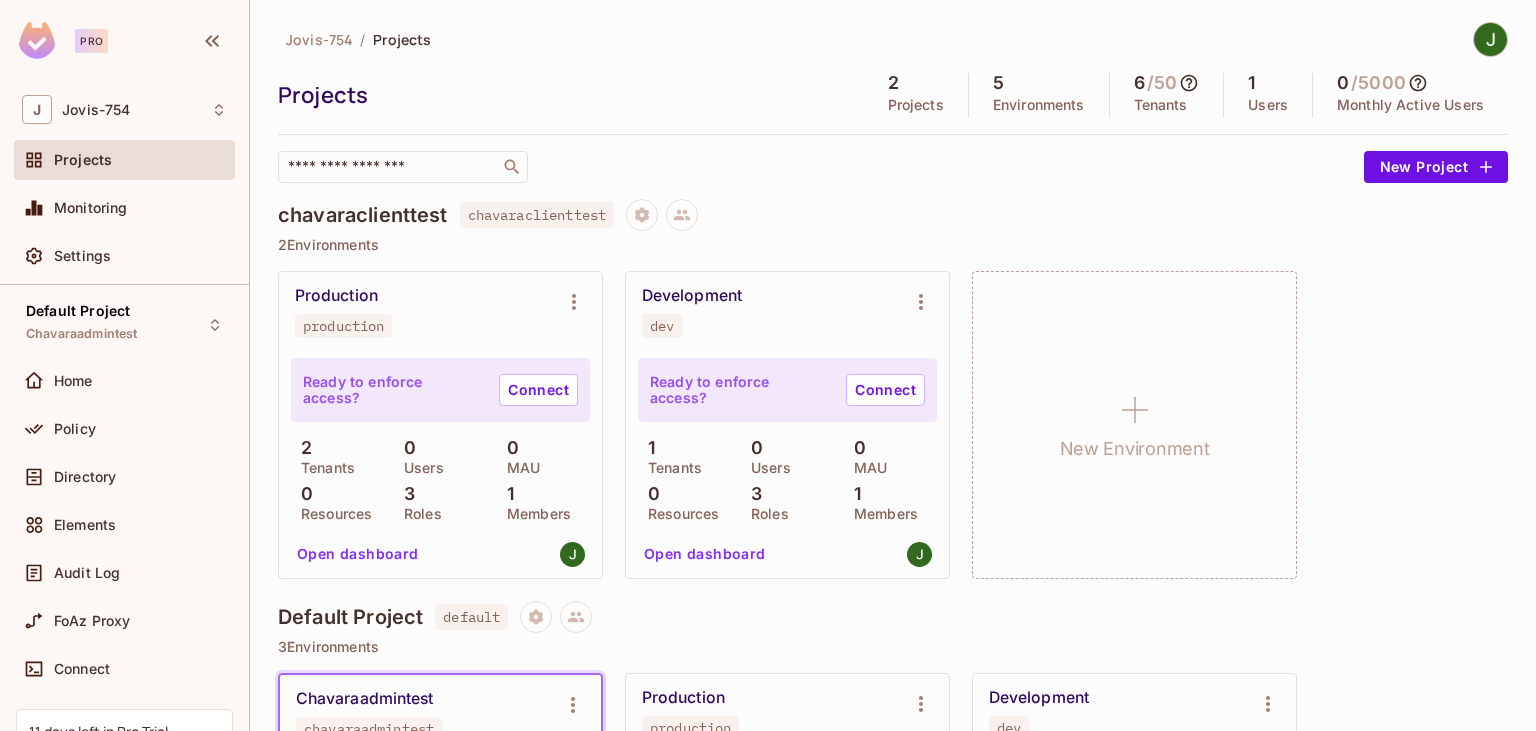 click on "chavaraclienttest chavaraclienttest" at bounding box center [893, 215] 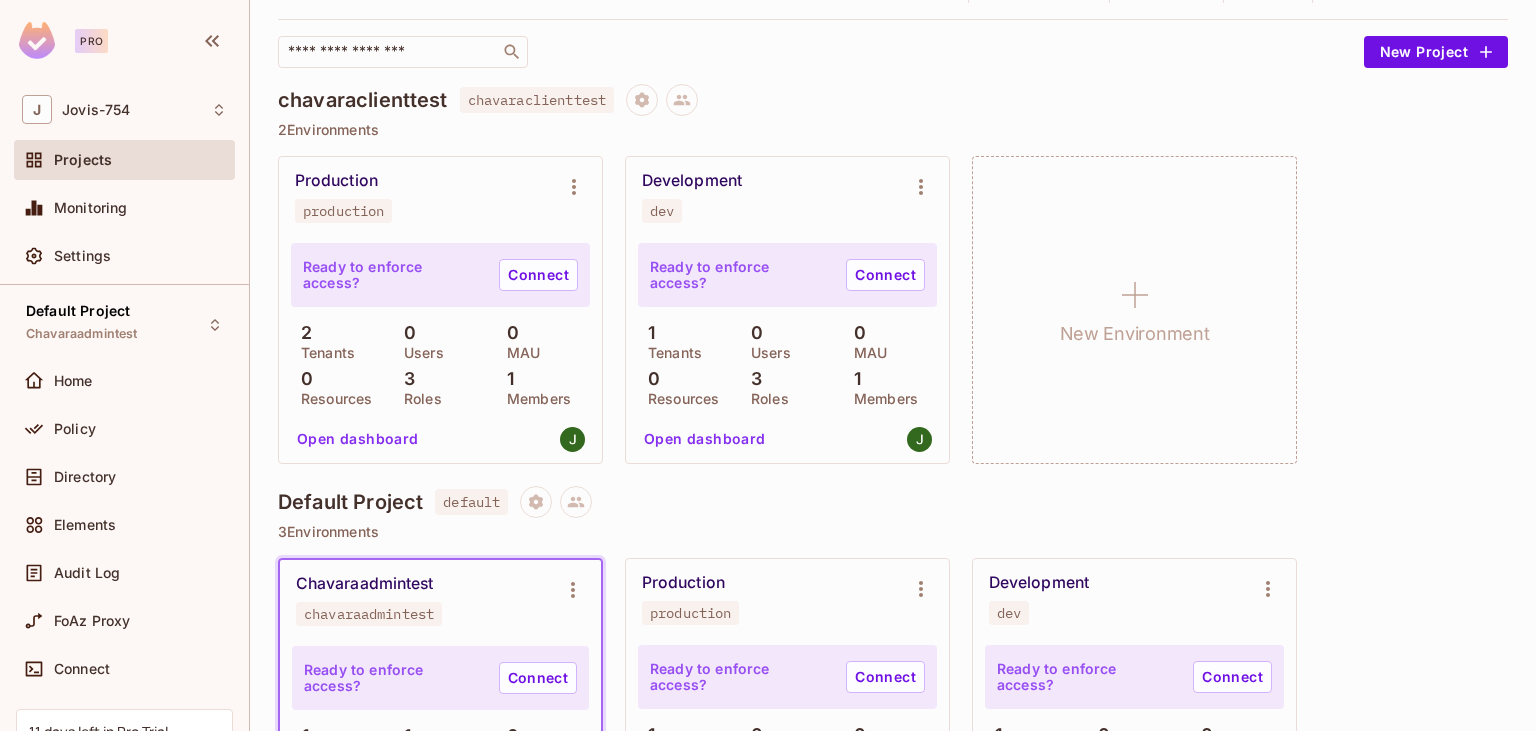 scroll, scrollTop: 0, scrollLeft: 0, axis: both 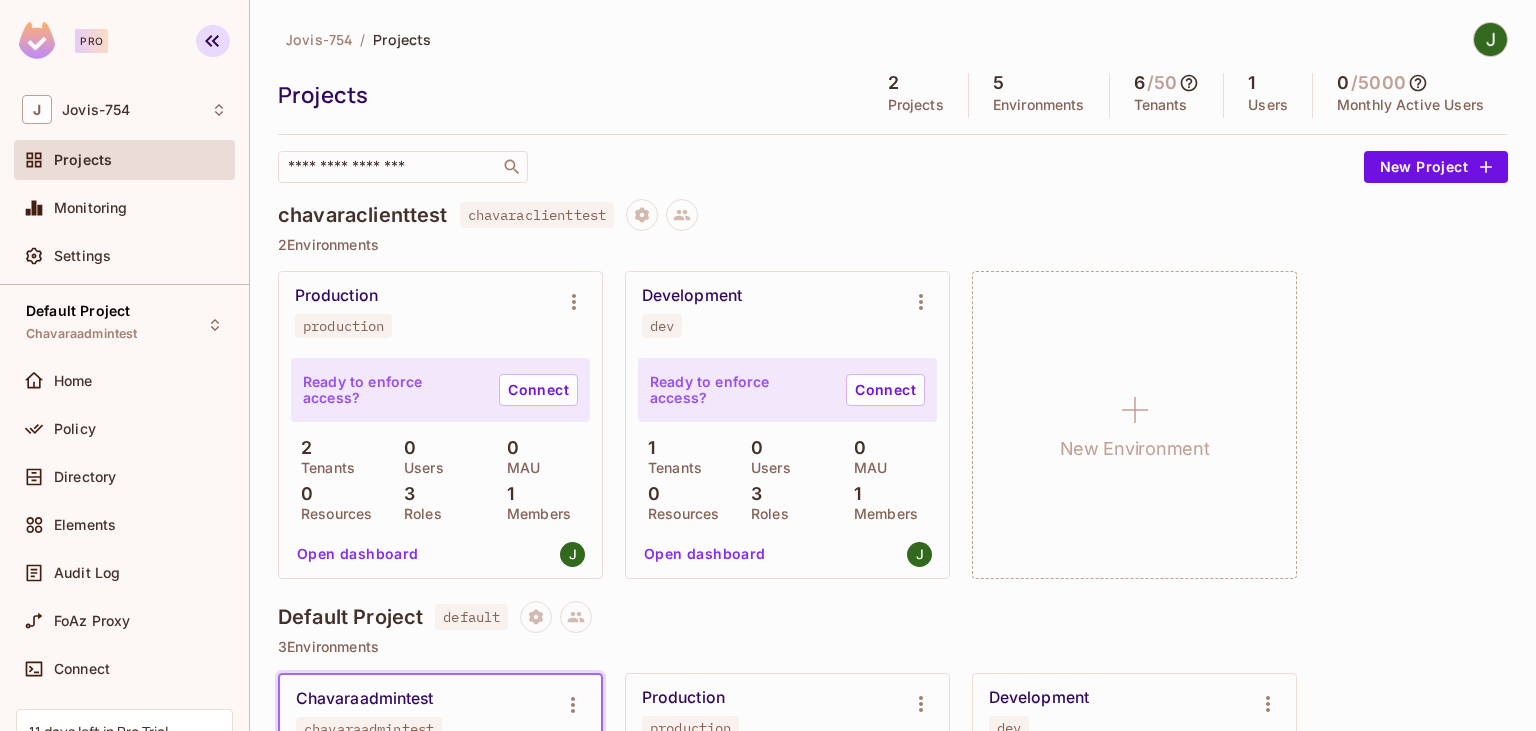 click 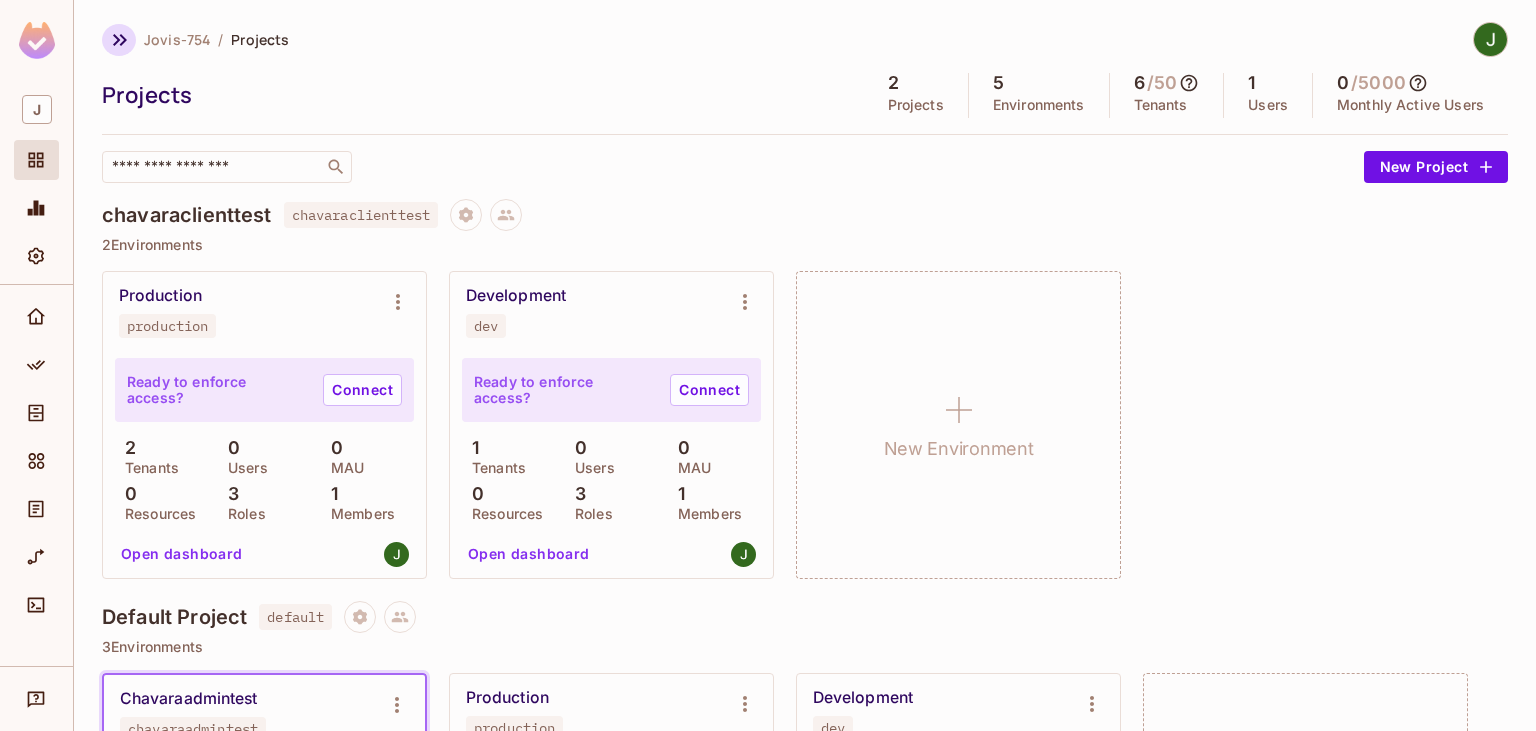 click 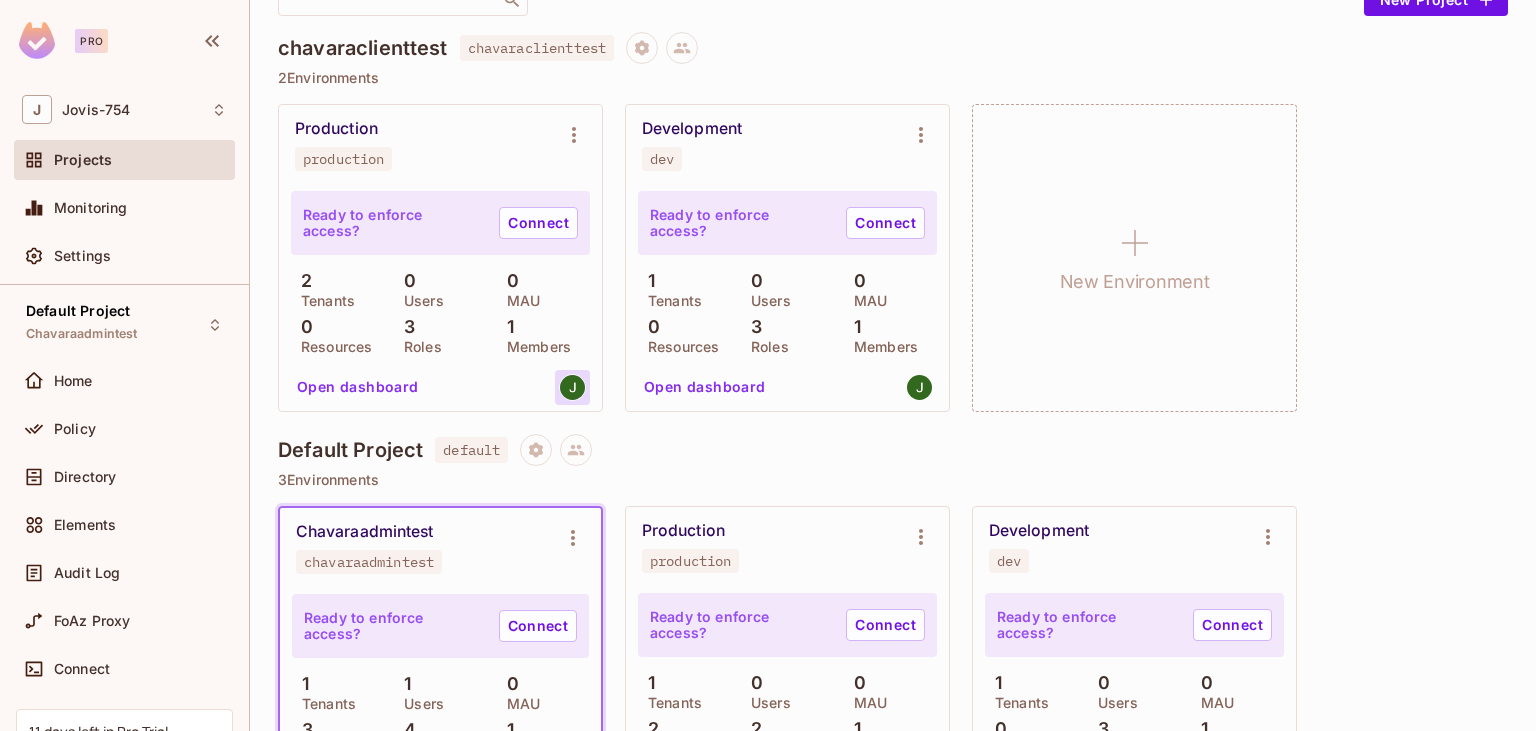 scroll, scrollTop: 115, scrollLeft: 0, axis: vertical 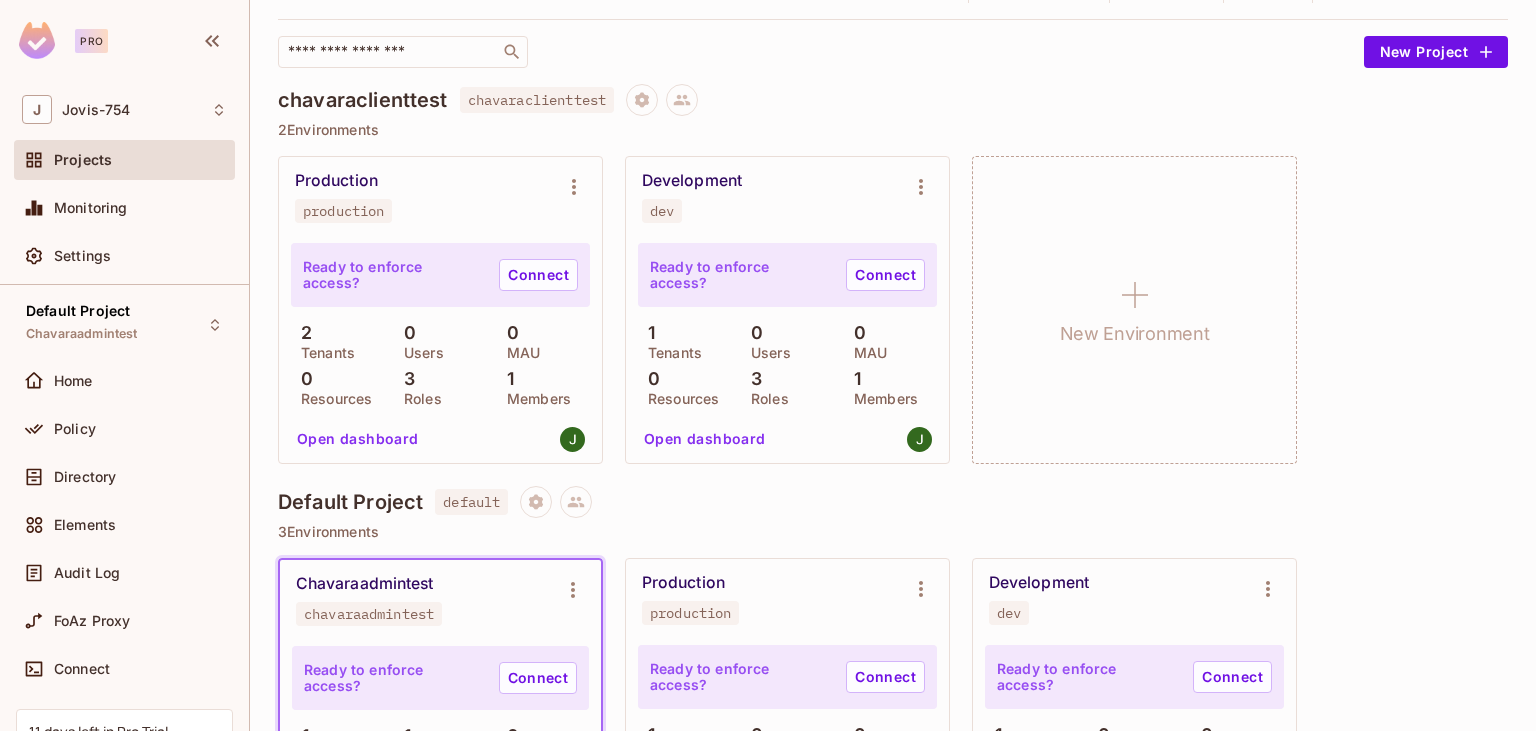 click on "Open dashboard" at bounding box center (358, 439) 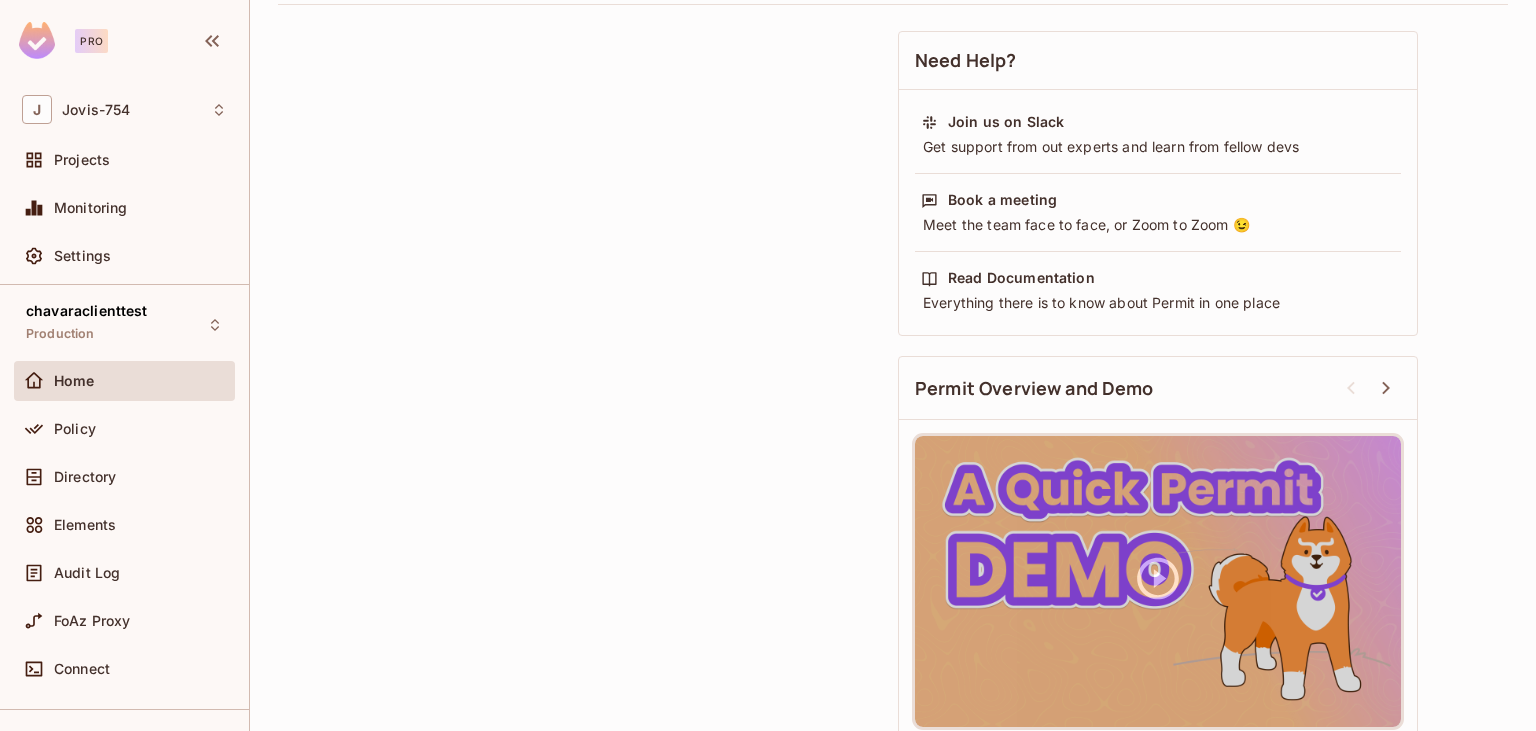 scroll, scrollTop: 0, scrollLeft: 0, axis: both 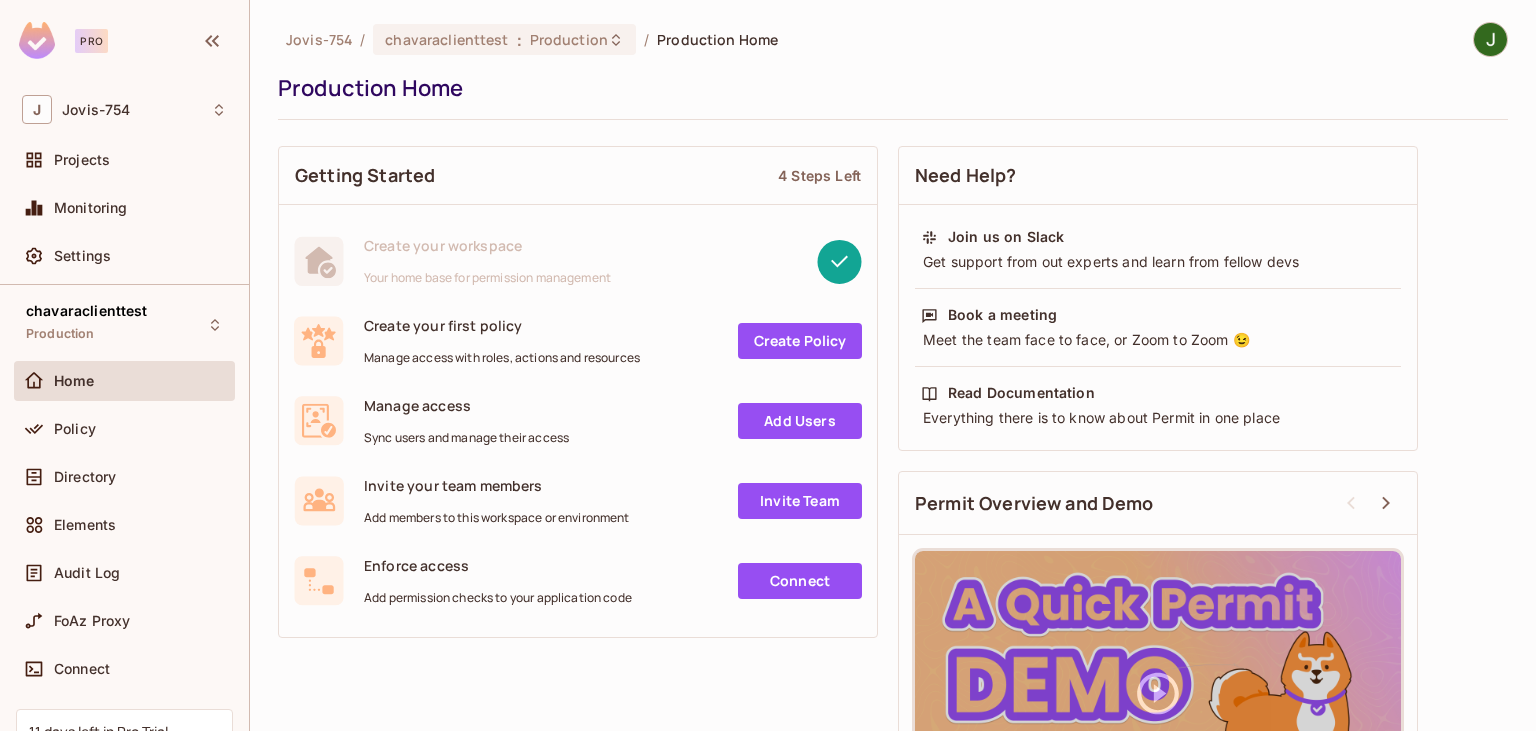 click on "Create Policy" at bounding box center (800, 341) 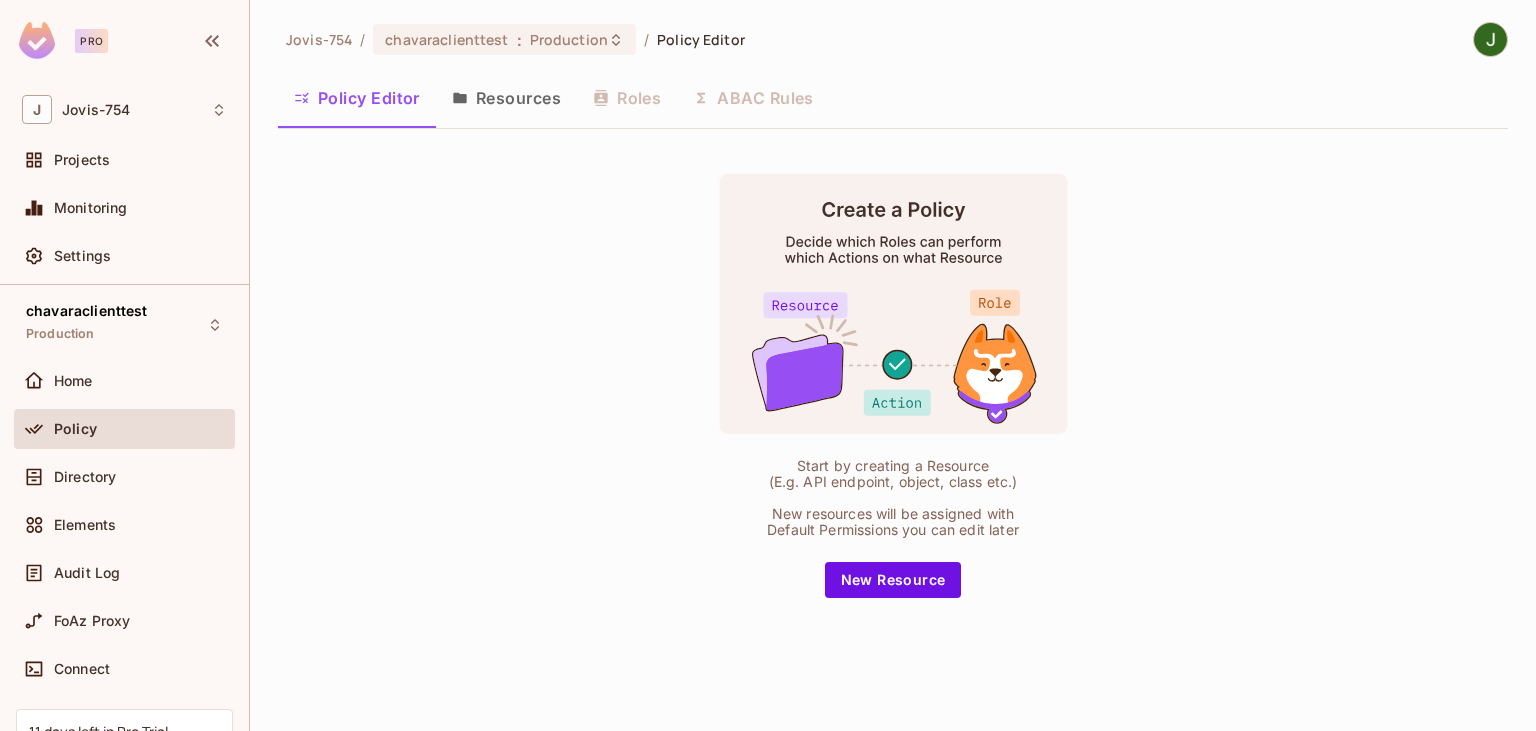 click on "Resources" at bounding box center (506, 98) 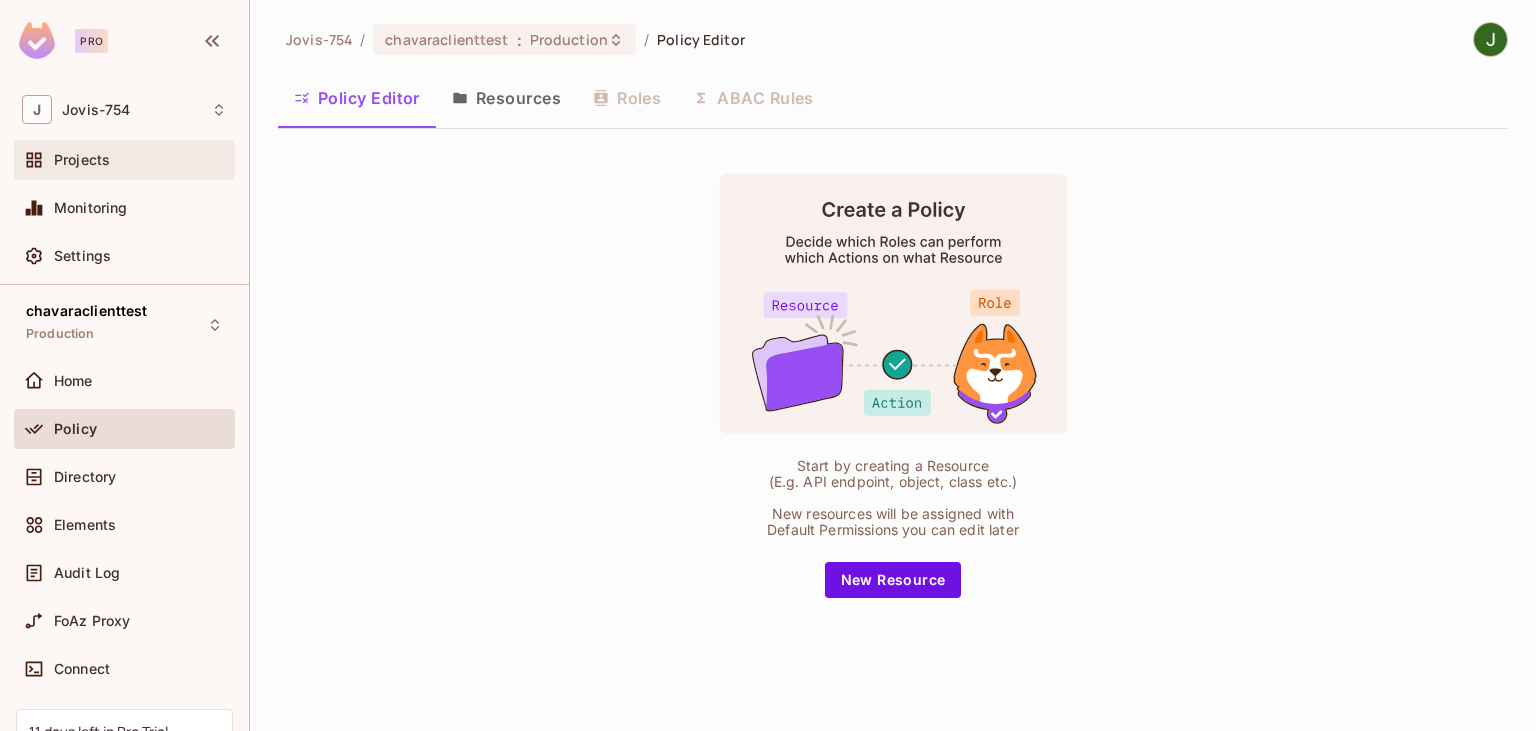 click on "Projects" at bounding box center (82, 160) 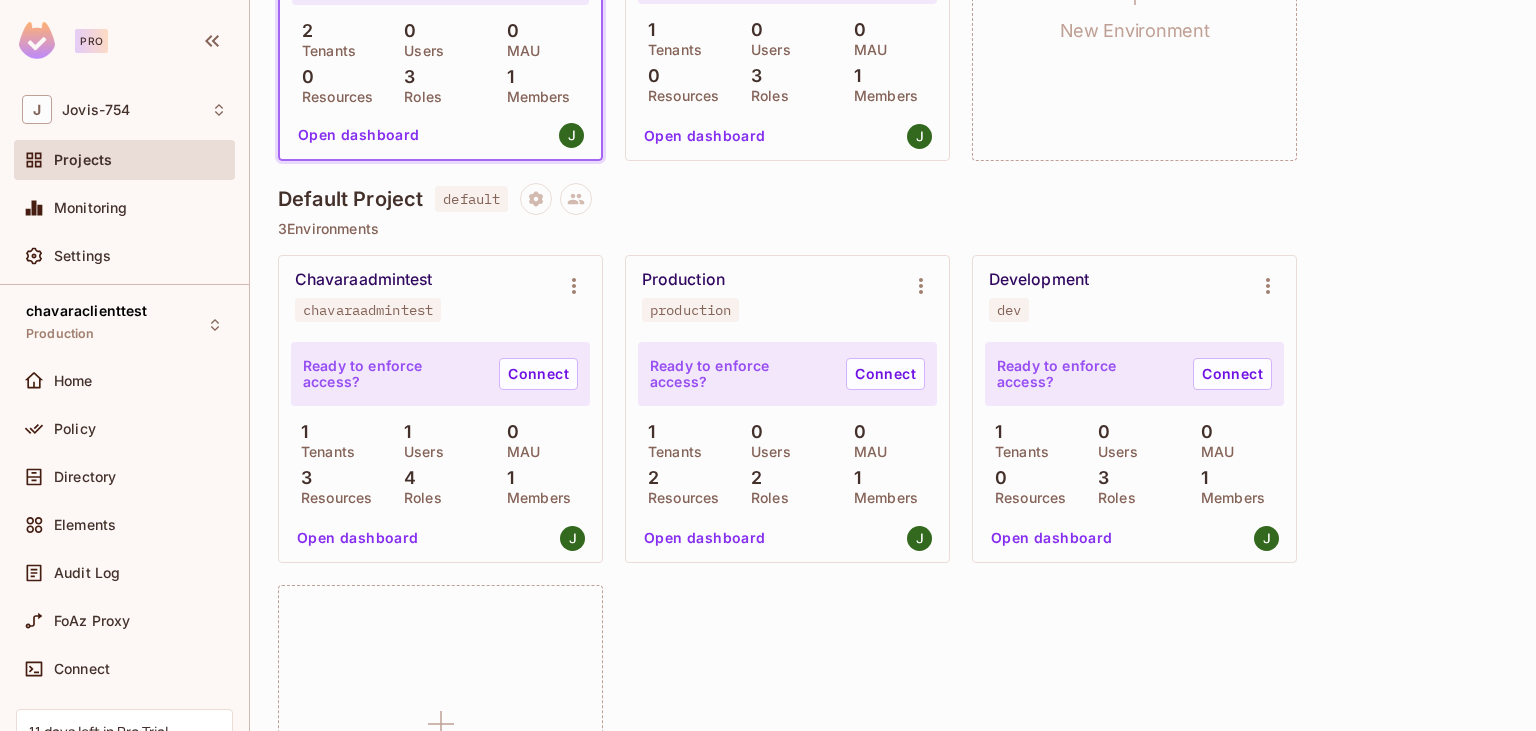 scroll, scrollTop: 461, scrollLeft: 0, axis: vertical 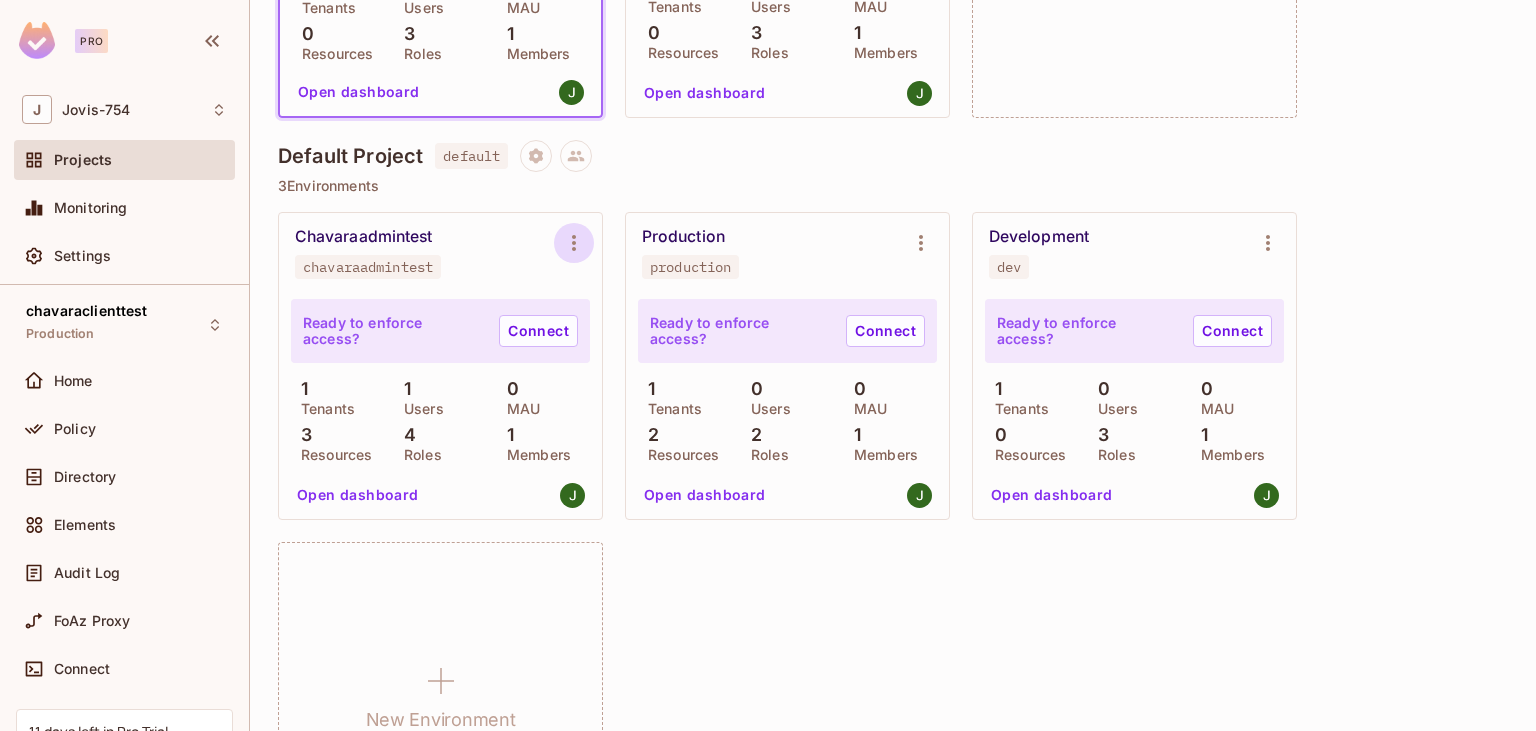 click 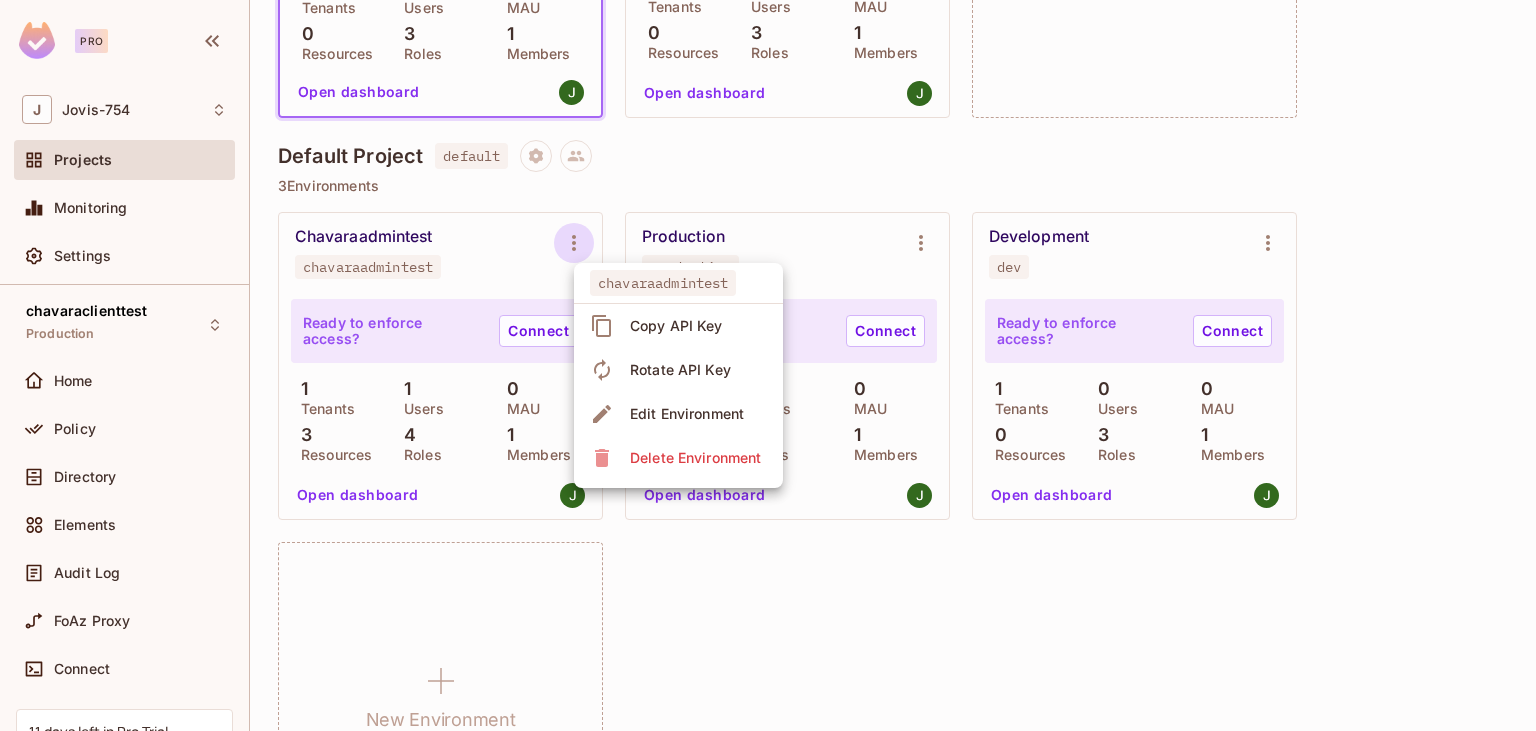 click on "Copy API Key" at bounding box center (676, 326) 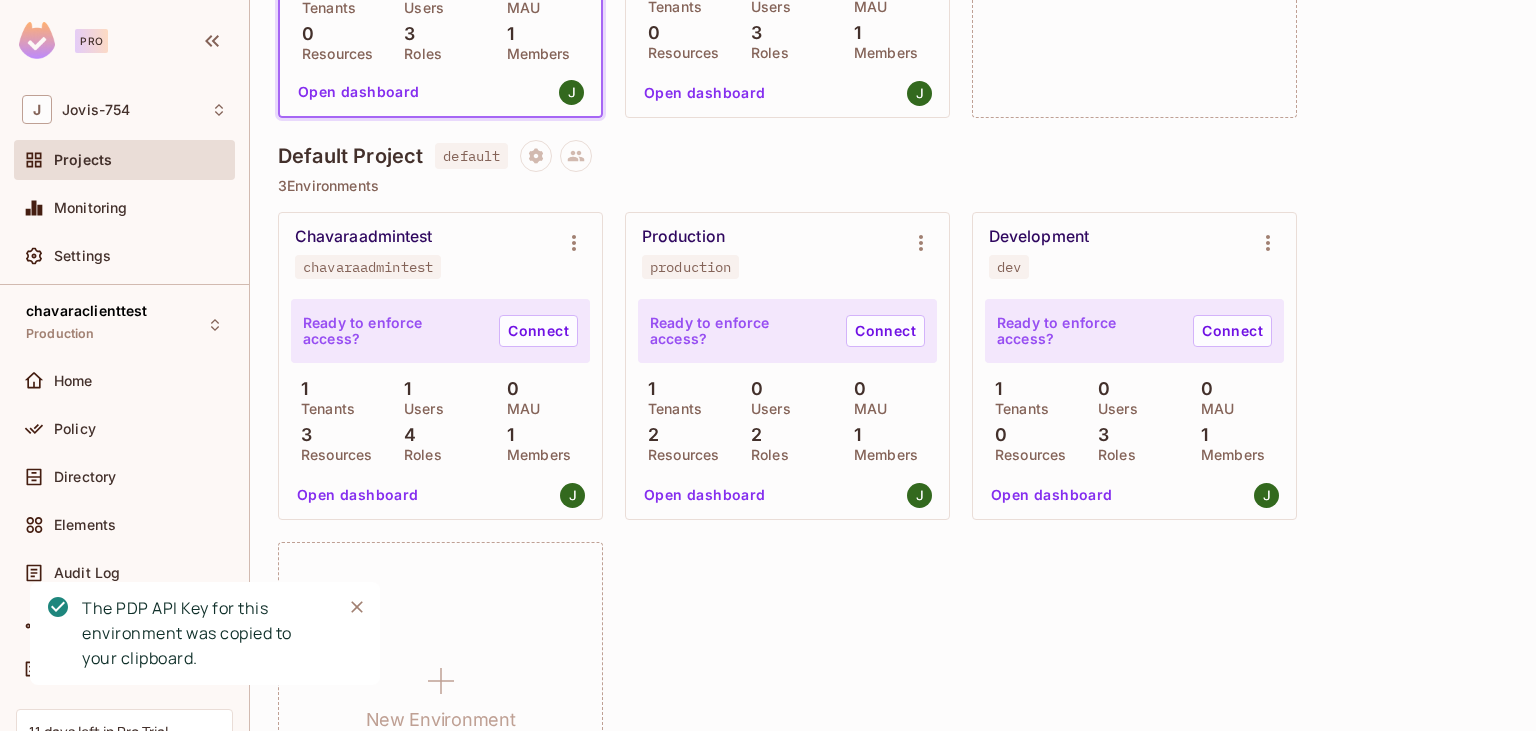 type 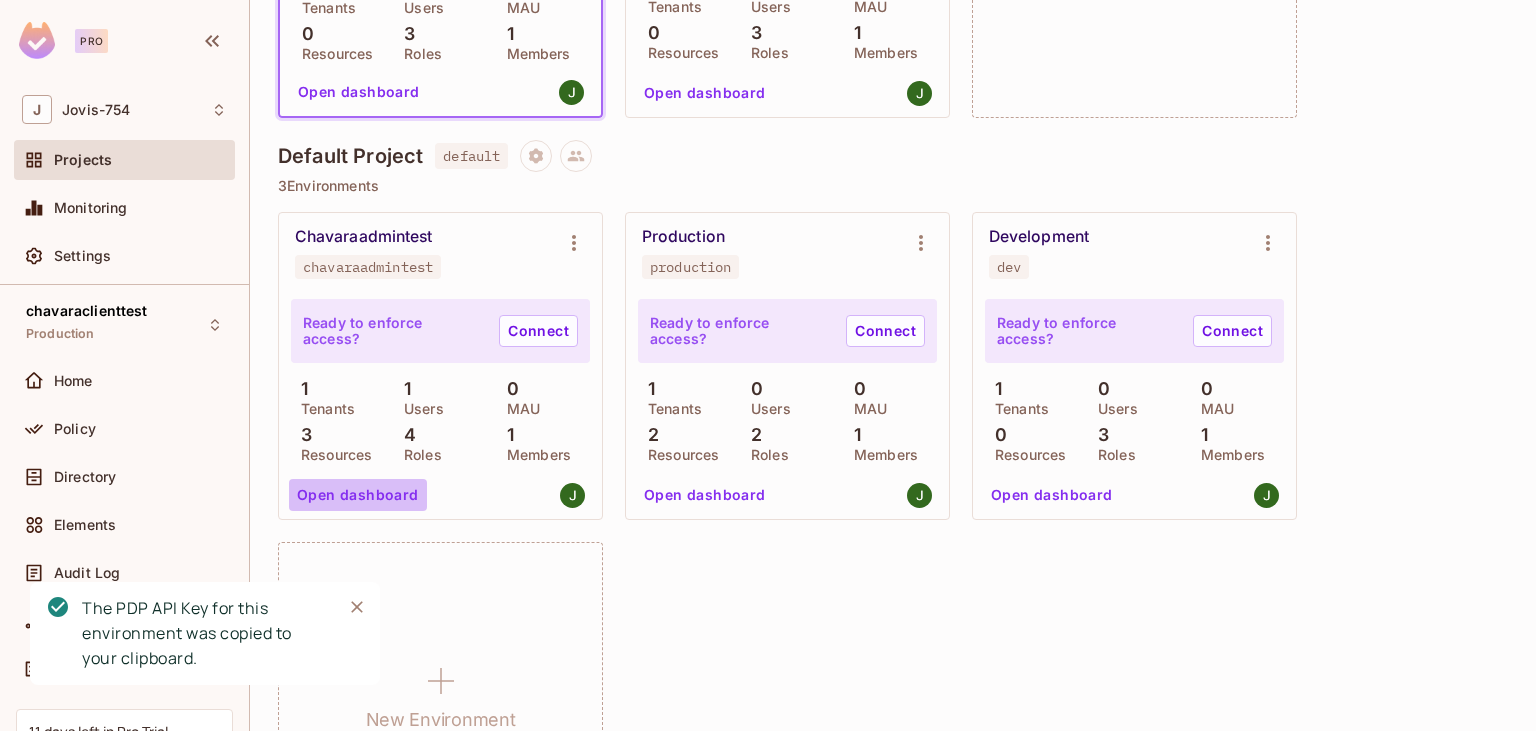 click on "Open dashboard" at bounding box center (358, 495) 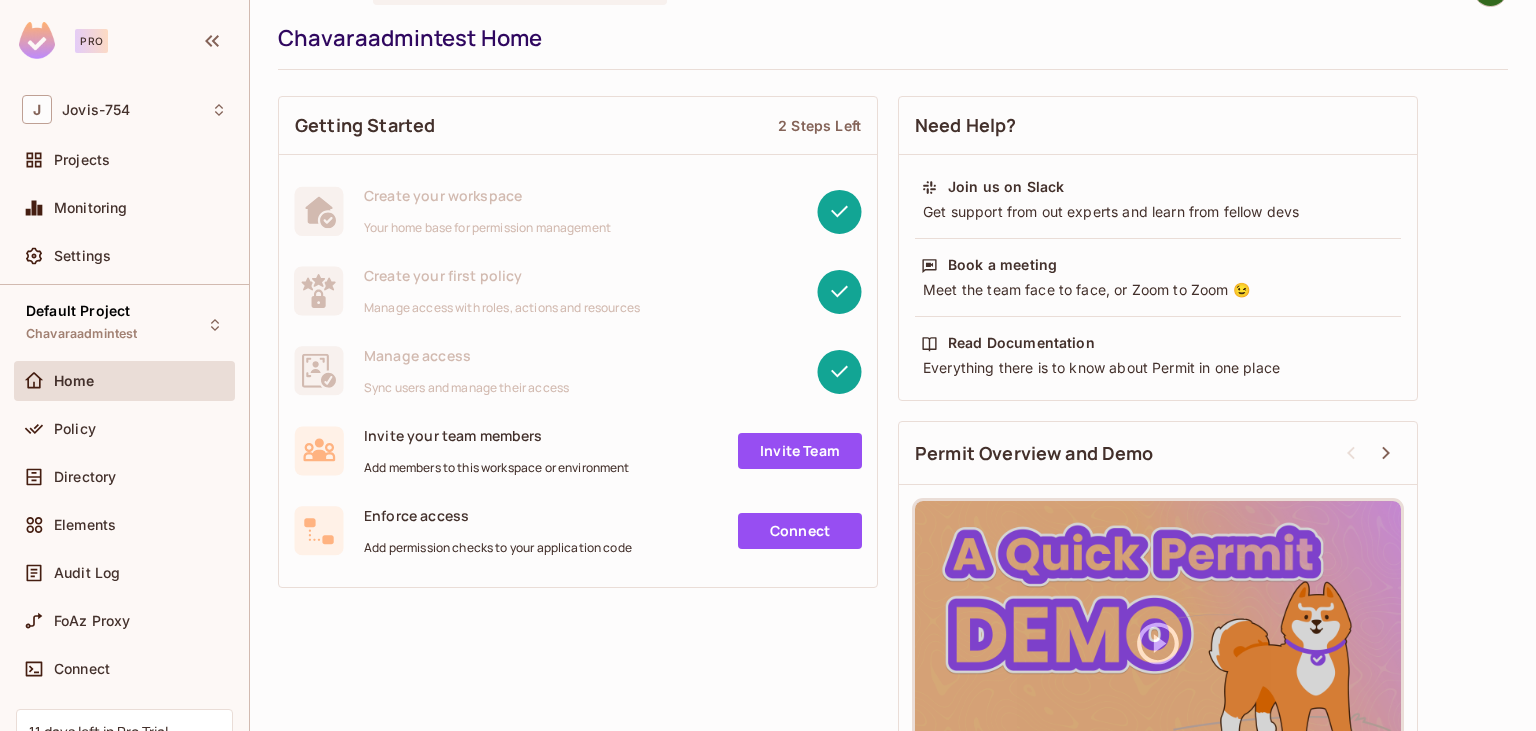 scroll, scrollTop: 0, scrollLeft: 0, axis: both 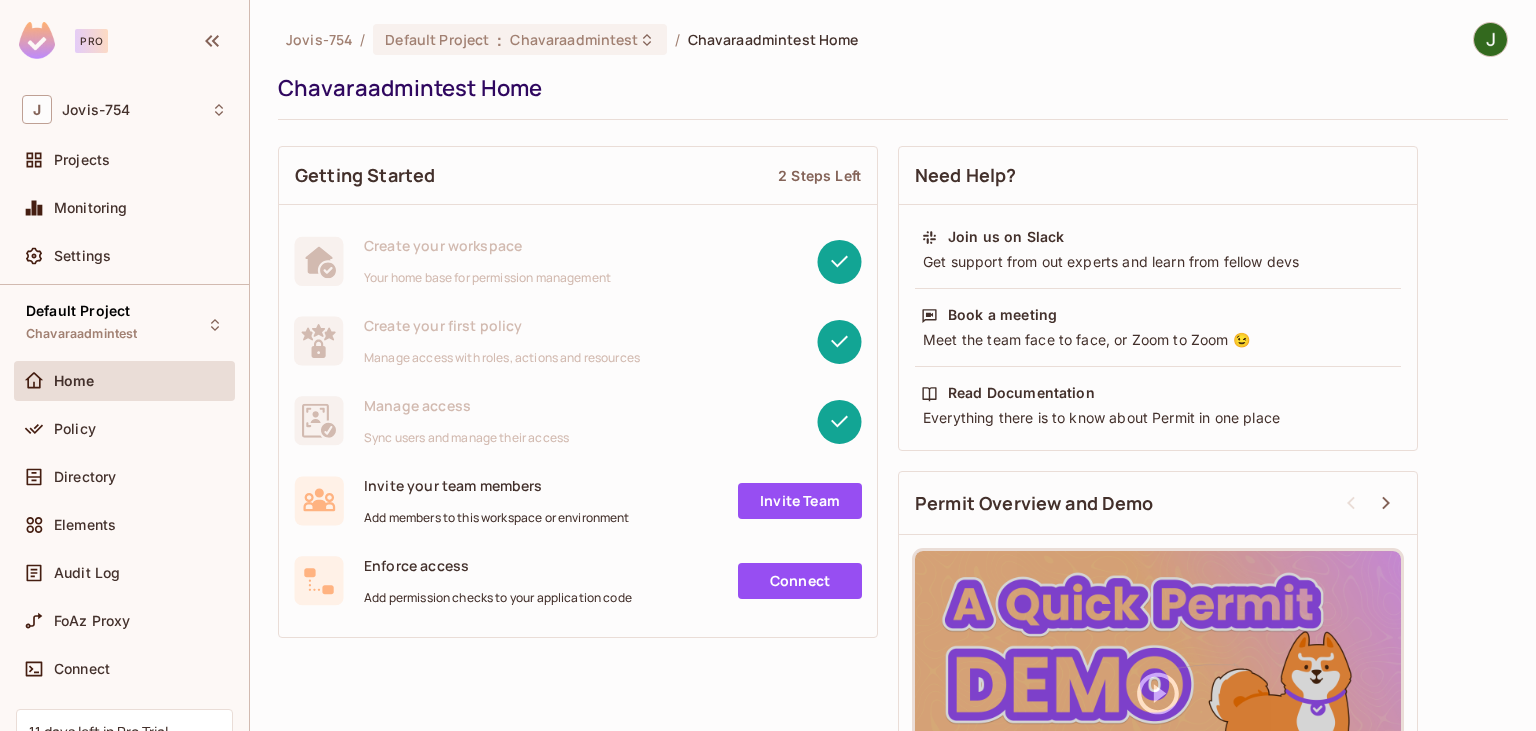 click on "Invite Team" at bounding box center [800, 501] 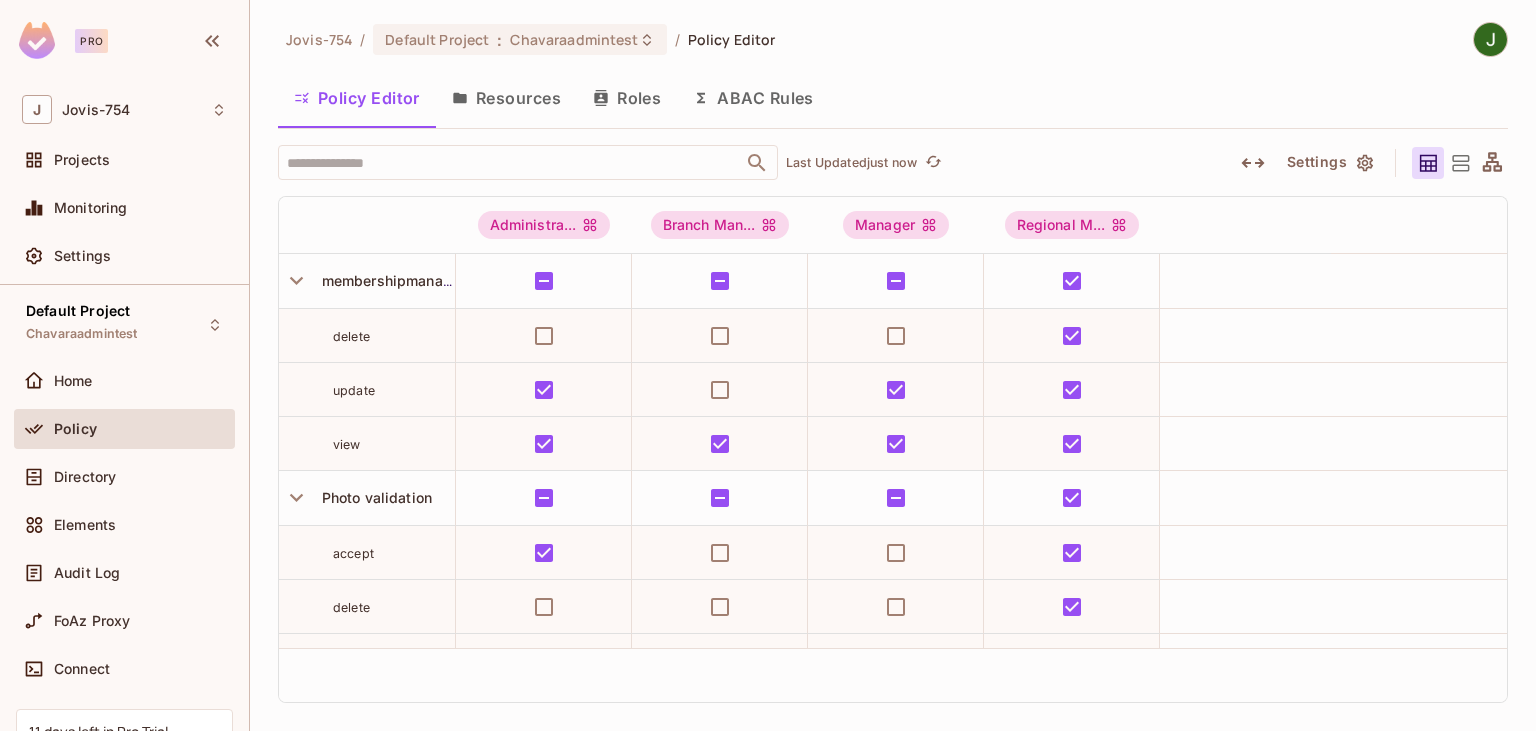 click on "Jovis-754 / Default Project : Chavaraadmintest / Policy Editor" at bounding box center [893, 39] 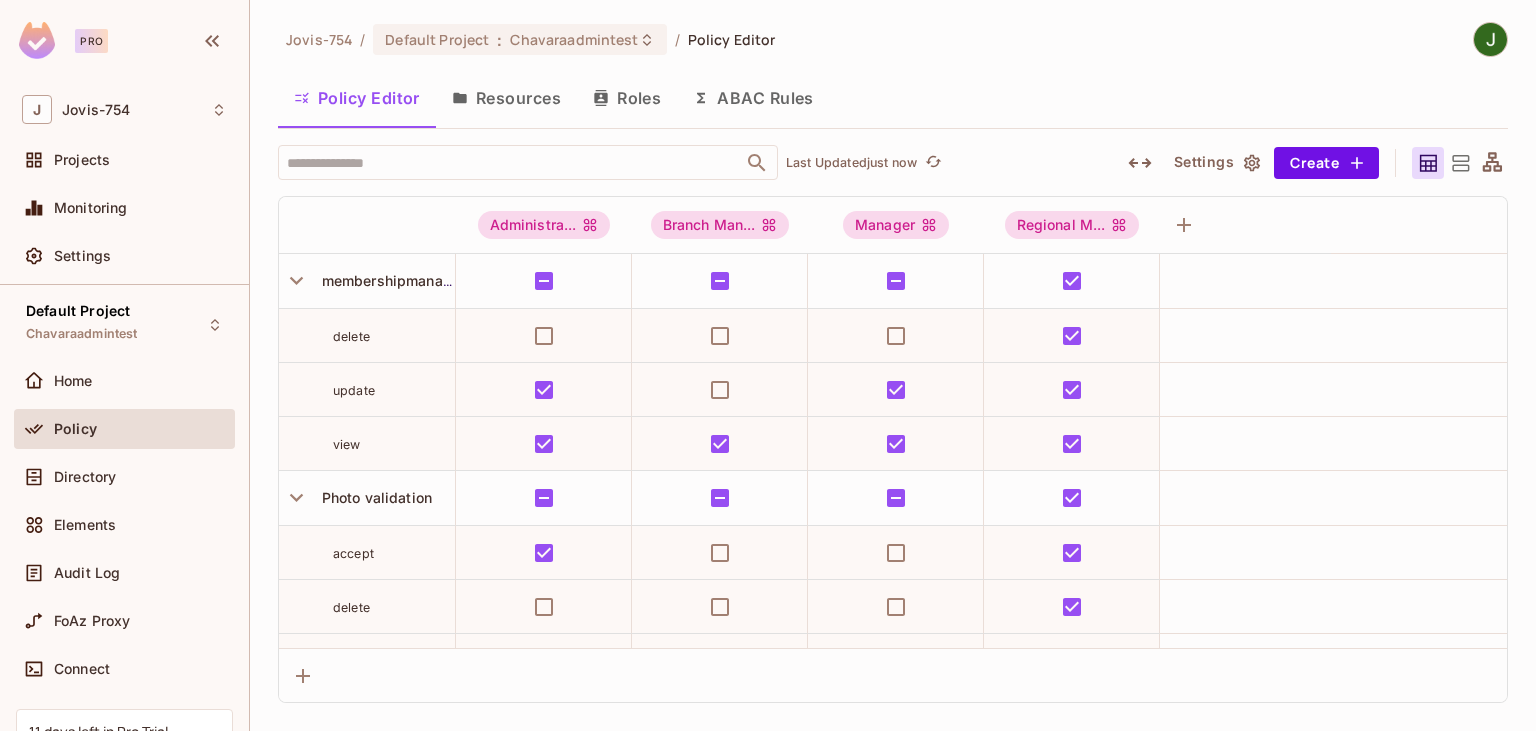 click on "Jovis-754 / Default Project : Chavaraadmintest / Policy Editor" at bounding box center [893, 39] 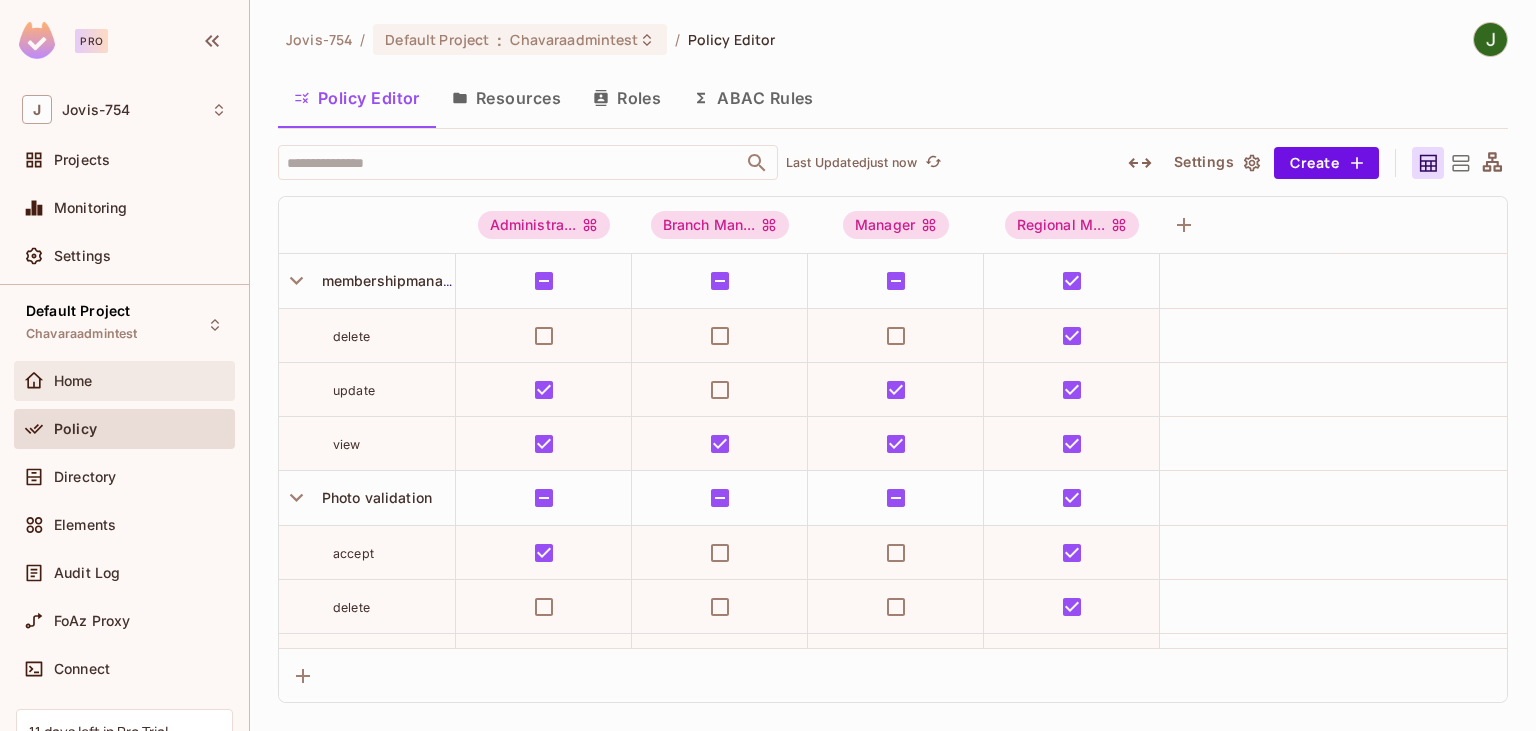 click on "Home" at bounding box center (124, 381) 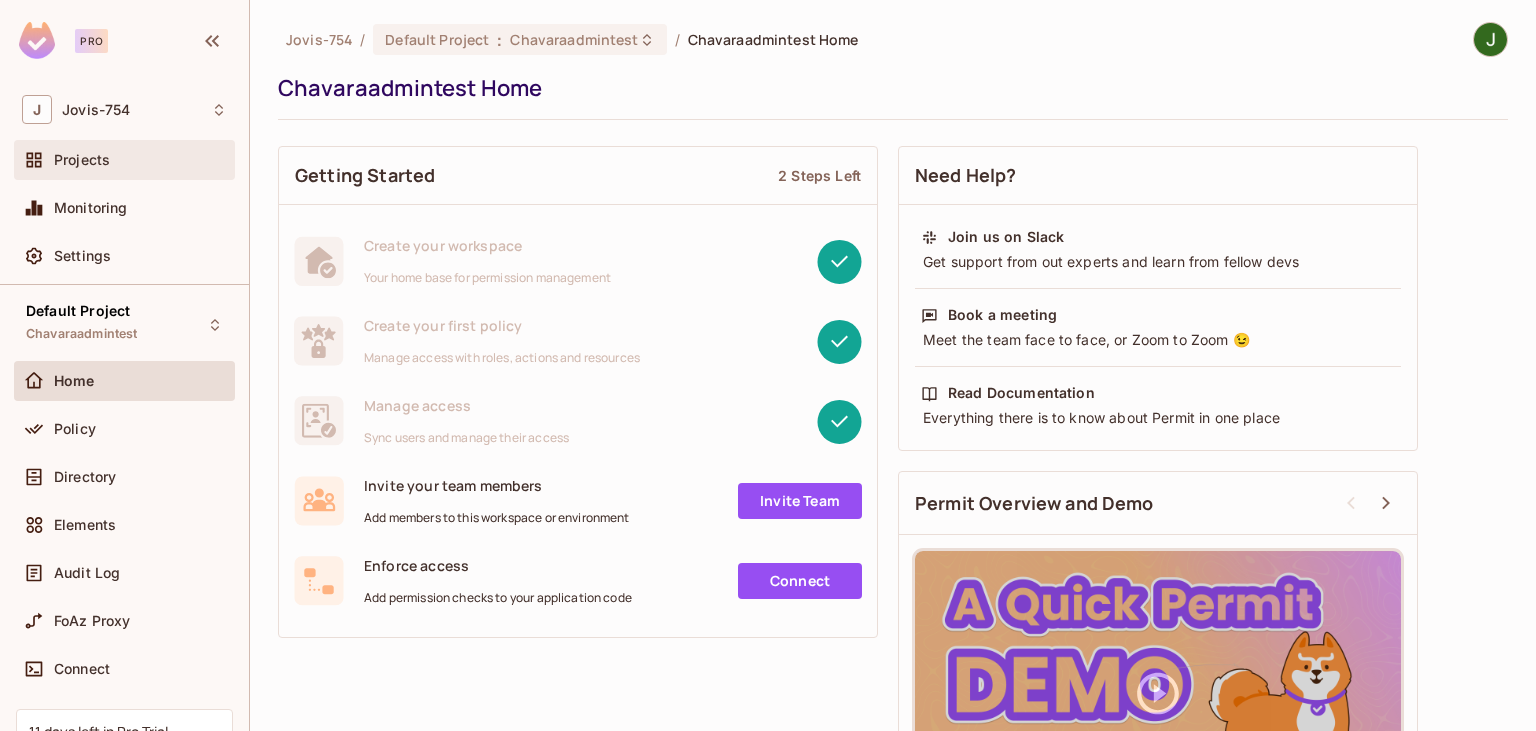 click on "Projects" at bounding box center (140, 160) 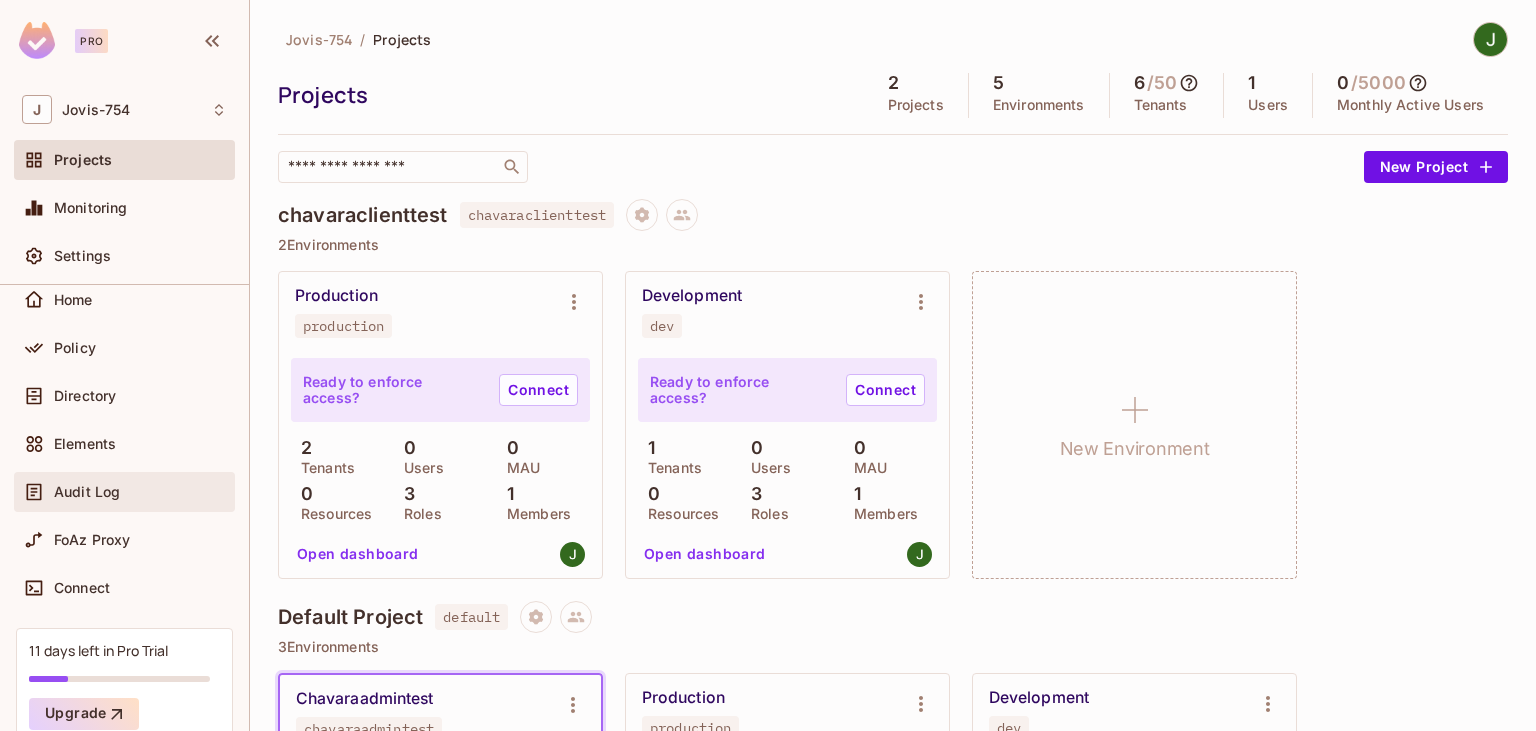 scroll, scrollTop: 115, scrollLeft: 0, axis: vertical 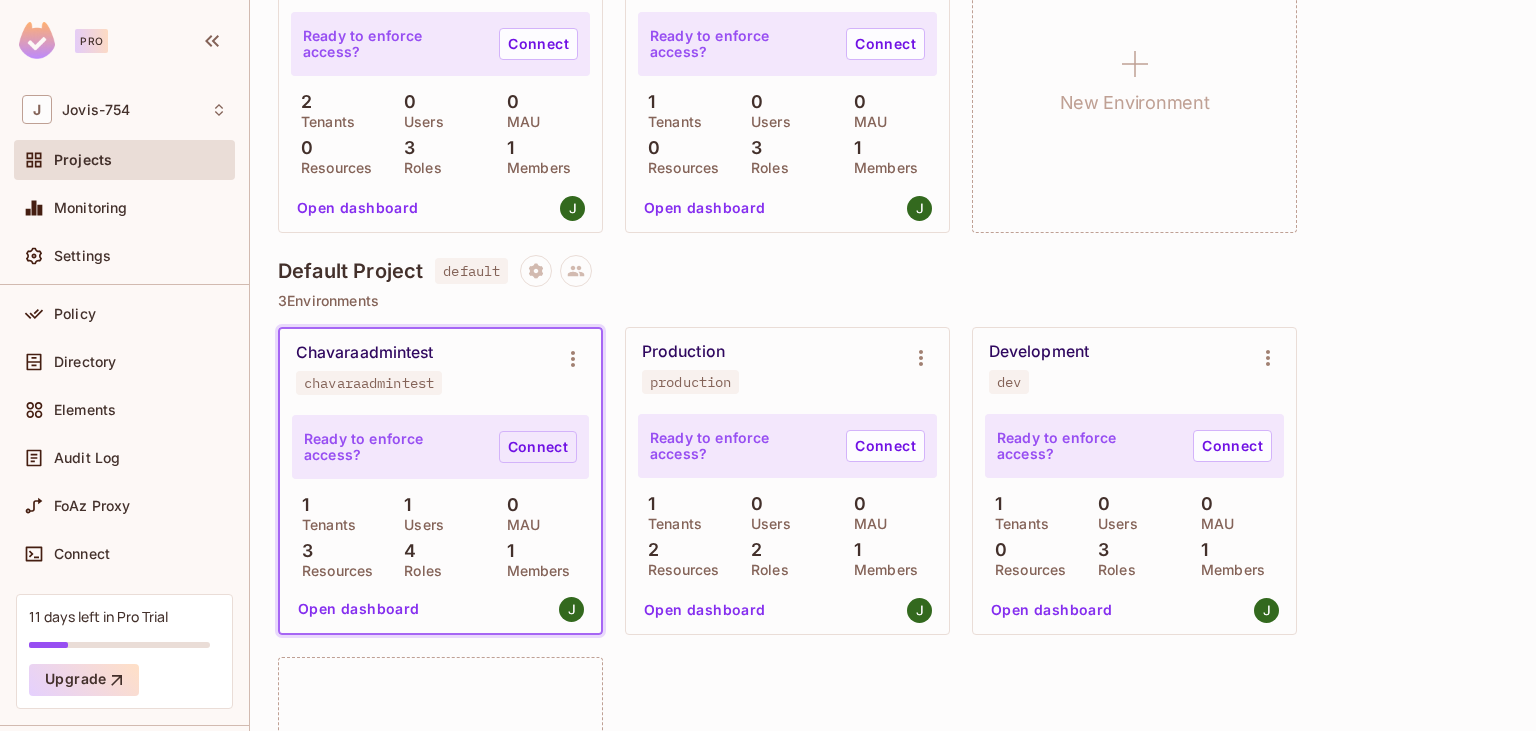 click on "Connect" at bounding box center (538, 447) 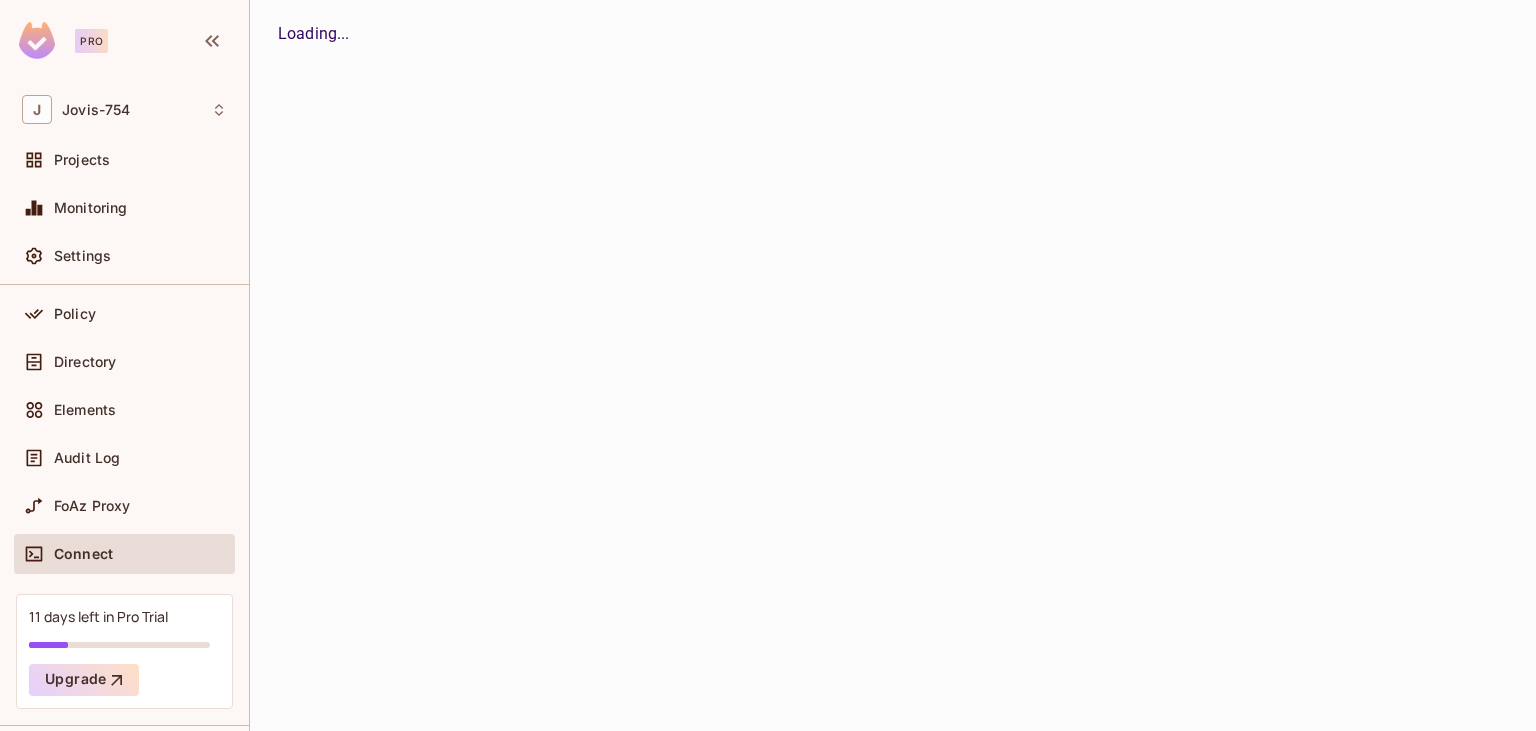 scroll, scrollTop: 0, scrollLeft: 0, axis: both 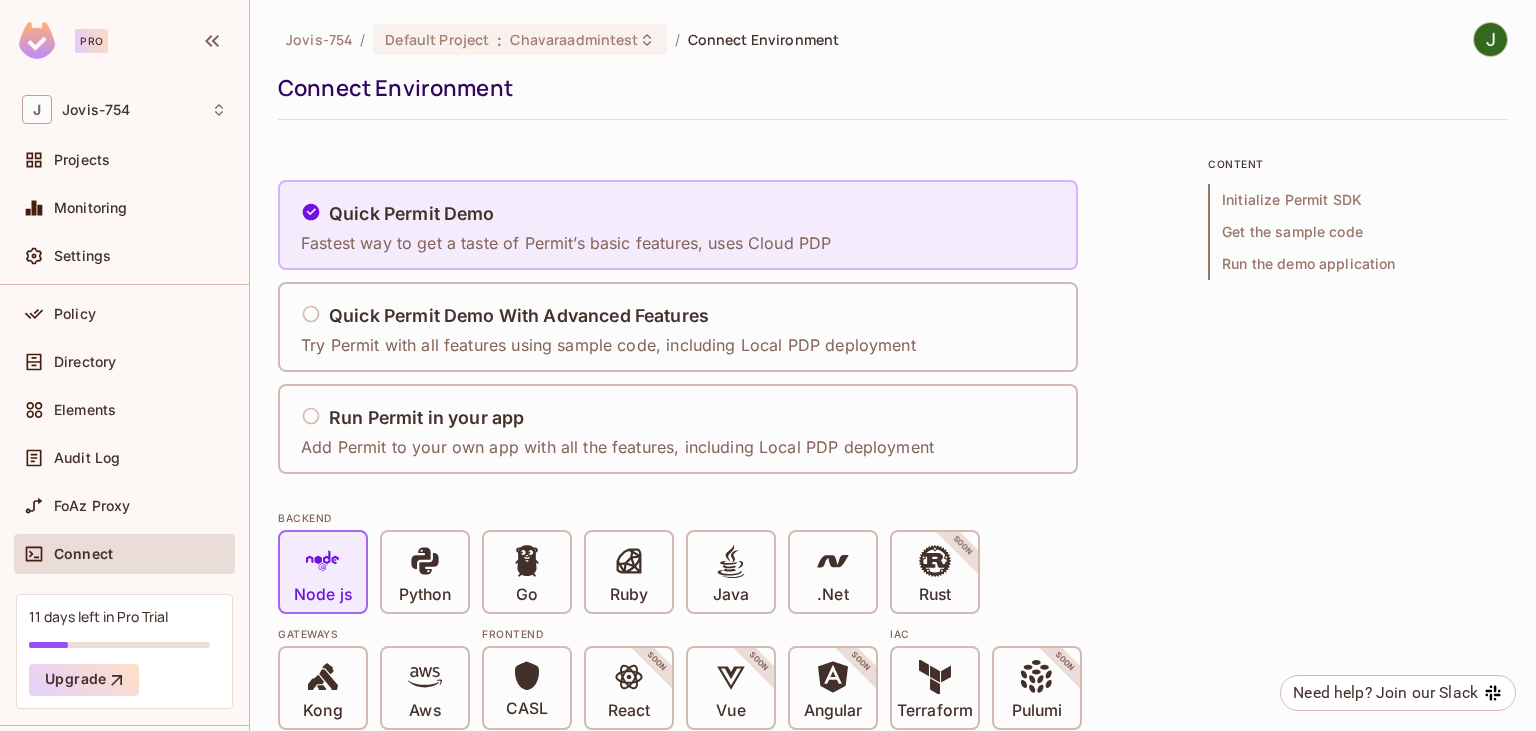 click on "Quick Permit Demo Fastest way to get a taste of Permit’s basic features, uses Cloud PDP" at bounding box center (566, 225) 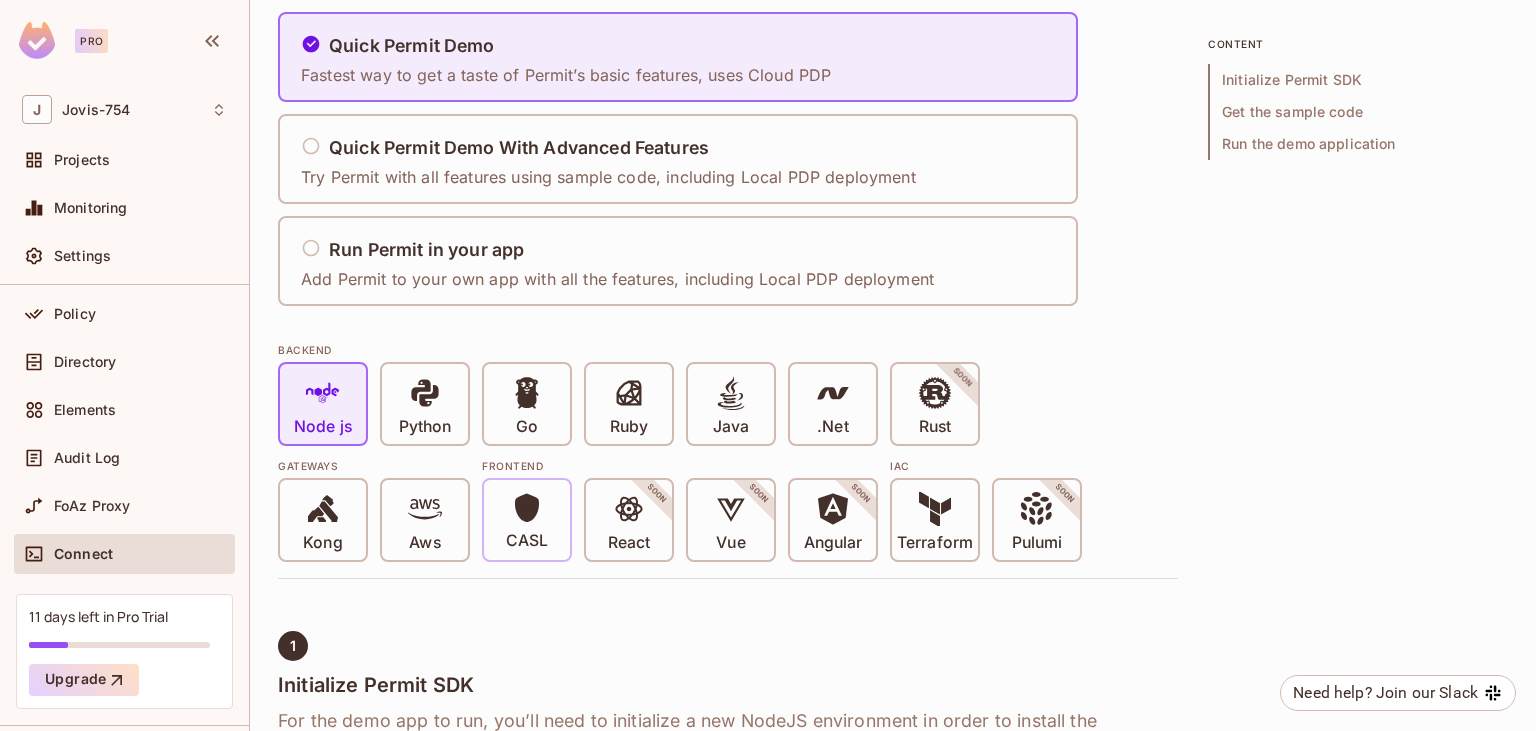scroll, scrollTop: 346, scrollLeft: 0, axis: vertical 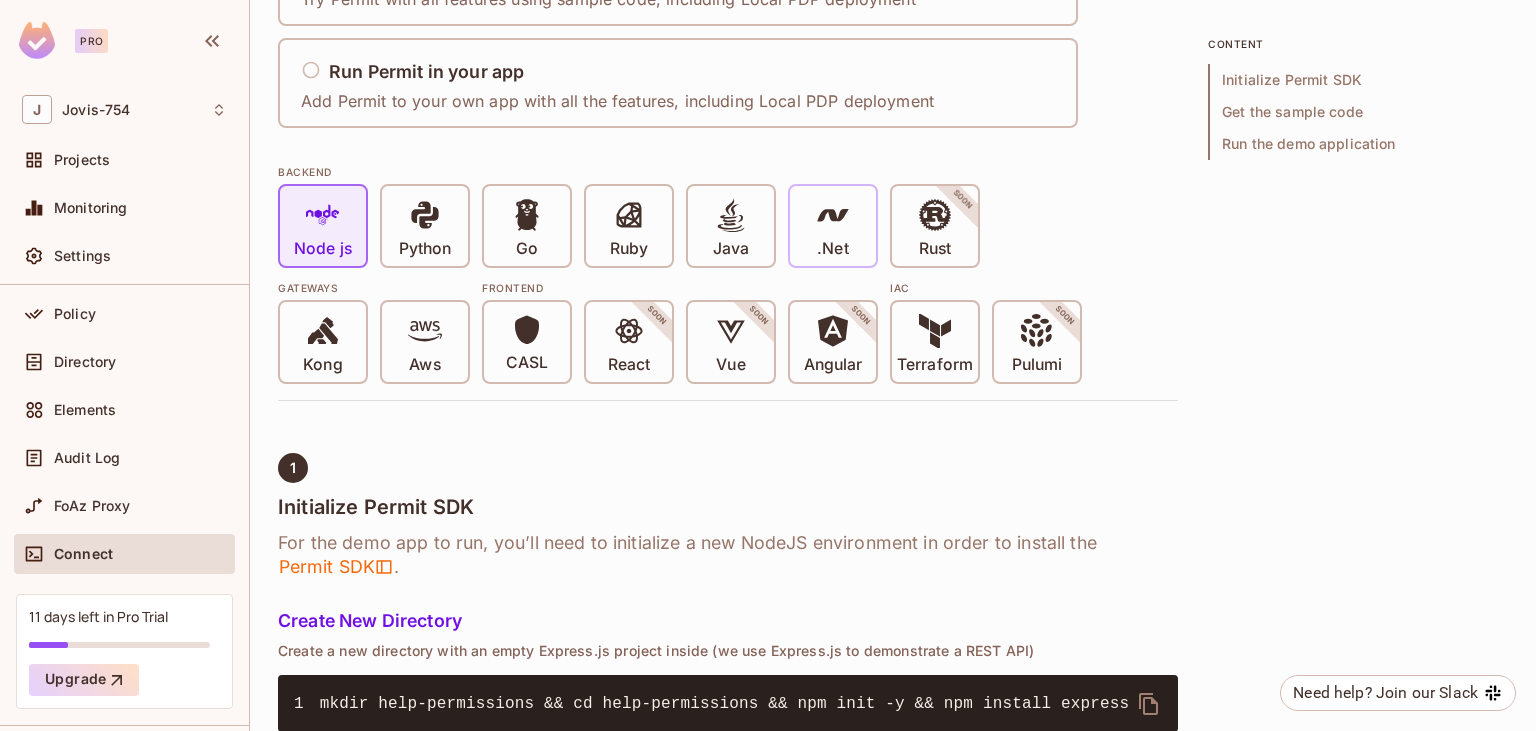 click at bounding box center [833, 218] 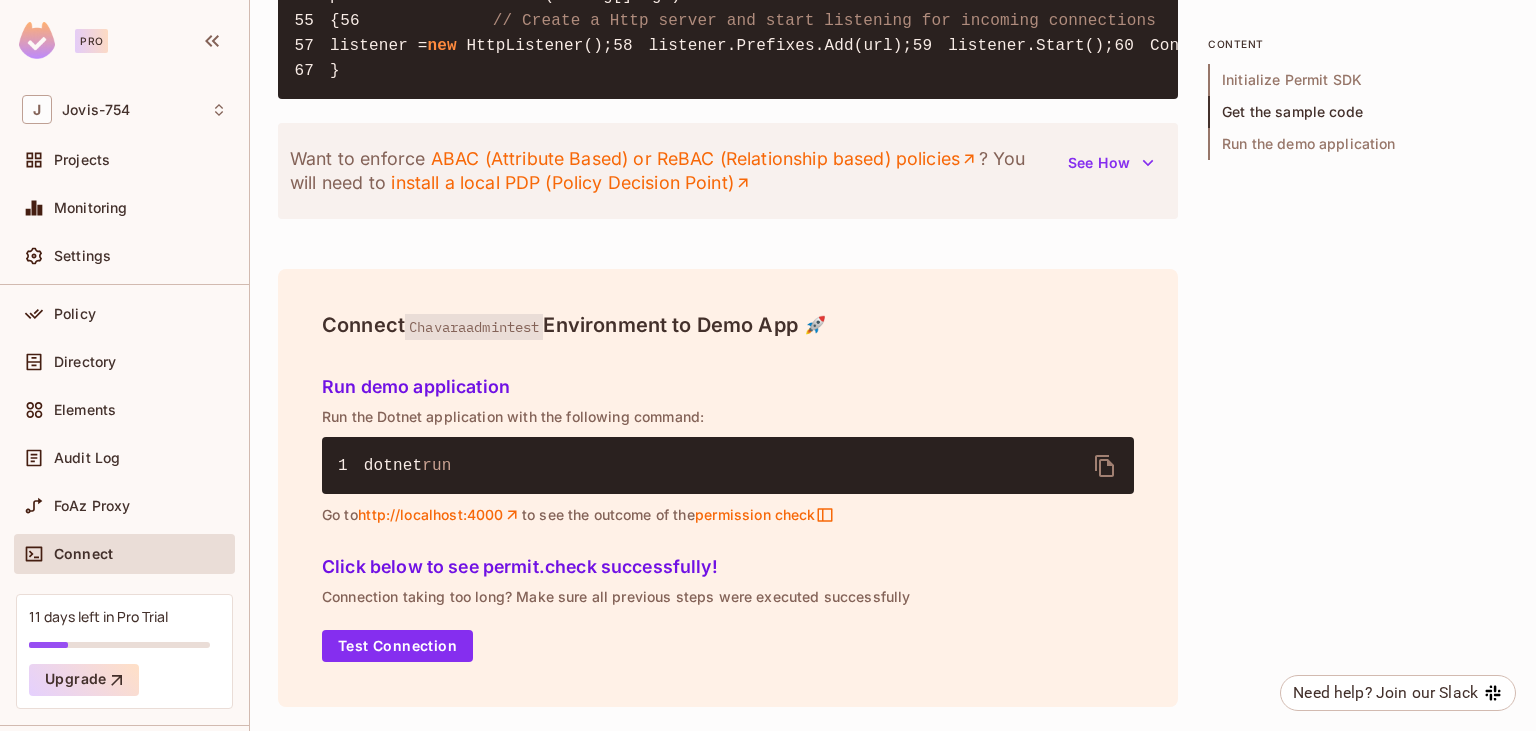 scroll, scrollTop: 3000, scrollLeft: 0, axis: vertical 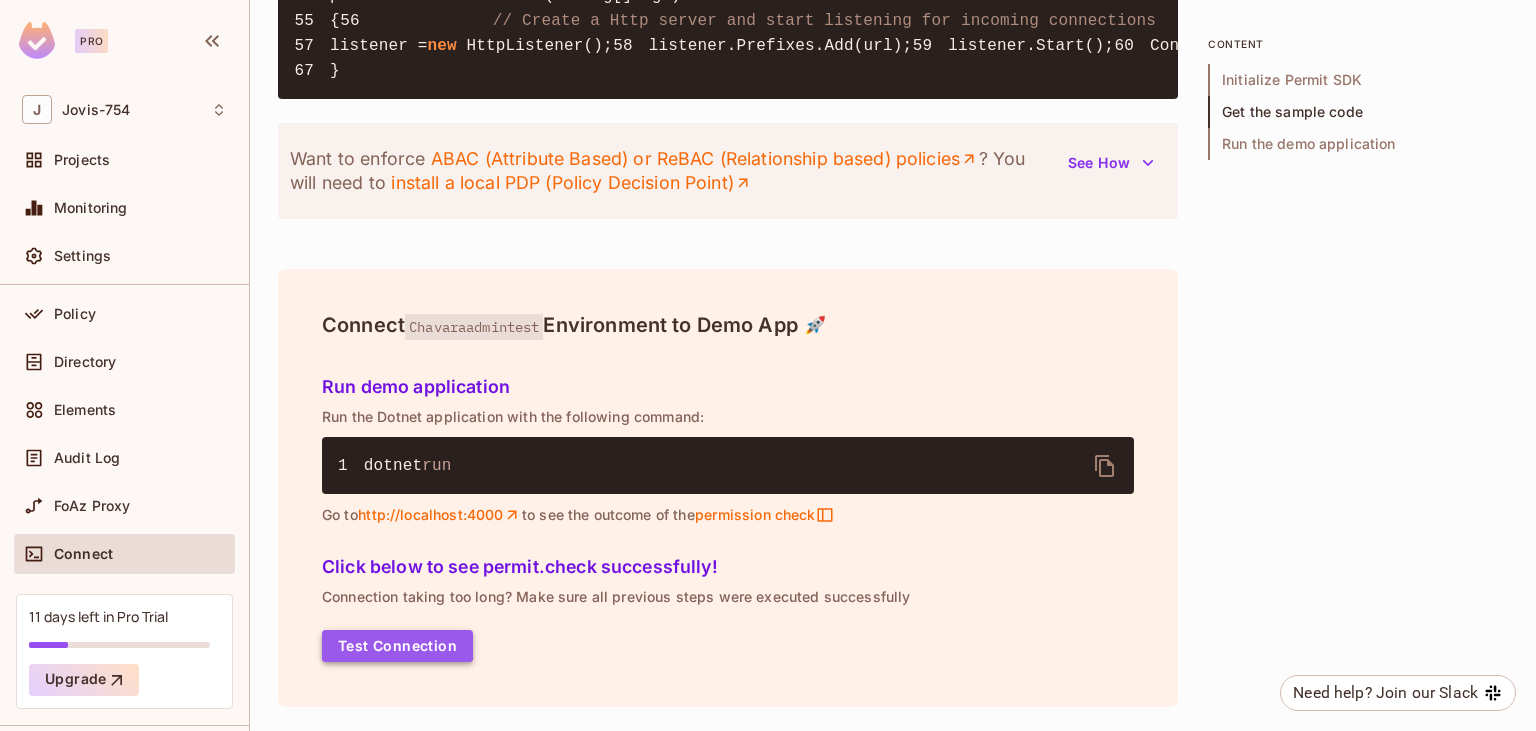 click on "Test Connection" at bounding box center [397, 646] 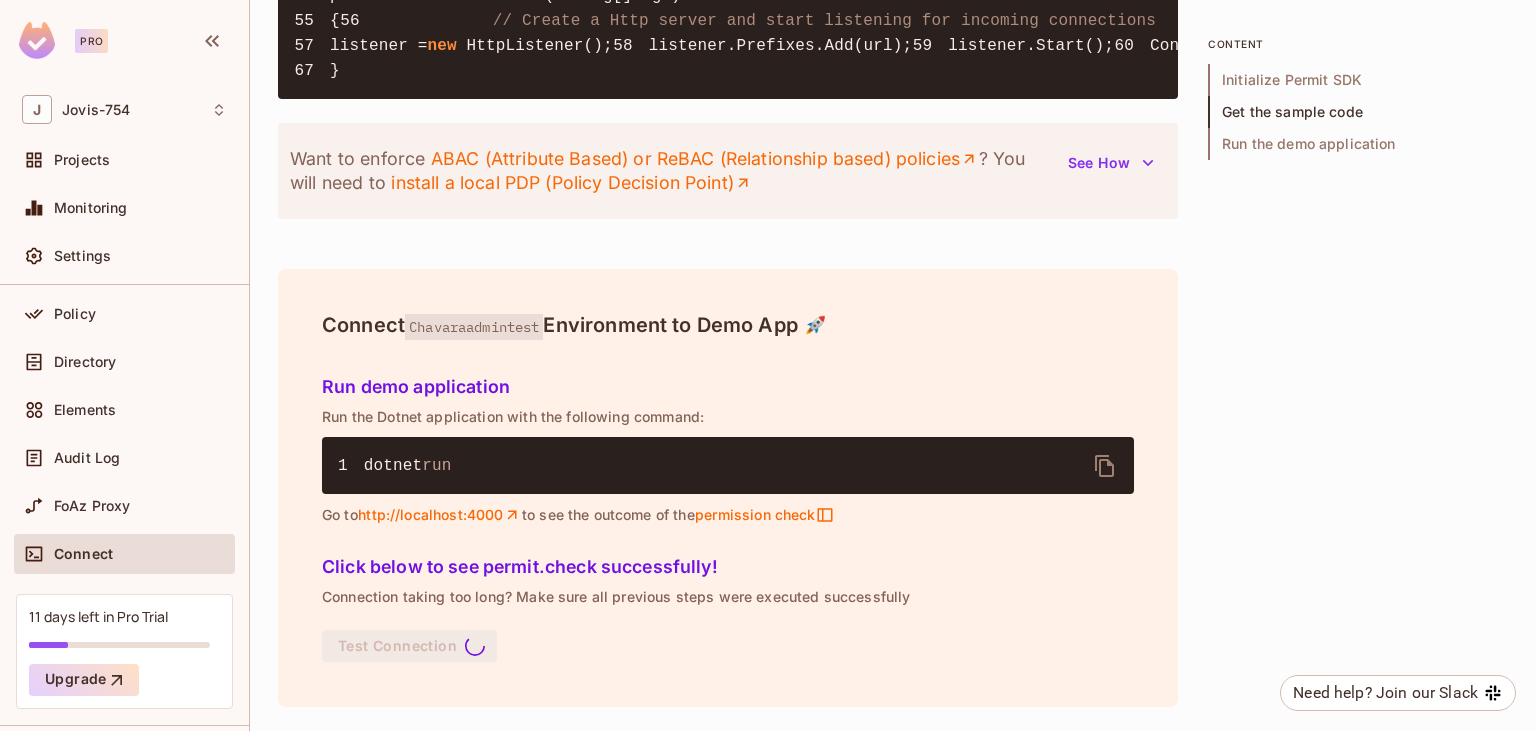 scroll, scrollTop: 3000, scrollLeft: 0, axis: vertical 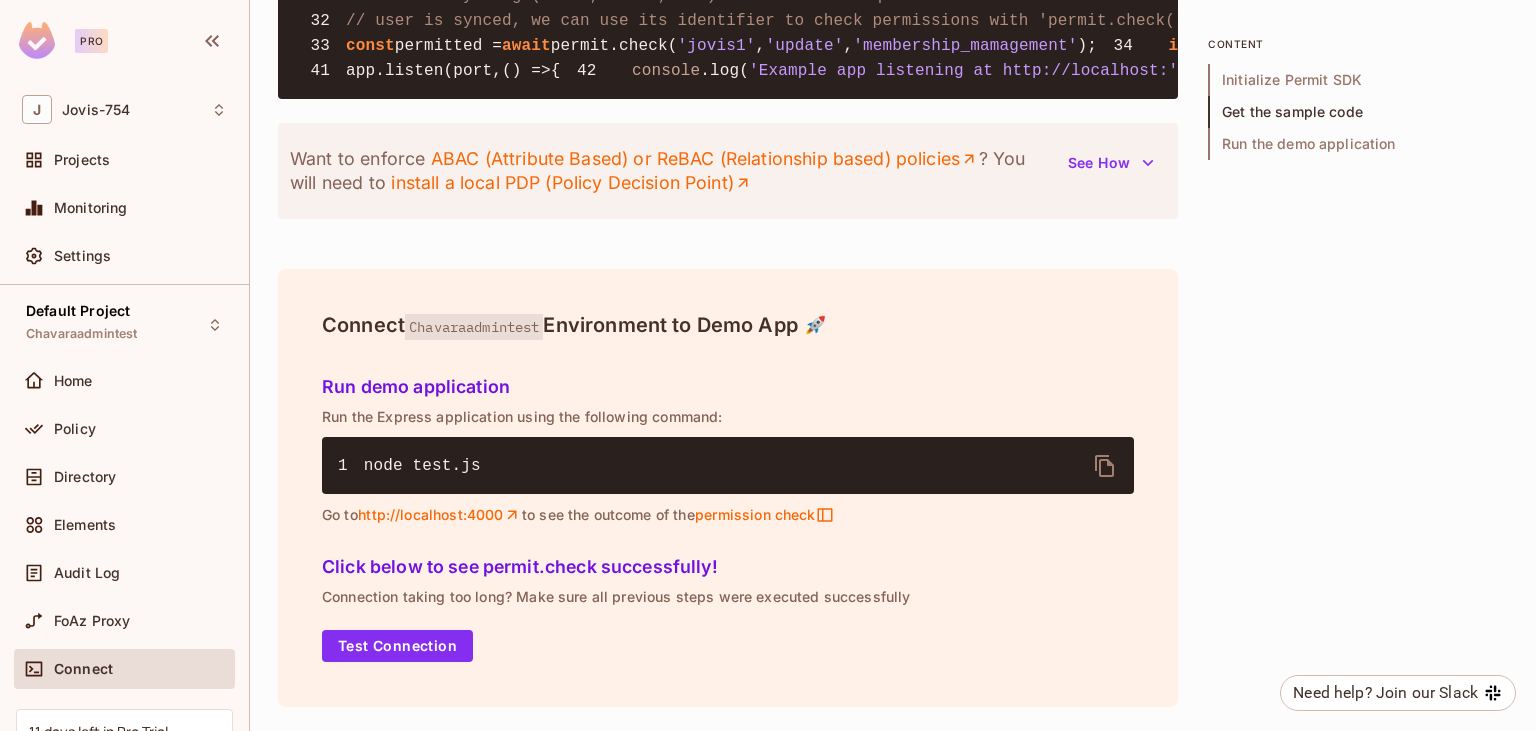 click on "Run demo application Run the Express application using the following command: 1 node test.js Go to http://localhost:4000 to see the outcome of the permission check" at bounding box center [728, 447] 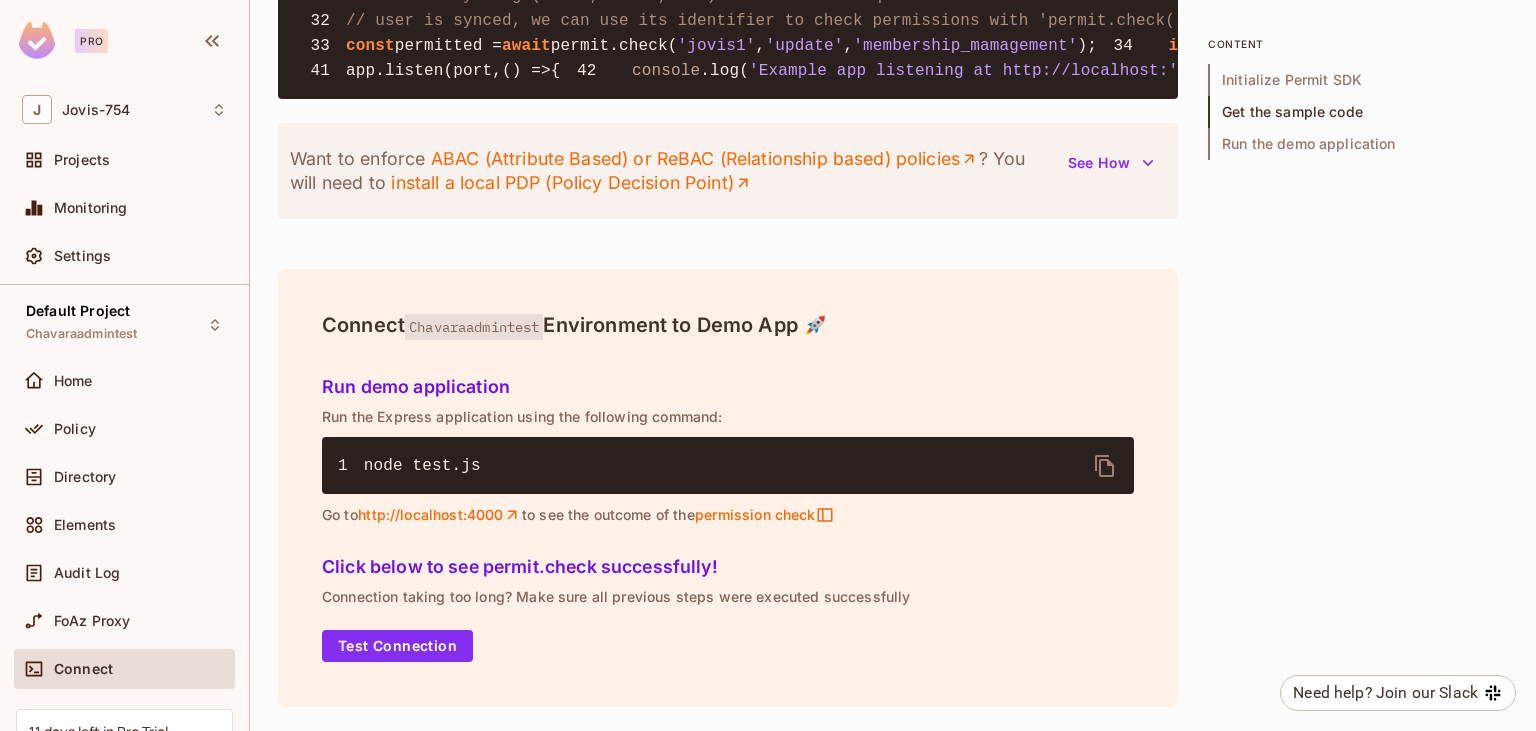 click on "http://localhost:4000" at bounding box center [440, 515] 